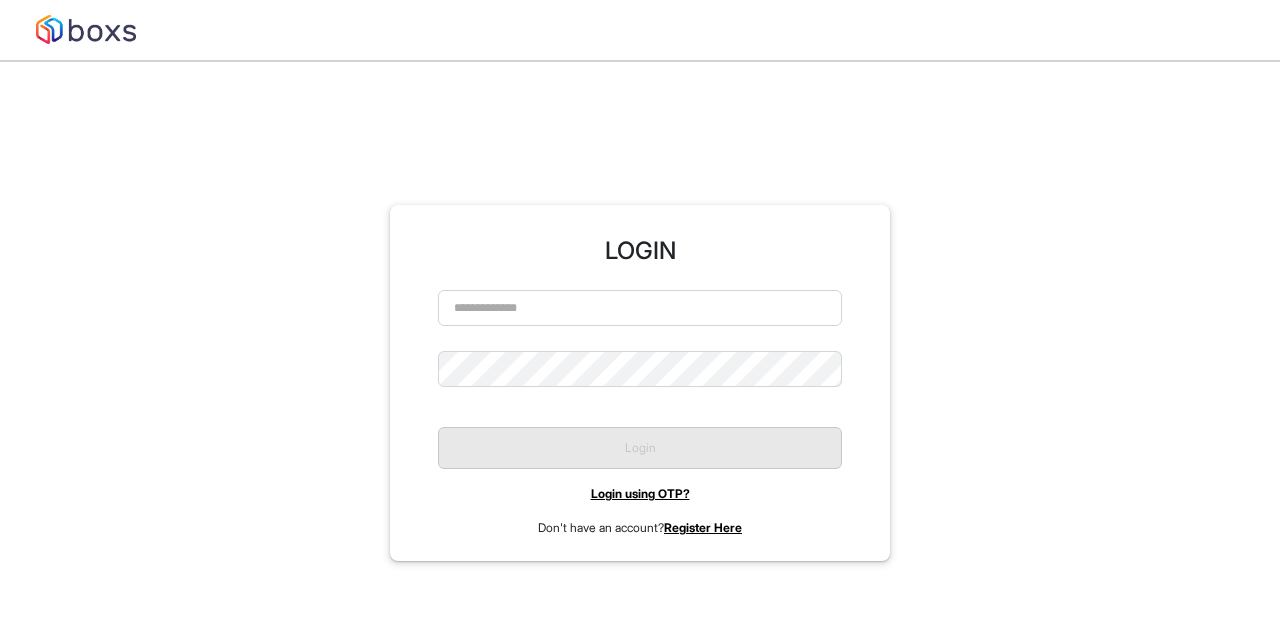 scroll, scrollTop: 0, scrollLeft: 0, axis: both 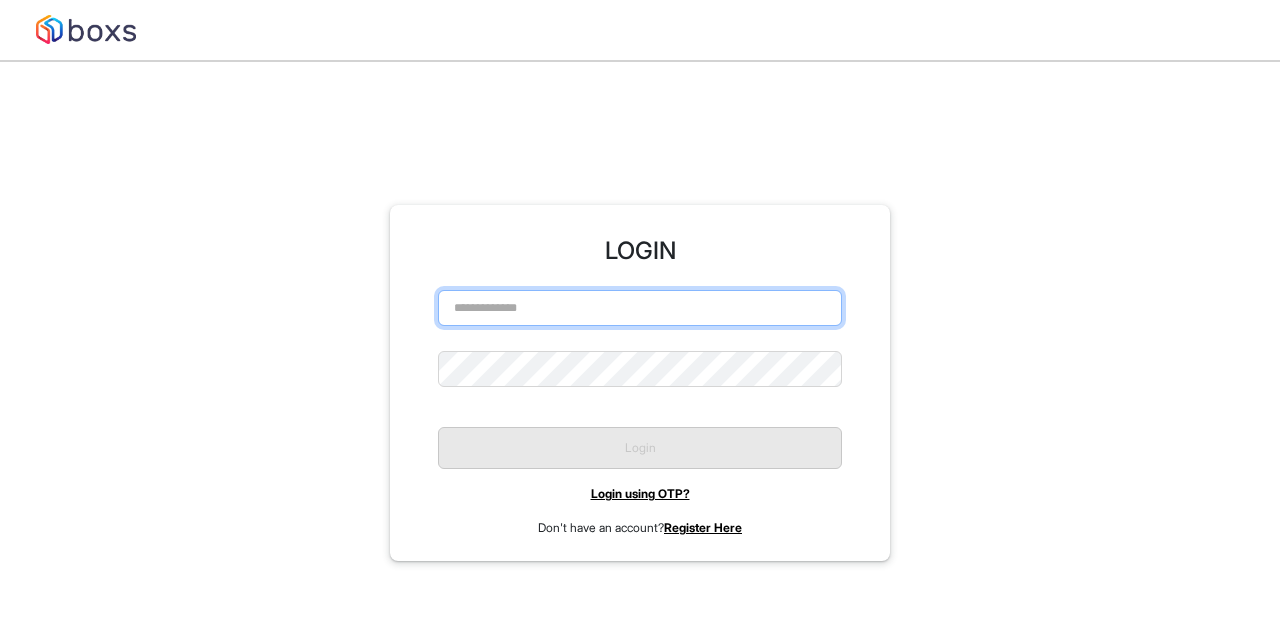 click at bounding box center (640, 308) 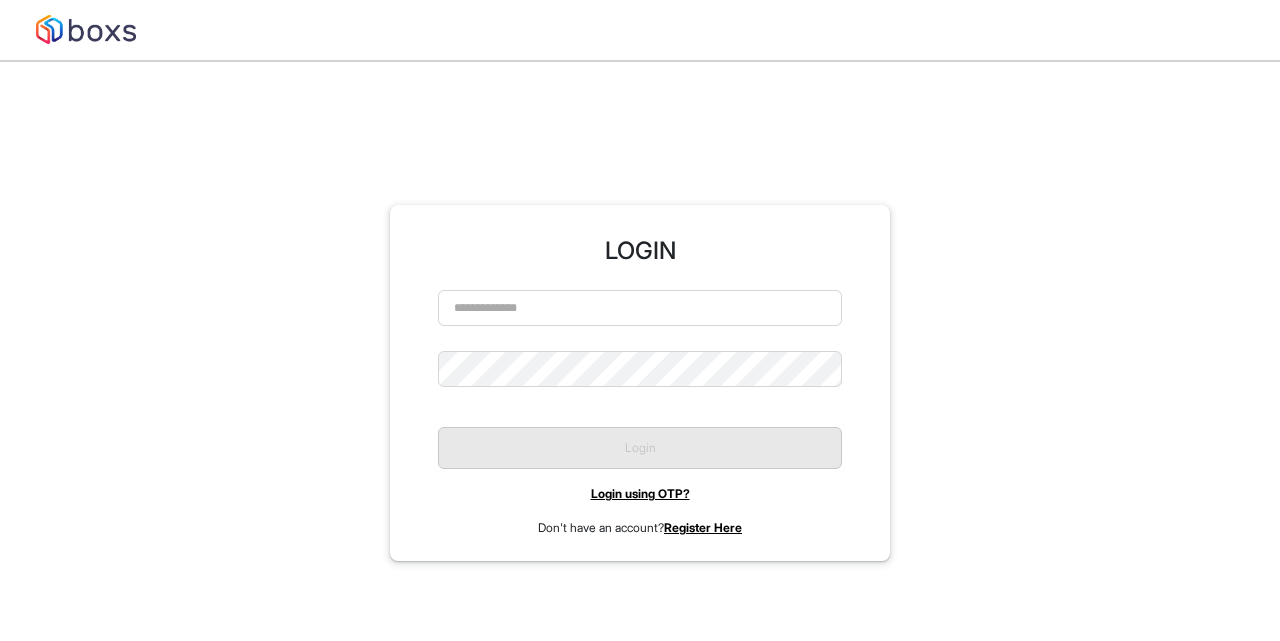 click on "Register Here" at bounding box center [703, 527] 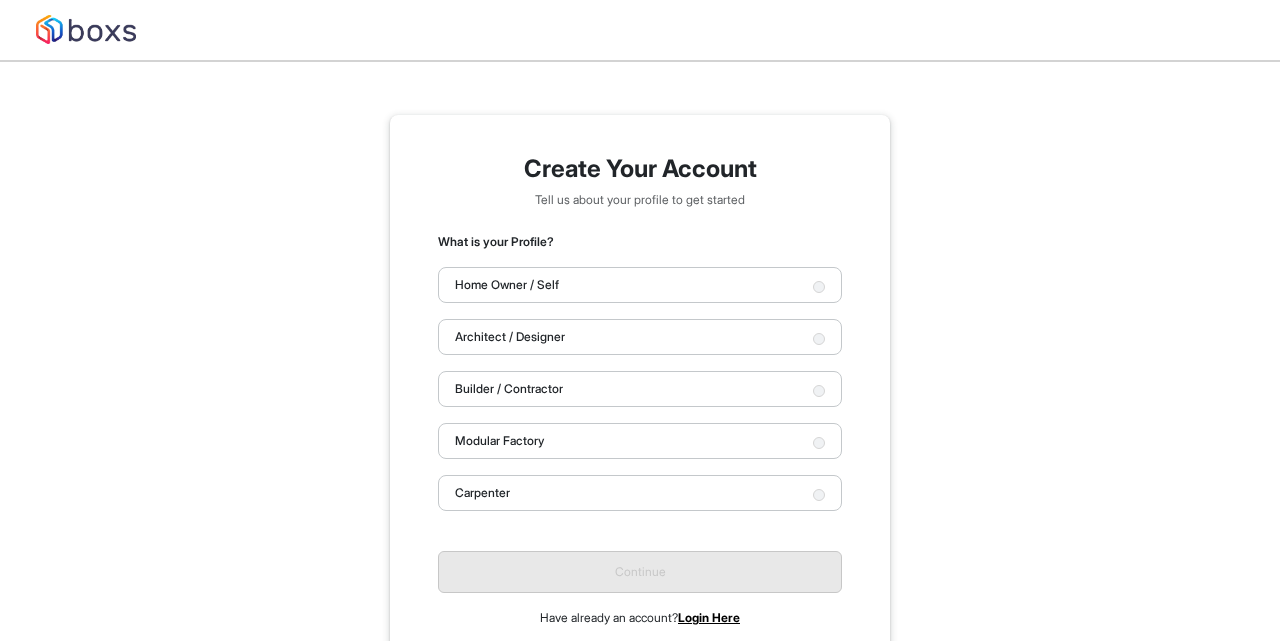 click on "Builder / Contractor" at bounding box center [640, 389] 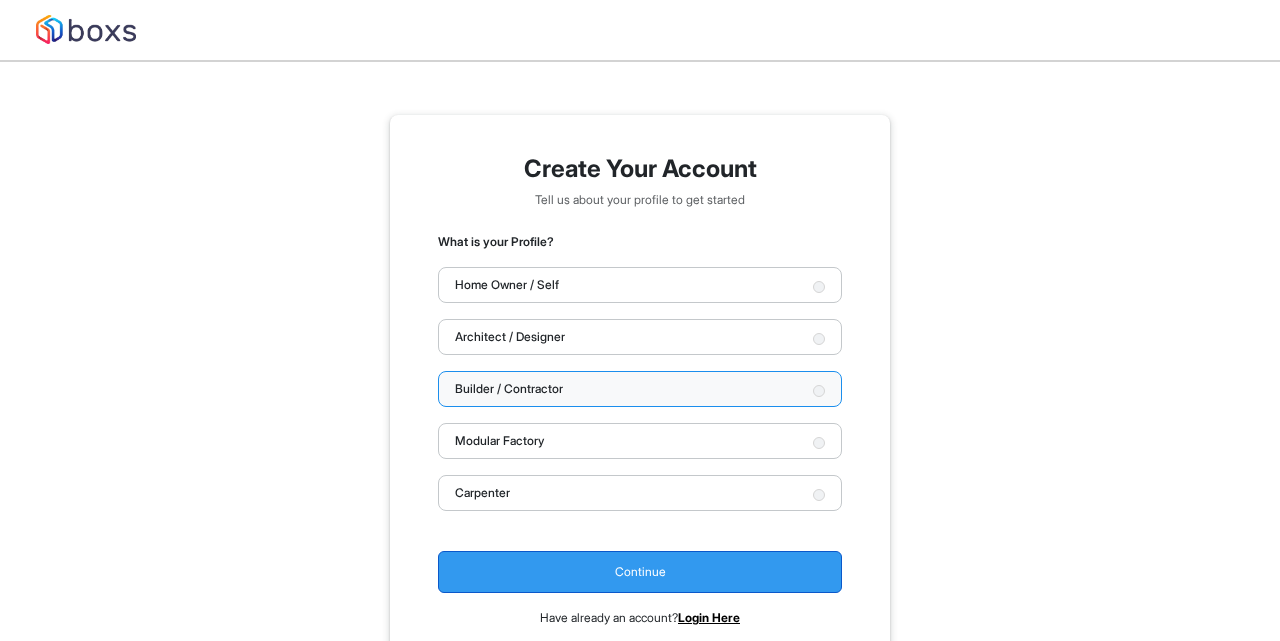 click on "Continue" at bounding box center (640, 572) 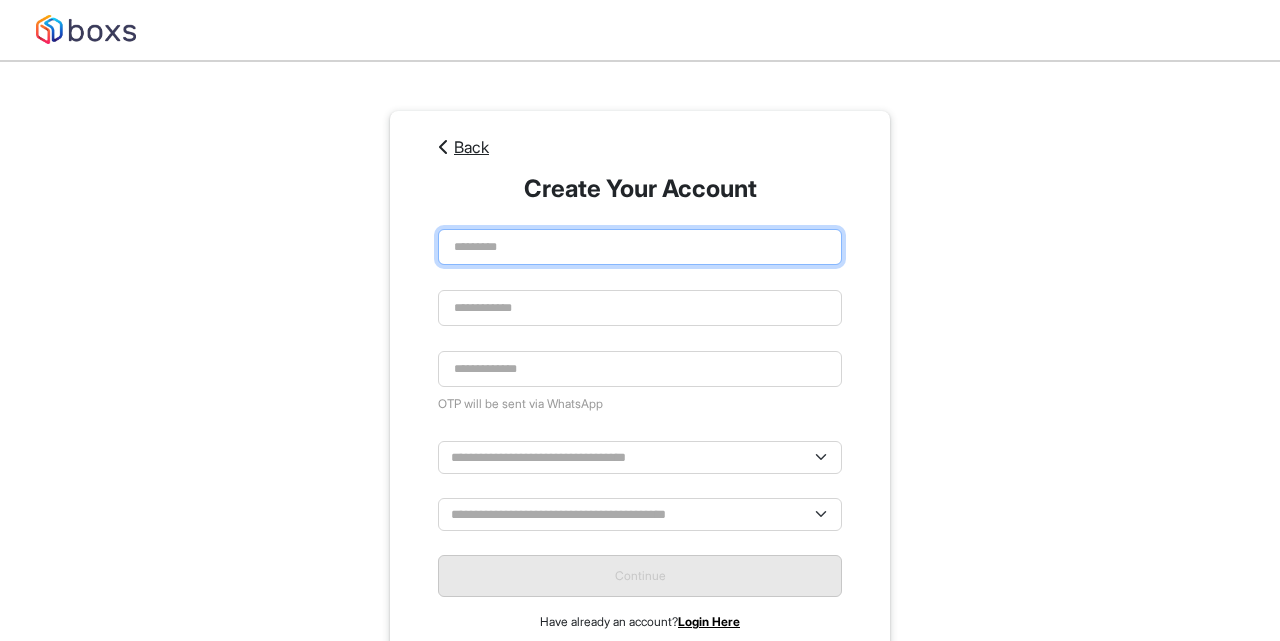 click at bounding box center [640, 247] 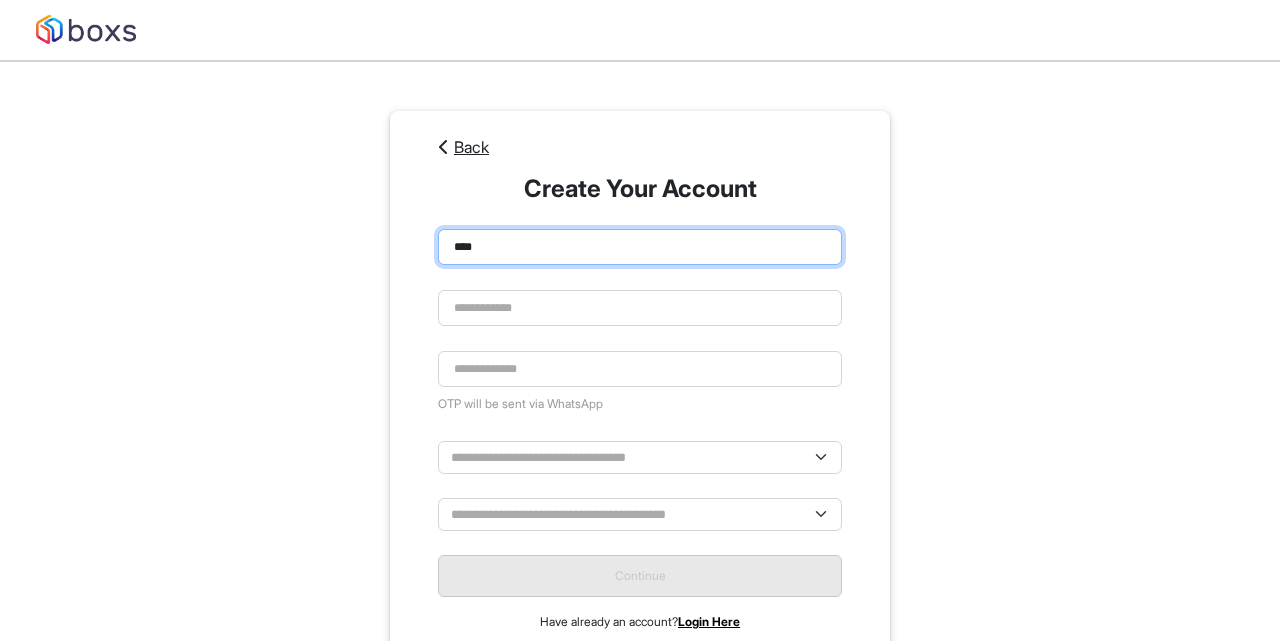 type on "****" 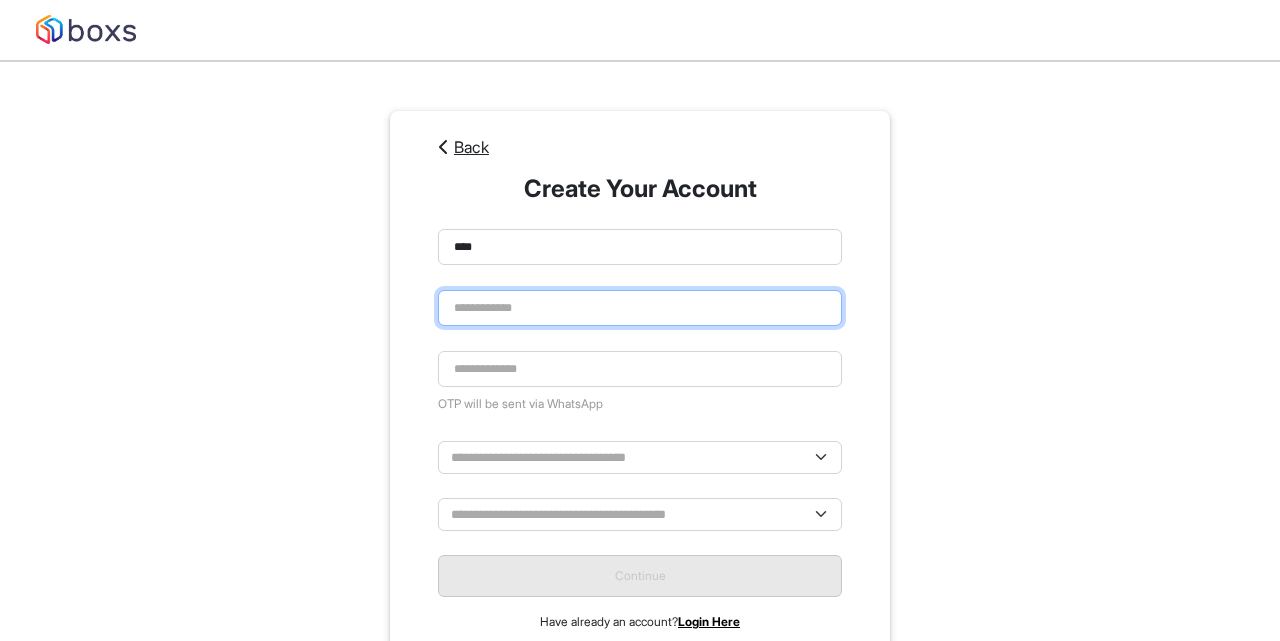 click at bounding box center [640, 308] 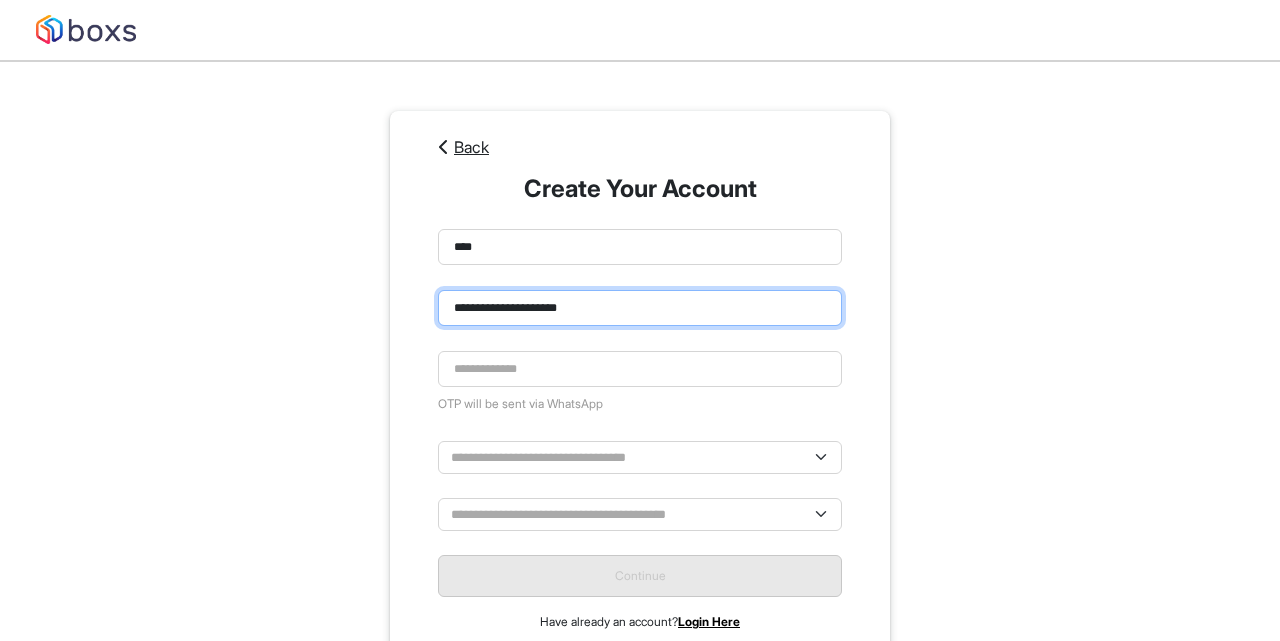 type on "**********" 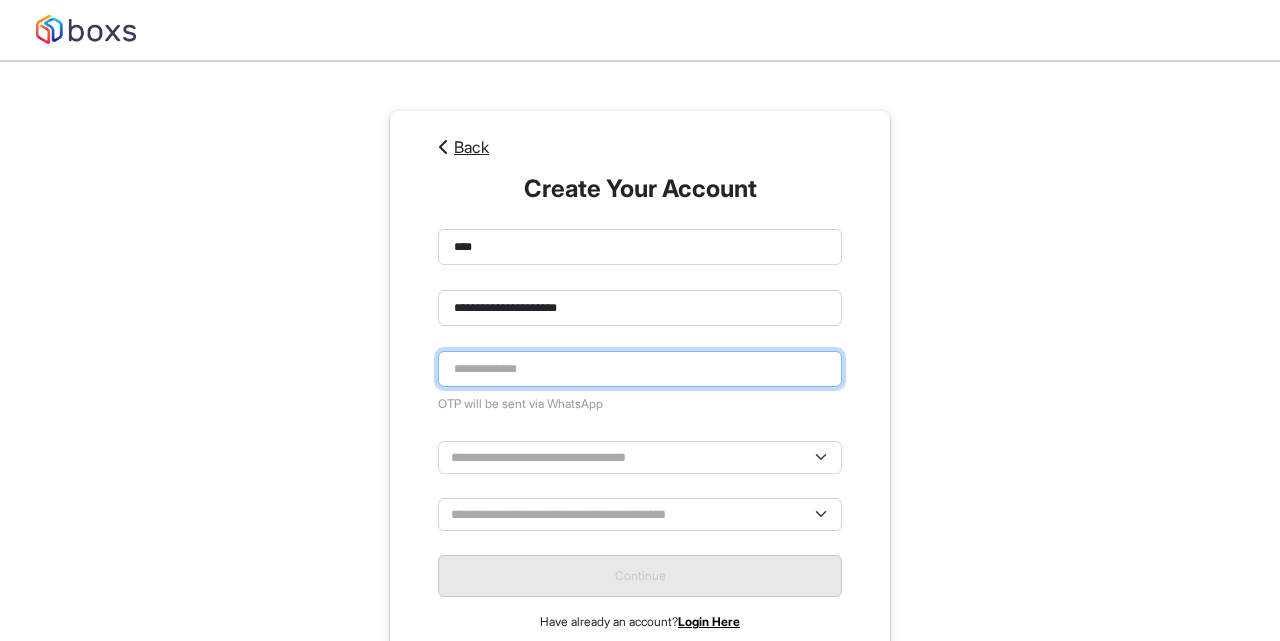 click at bounding box center (640, 369) 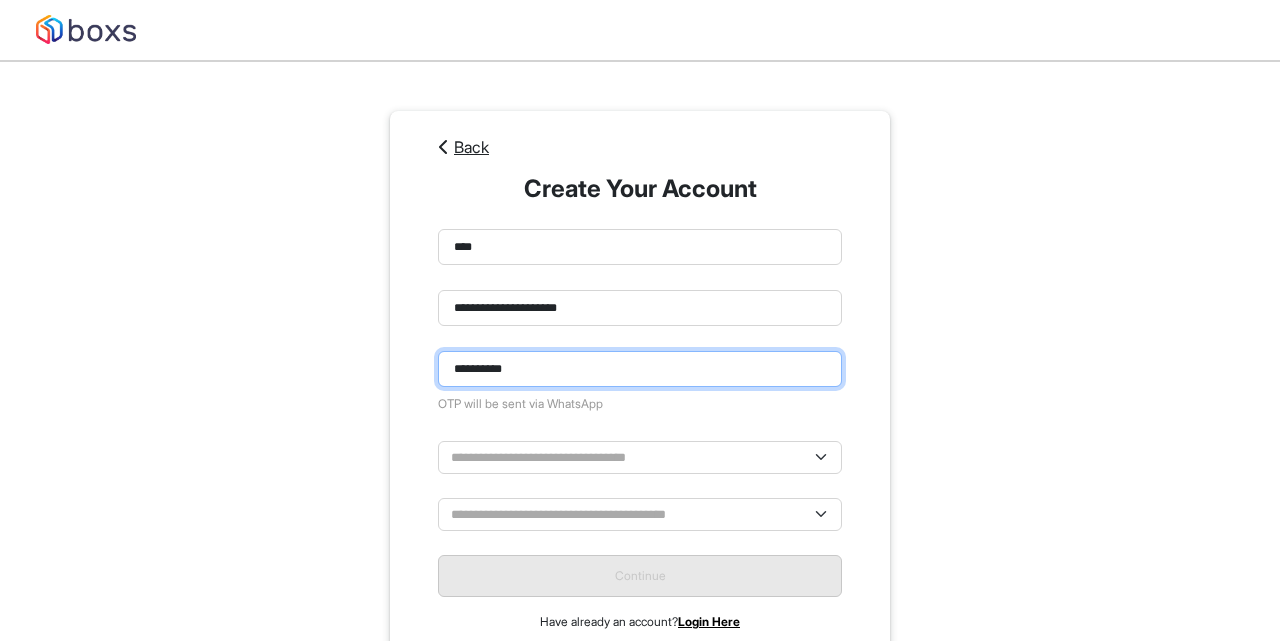 type on "**********" 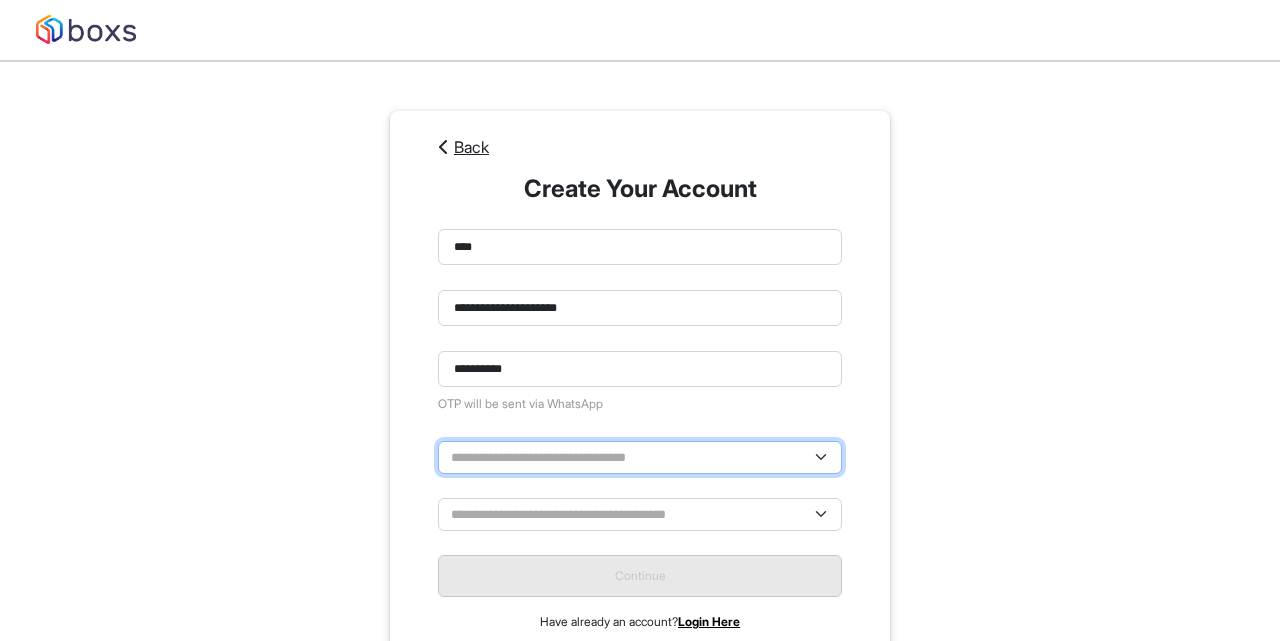 click on "**********" at bounding box center [640, 457] 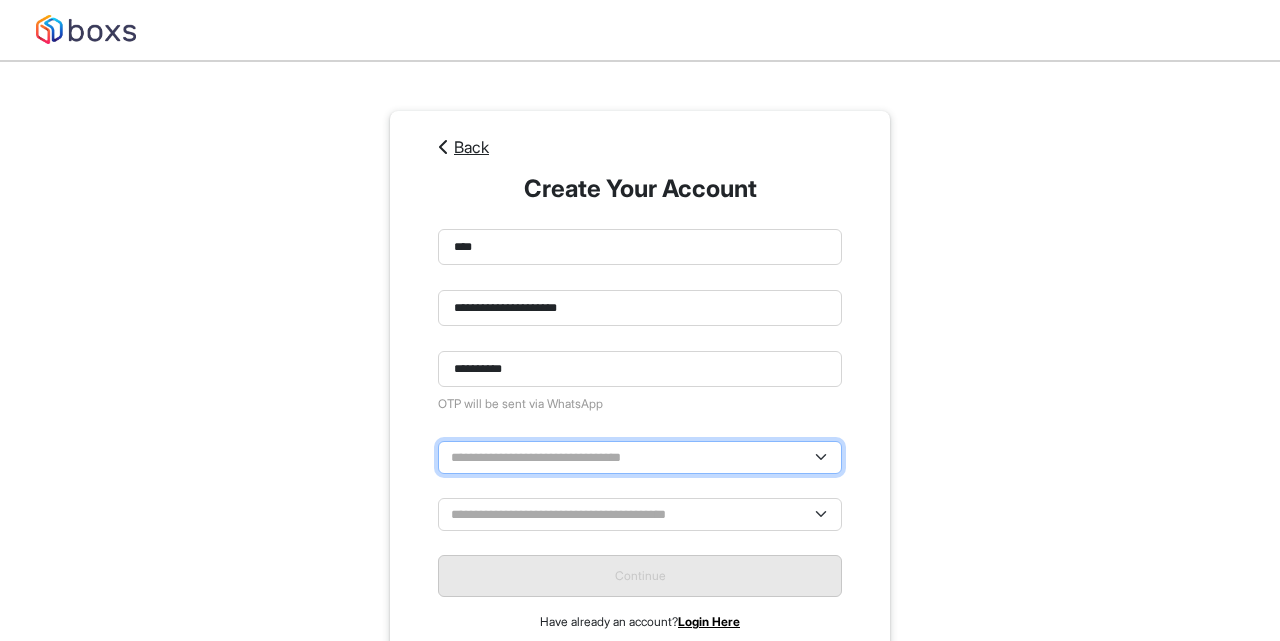 click on "**********" at bounding box center [640, 457] 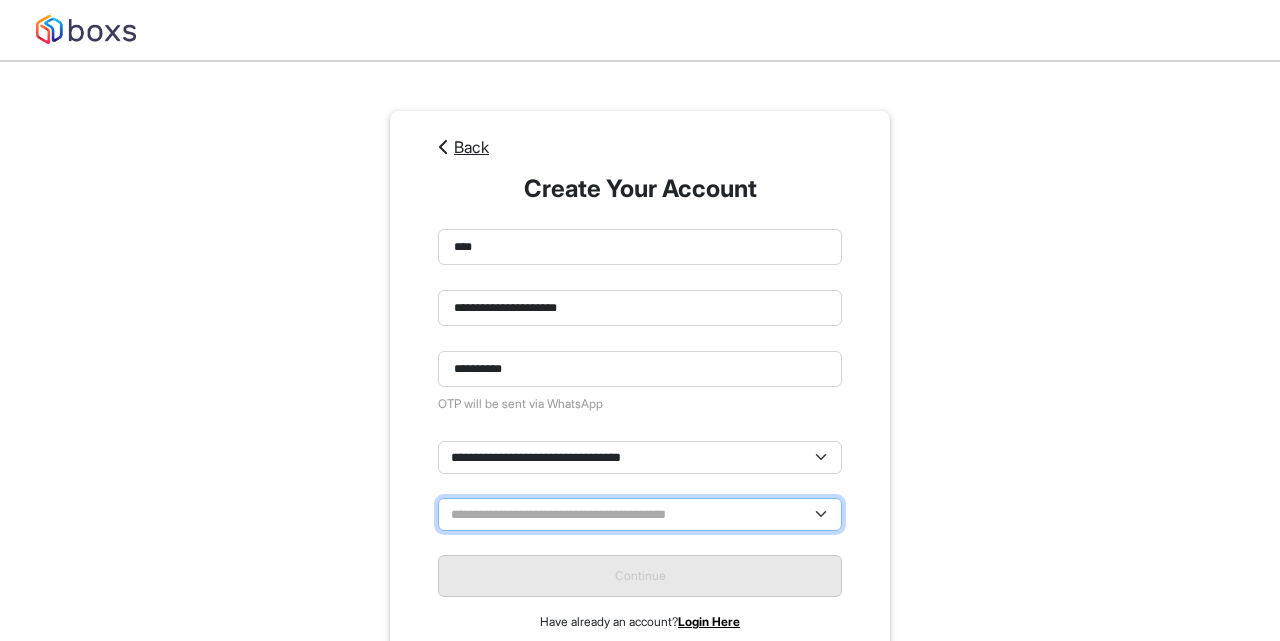 click on "**********" at bounding box center [640, 514] 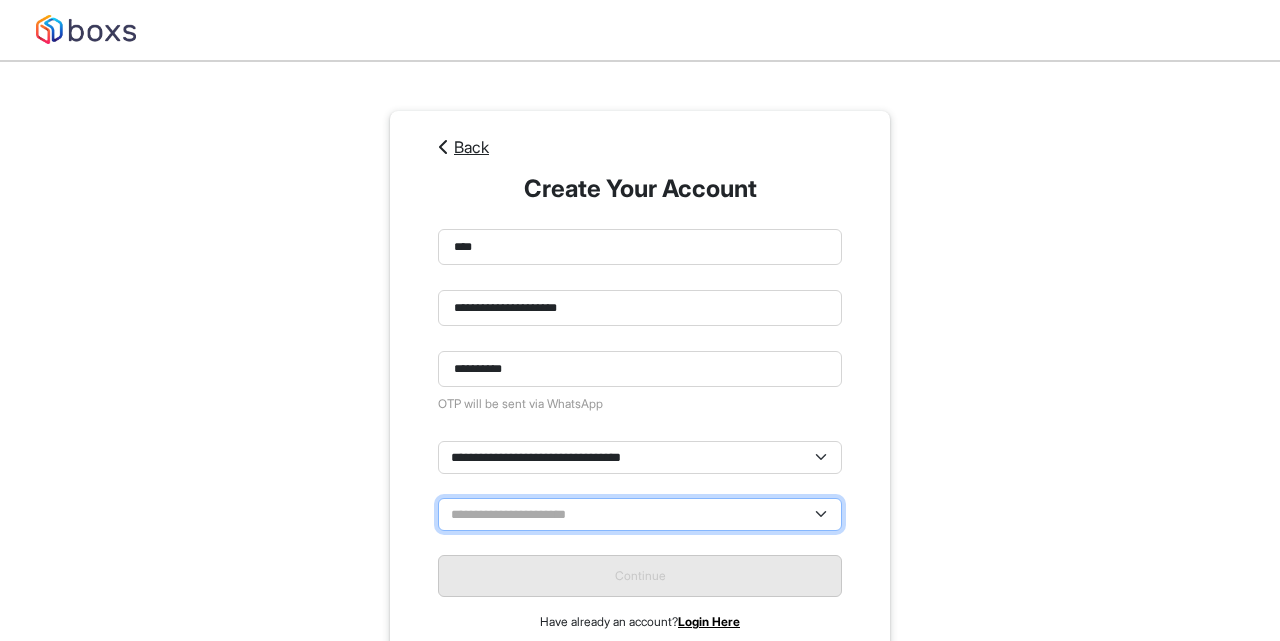 click on "**********" at bounding box center (640, 514) 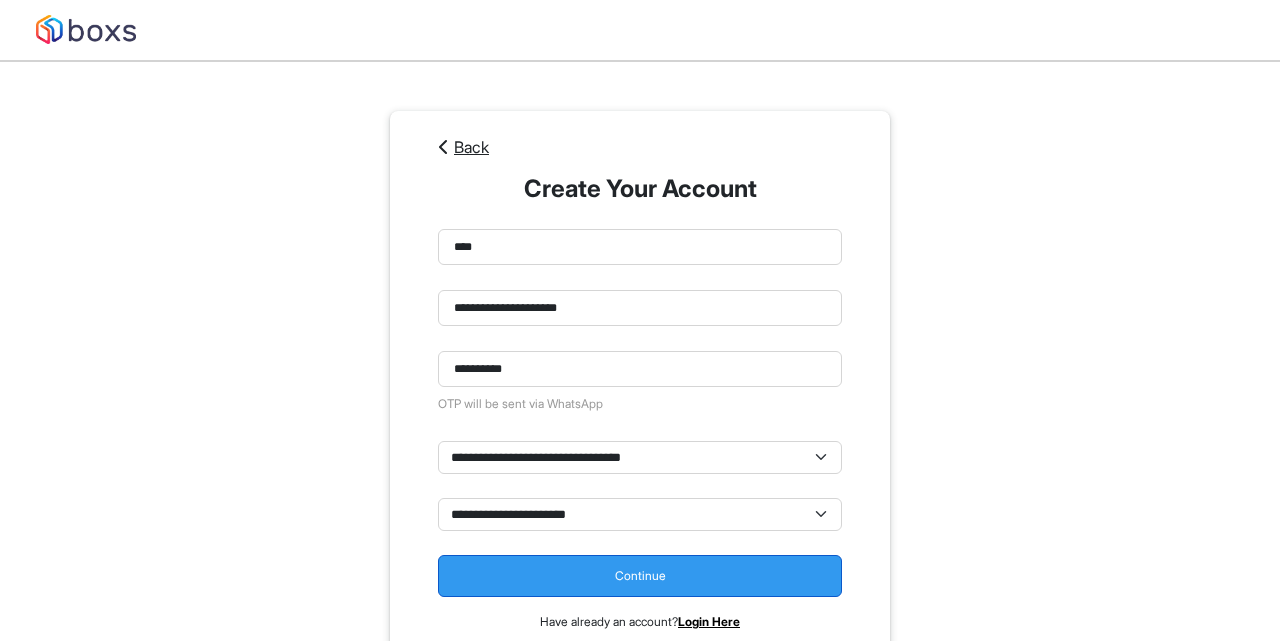 click on "Continue" at bounding box center [640, 576] 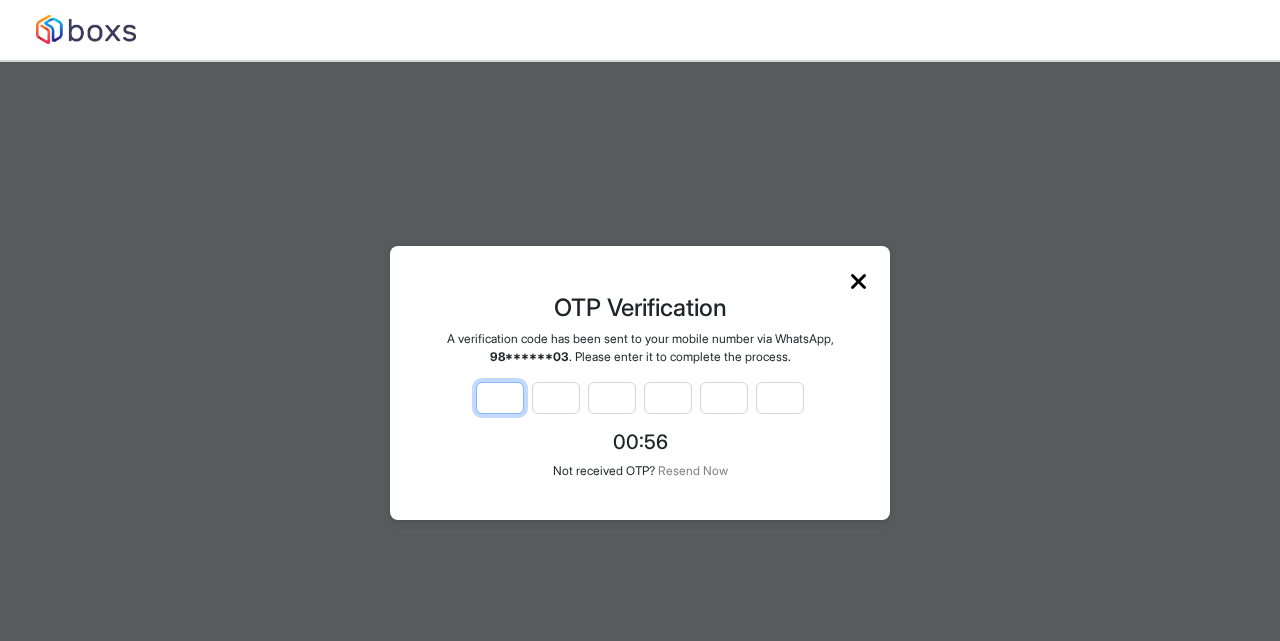 click at bounding box center [500, 398] 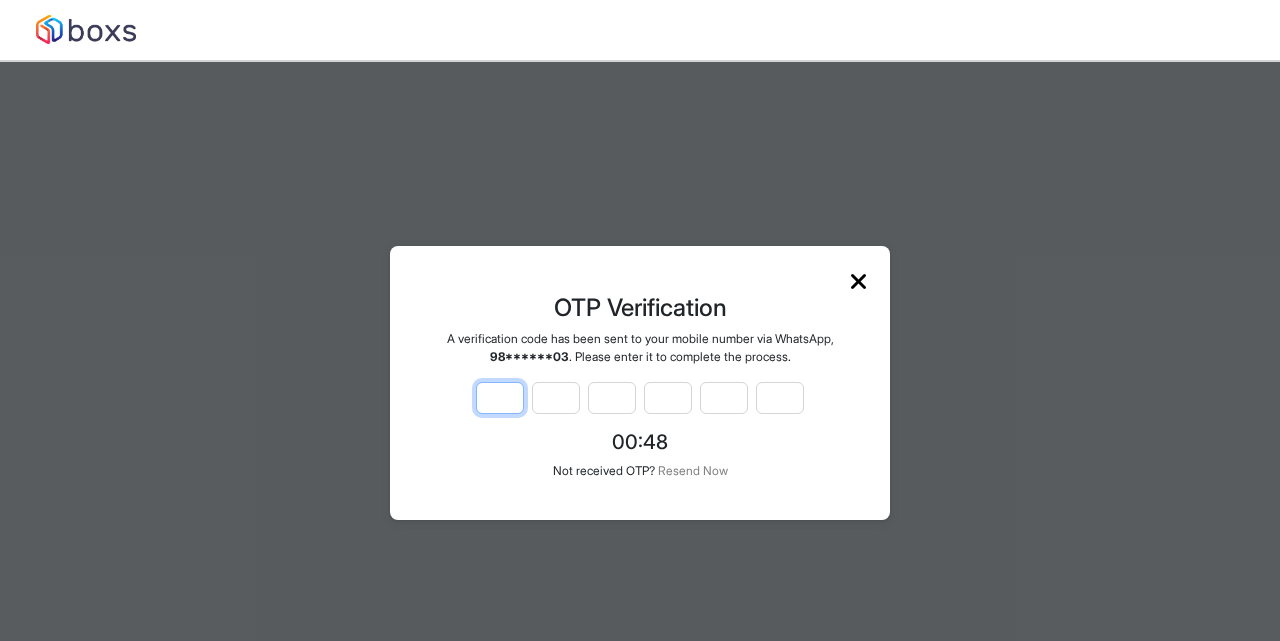 type on "*" 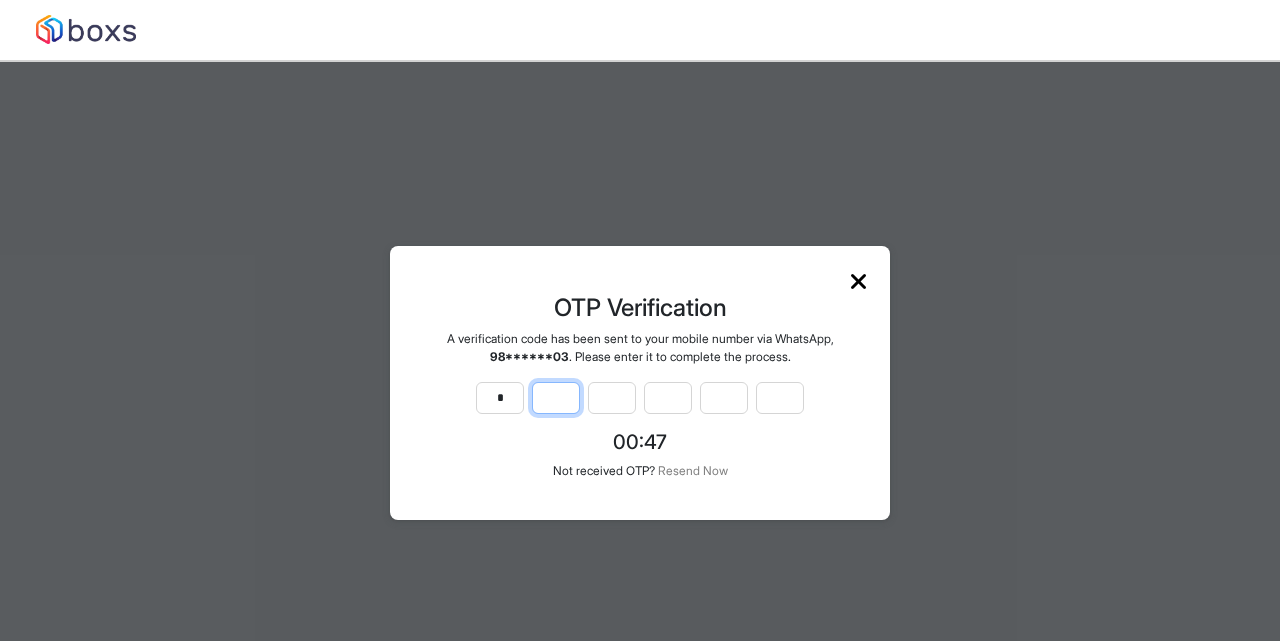 type on "*" 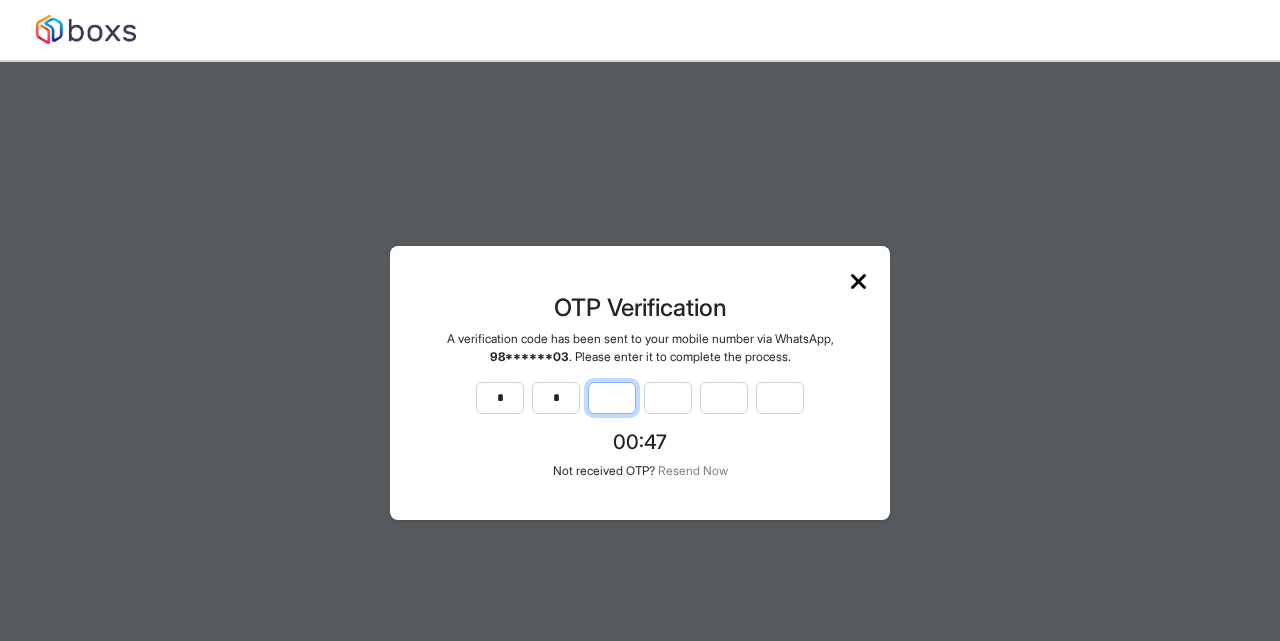 type on "*" 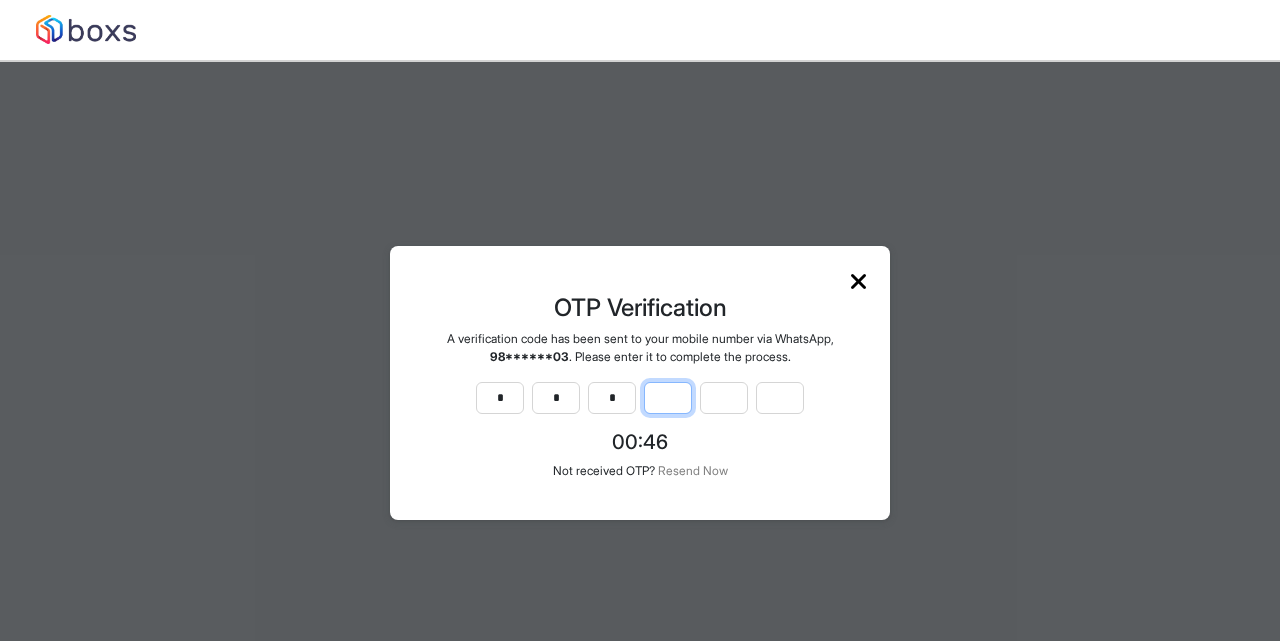 type on "*" 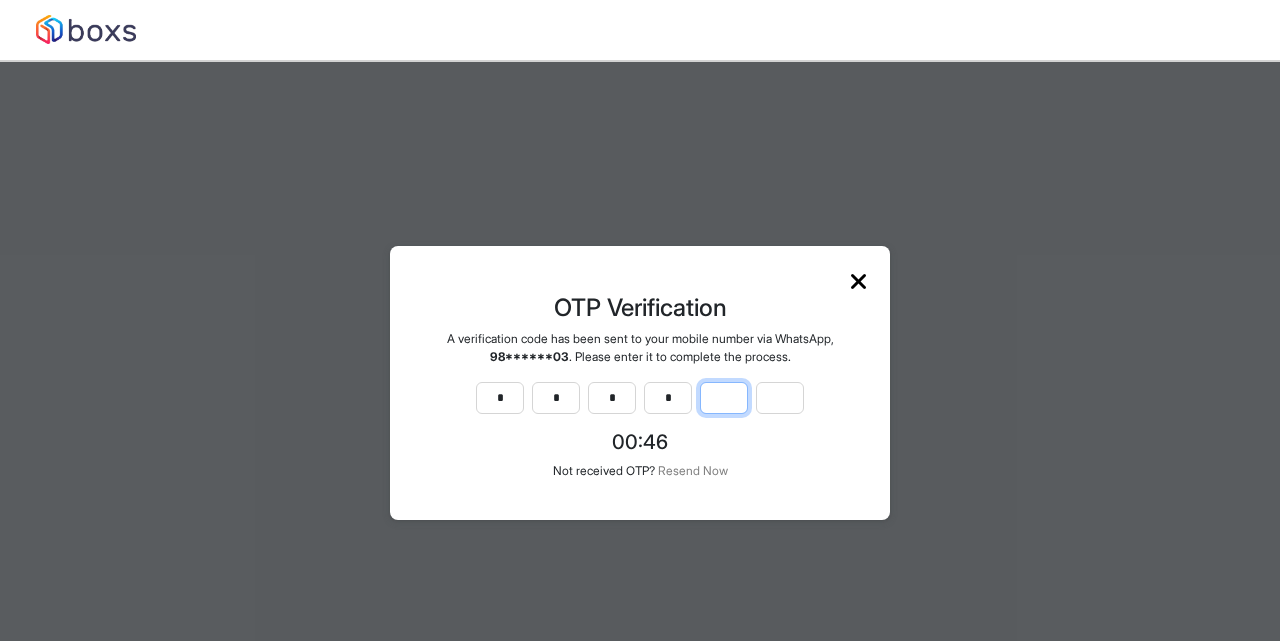 type on "*" 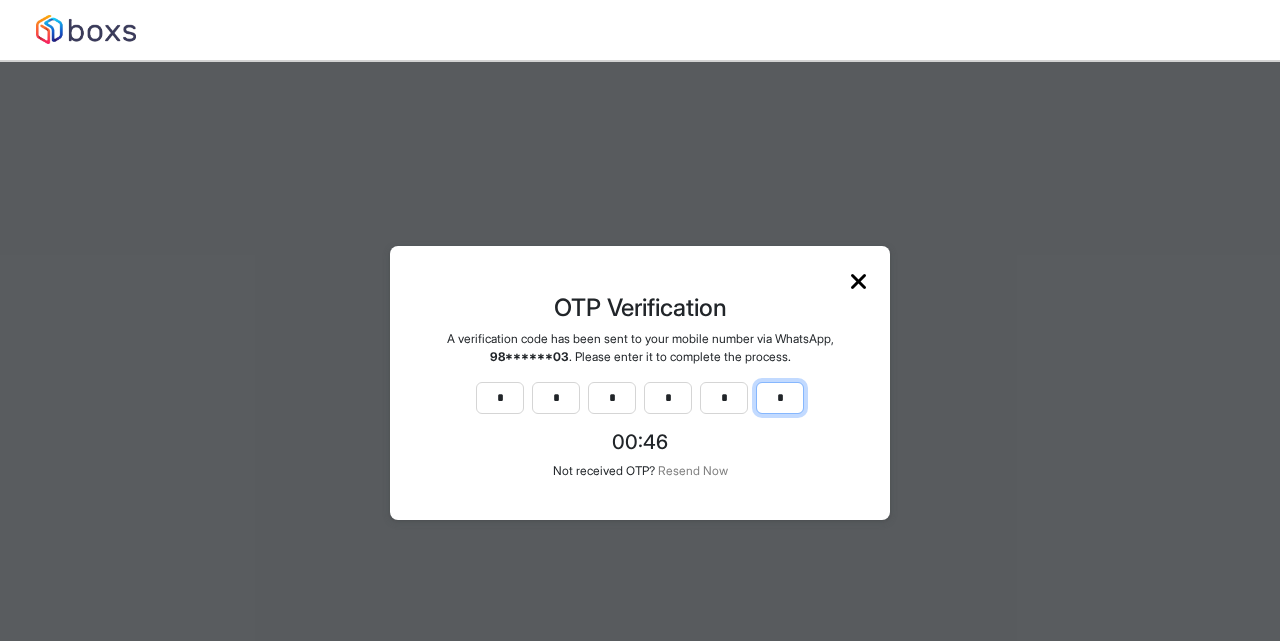type on "*" 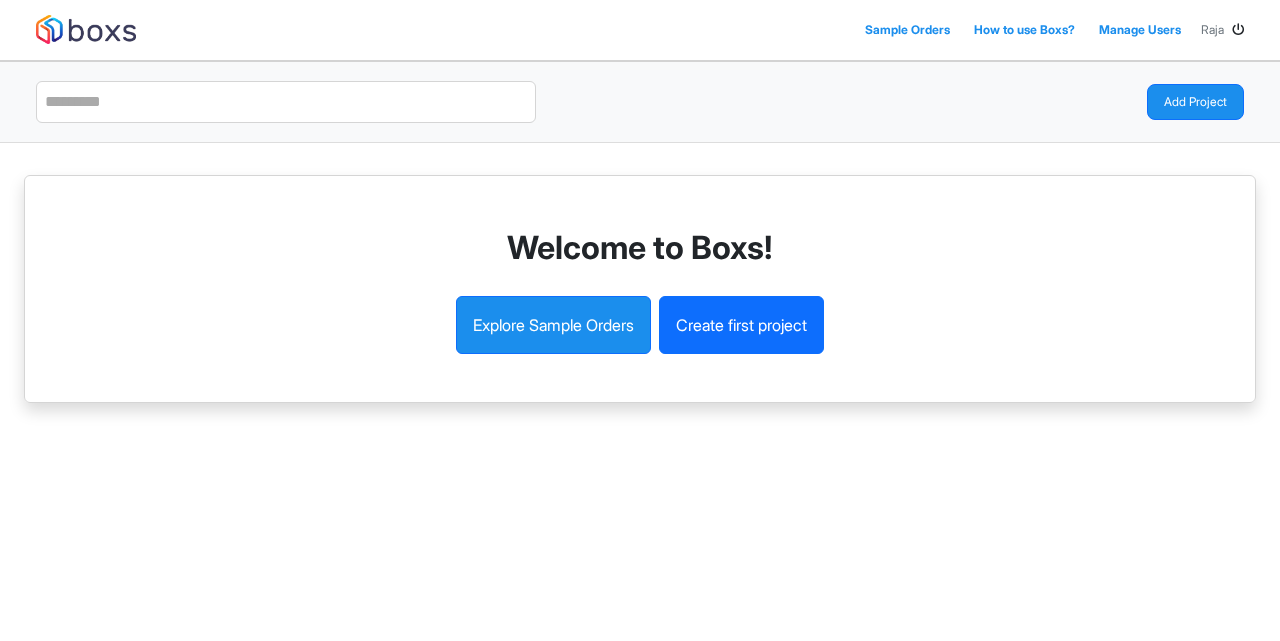 click on "Create first project" at bounding box center [741, 325] 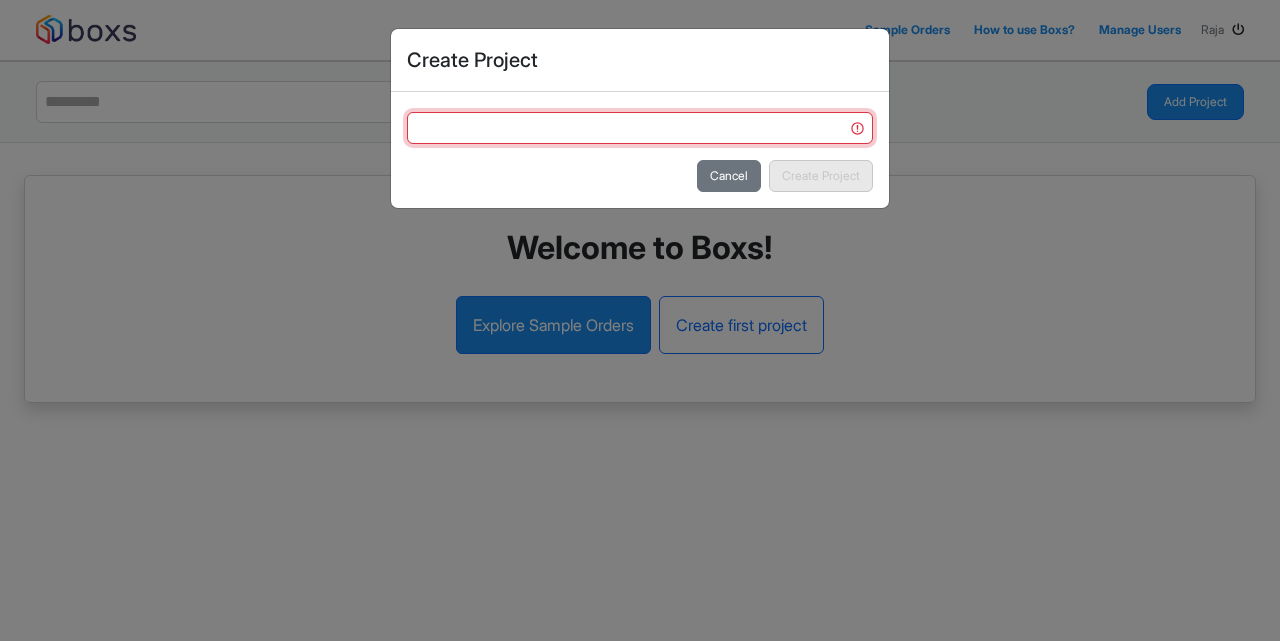 click at bounding box center [640, 128] 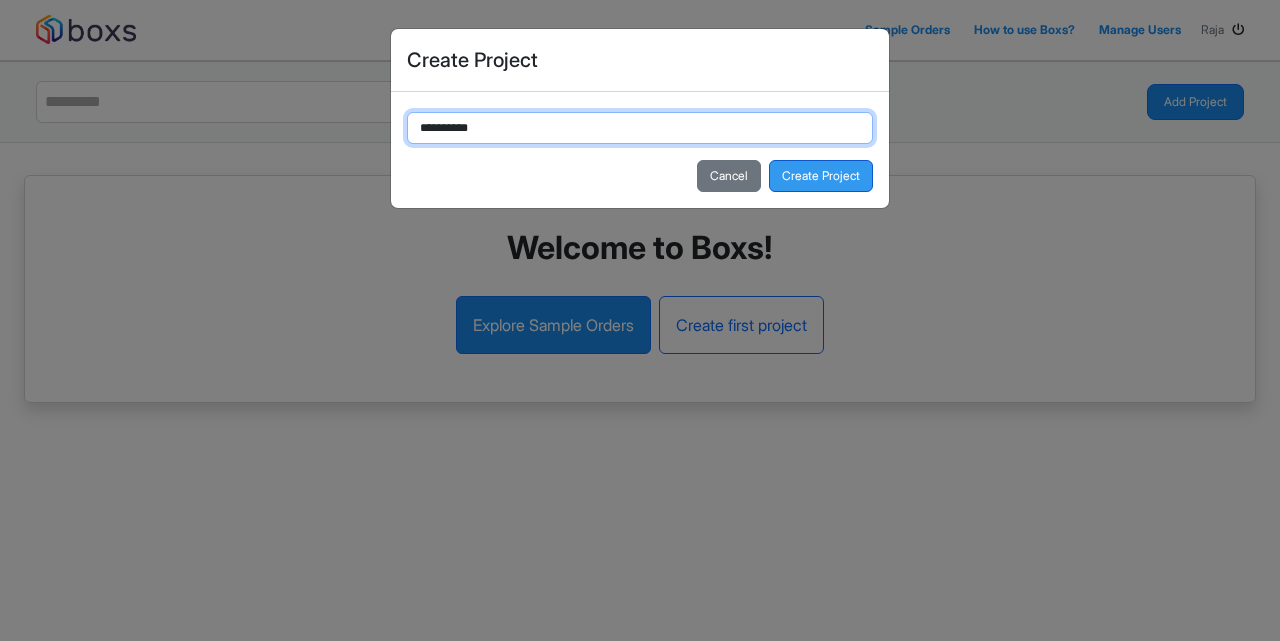 type on "**********" 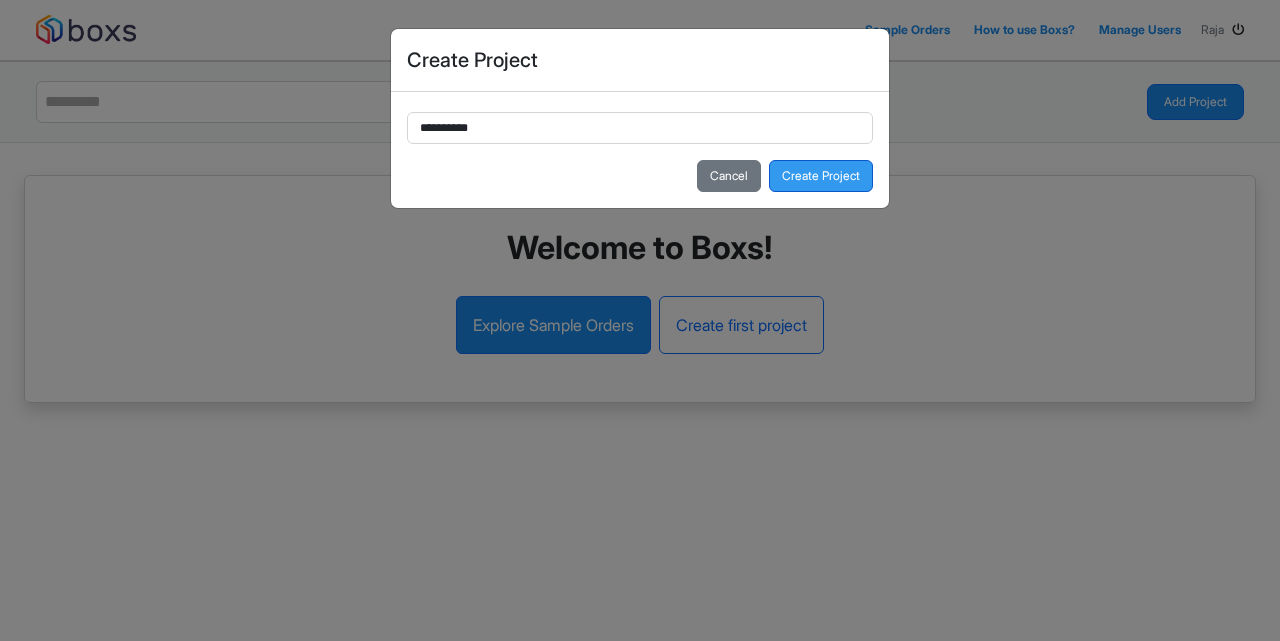 click on "Create Project" at bounding box center (821, 176) 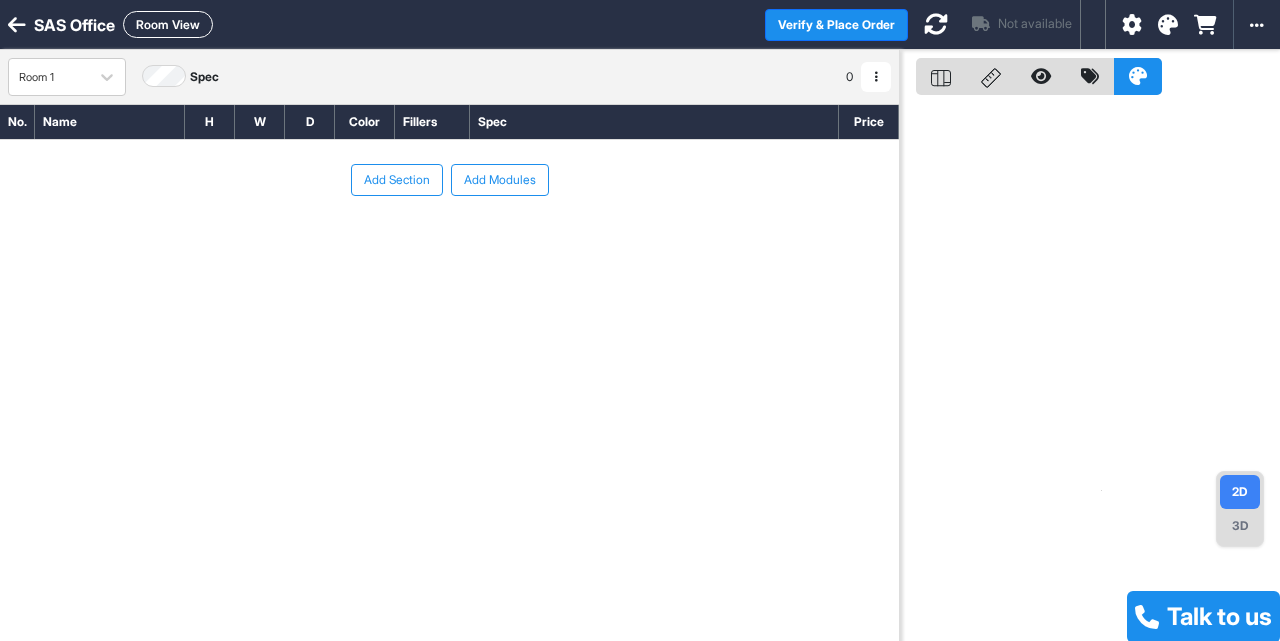 click at bounding box center (876, 77) 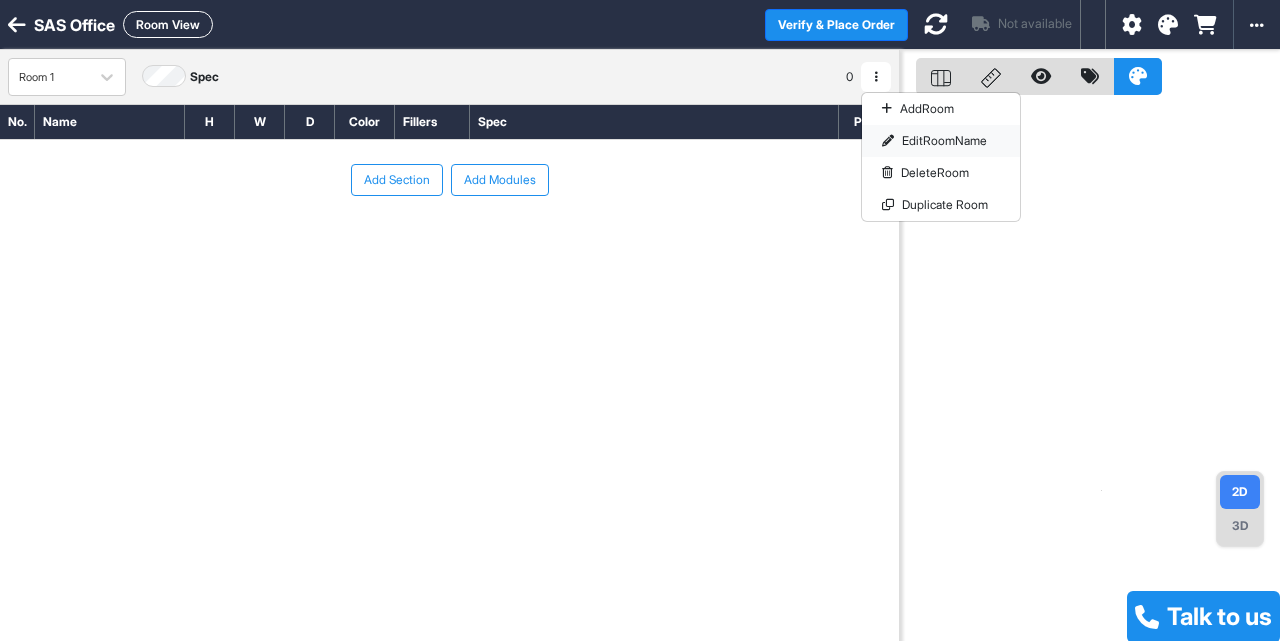 click on "Edit  Room  Name" at bounding box center (941, 141) 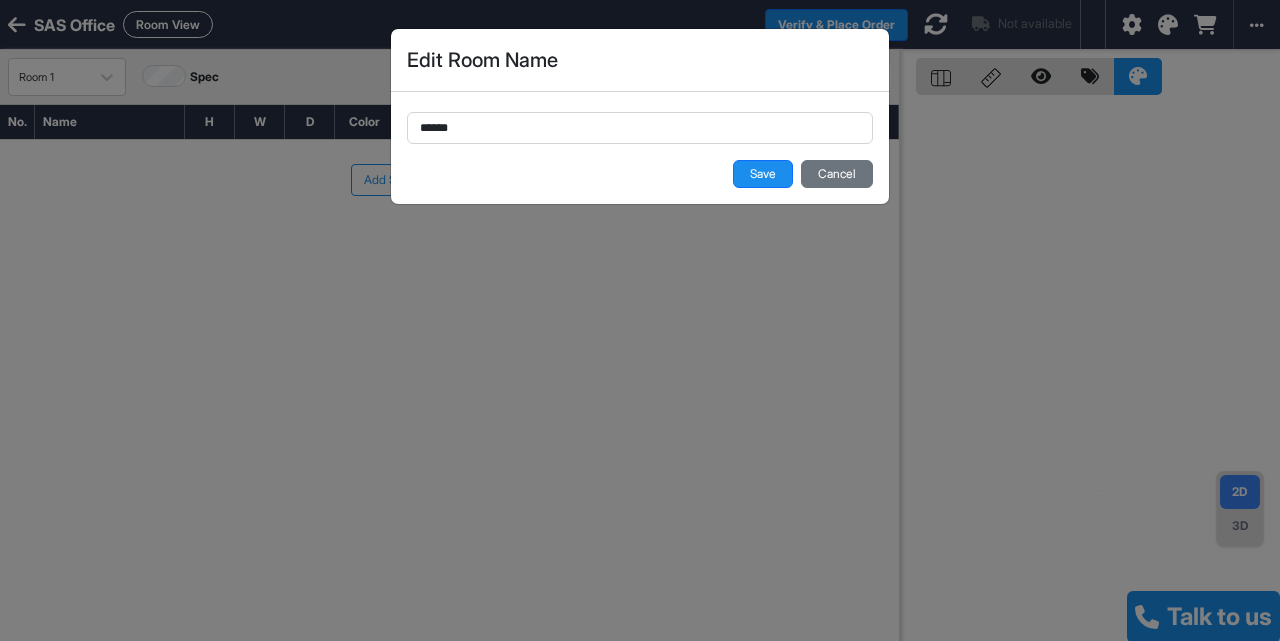 drag, startPoint x: 532, startPoint y: 108, endPoint x: 526, endPoint y: 120, distance: 13.416408 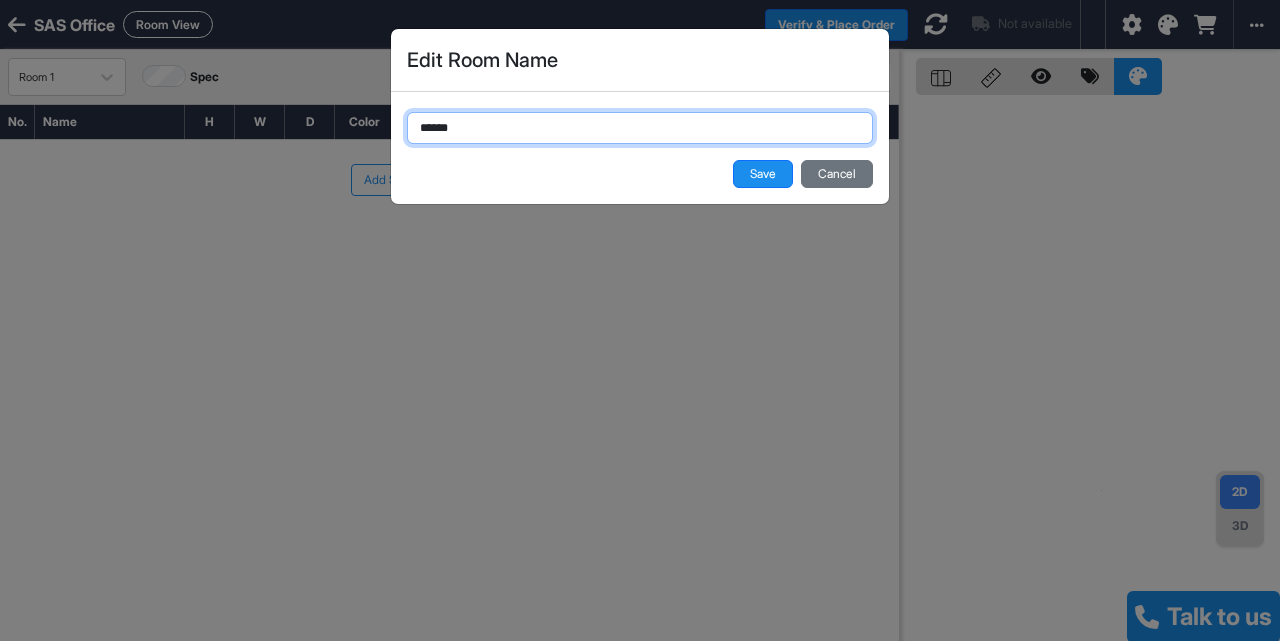click on "******" at bounding box center (640, 128) 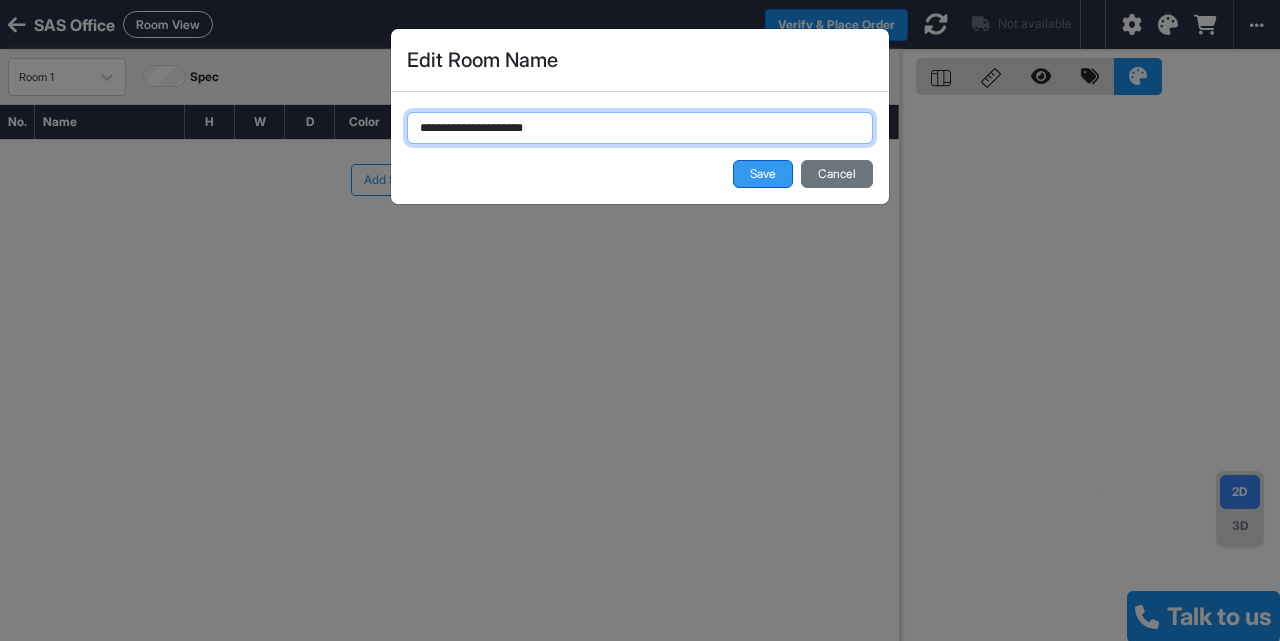 type on "**********" 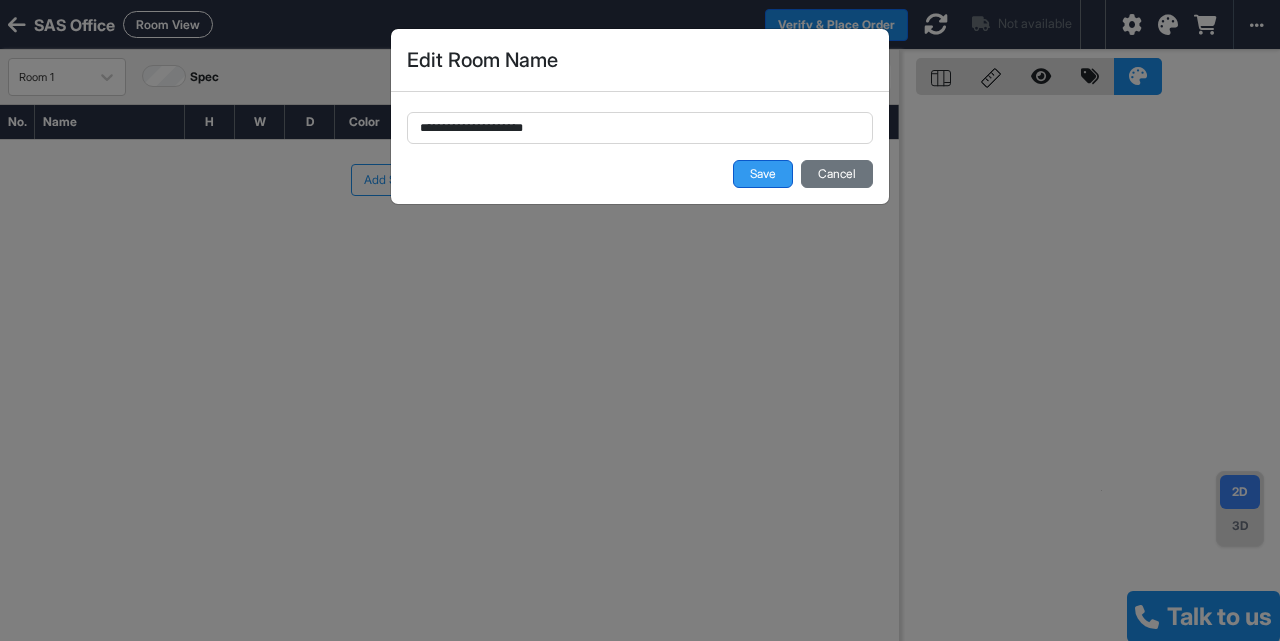 click on "Save" at bounding box center (763, 174) 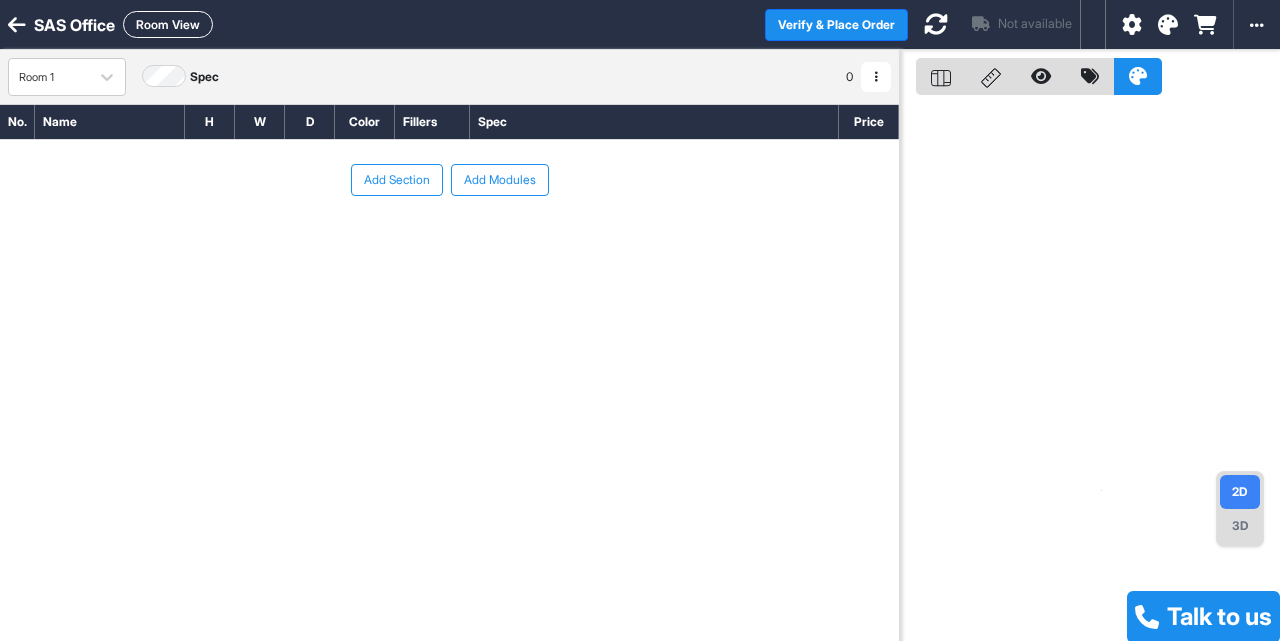 click at bounding box center [876, 77] 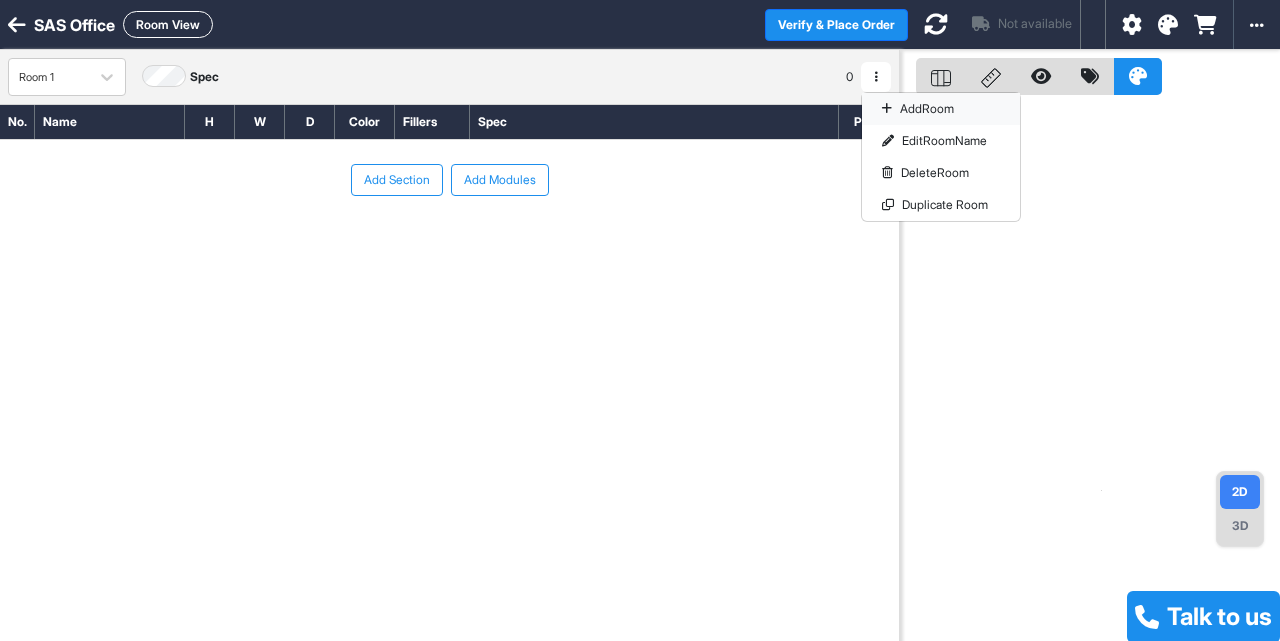 click on "Add  Room" at bounding box center [941, 109] 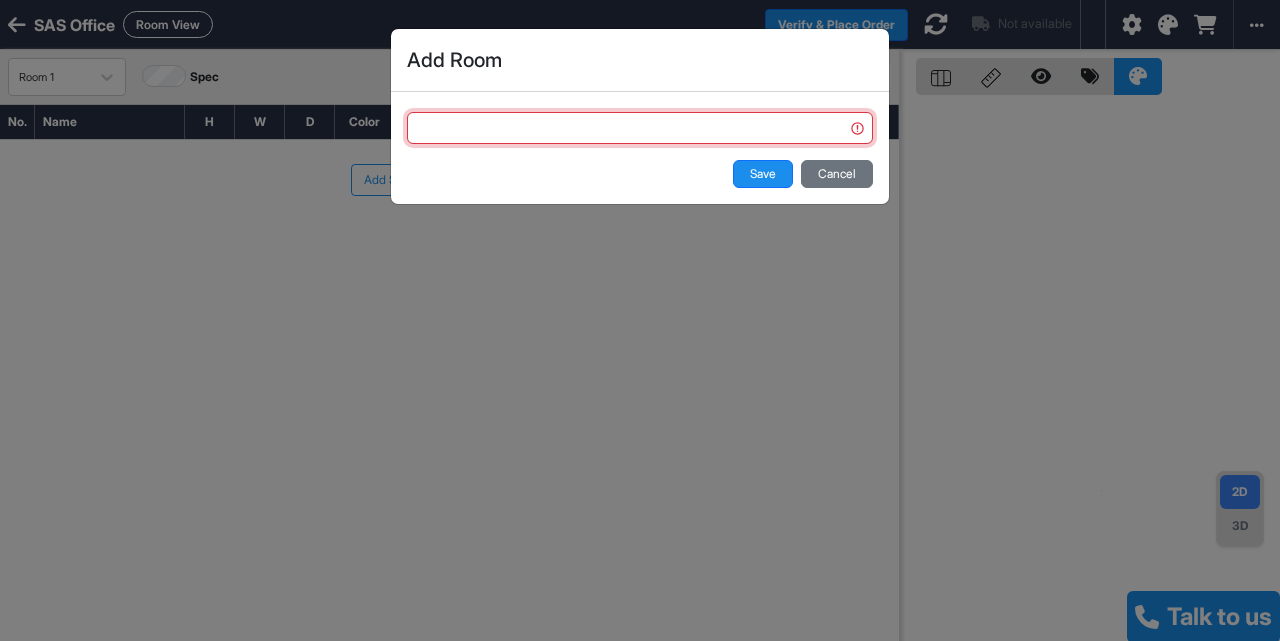 click at bounding box center (640, 128) 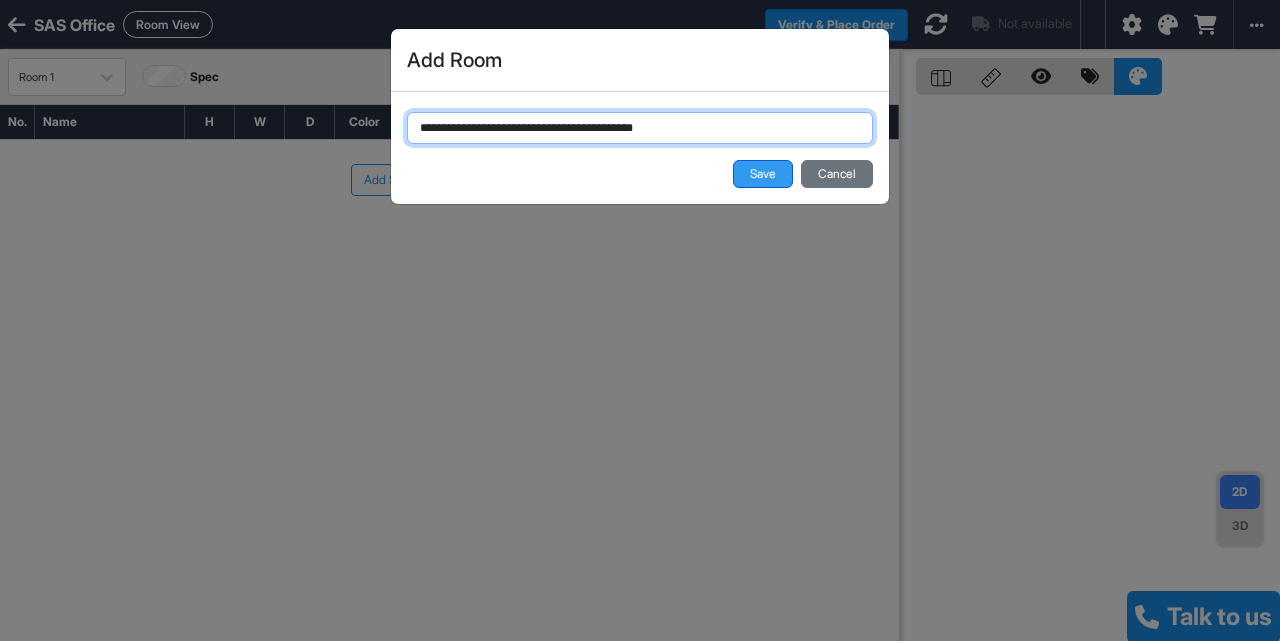 type on "**********" 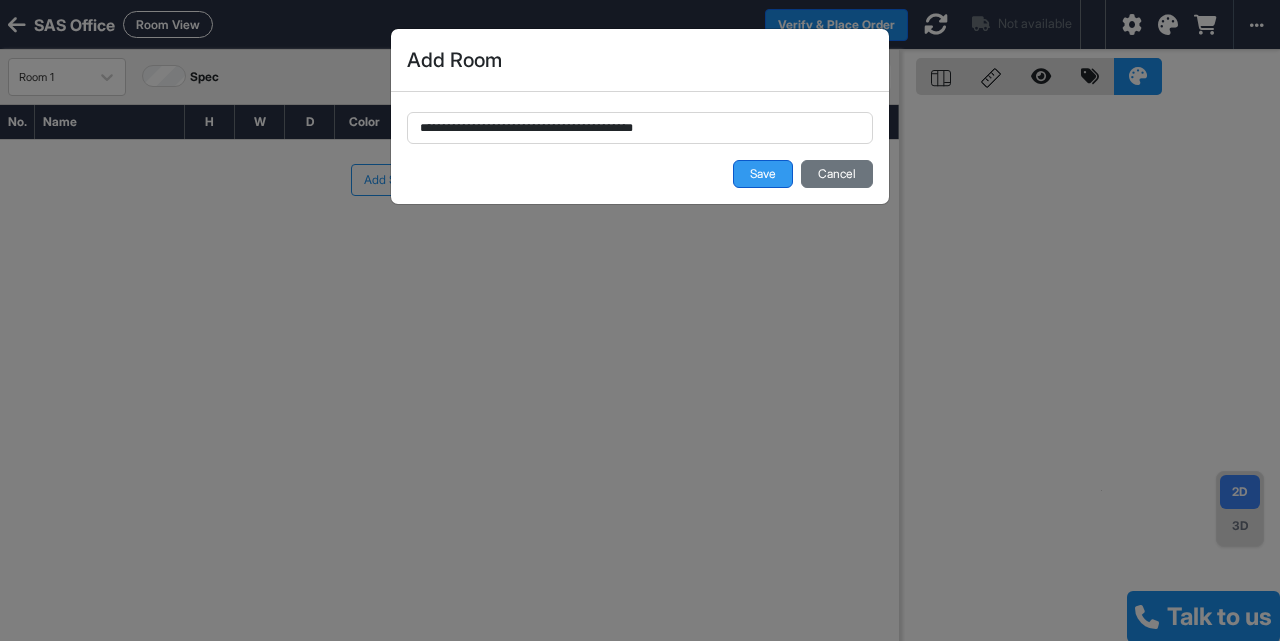 click on "Save" at bounding box center (763, 174) 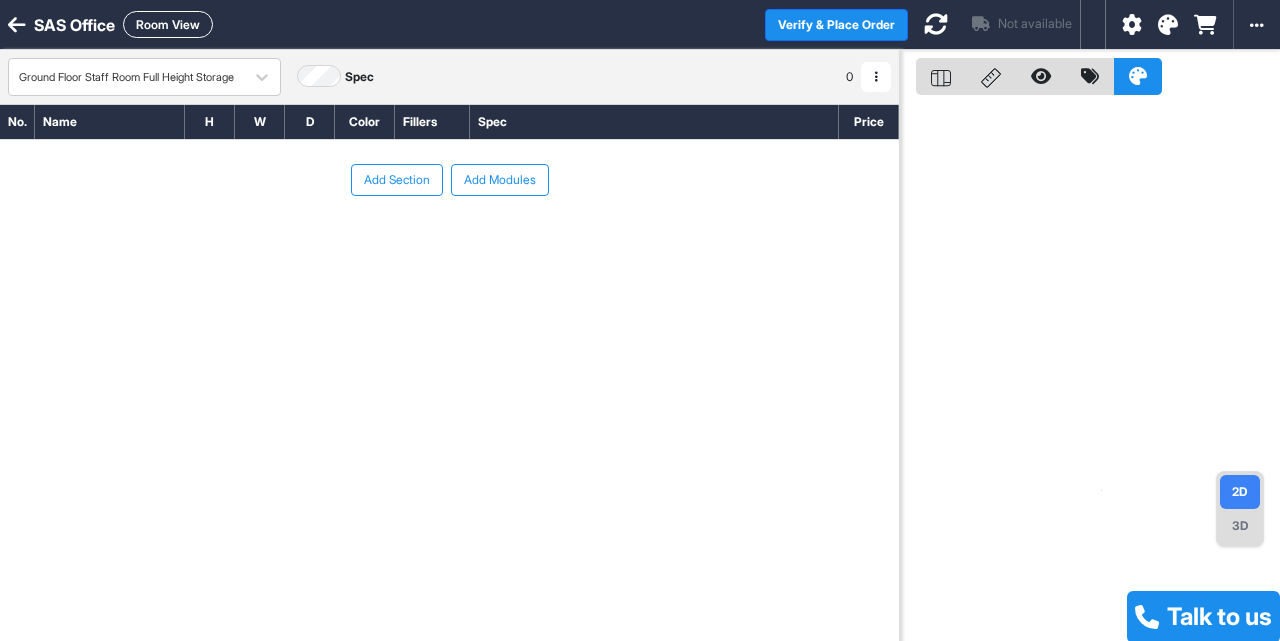 click on "Add Section" at bounding box center (397, 180) 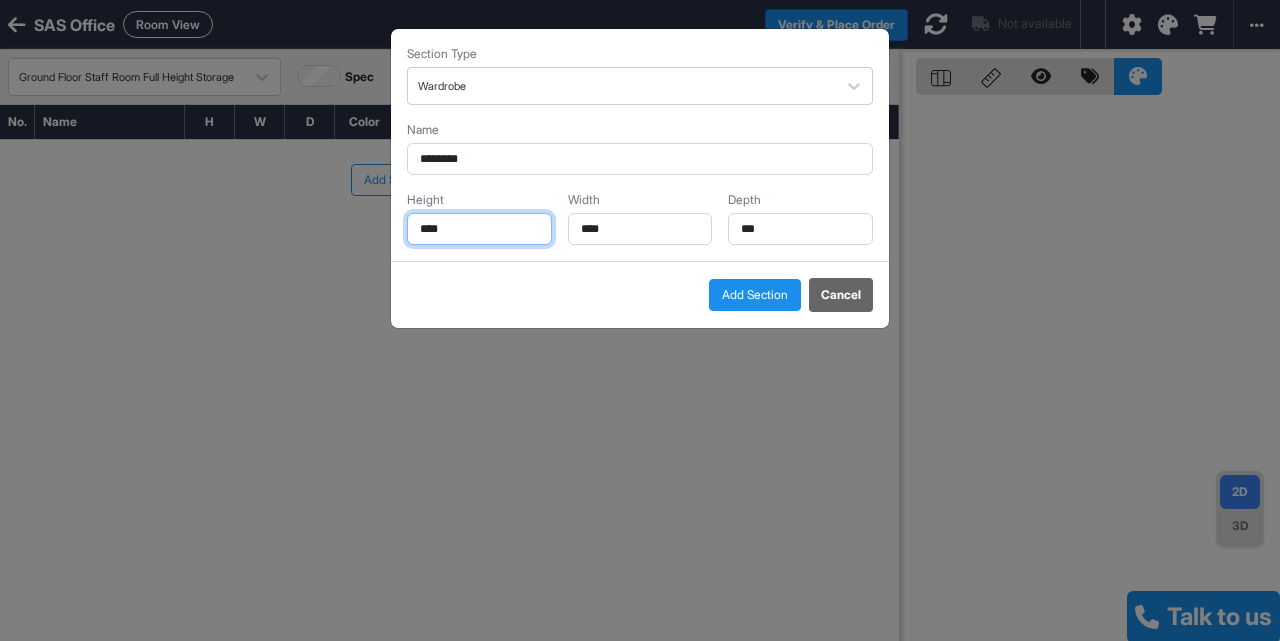 click on "****" at bounding box center (479, 229) 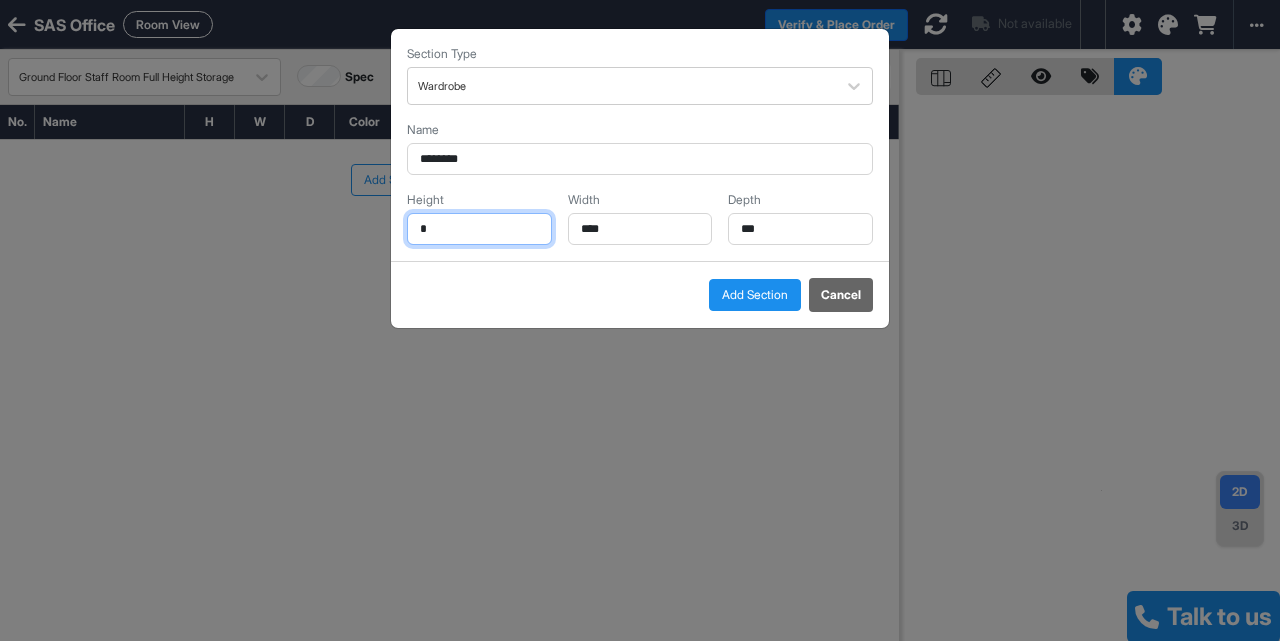 click on "*" at bounding box center [479, 229] 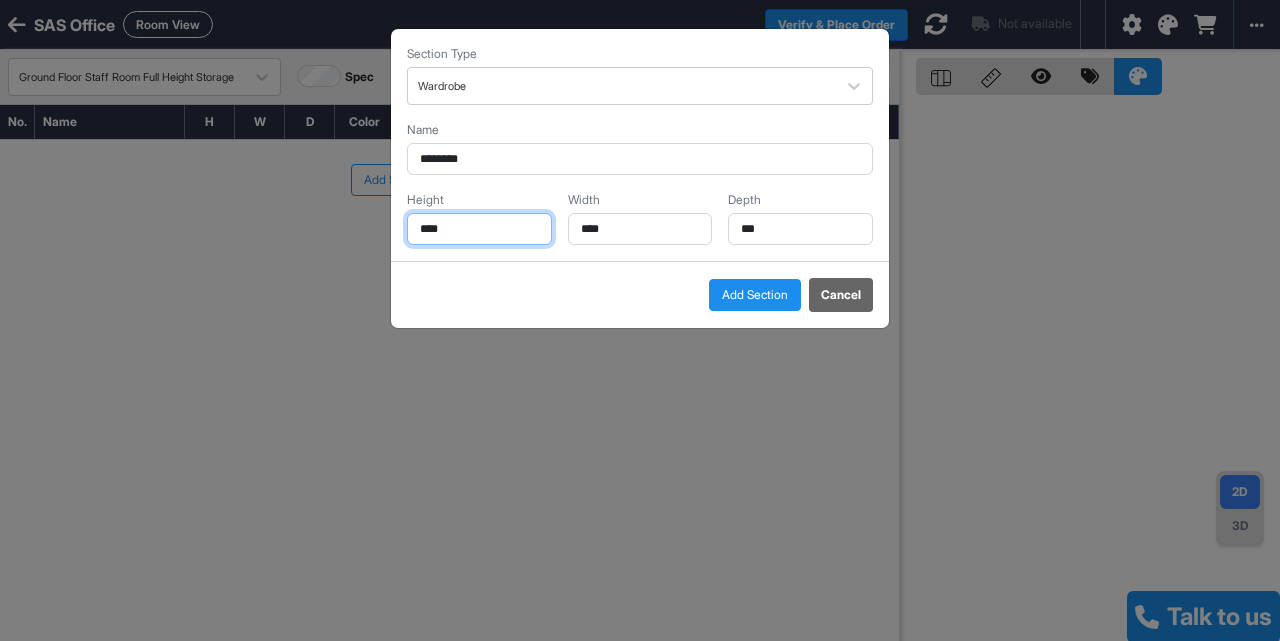 type on "****" 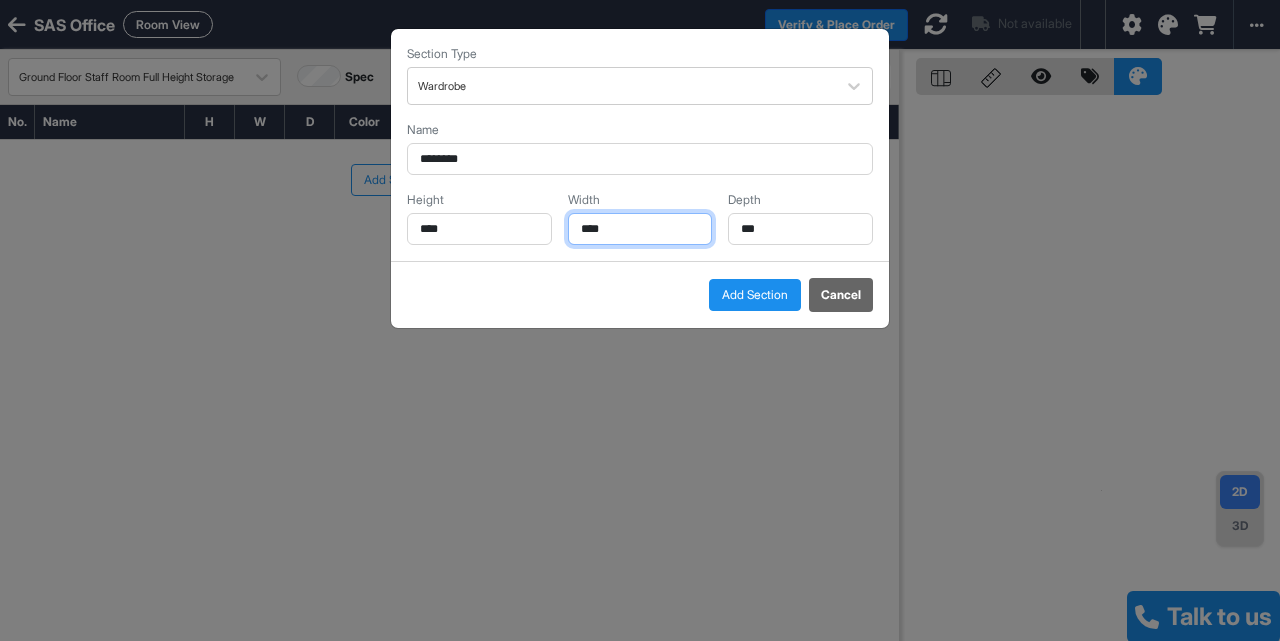 click on "****" at bounding box center (640, 229) 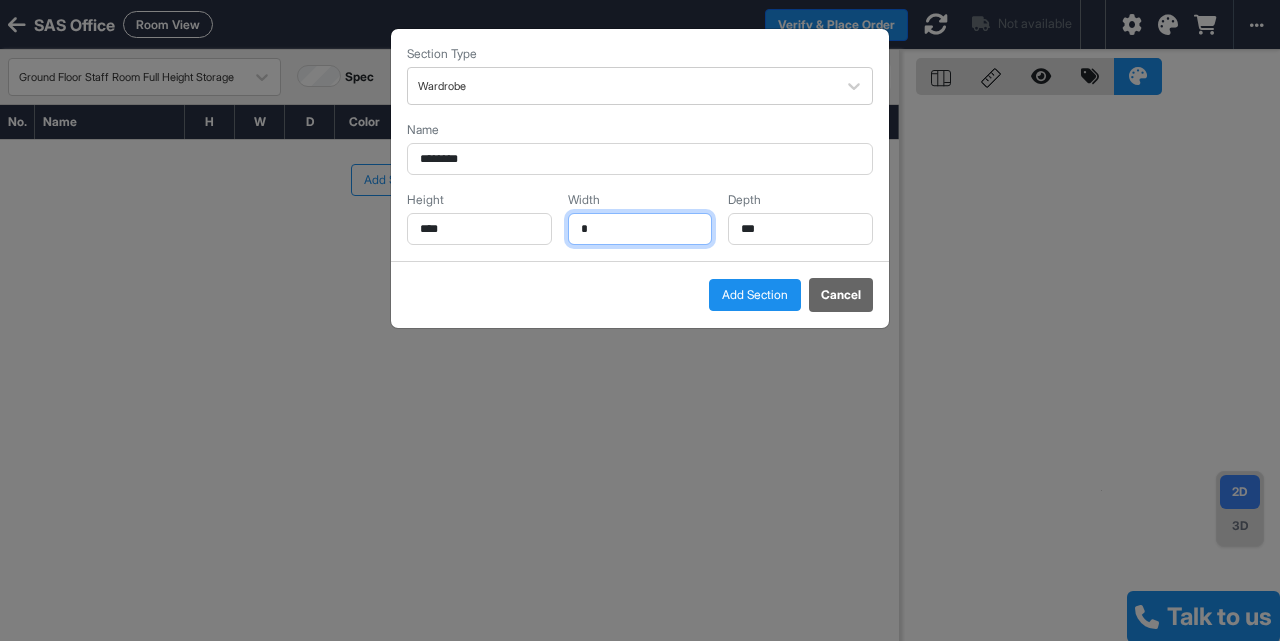 click on "*" at bounding box center (640, 229) 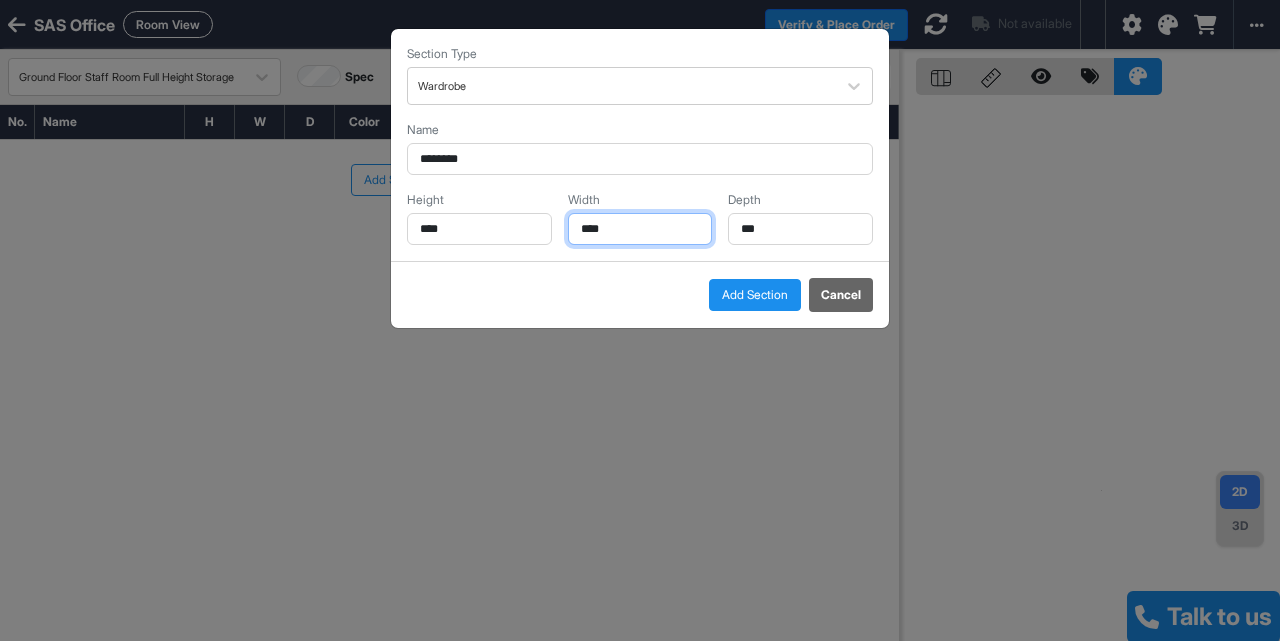 type on "****" 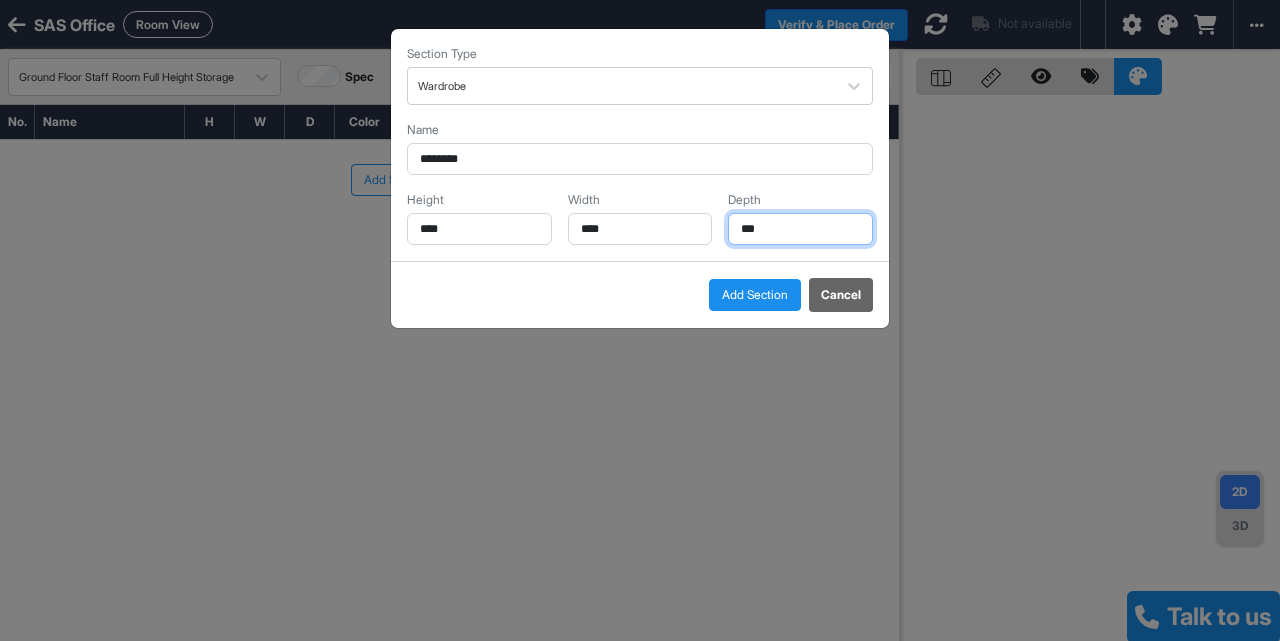 click on "***" at bounding box center (800, 229) 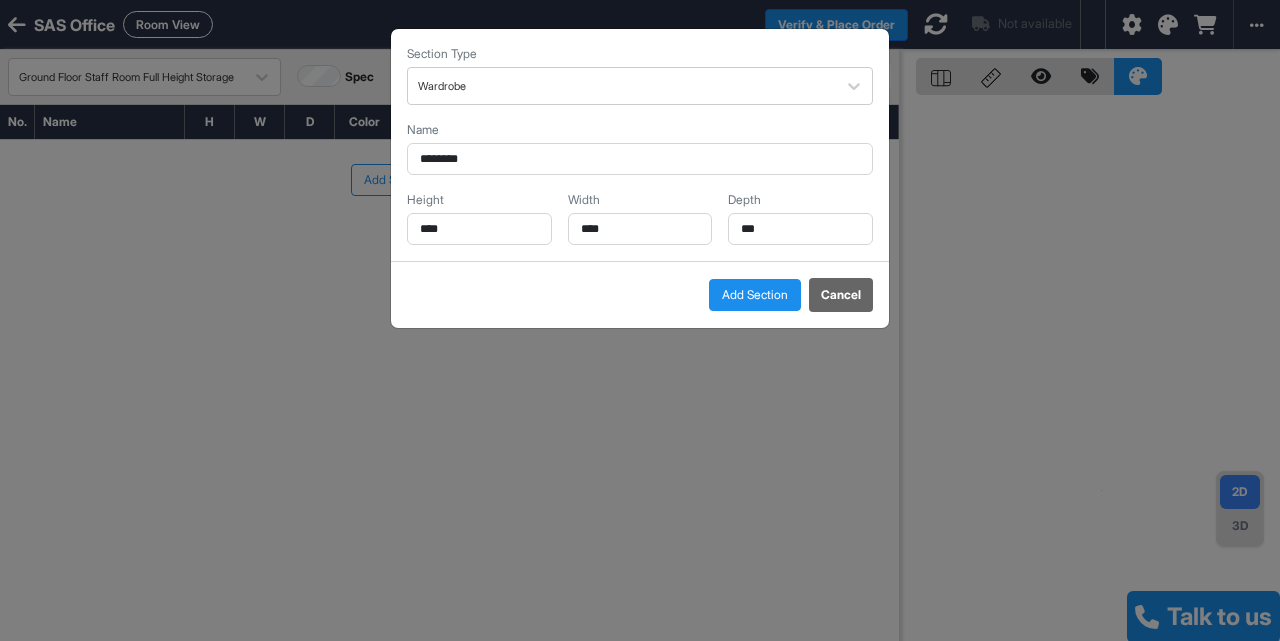 click on "Add Section" at bounding box center [755, 295] 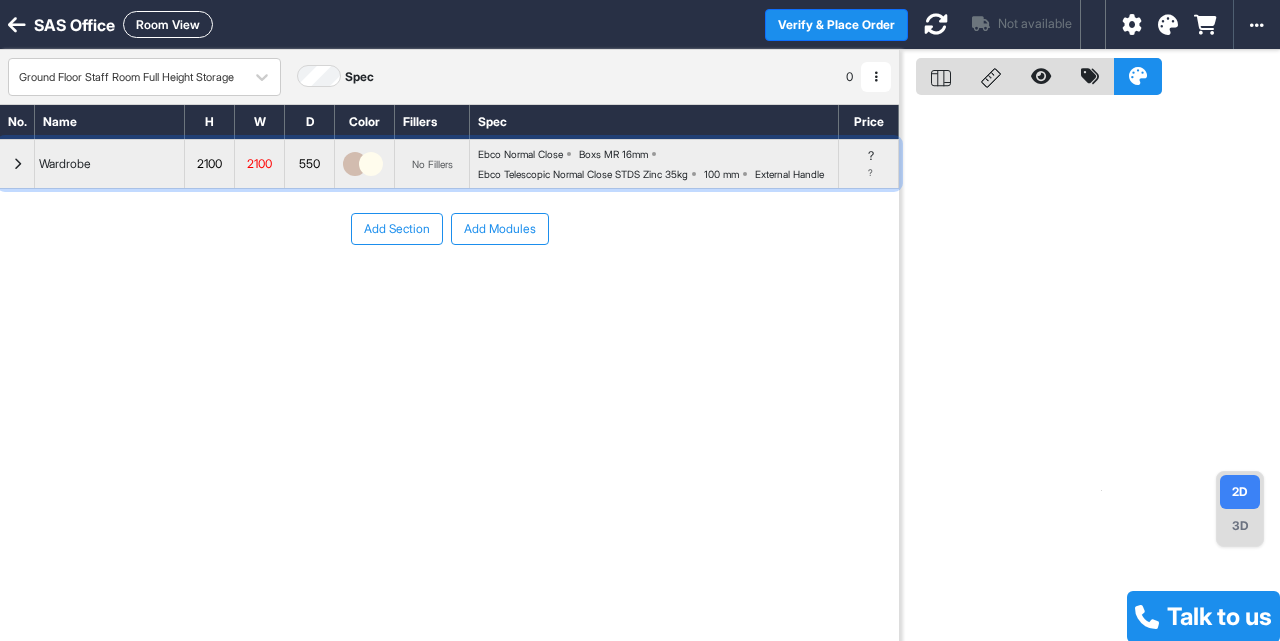 click at bounding box center [17, 164] 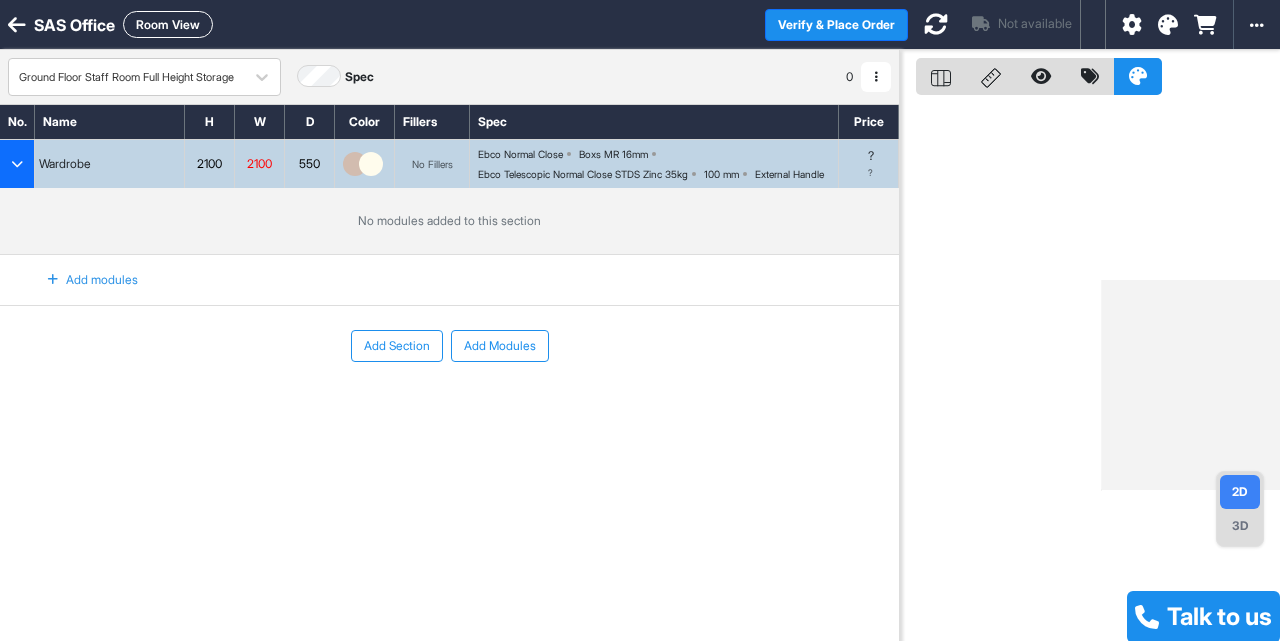 click on "Add modules" at bounding box center [81, 280] 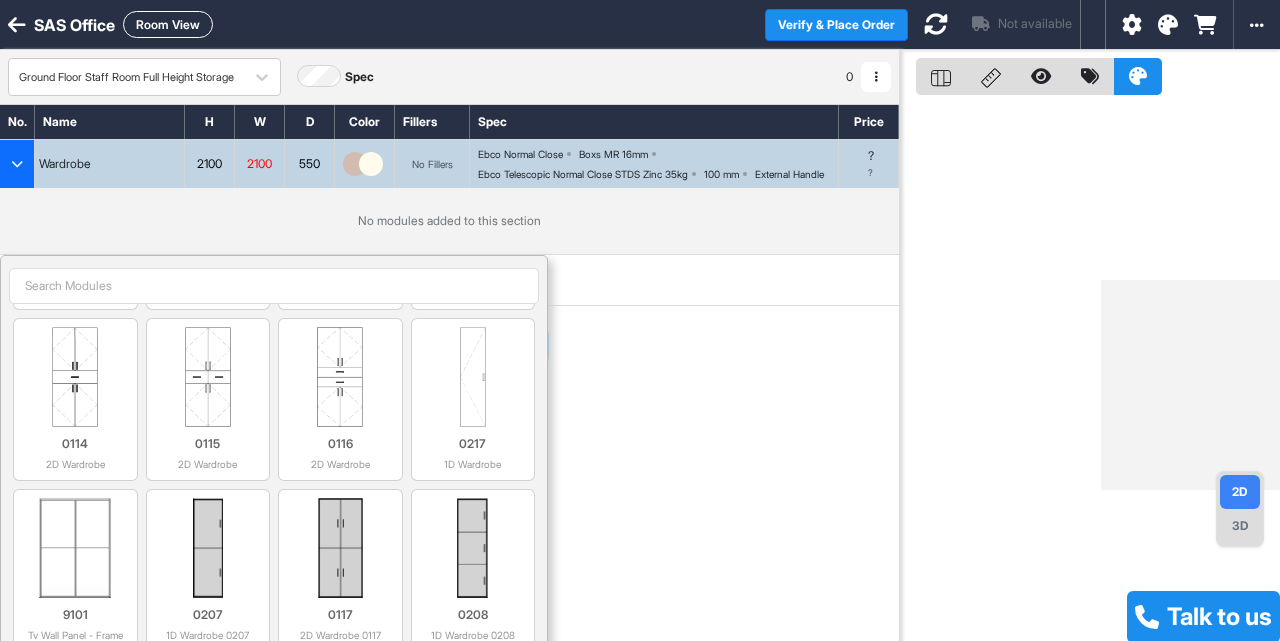 scroll, scrollTop: 1066, scrollLeft: 0, axis: vertical 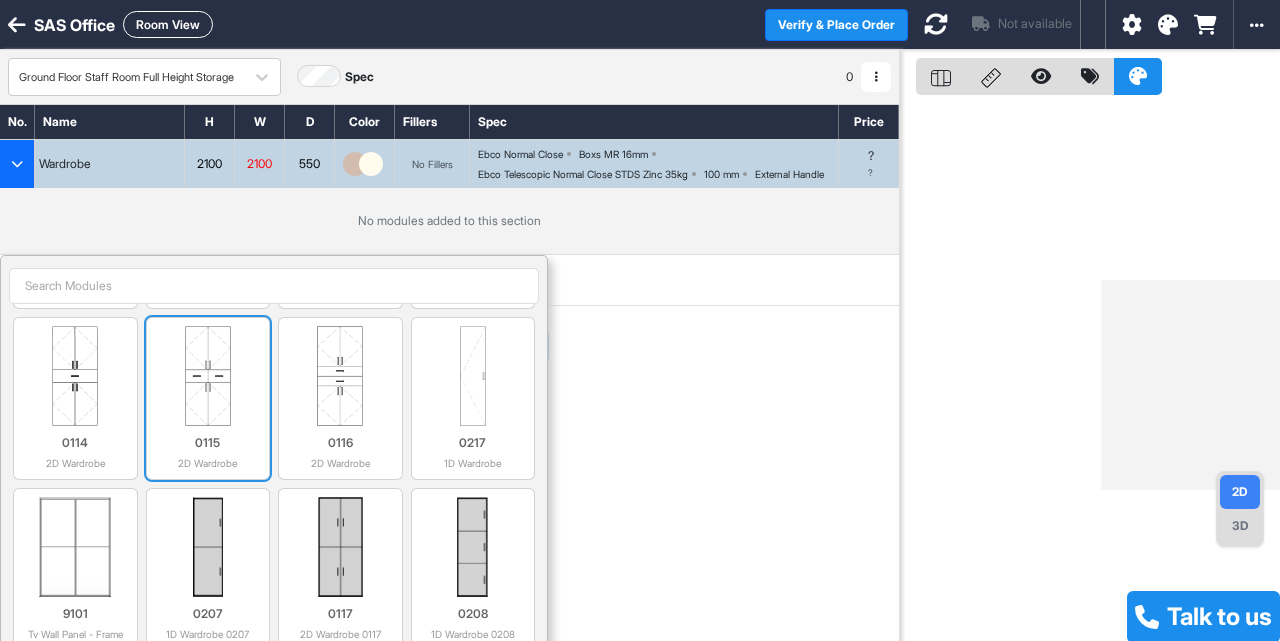 click at bounding box center [208, 376] 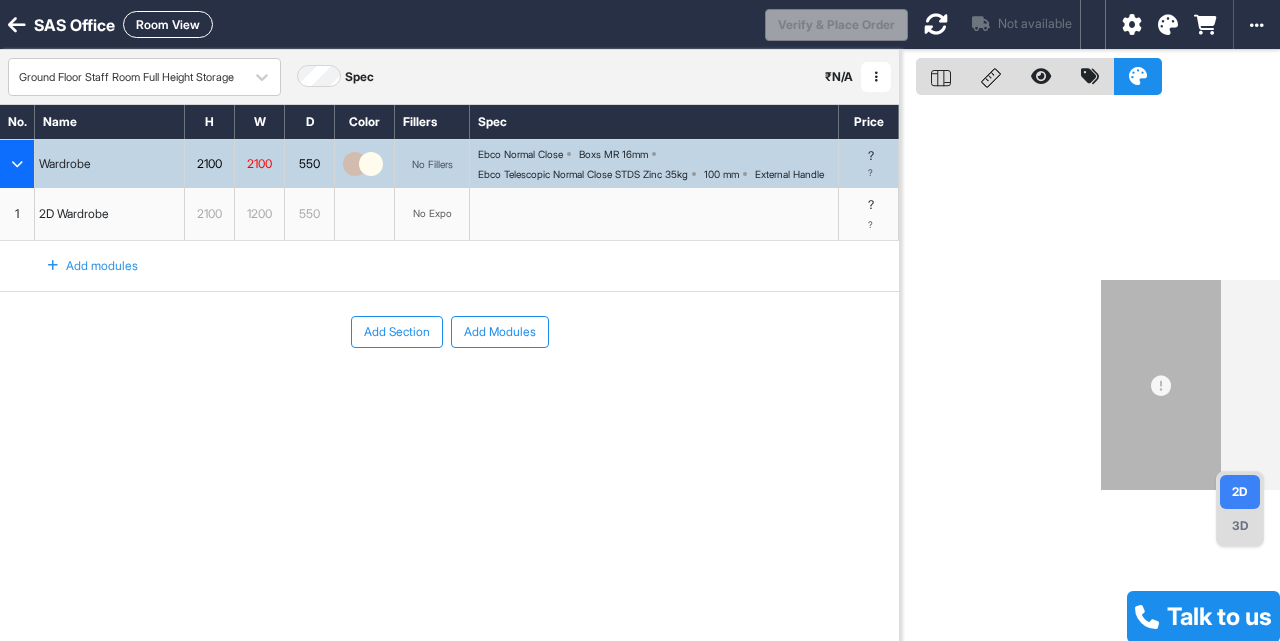 click on "1" at bounding box center (17, 214) 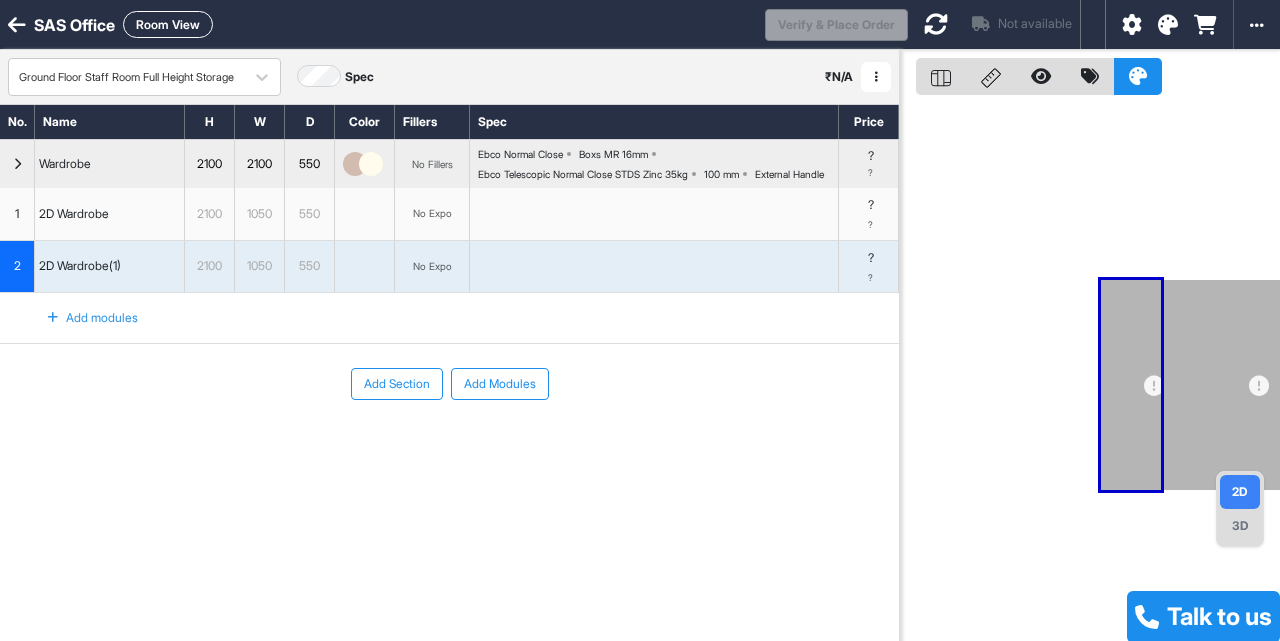 drag, startPoint x: 87, startPoint y: 357, endPoint x: 110, endPoint y: 351, distance: 23.769728 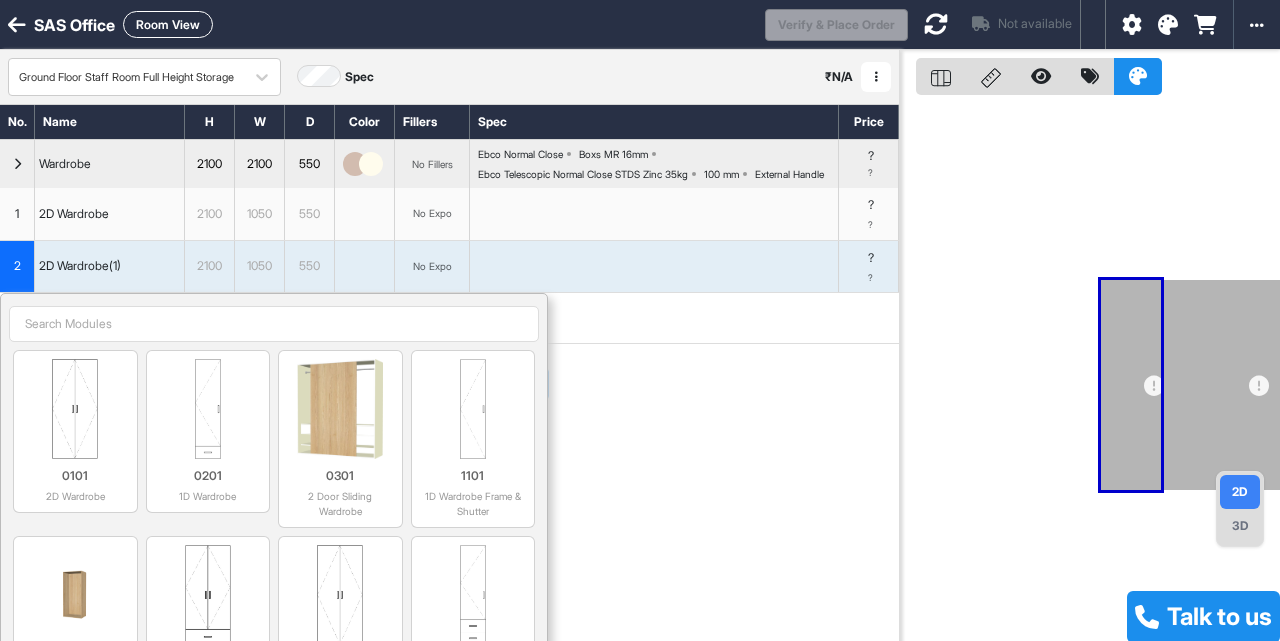 click at bounding box center (274, 324) 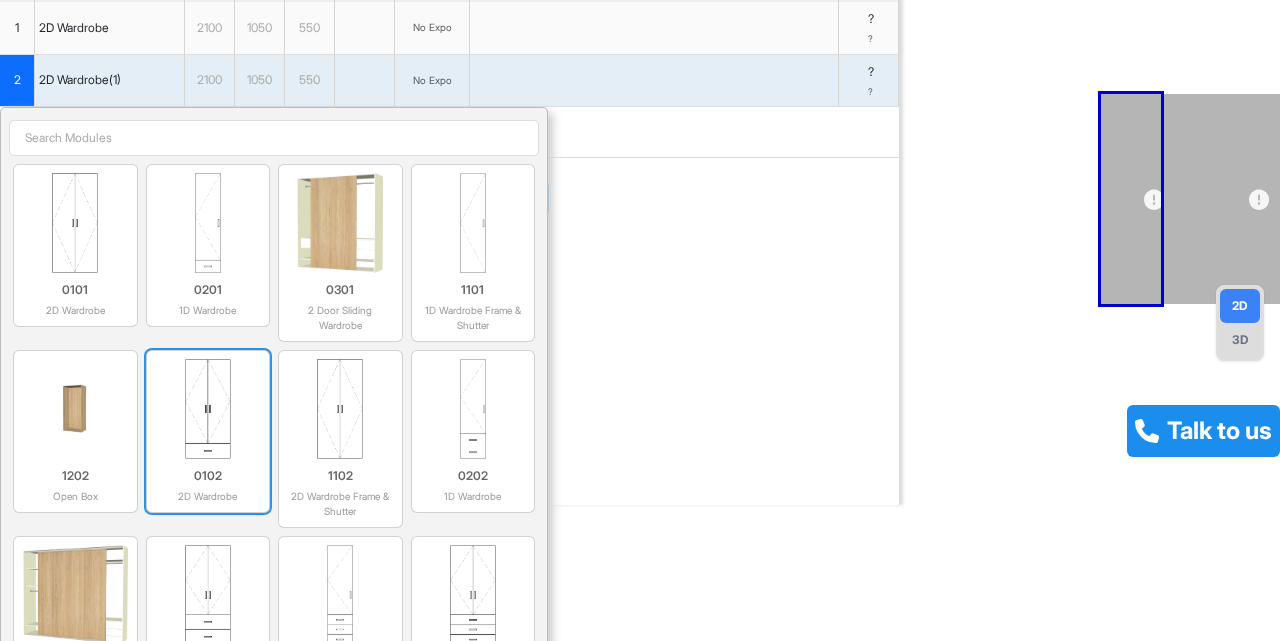 scroll, scrollTop: 187, scrollLeft: 0, axis: vertical 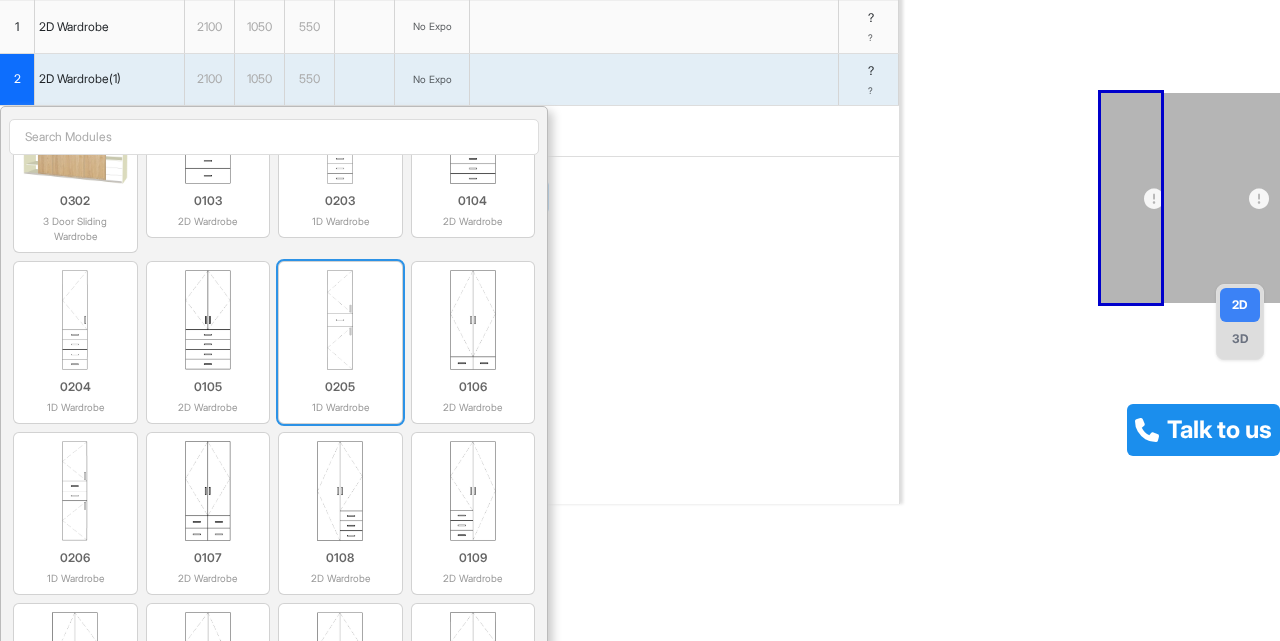 click at bounding box center (340, 320) 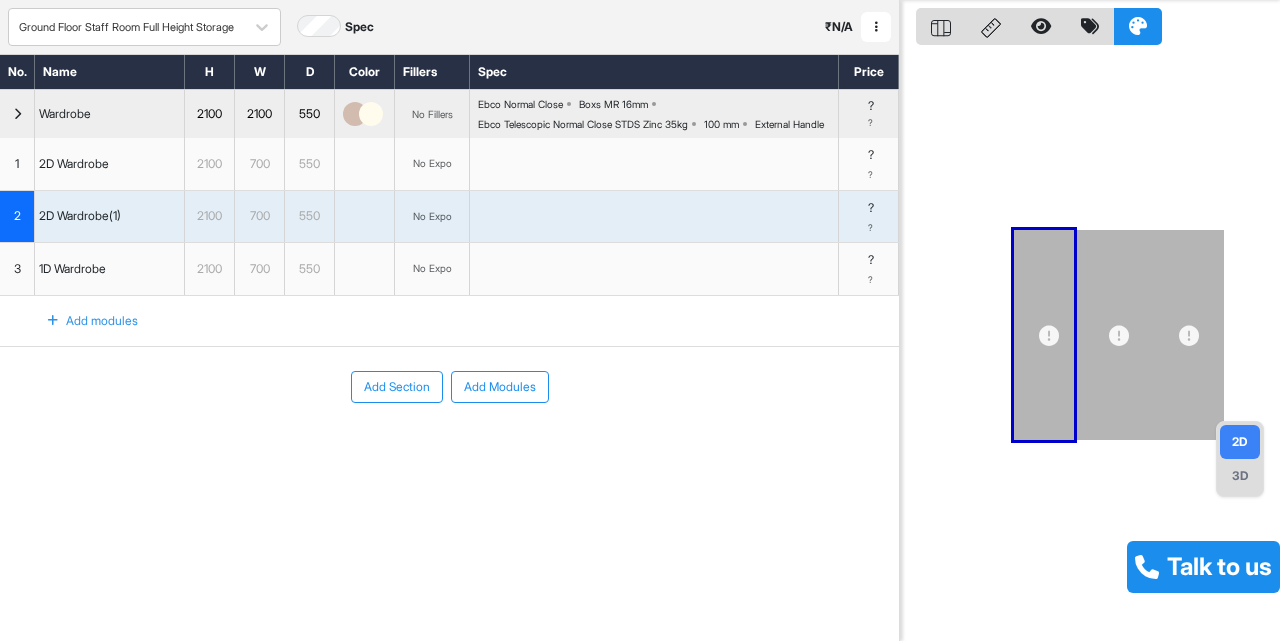scroll, scrollTop: 0, scrollLeft: 0, axis: both 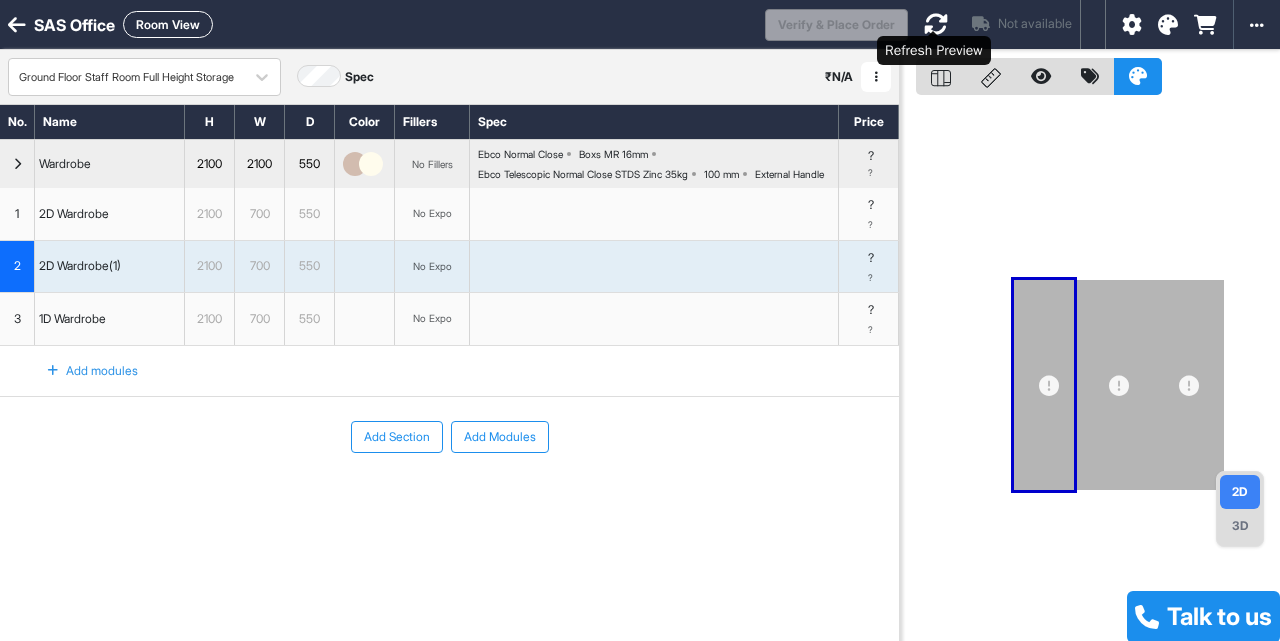 click at bounding box center [936, 24] 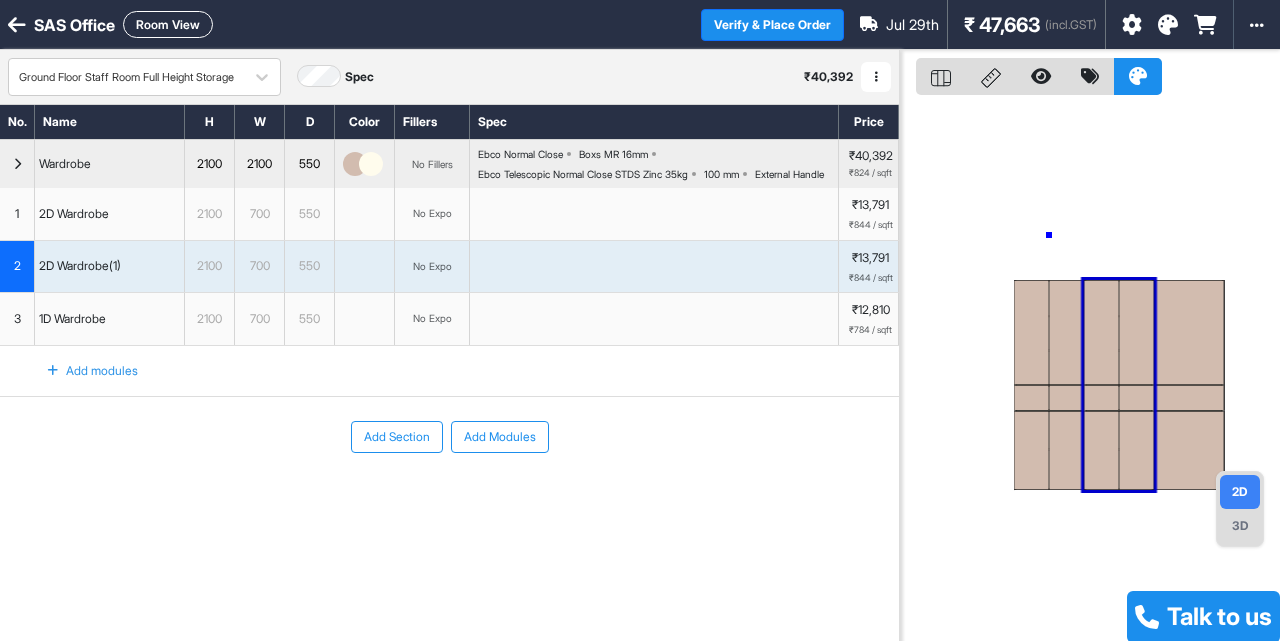 click at bounding box center [1090, 370] 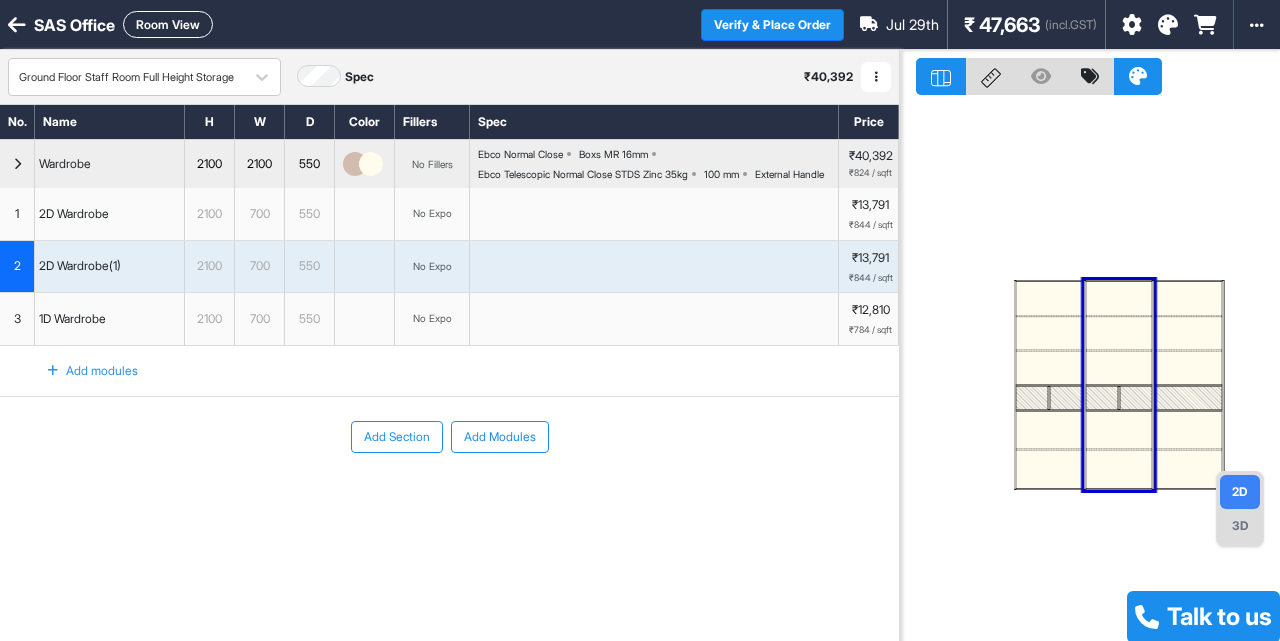 click at bounding box center [1090, 370] 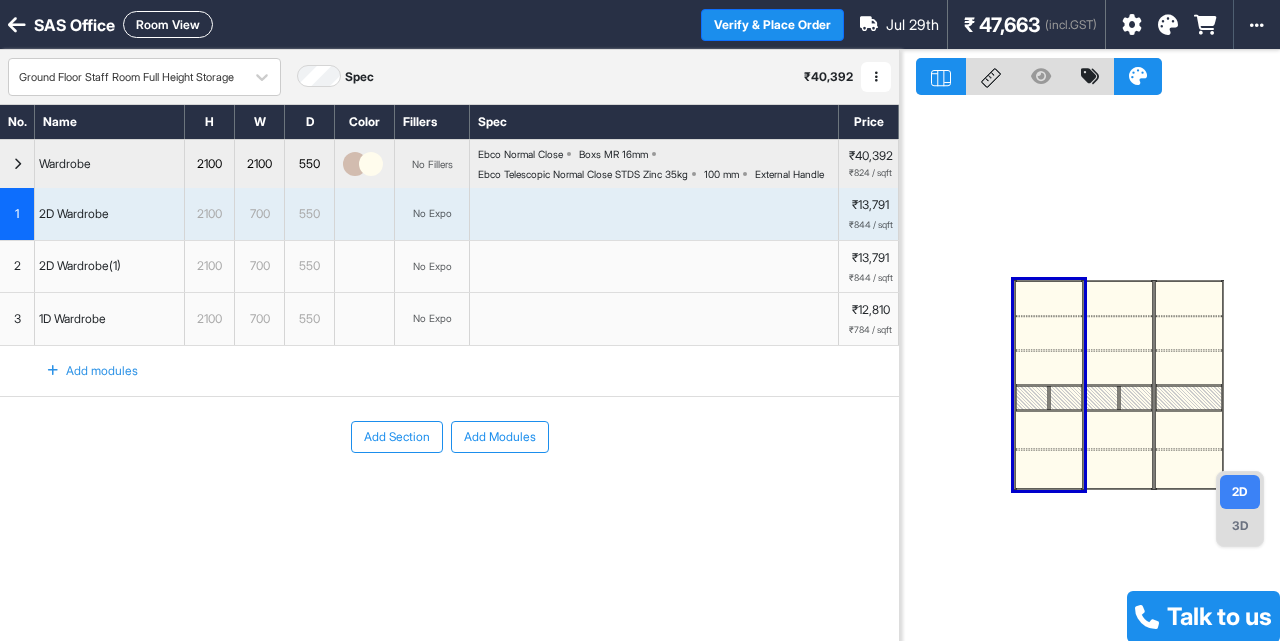 click on "700" at bounding box center [259, 214] 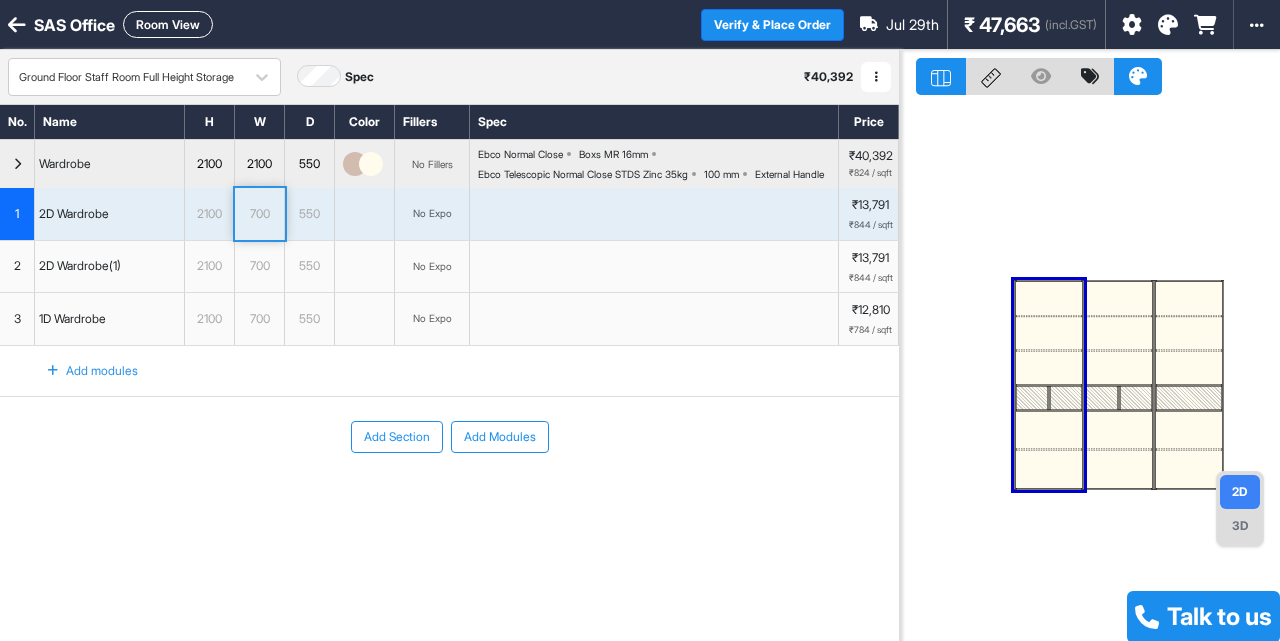 click on "700" at bounding box center (259, 214) 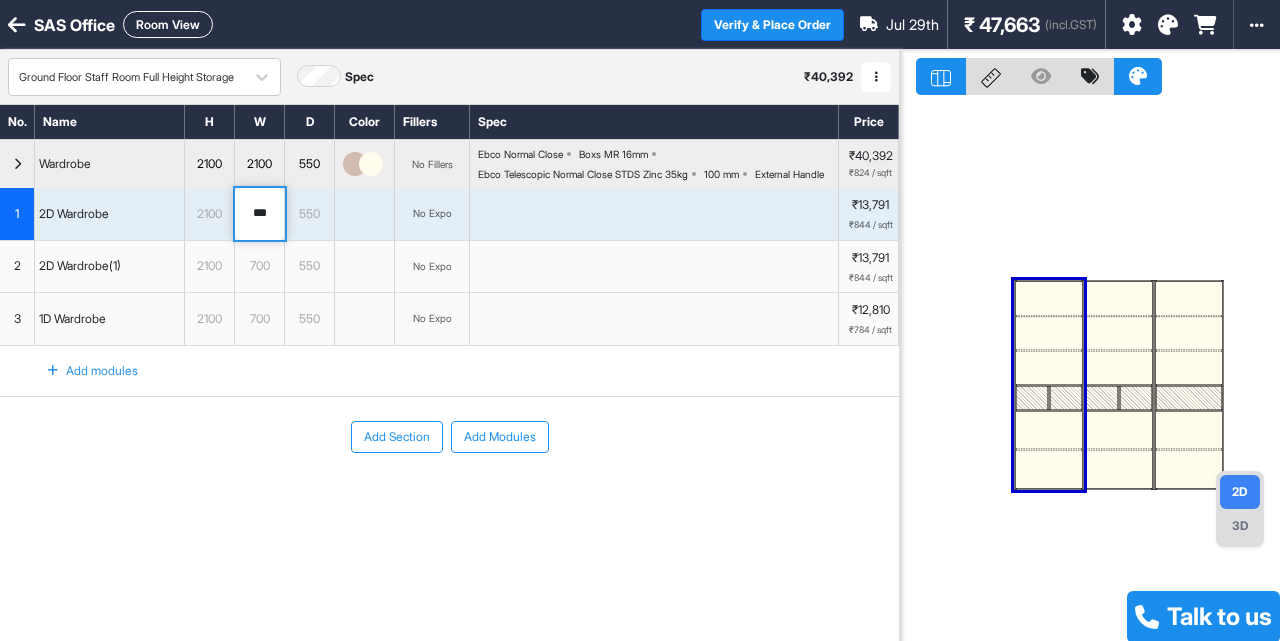 click on "***" at bounding box center (259, 214) 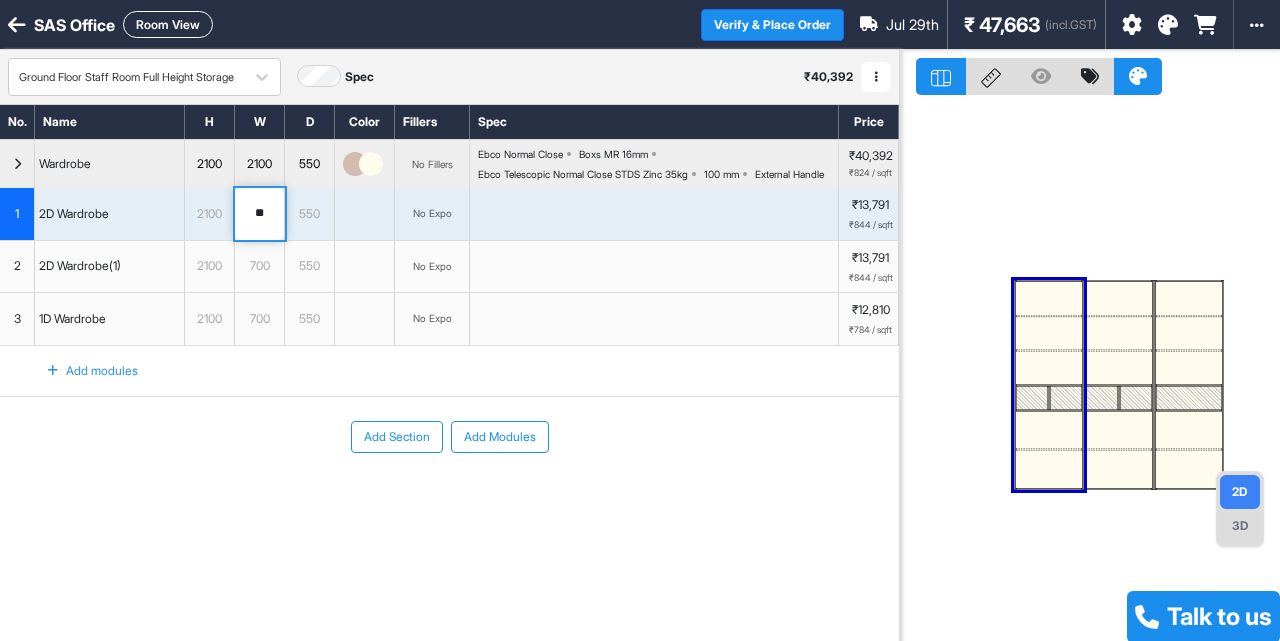 type on "***" 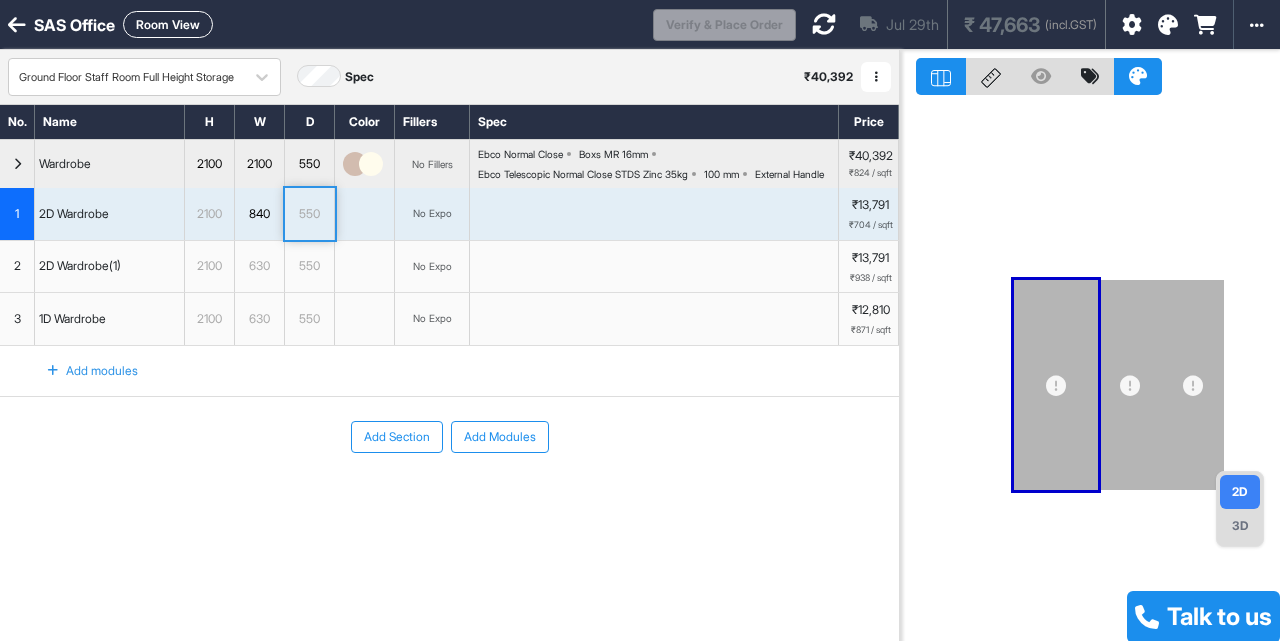 click on "630" at bounding box center (259, 266) 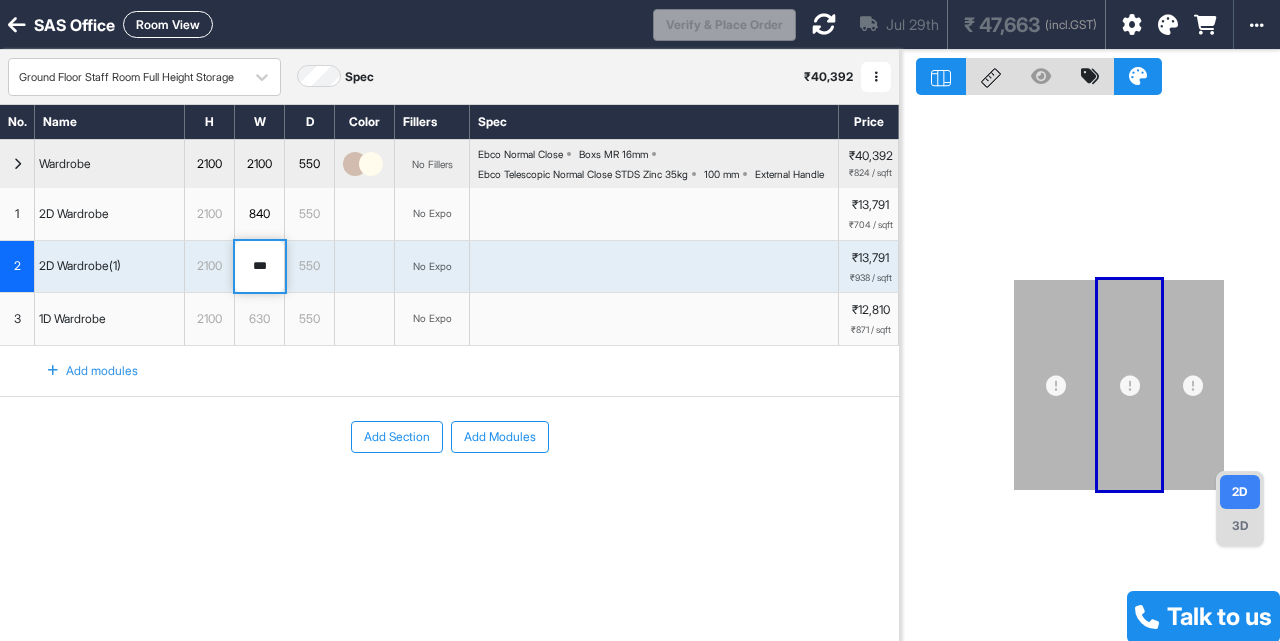 click on "***" at bounding box center [259, 267] 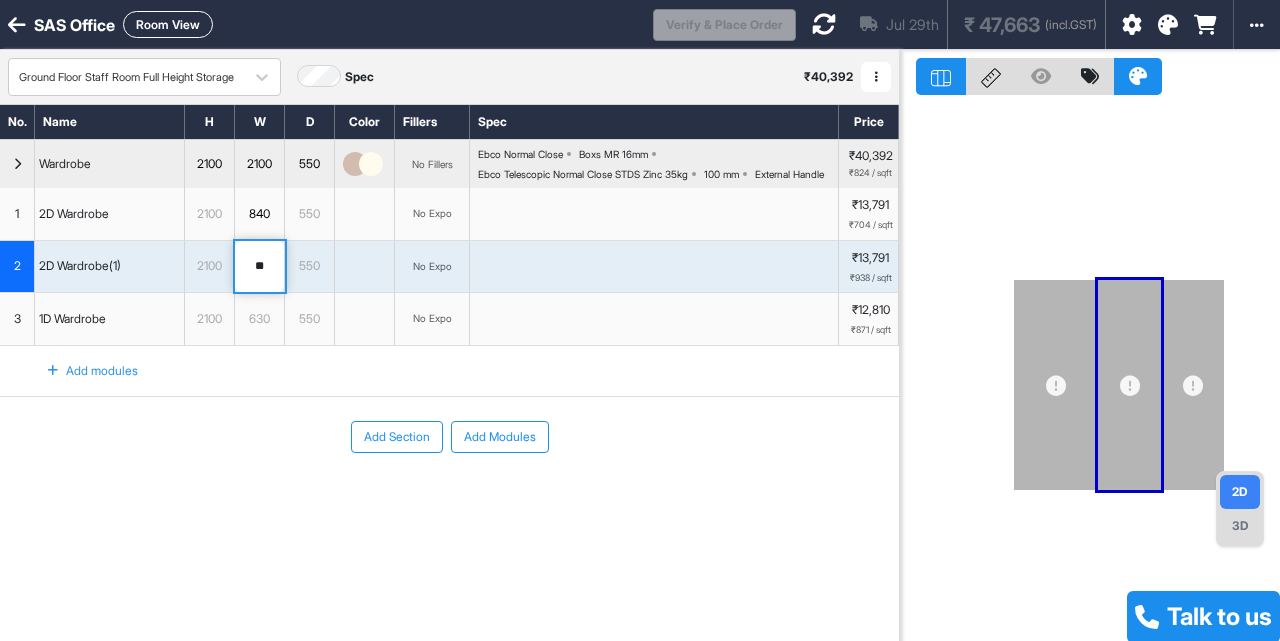 type on "***" 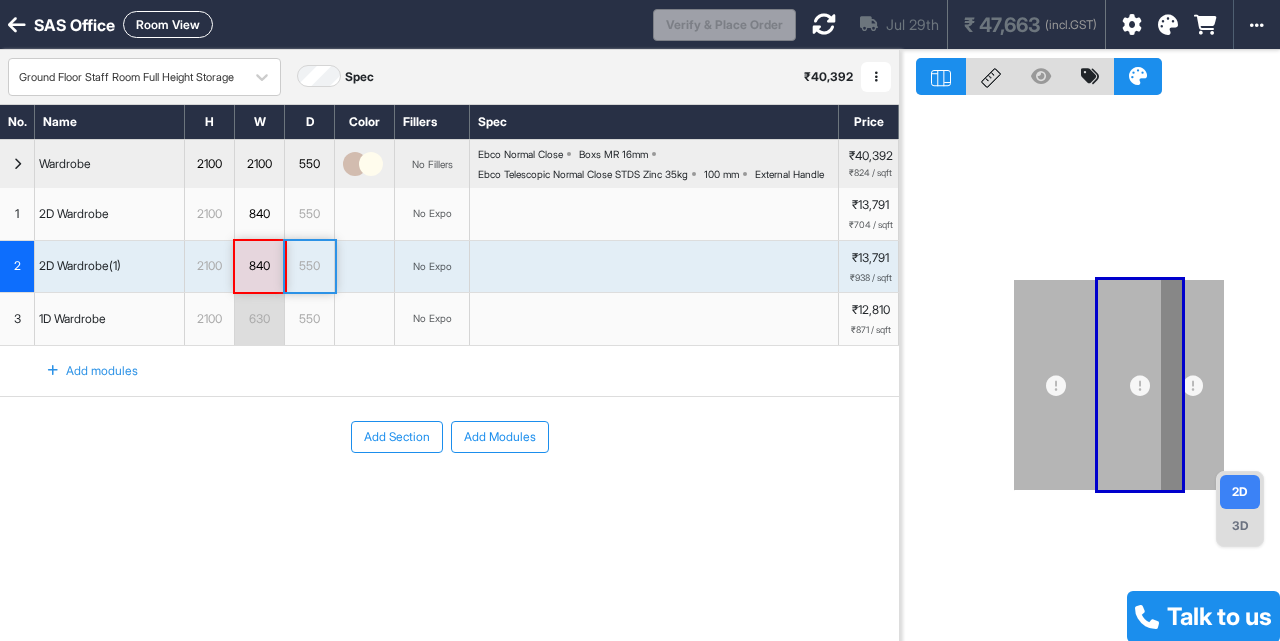 click on "630" at bounding box center [260, 319] 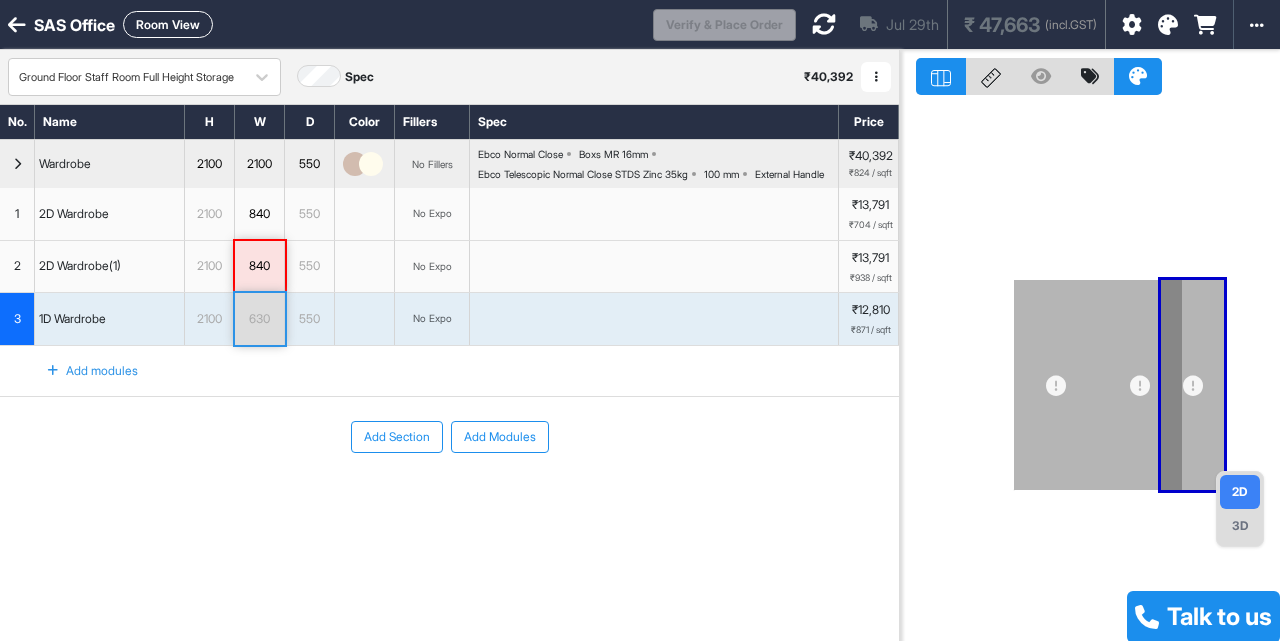 click on "630" at bounding box center [260, 319] 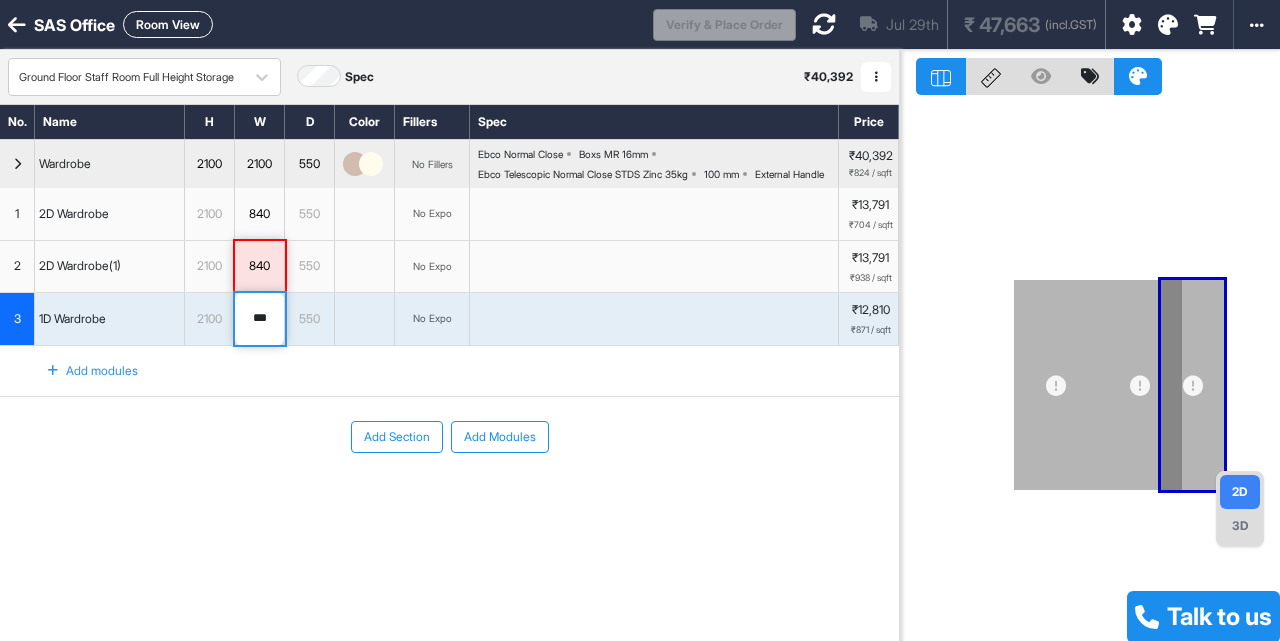 click on "***" at bounding box center [259, 319] 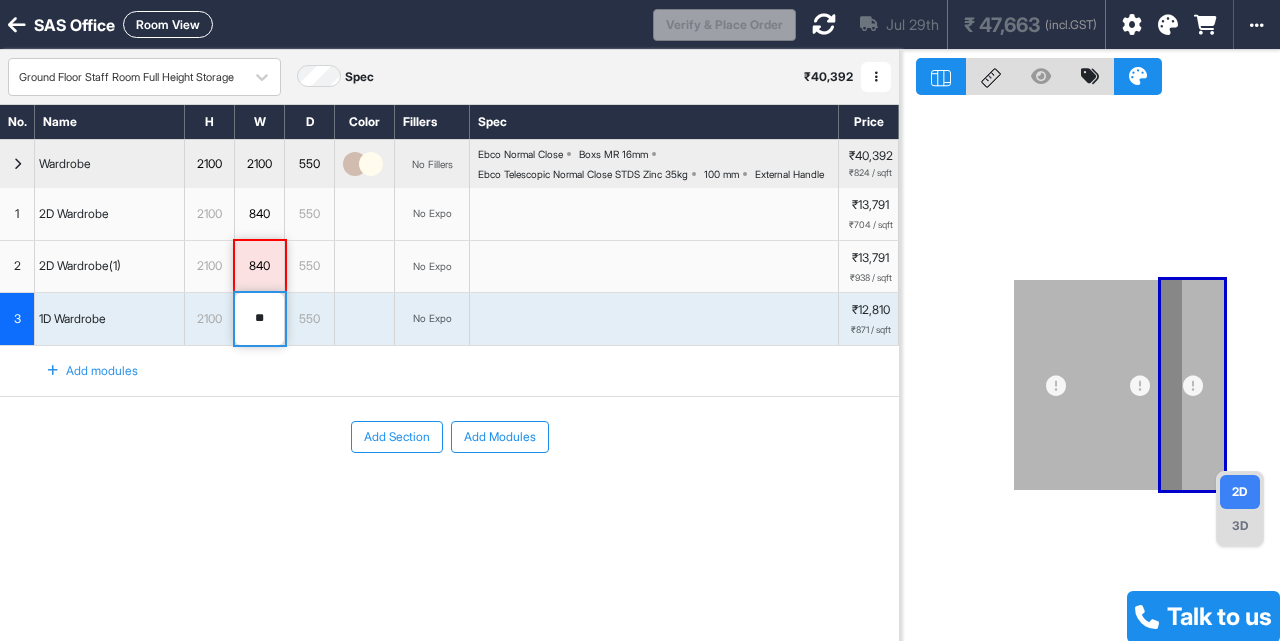 type on "***" 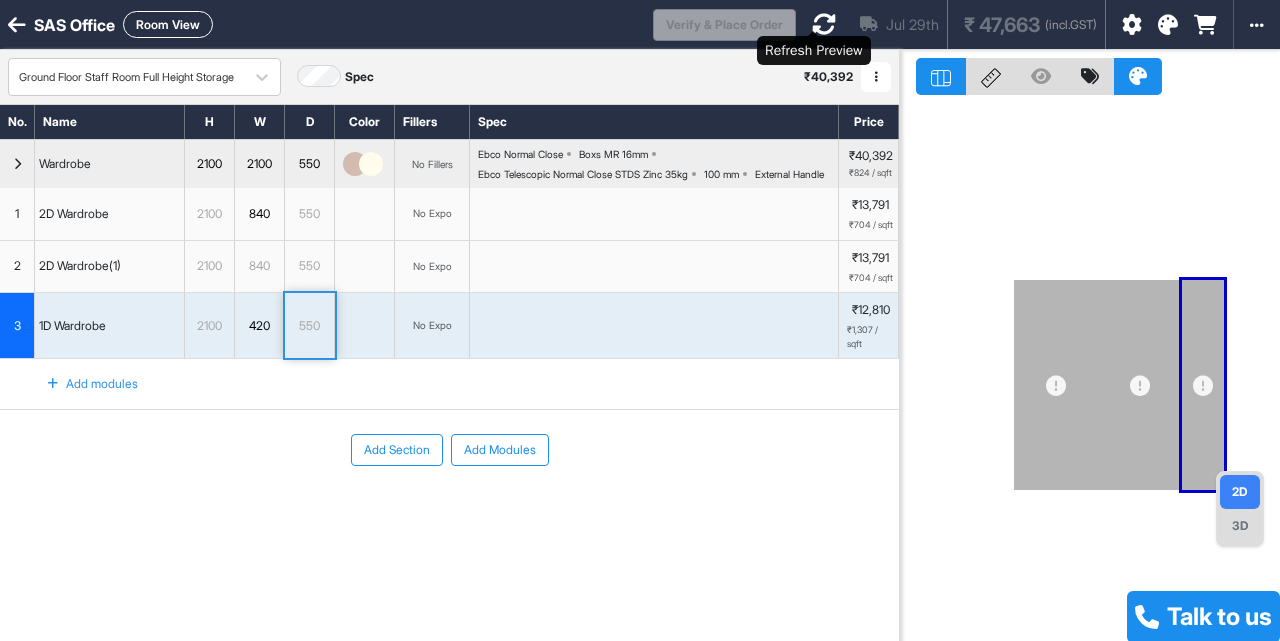 click at bounding box center (824, 24) 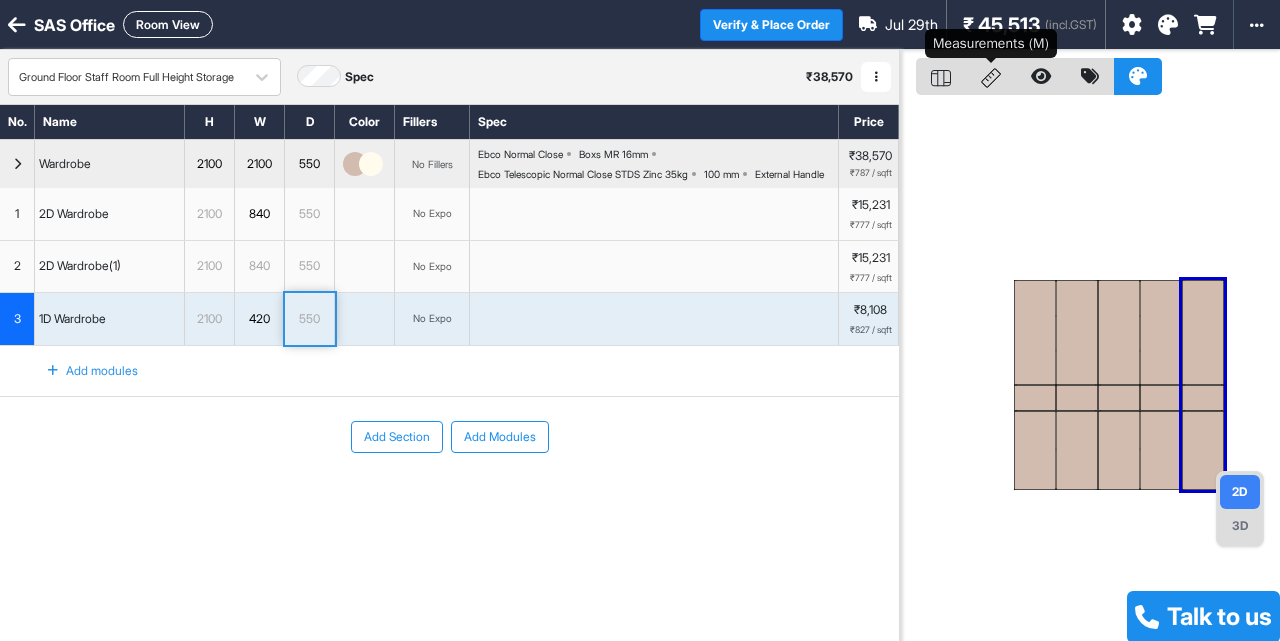 click 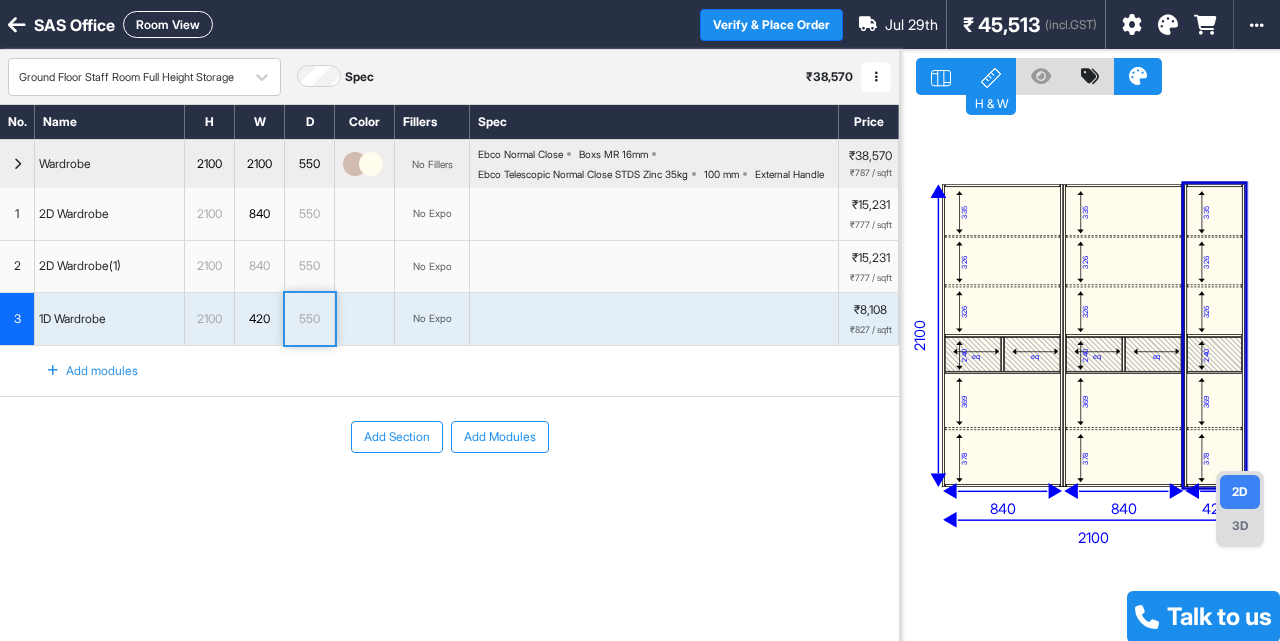 click on "326" at bounding box center [1002, 311] 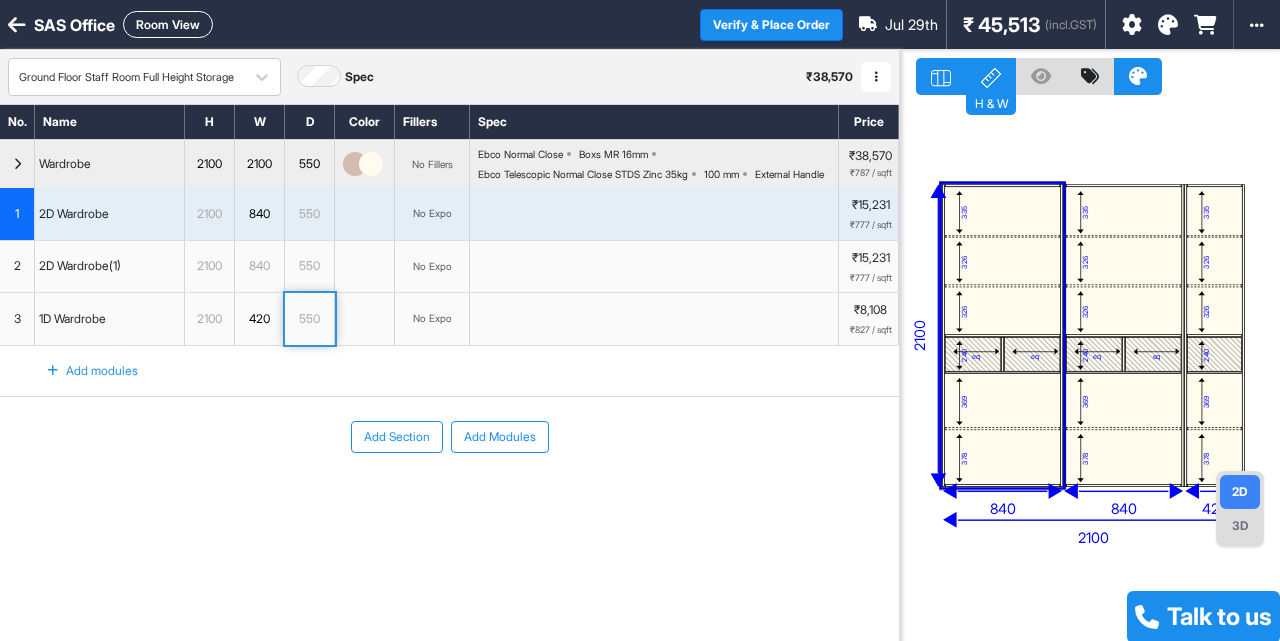 click on "326" at bounding box center [1002, 311] 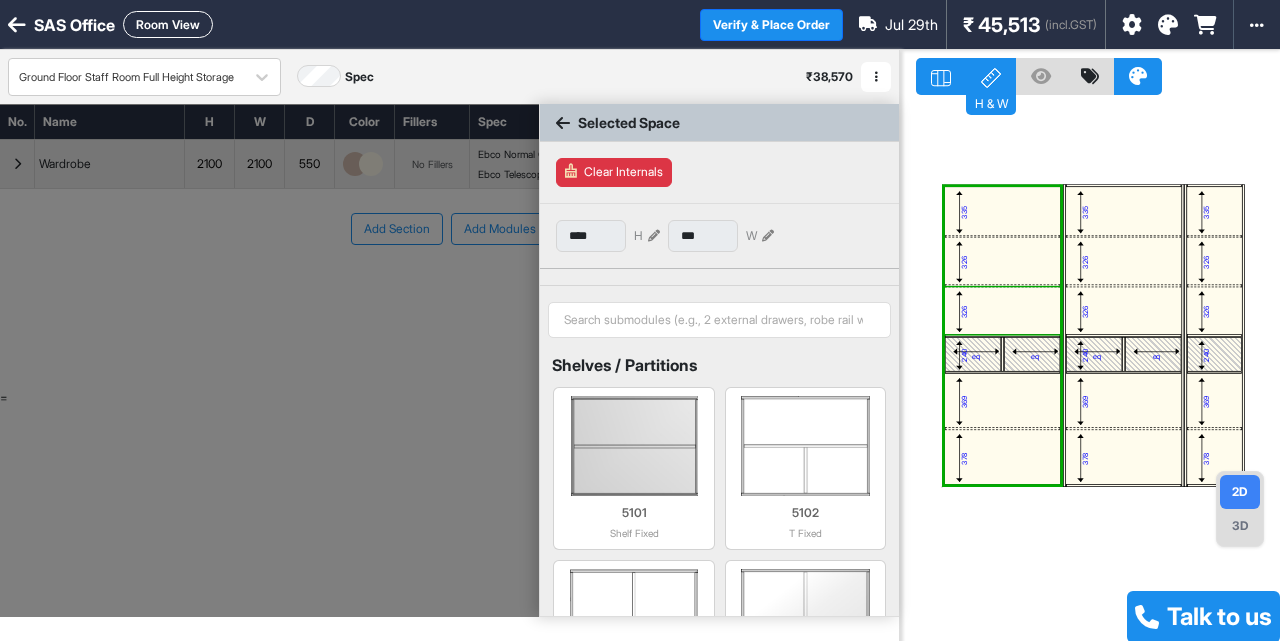 click on "326" at bounding box center (1002, 311) 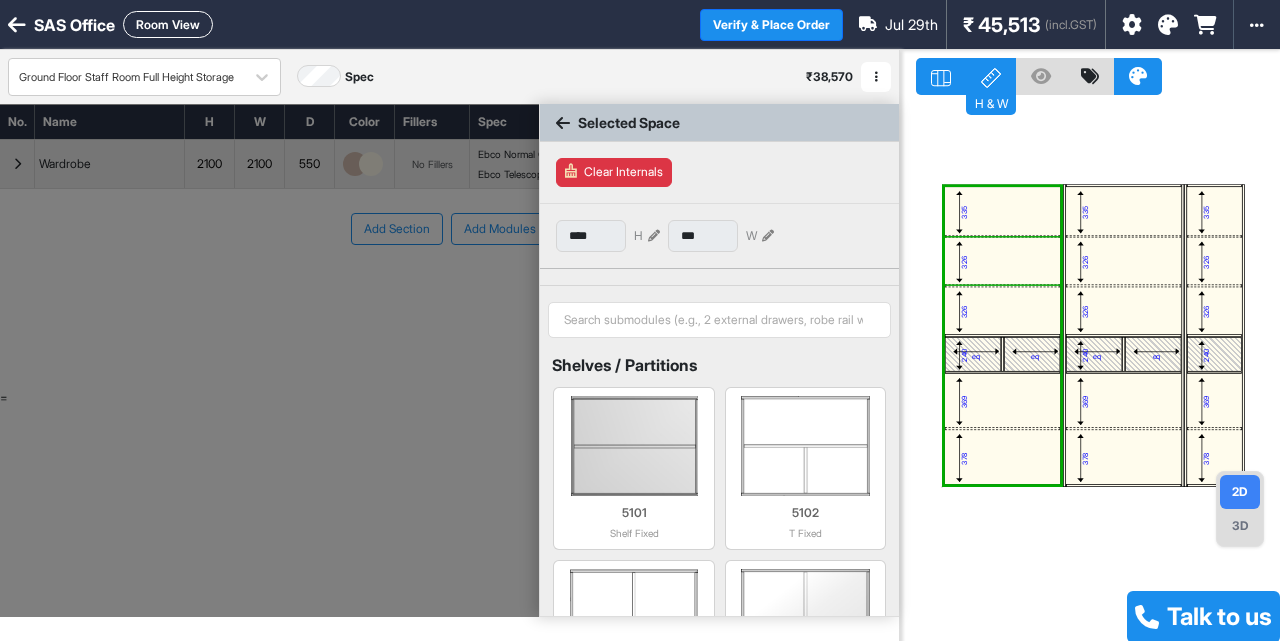 click on "326" at bounding box center [1002, 261] 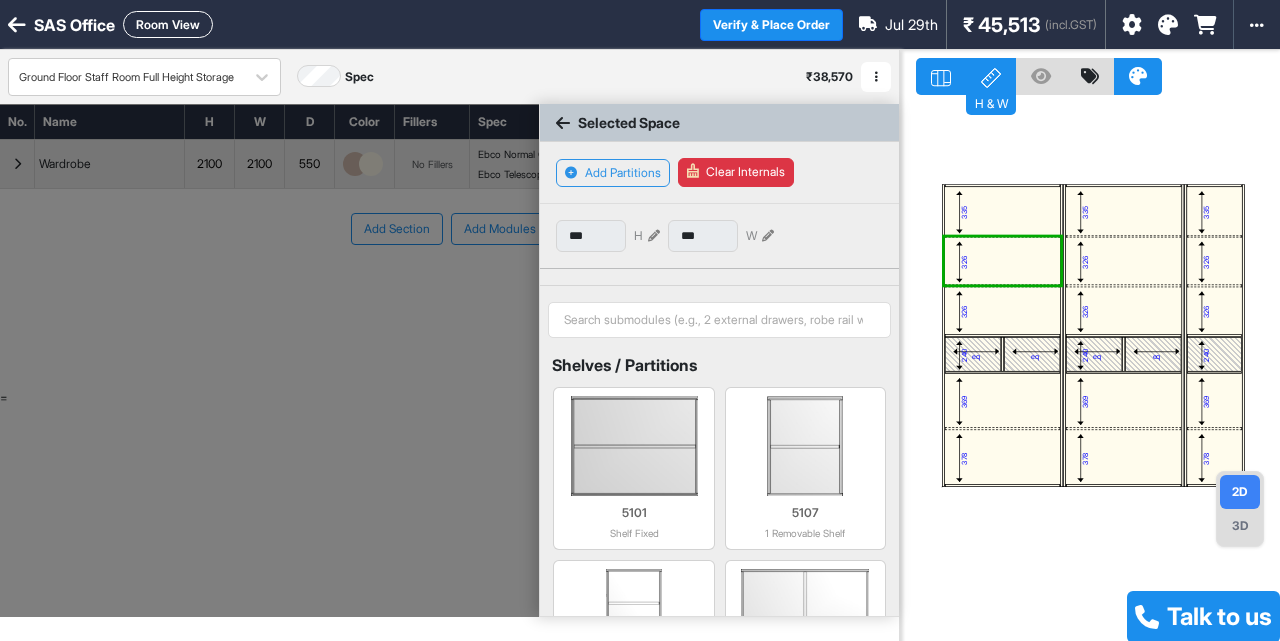 click on "335" at bounding box center [1002, 211] 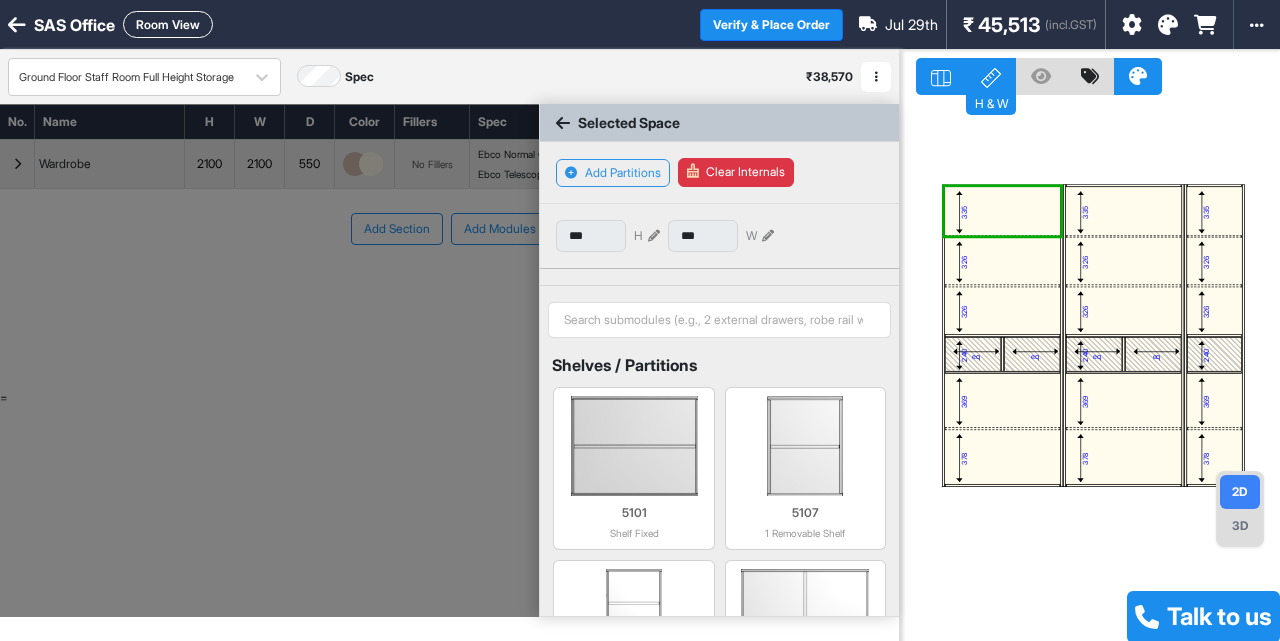 click at bounding box center (976, 352) 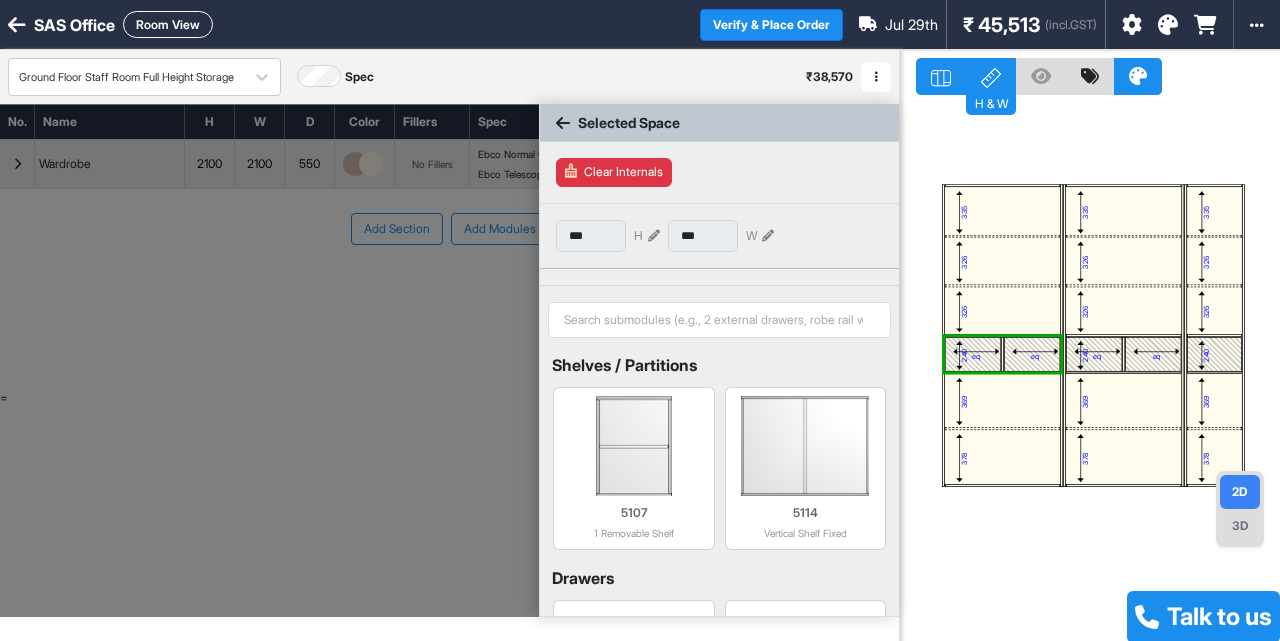 click at bounding box center [976, 352] 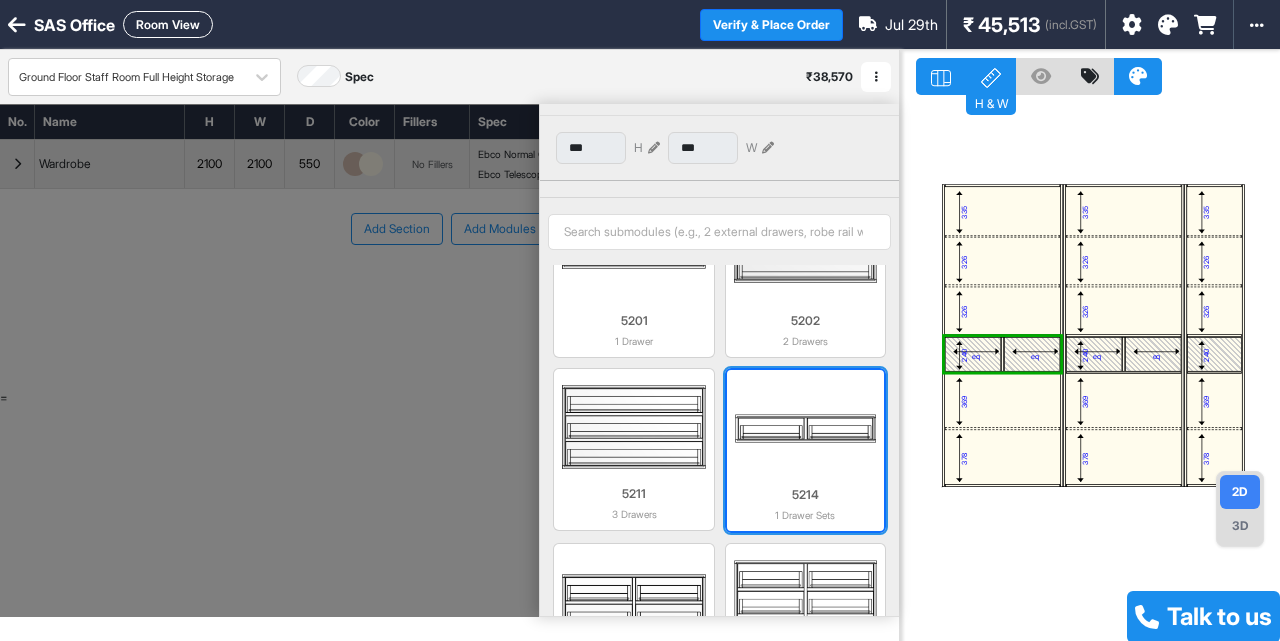 scroll, scrollTop: 316, scrollLeft: 0, axis: vertical 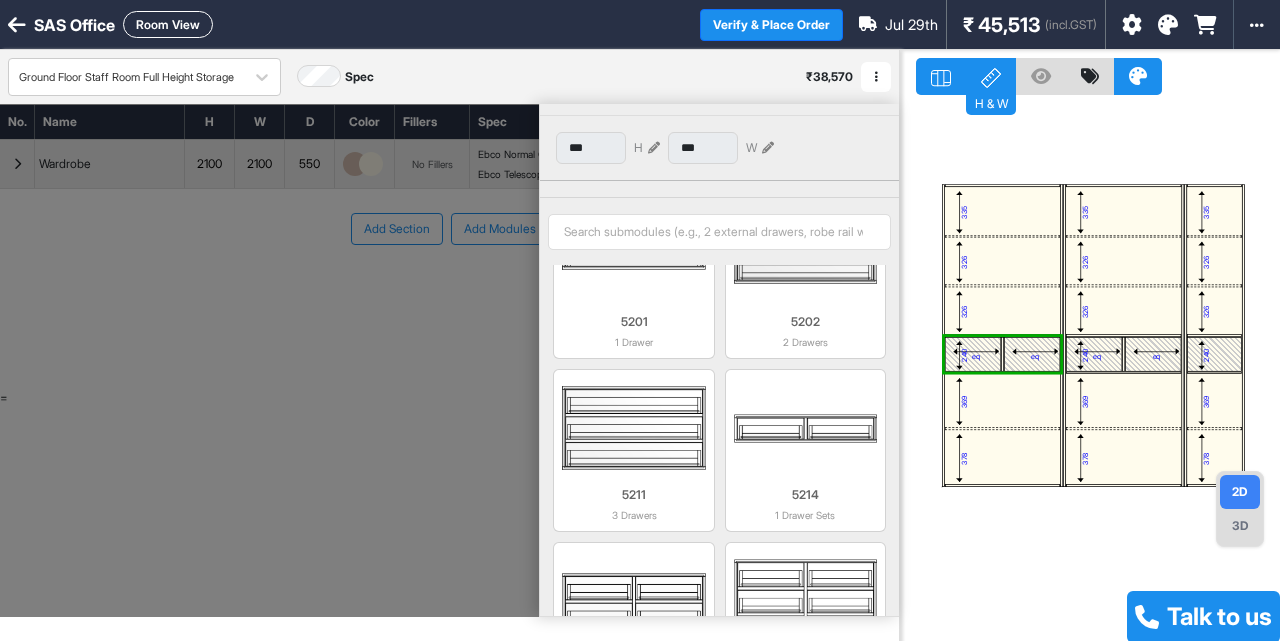 click at bounding box center [959, 402] 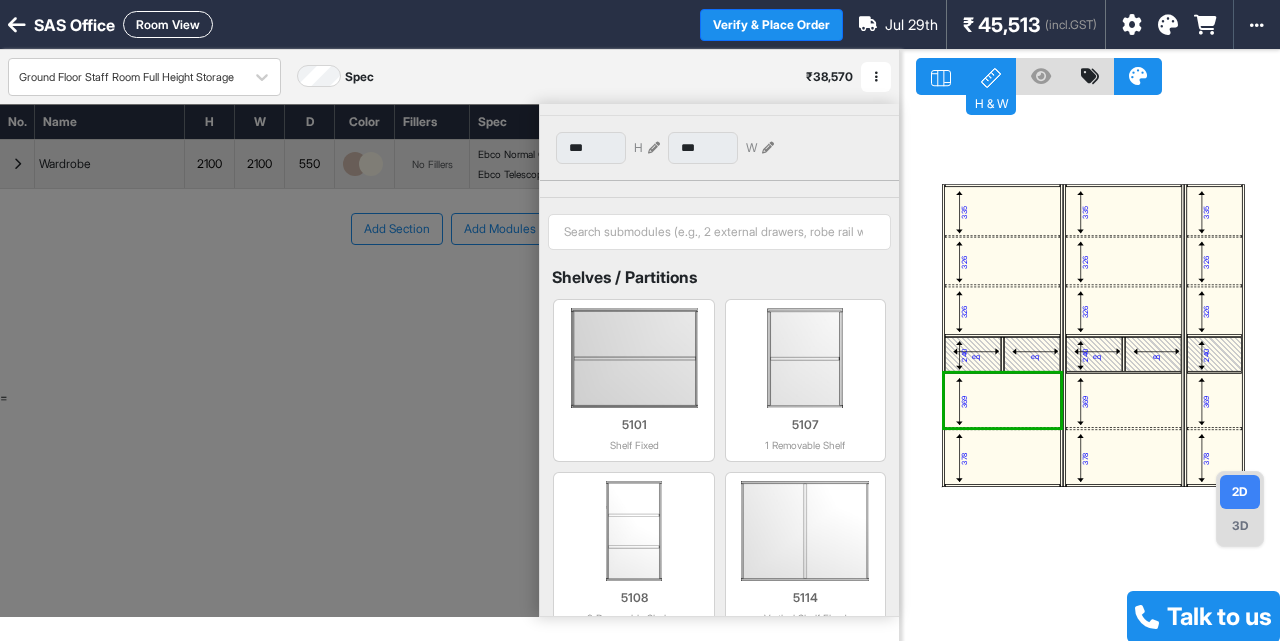 click at bounding box center (959, 402) 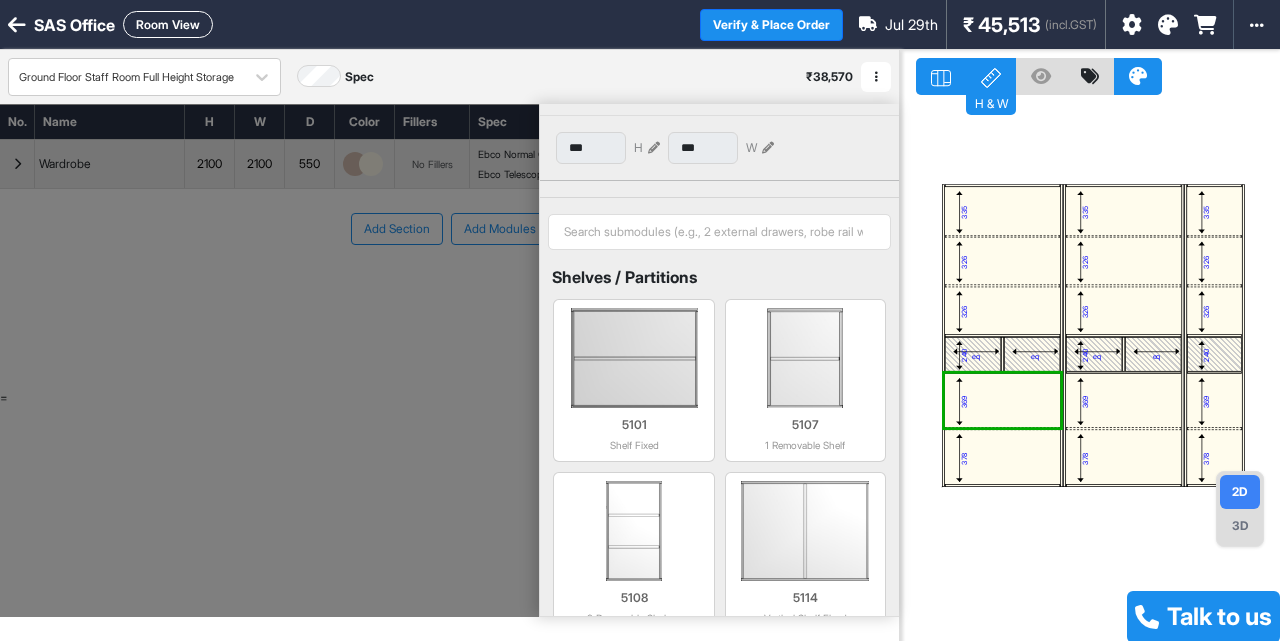 click on "378" at bounding box center [1002, 457] 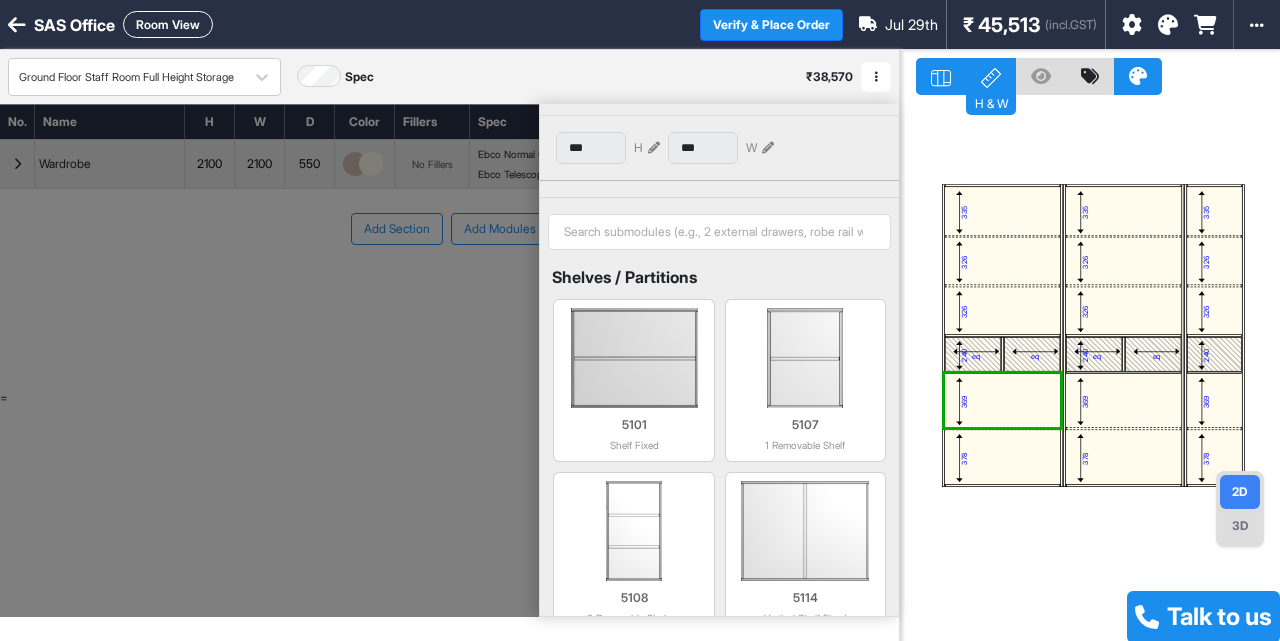 type on "***" 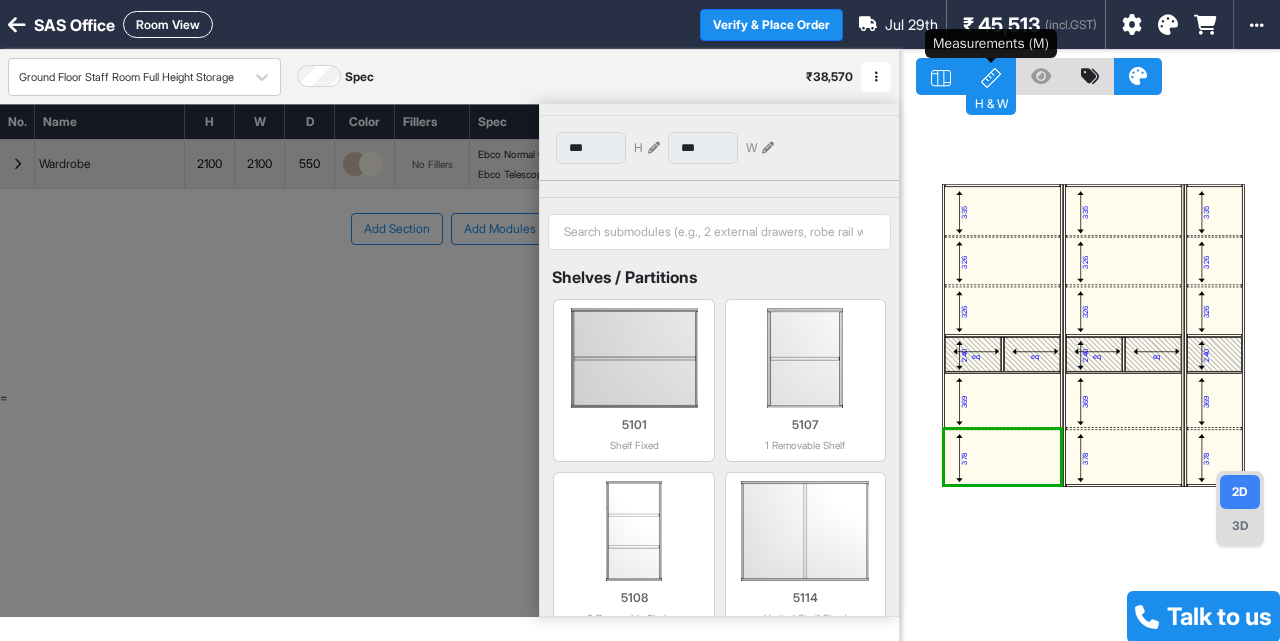 click 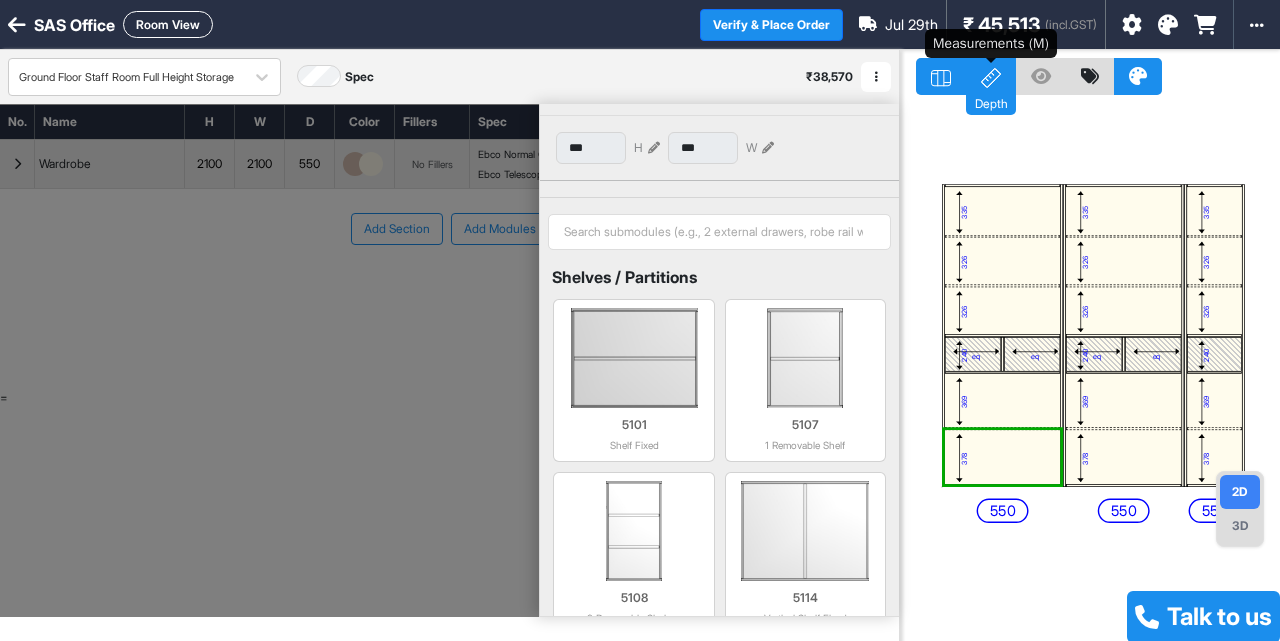 click 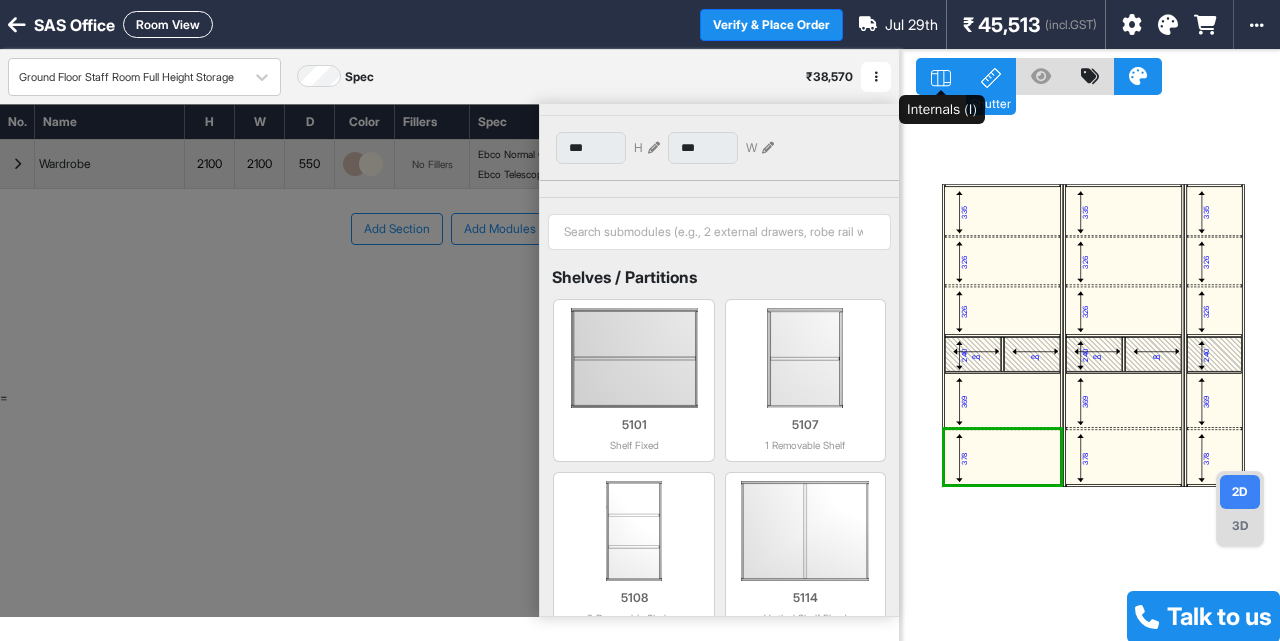 click 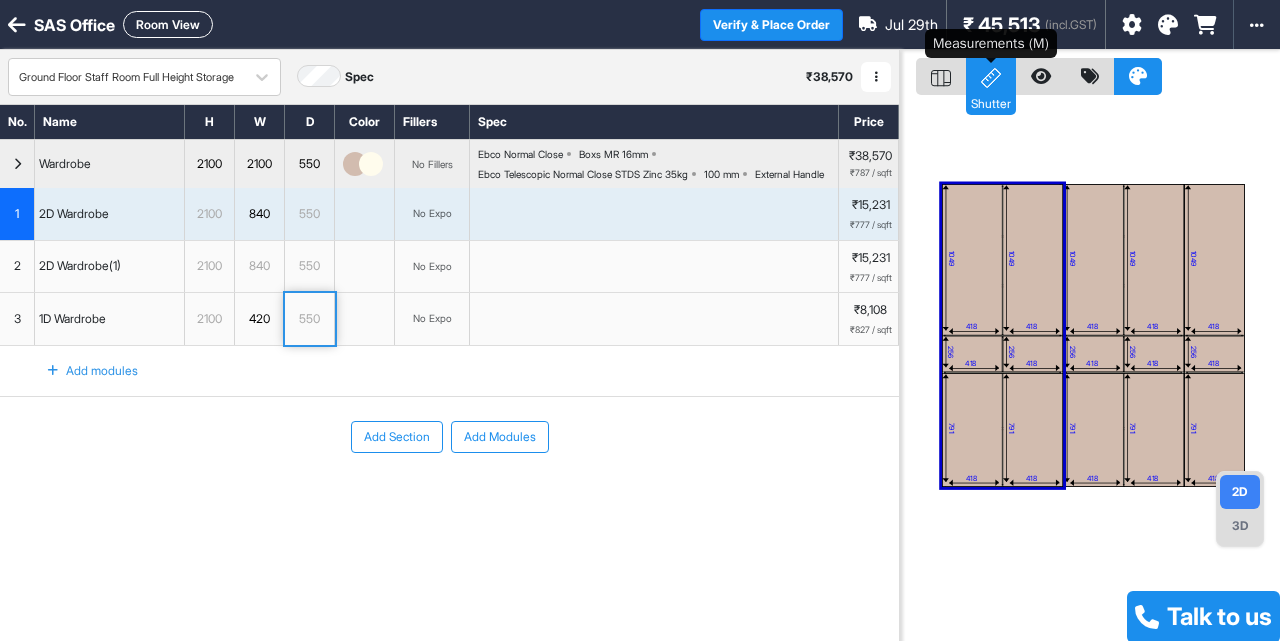 click 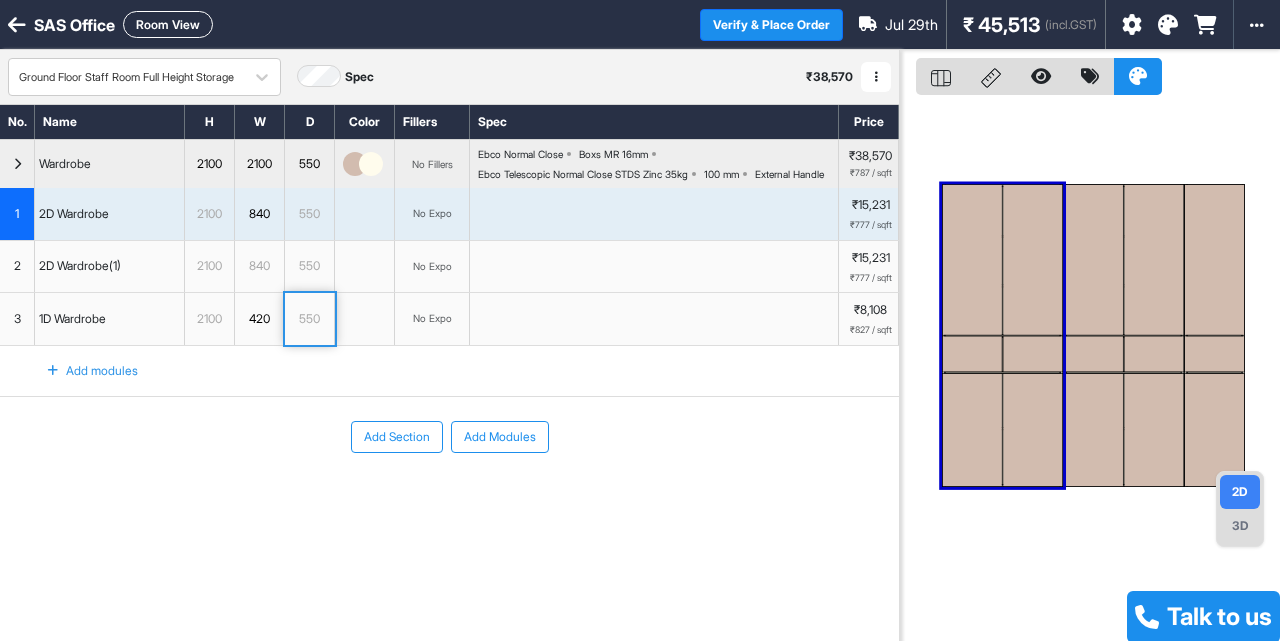 click on "3D" at bounding box center (1240, 526) 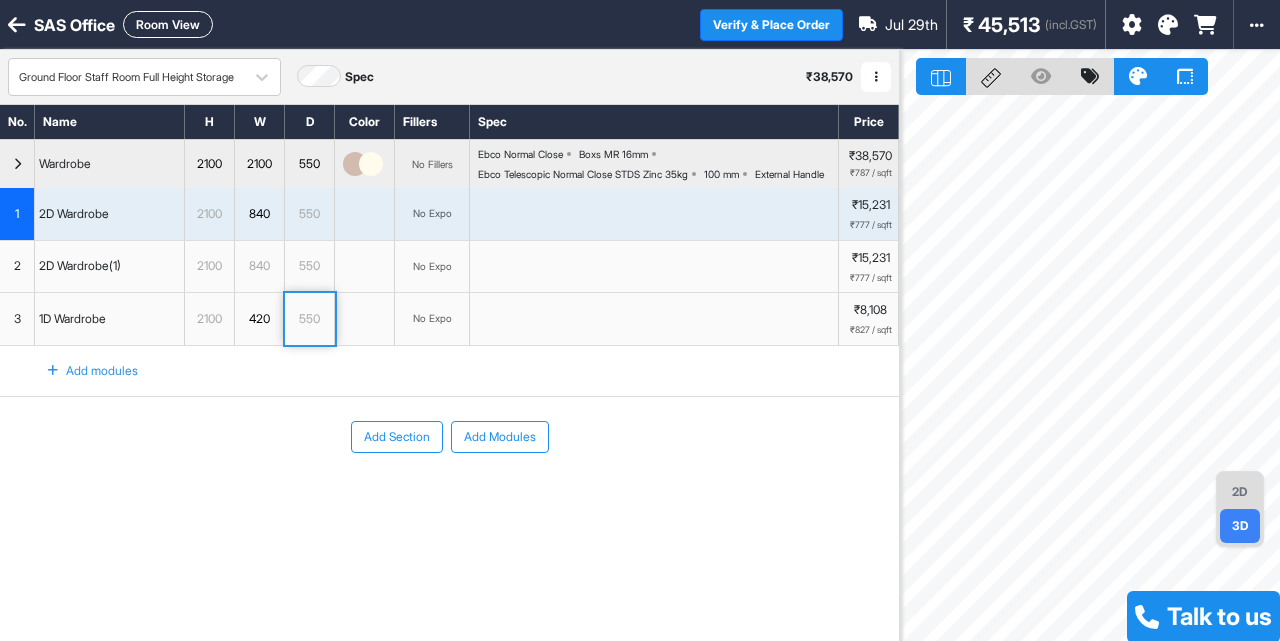 click on "2D" at bounding box center [1240, 492] 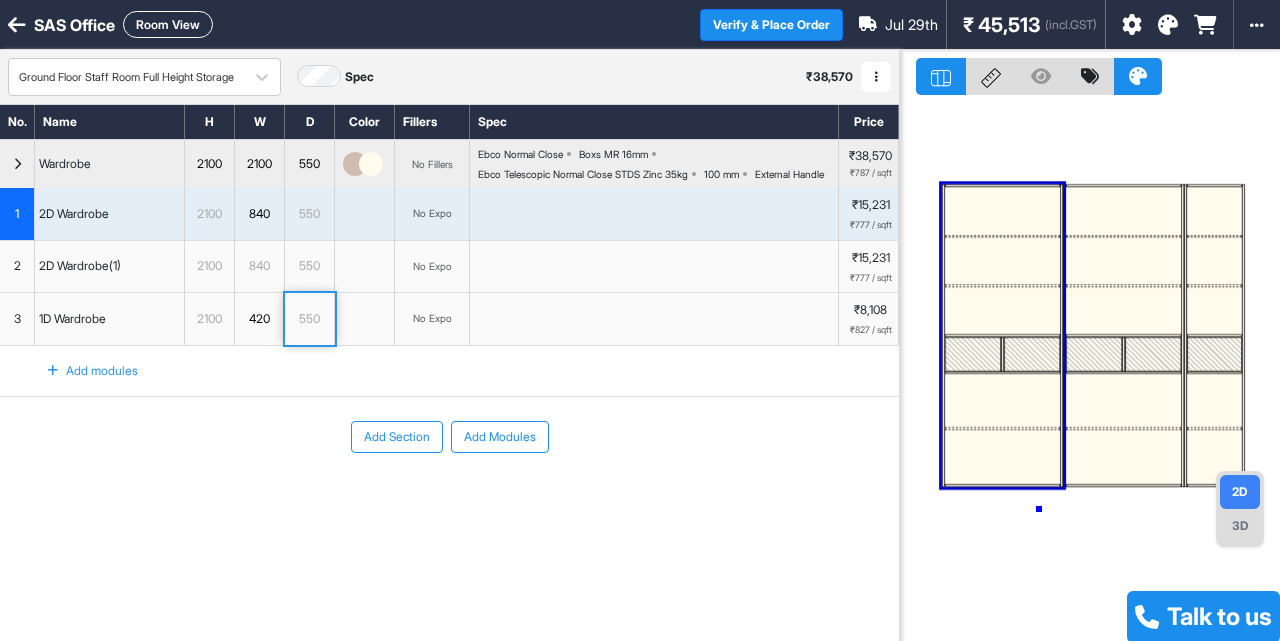 click at bounding box center [1090, 370] 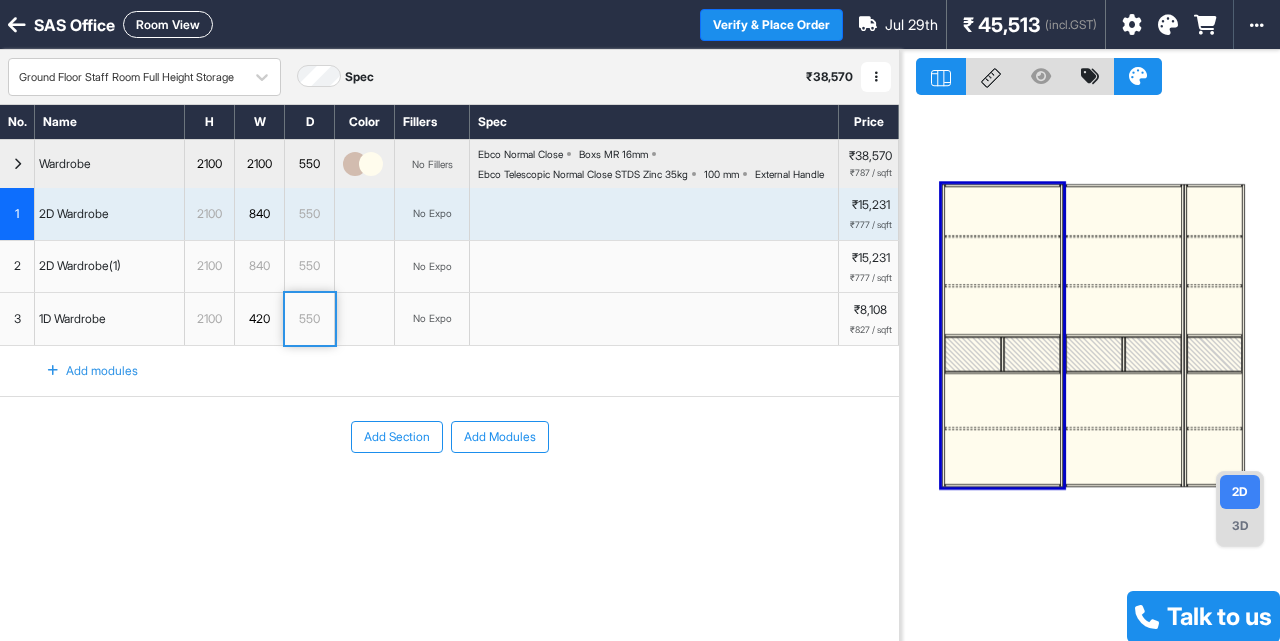 click on "Add Section" at bounding box center [397, 437] 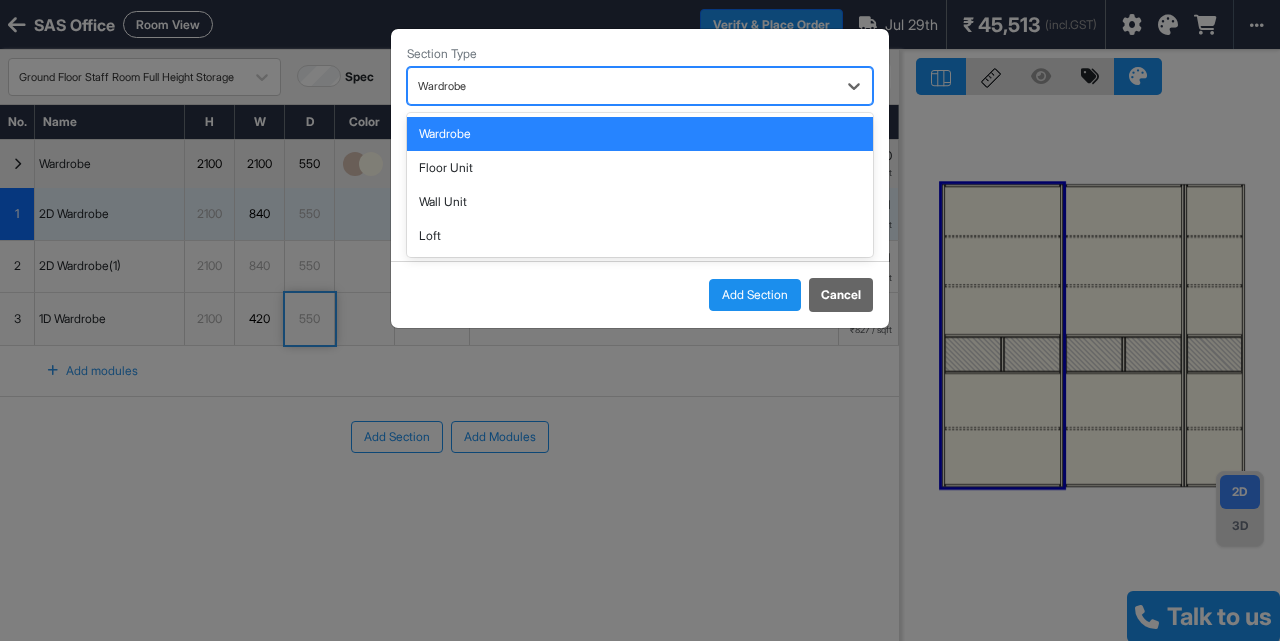 click at bounding box center (622, 86) 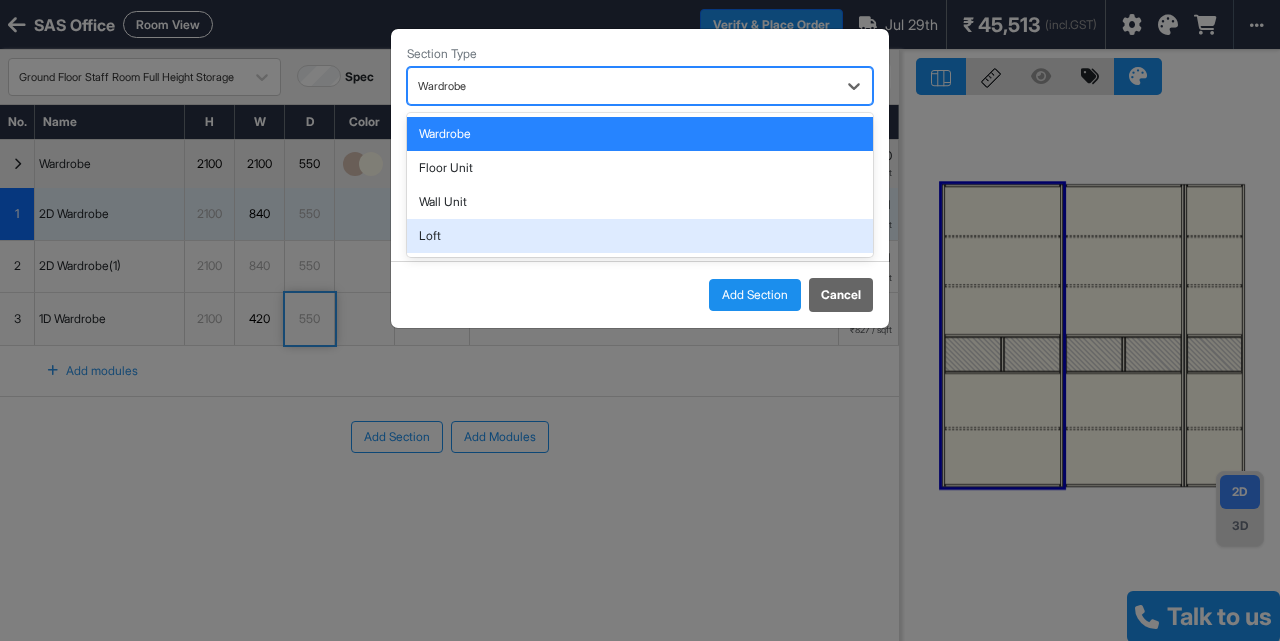click on "Loft" at bounding box center [640, 236] 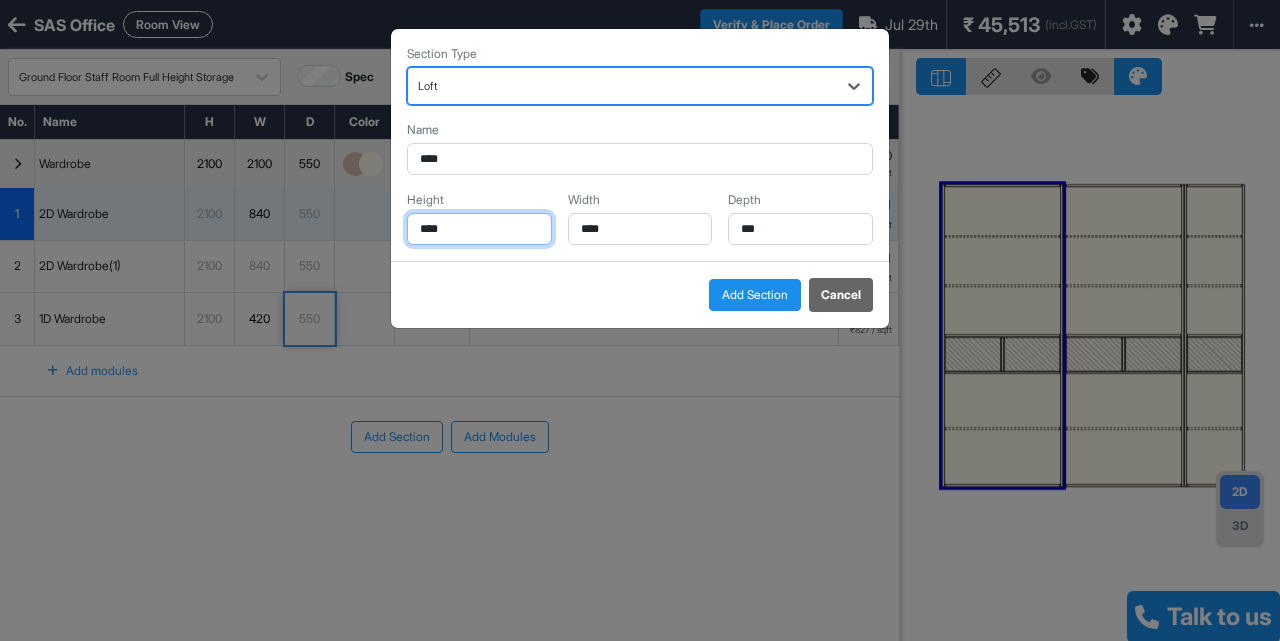 click on "****" at bounding box center (479, 229) 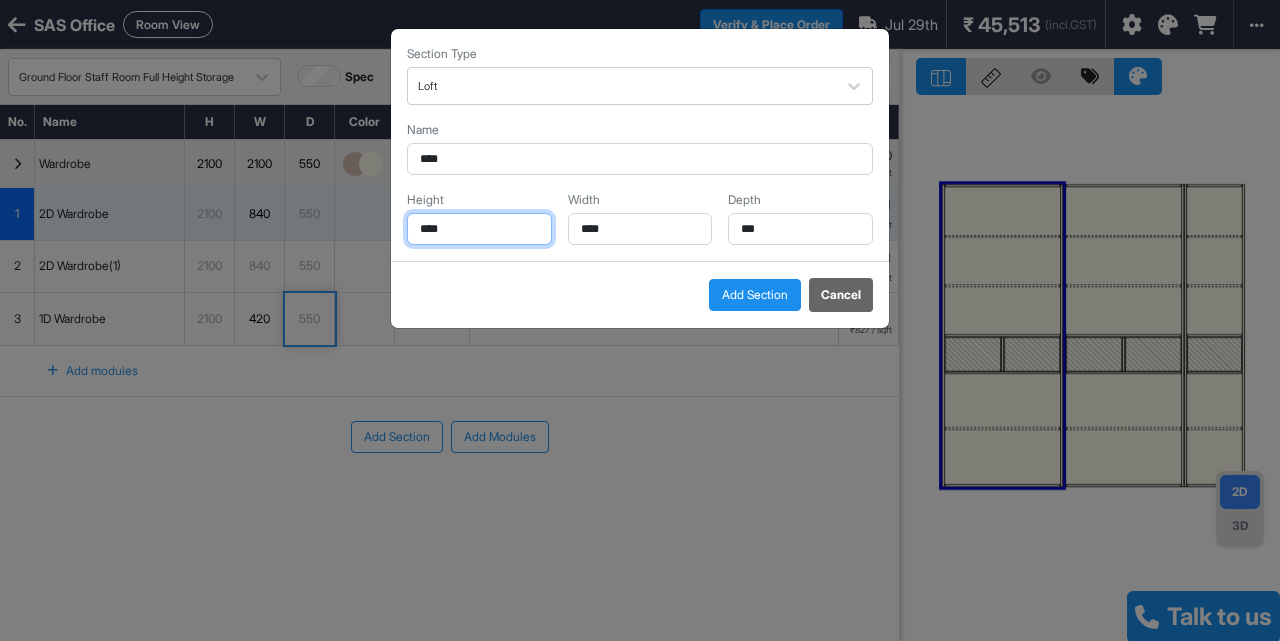 click on "****" at bounding box center (479, 229) 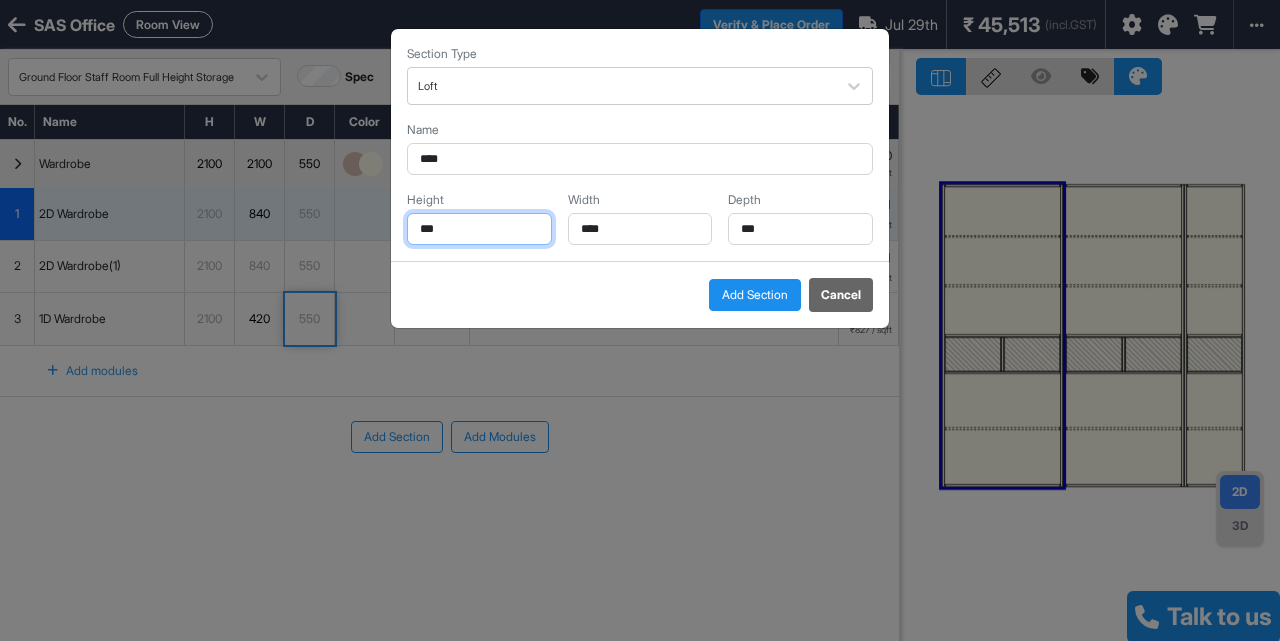 type on "***" 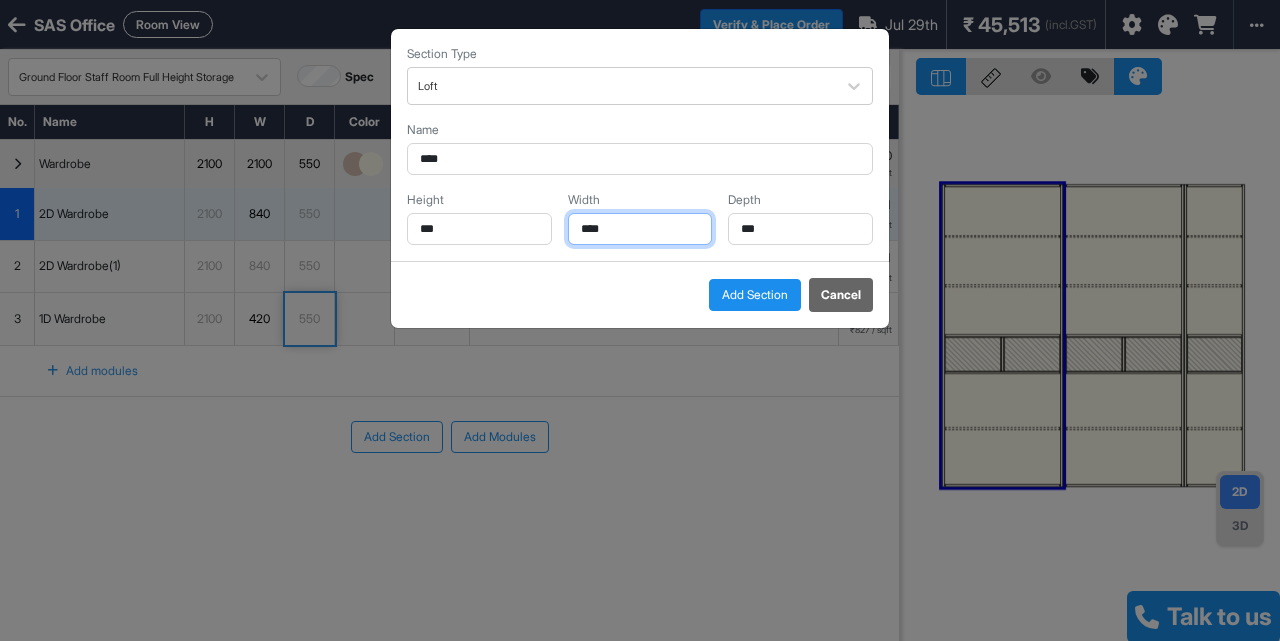 click on "****" at bounding box center (640, 229) 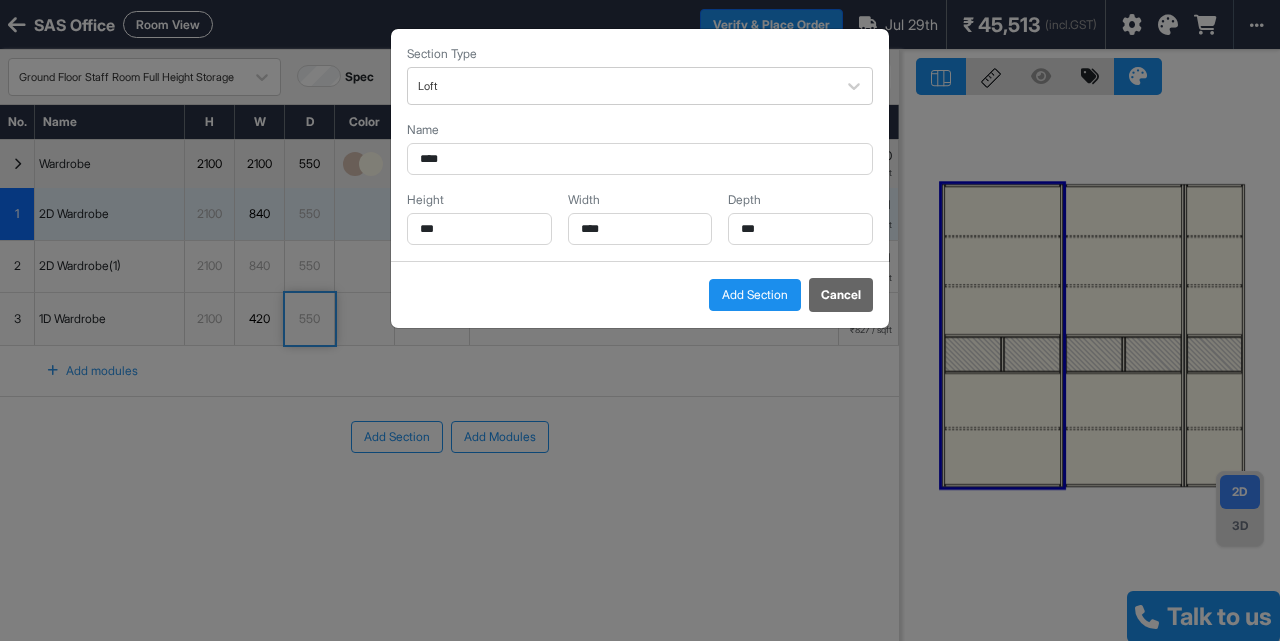 click on "Add Section" at bounding box center (755, 295) 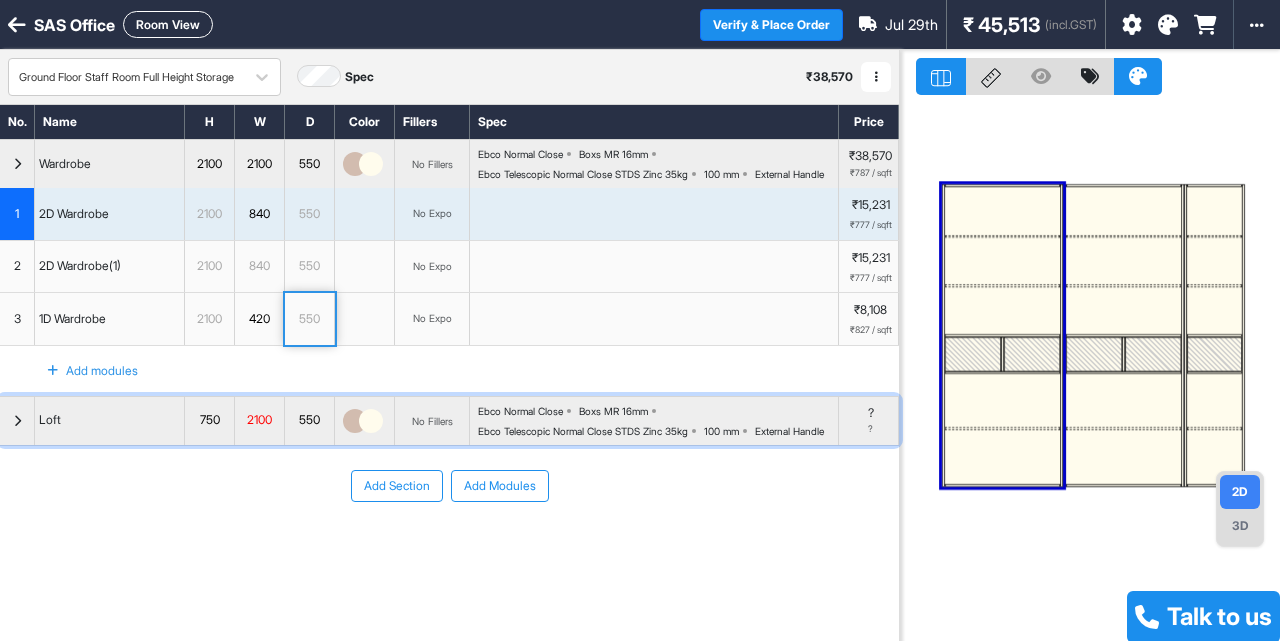click at bounding box center (17, 421) 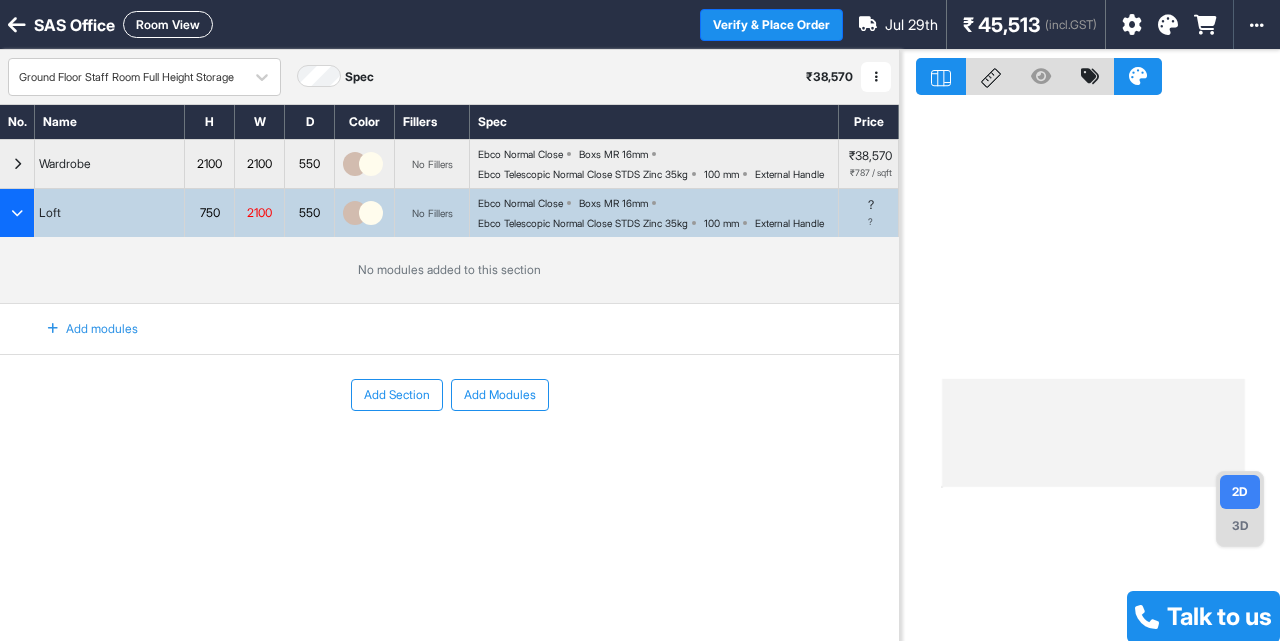 click on "Add modules" at bounding box center (81, 329) 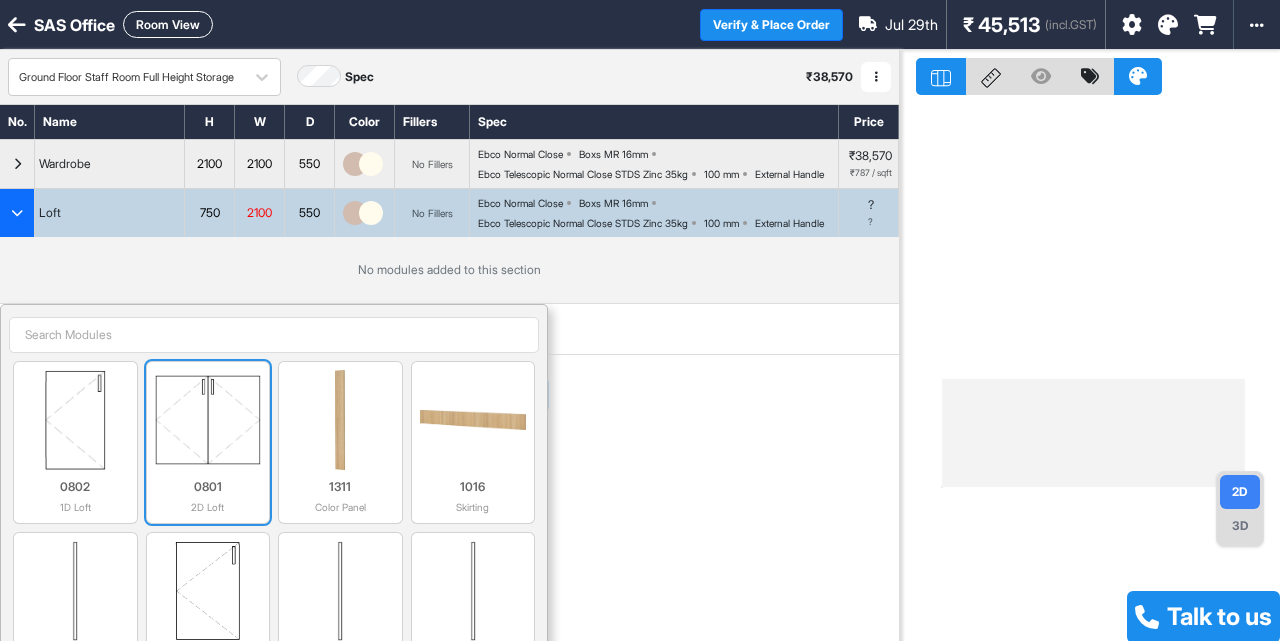 click at bounding box center (208, 420) 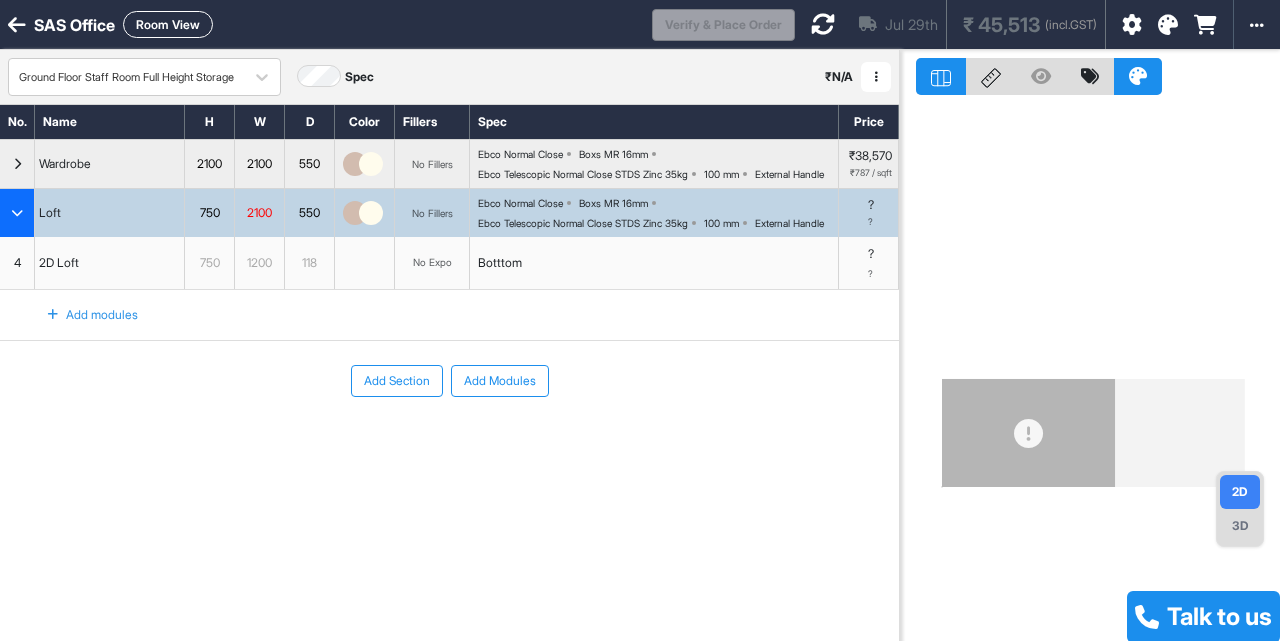 click on "4" at bounding box center (17, 263) 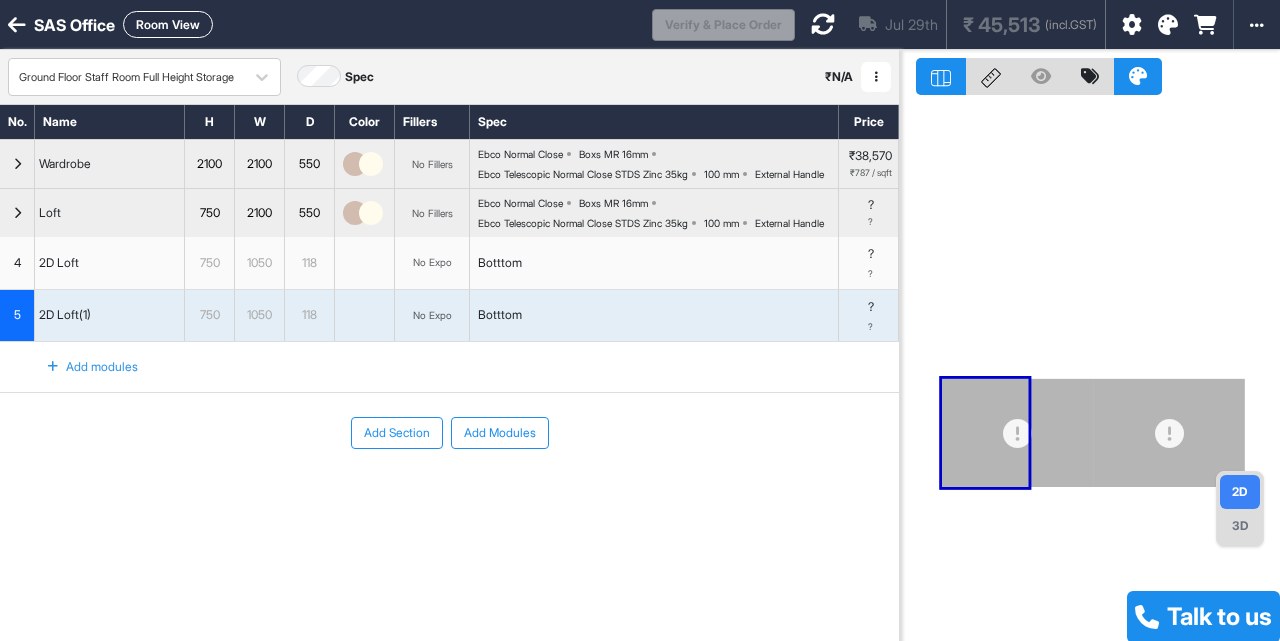 click on "Add modules" at bounding box center (81, 367) 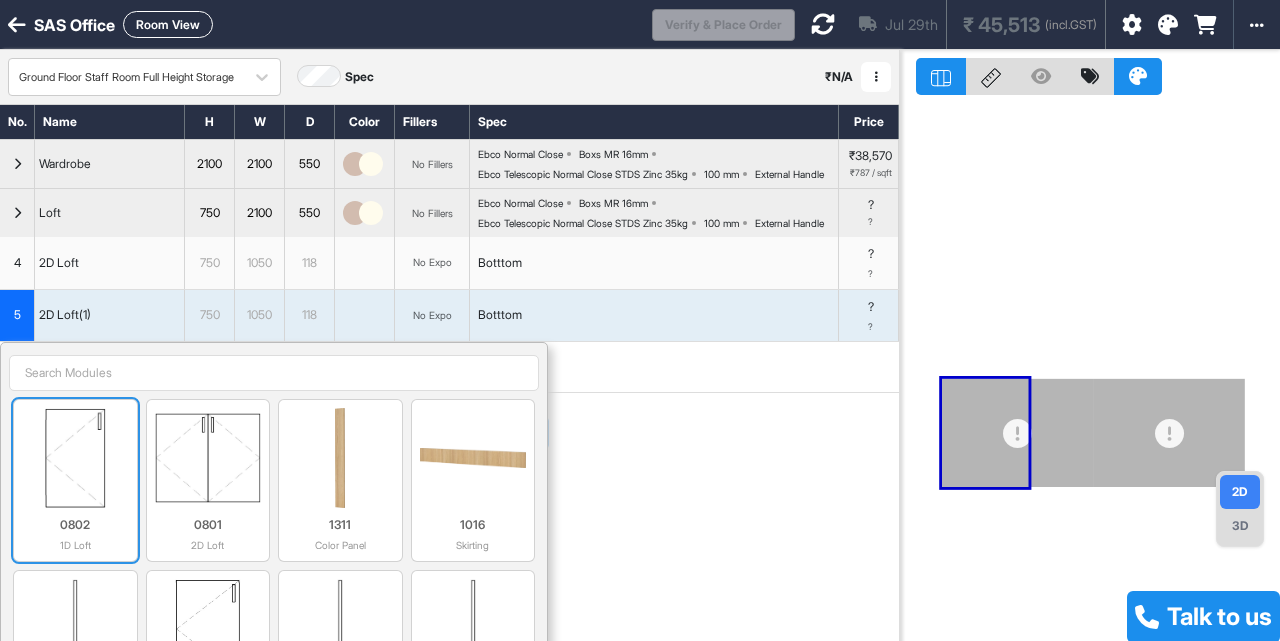 click at bounding box center [75, 458] 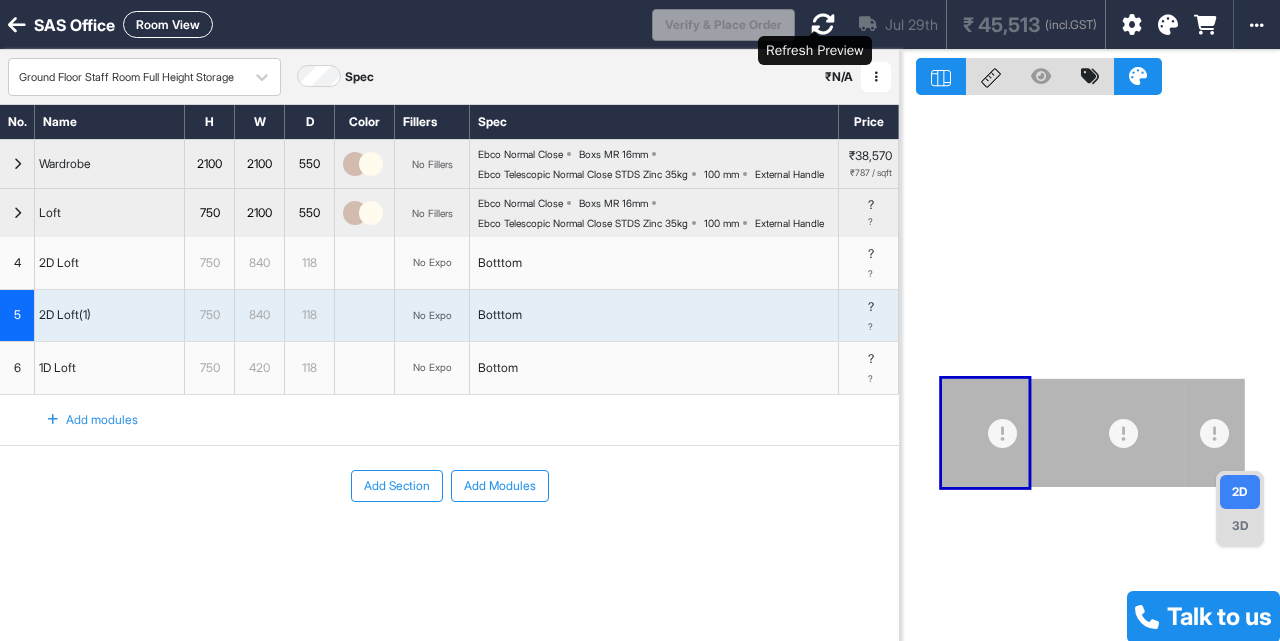 click at bounding box center (823, 24) 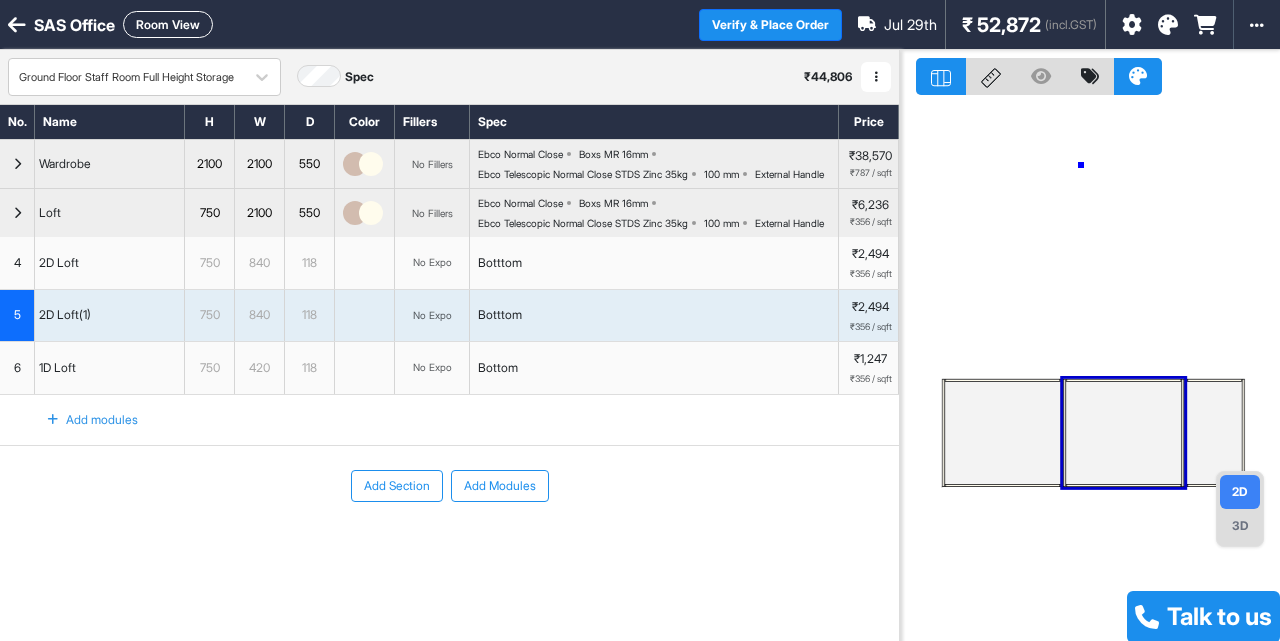 click at bounding box center [1090, 370] 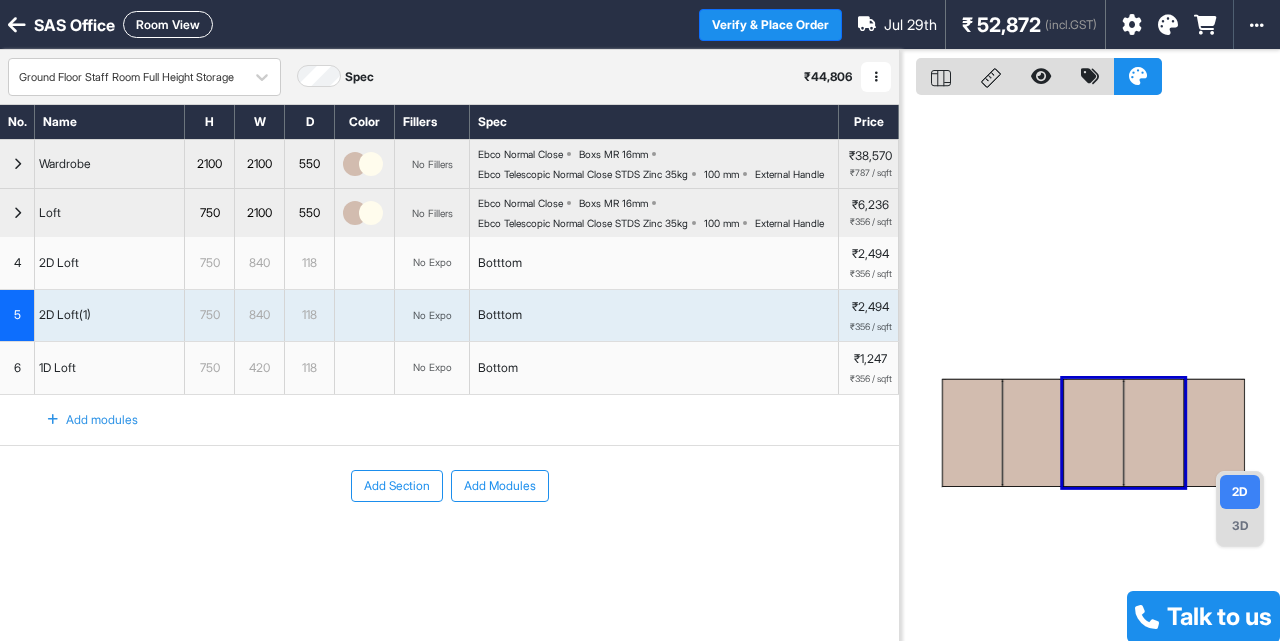 click on "3D" at bounding box center (1240, 526) 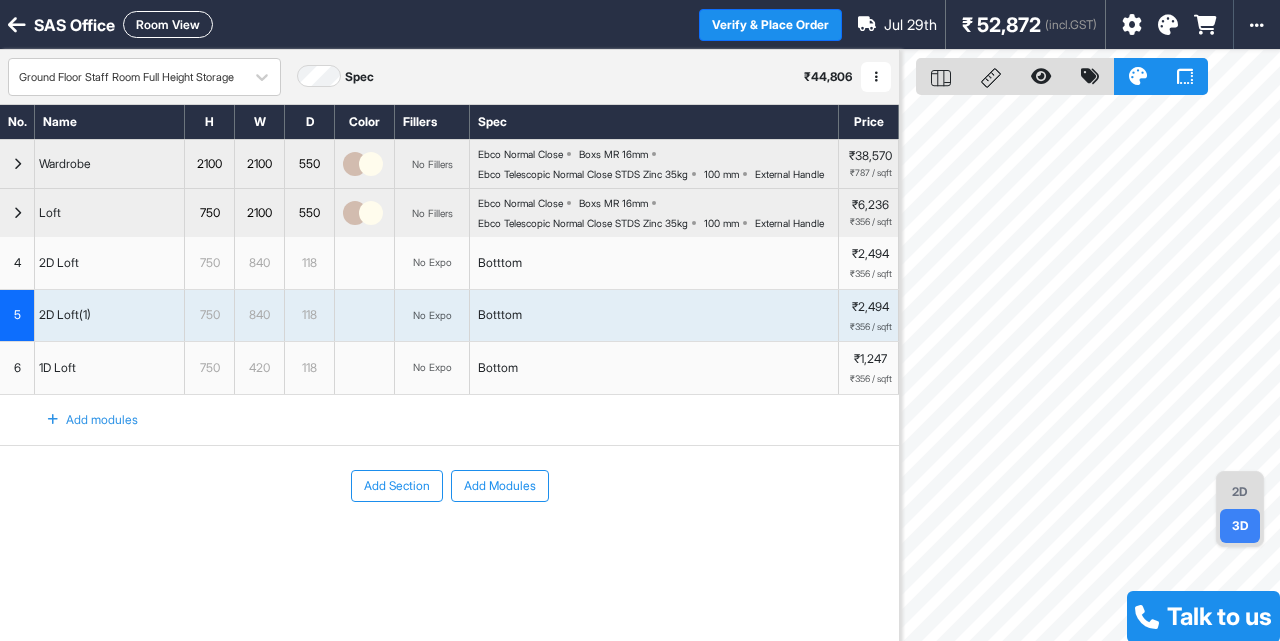 click on "2D" at bounding box center [1240, 492] 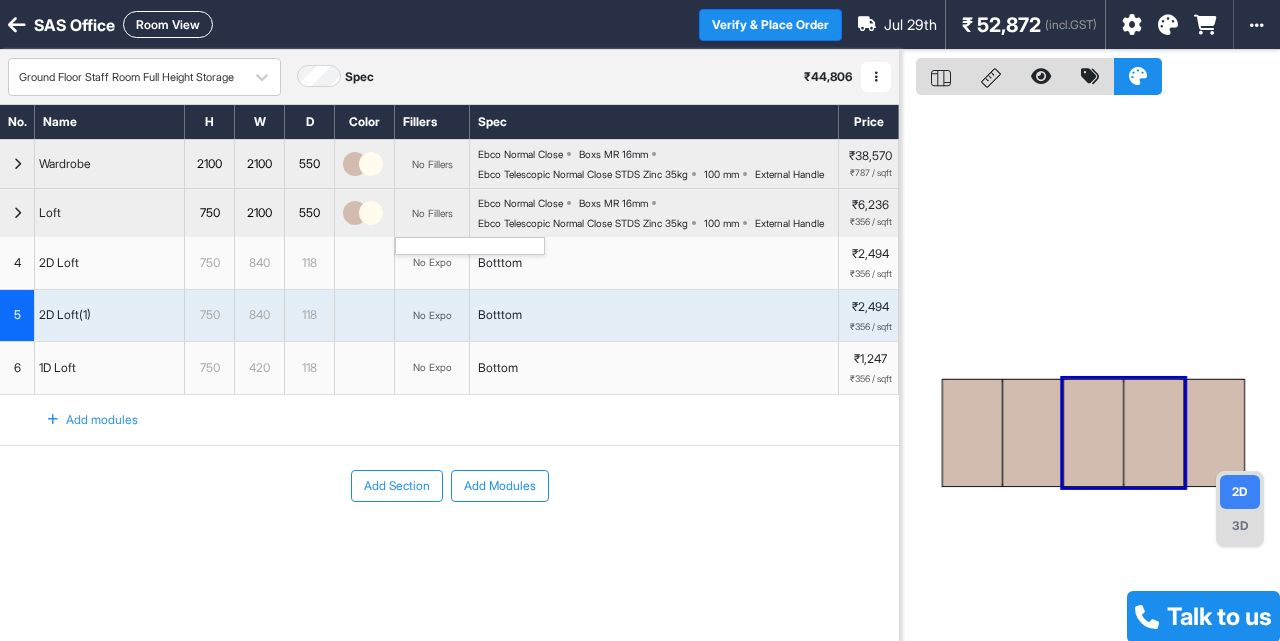 click on "No Fillers" at bounding box center (432, 213) 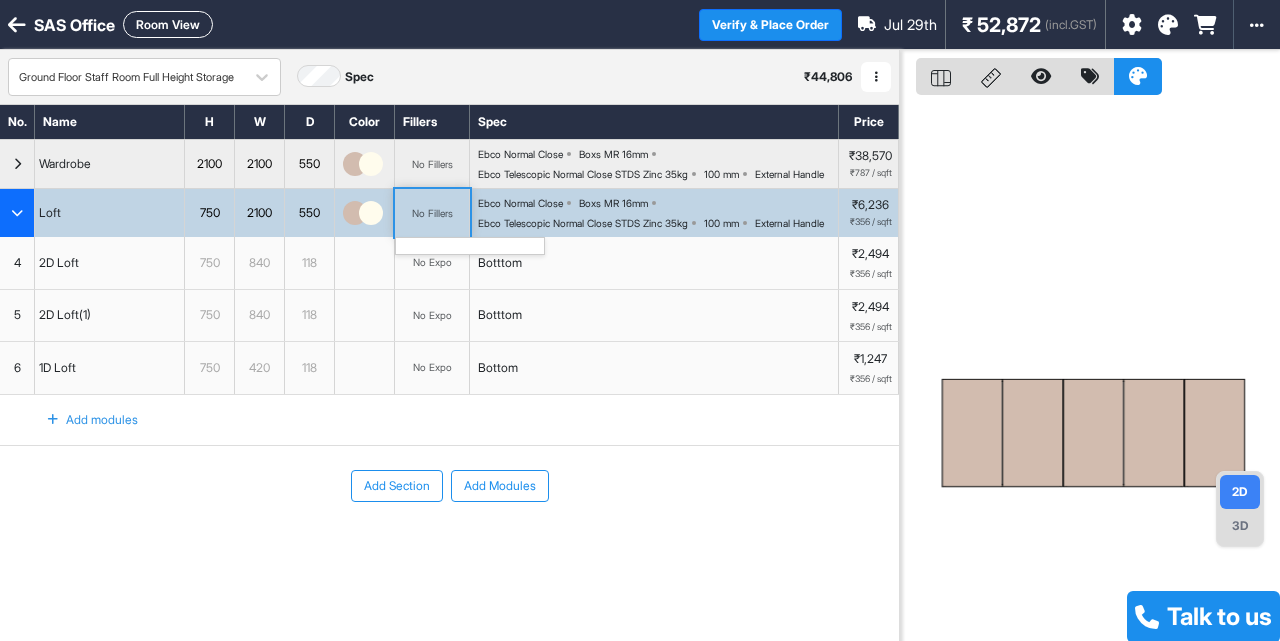 click on "No Fillers" at bounding box center (432, 213) 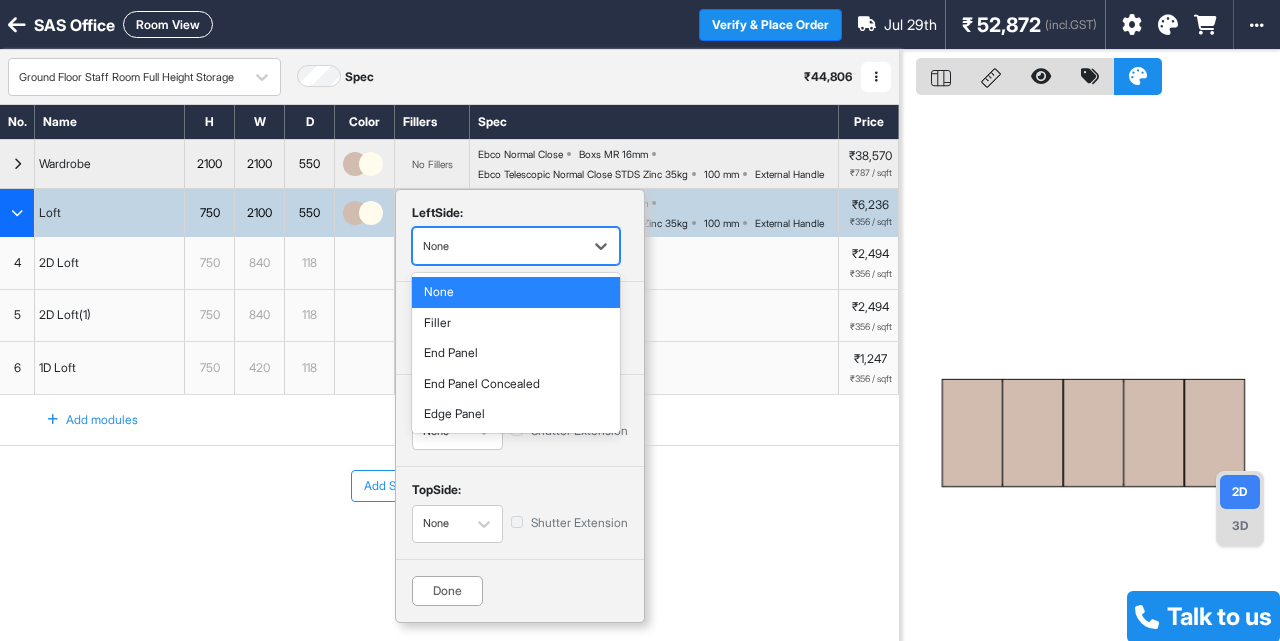click on "None" at bounding box center [498, 246] 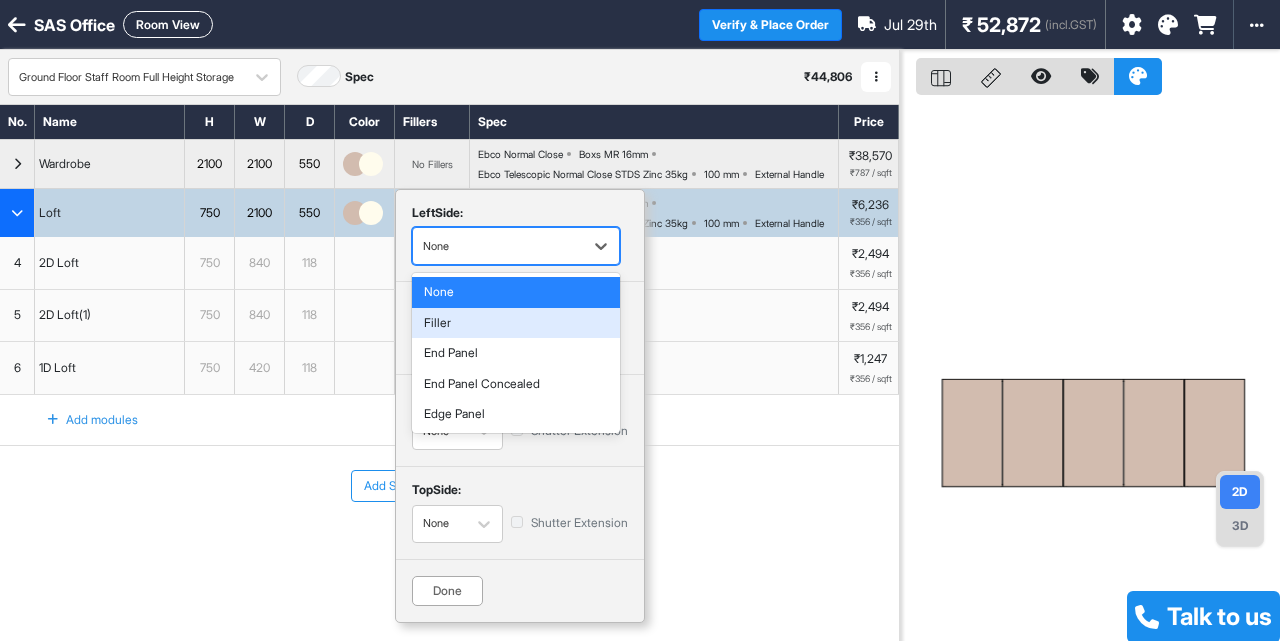 click on "Filler" at bounding box center (516, 323) 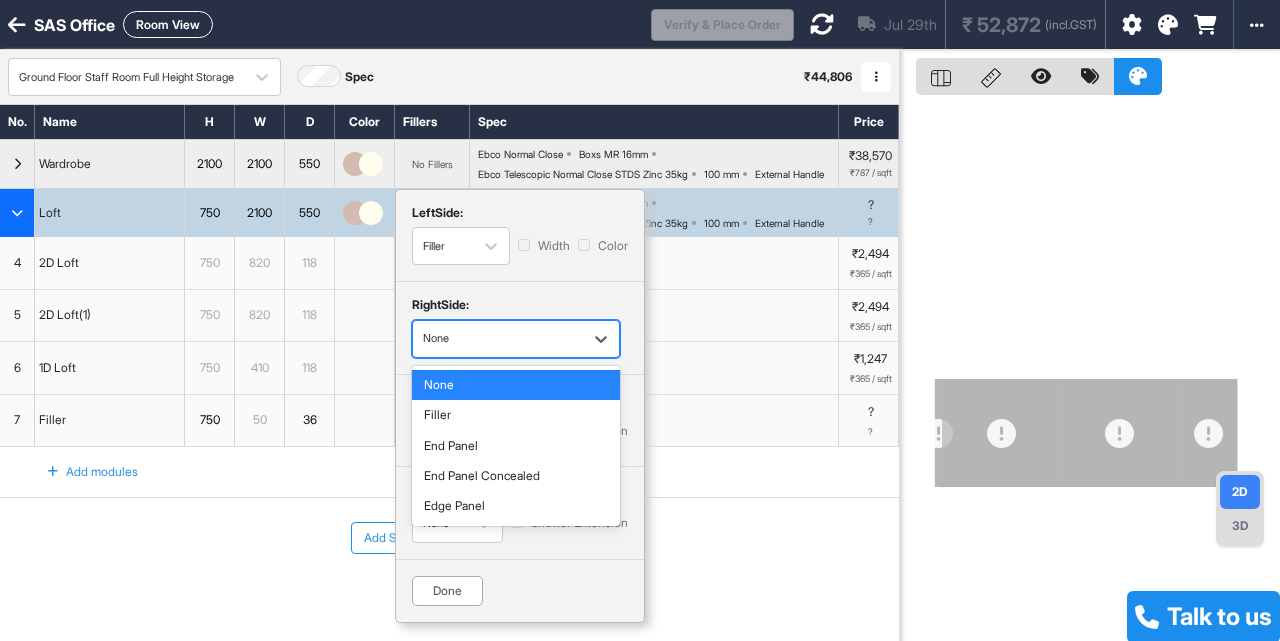 click at bounding box center [498, 339] 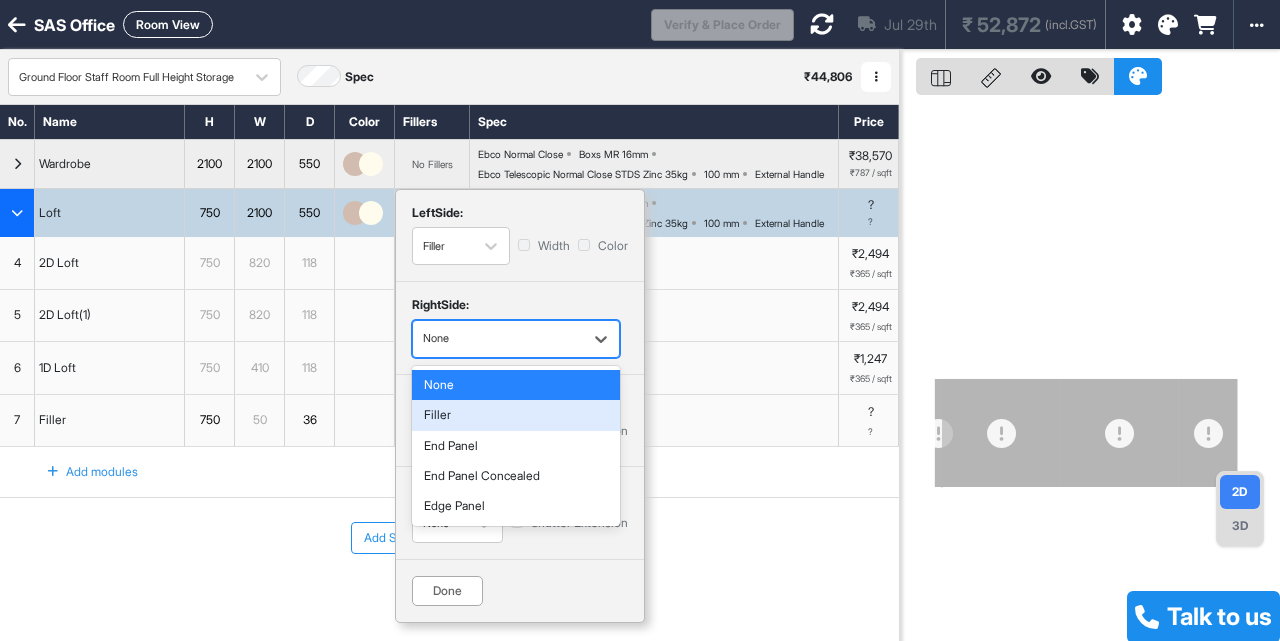 click on "Filler" at bounding box center (516, 415) 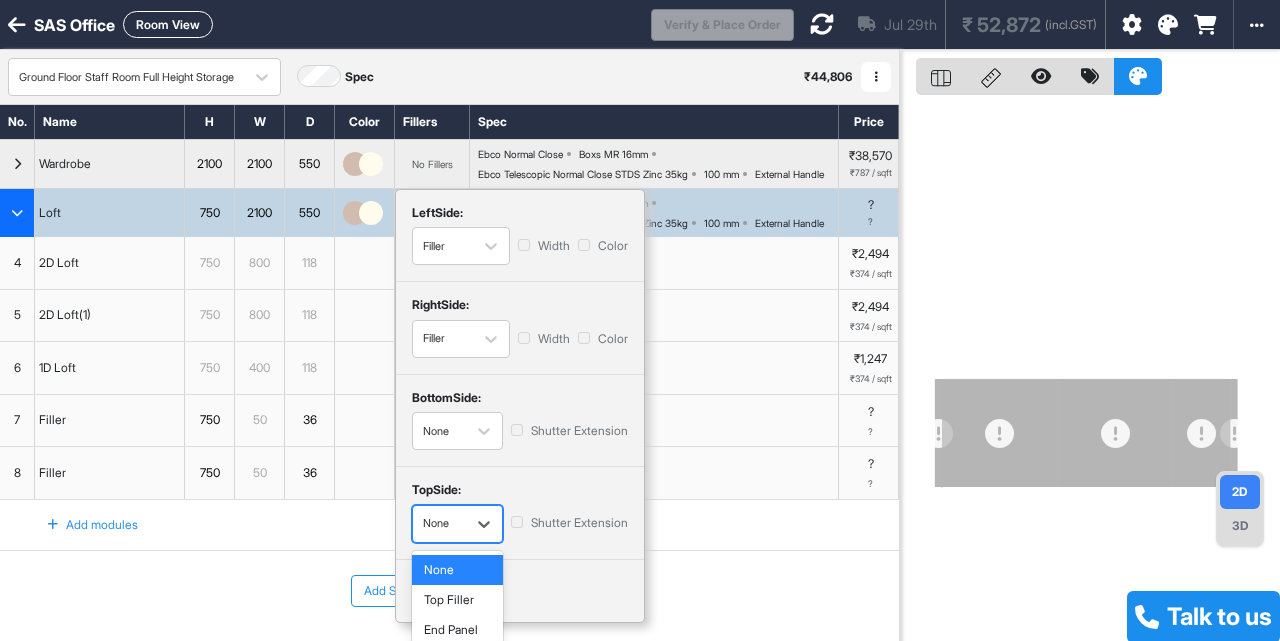 click at bounding box center (439, 523) 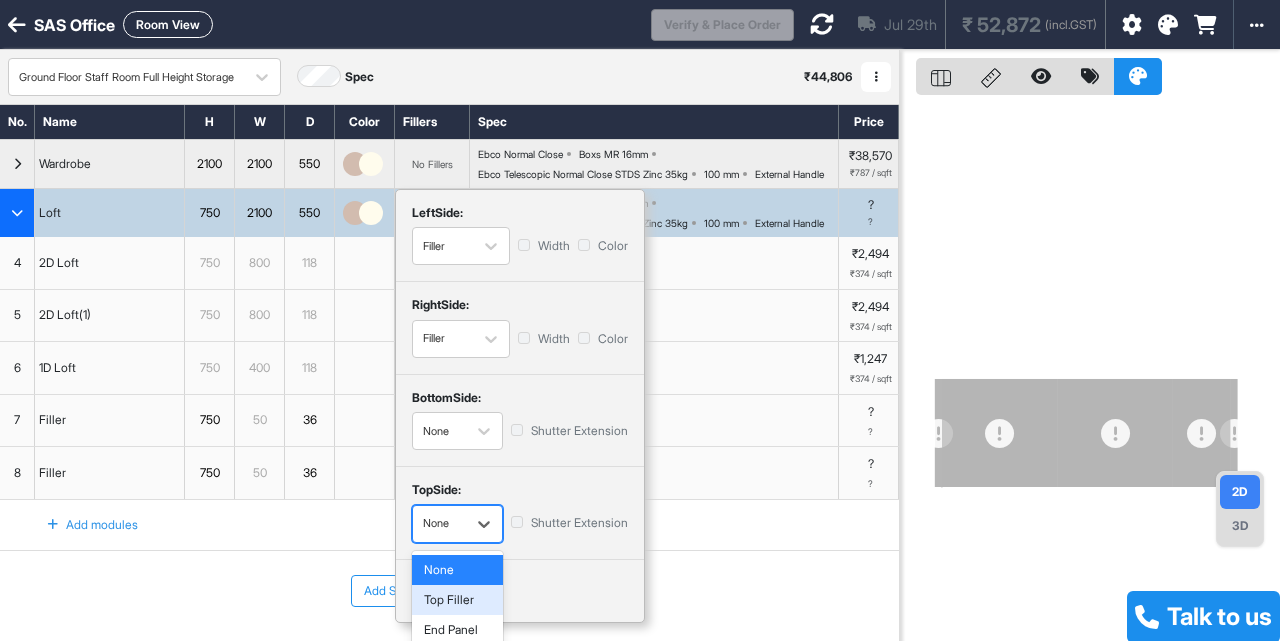 click on "Top Filler" at bounding box center [457, 600] 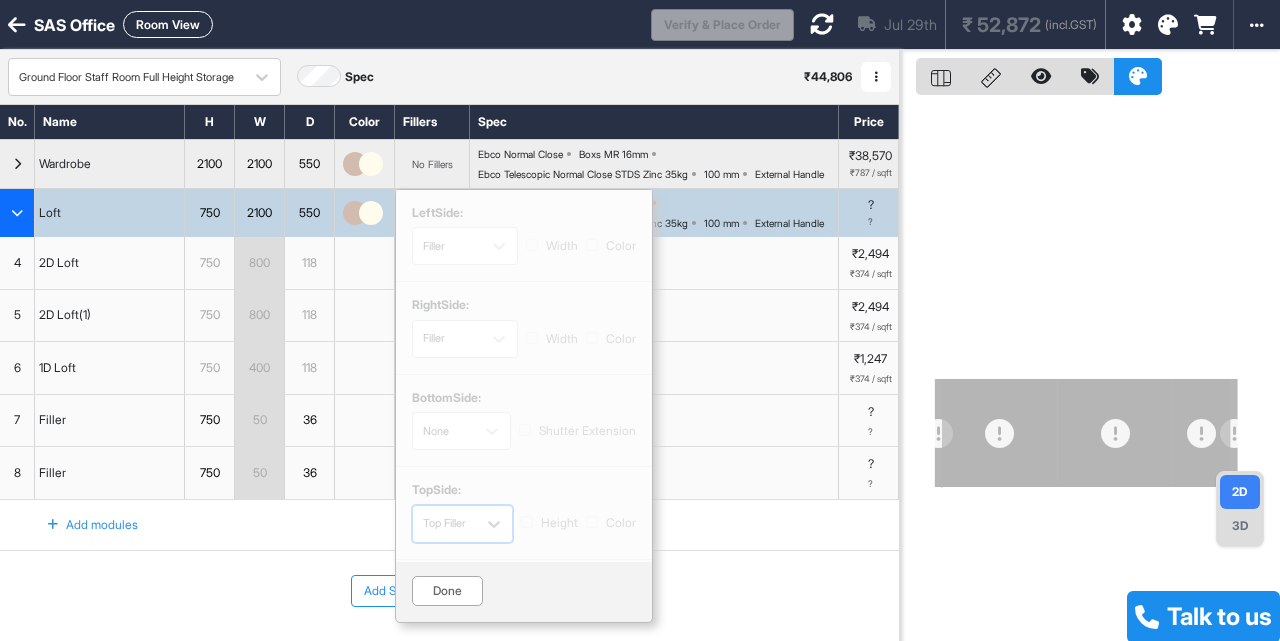 scroll, scrollTop: 60, scrollLeft: 0, axis: vertical 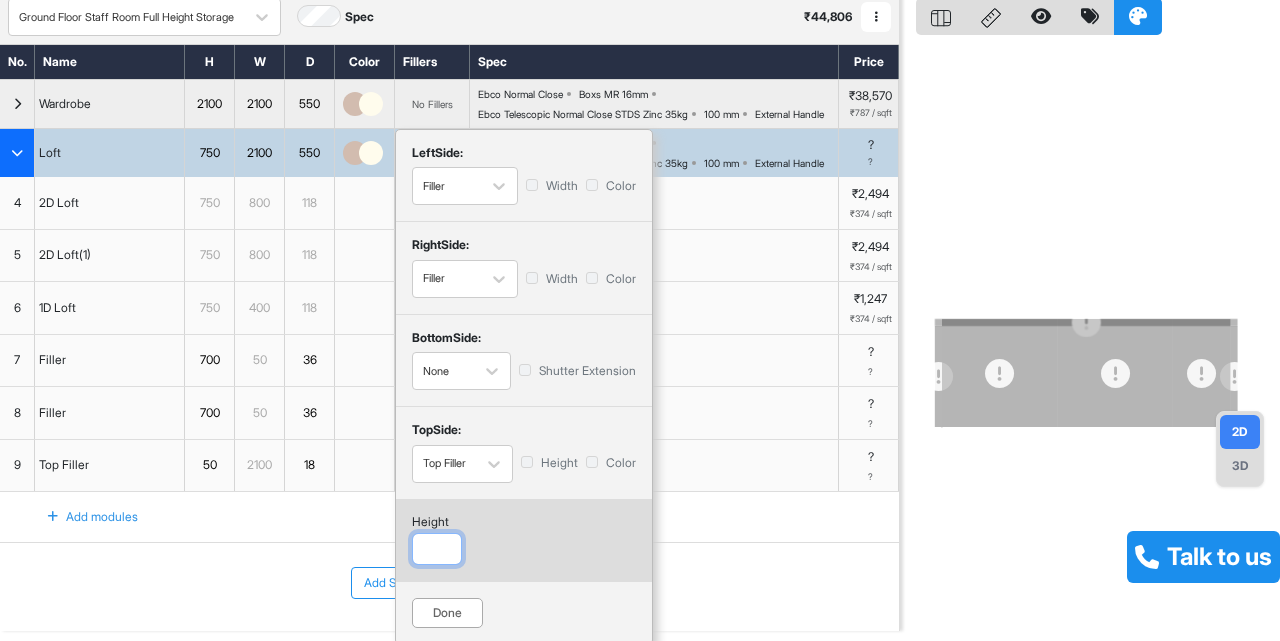 click at bounding box center [437, 549] 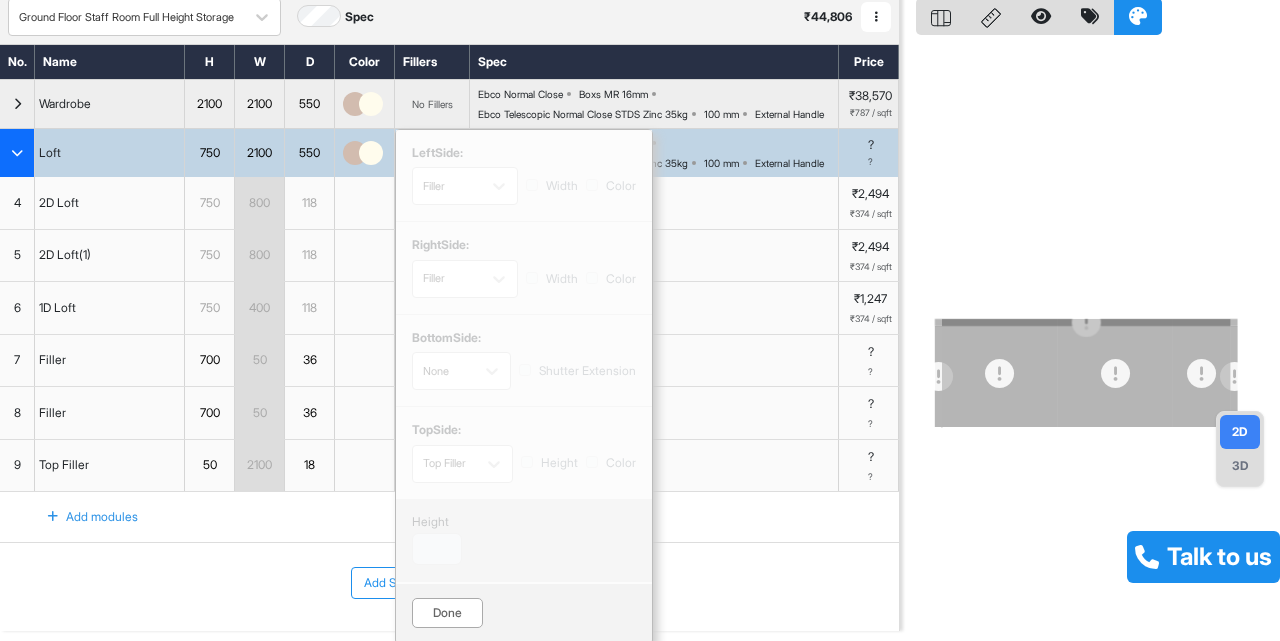 click on "Done" at bounding box center (447, 613) 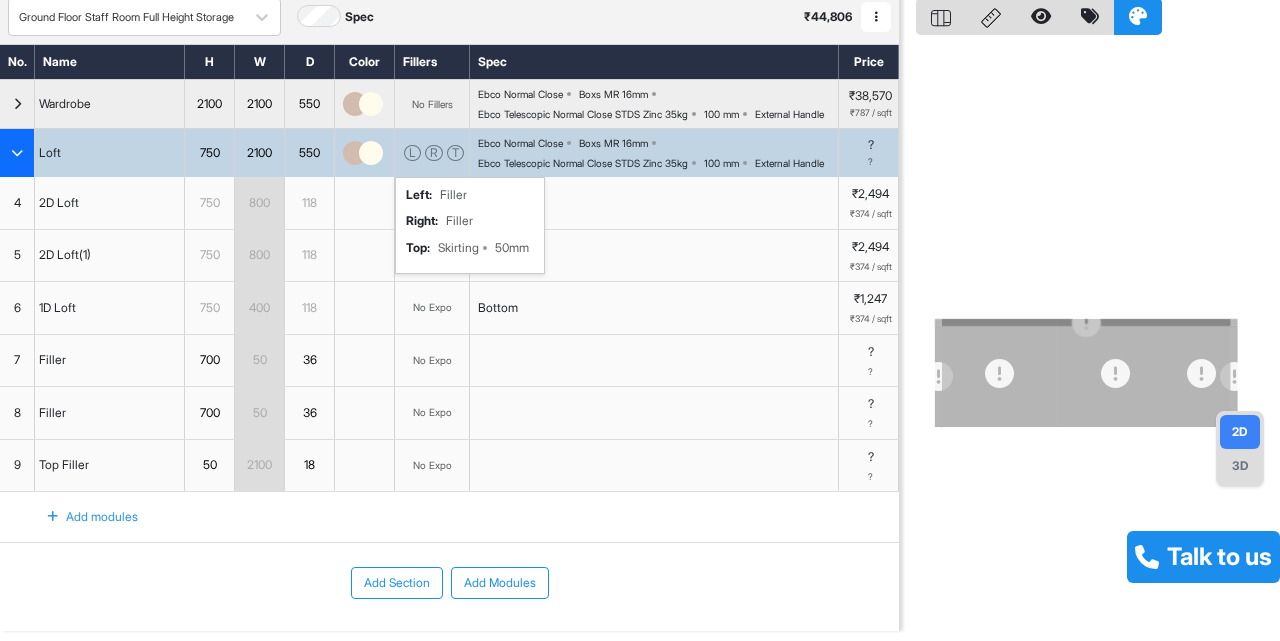 scroll, scrollTop: 0, scrollLeft: 0, axis: both 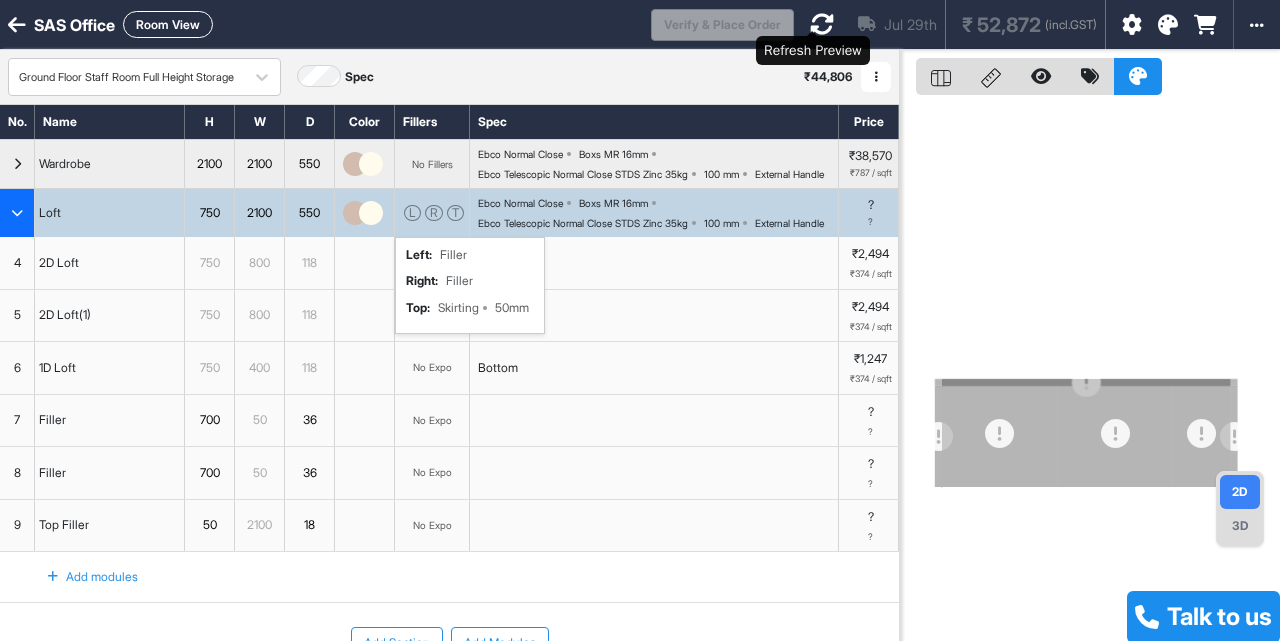 click at bounding box center [822, 24] 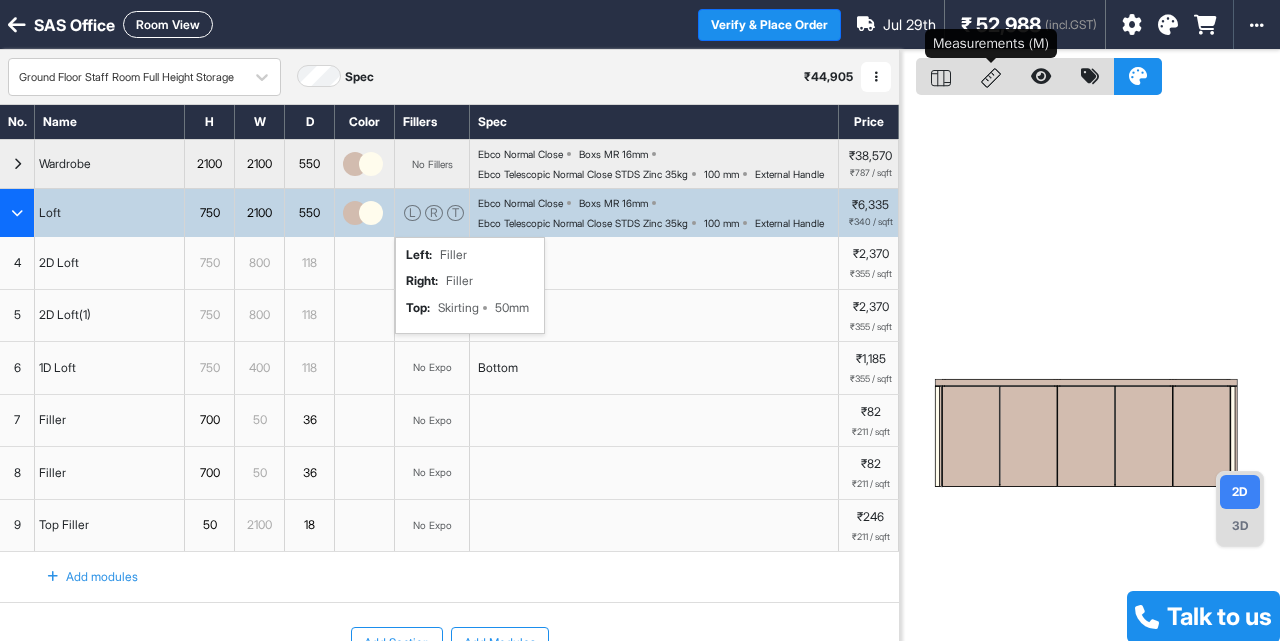 click 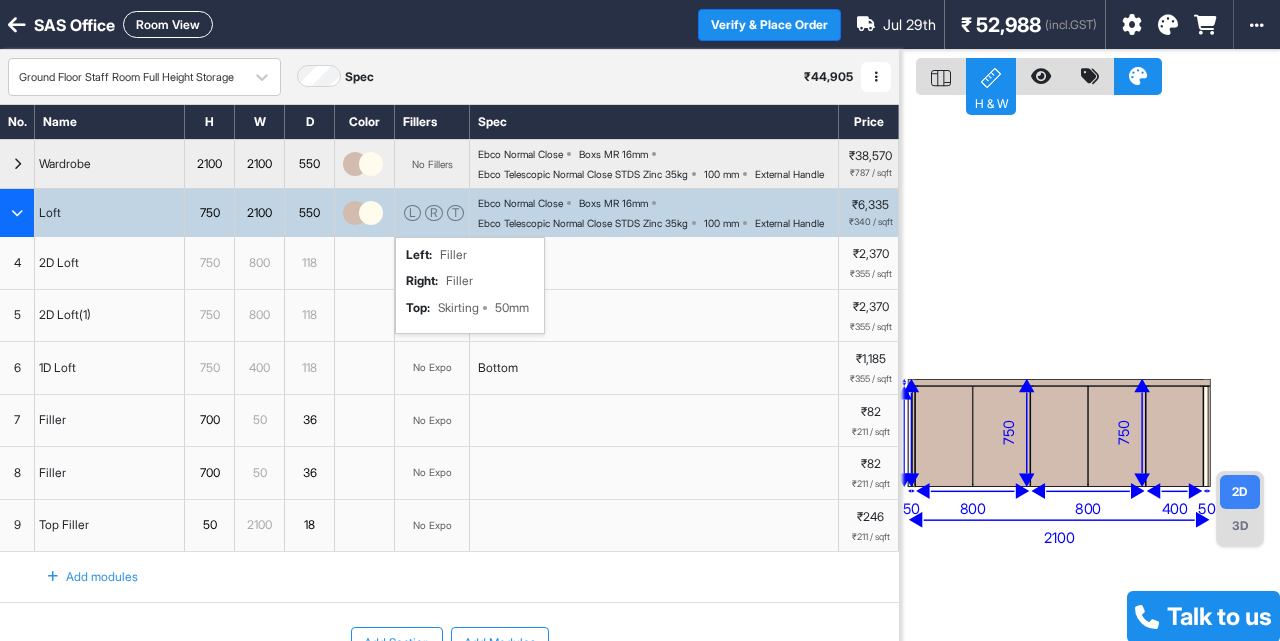 click on "Room View" at bounding box center [168, 24] 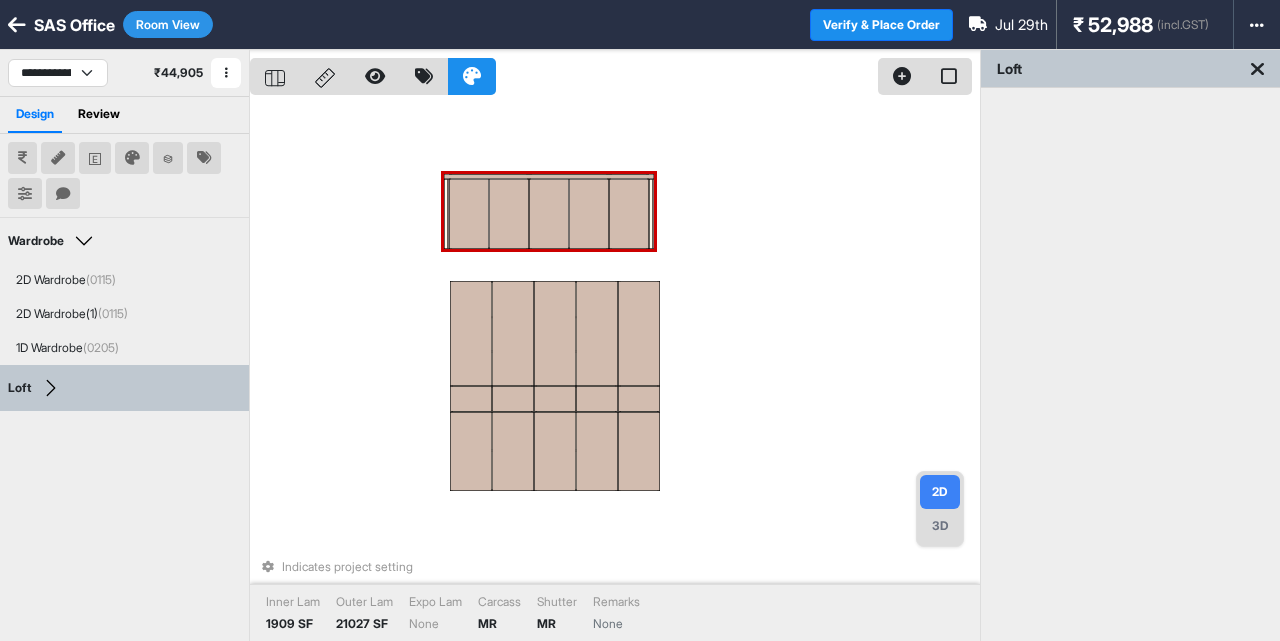 drag, startPoint x: 584, startPoint y: 484, endPoint x: 611, endPoint y: 424, distance: 65.795135 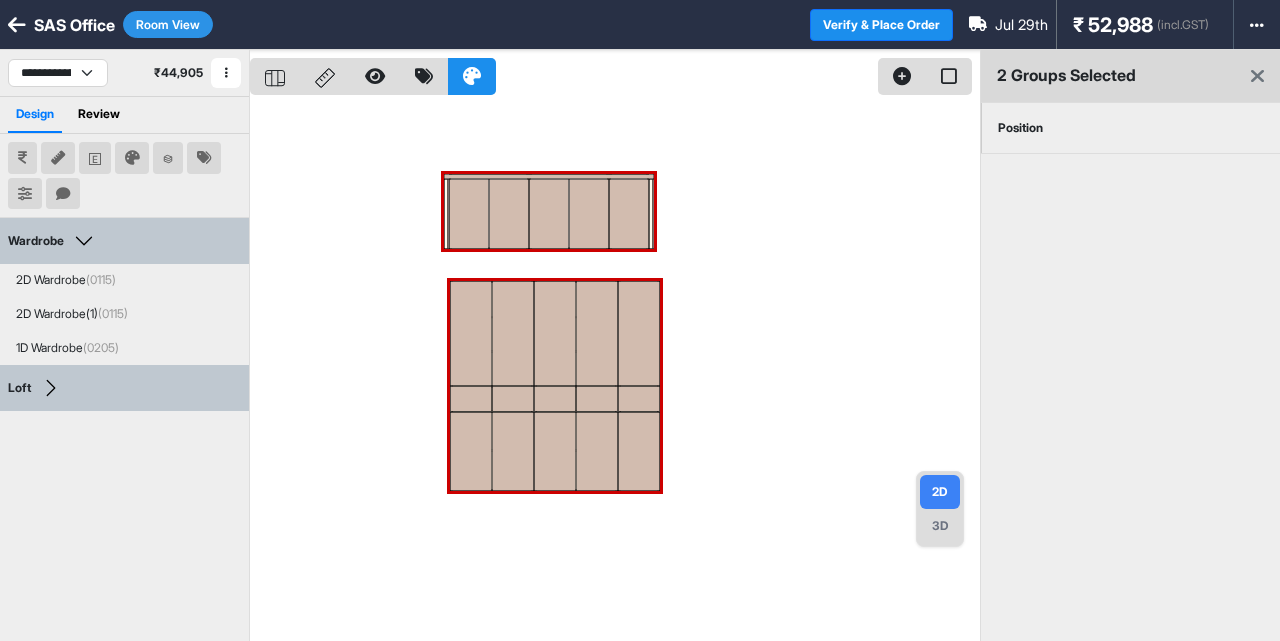 click on "Position" at bounding box center (1020, 128) 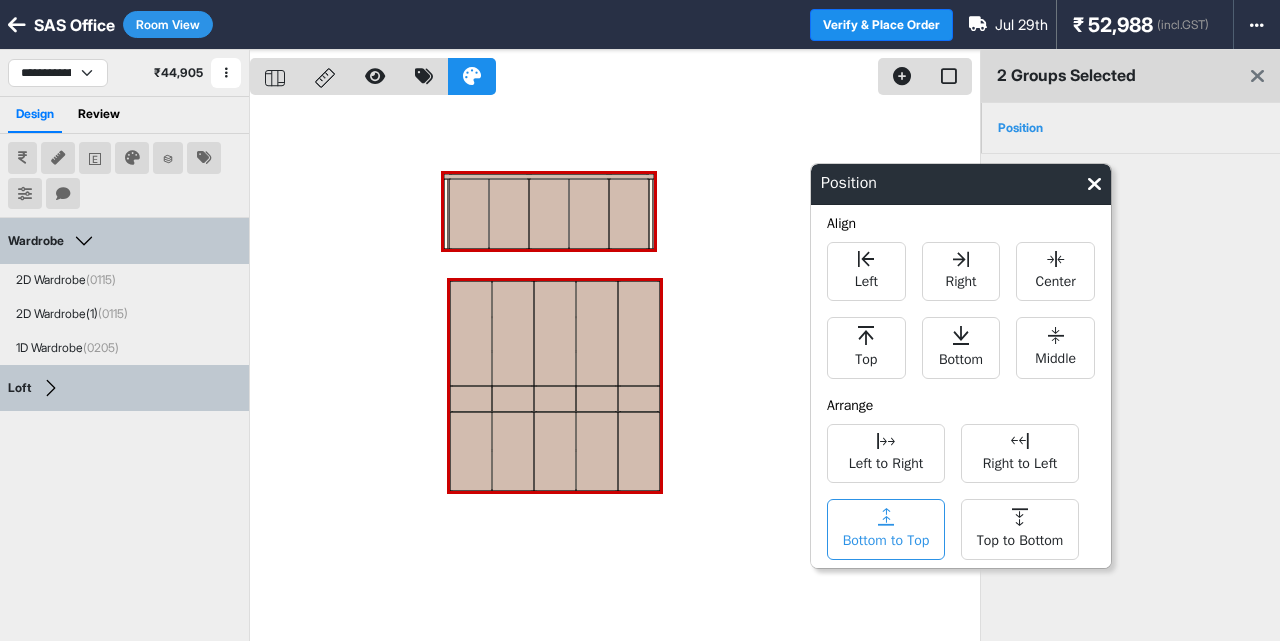 click on "Bottom to Top" at bounding box center [886, 538] 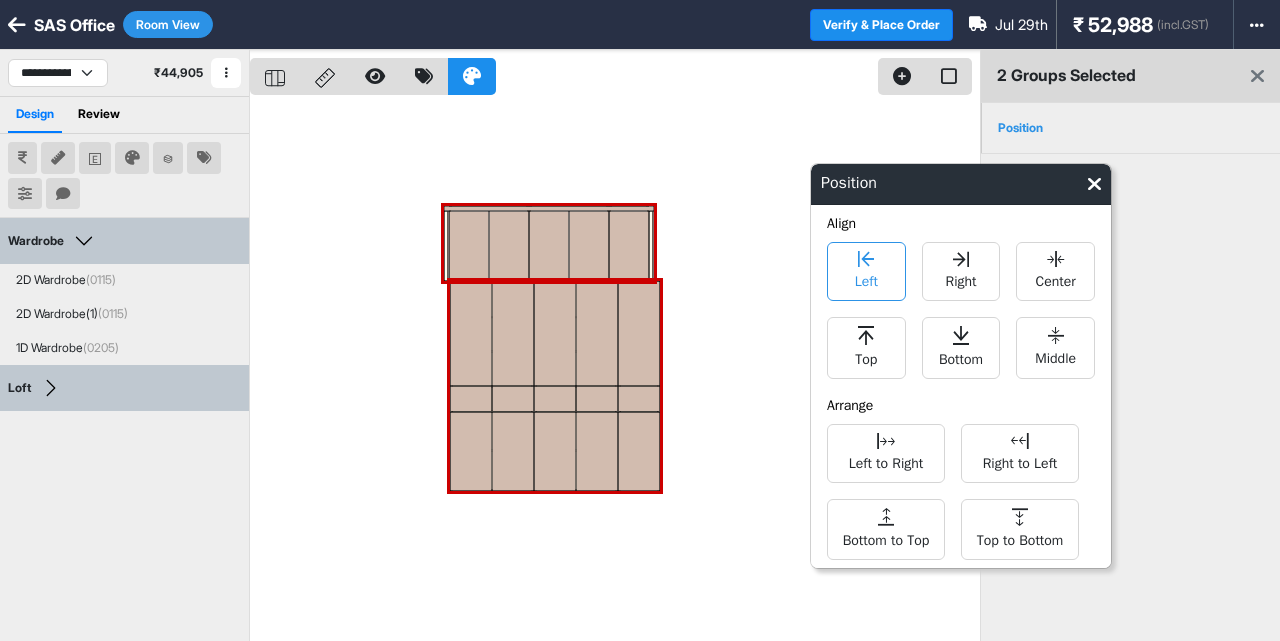 click 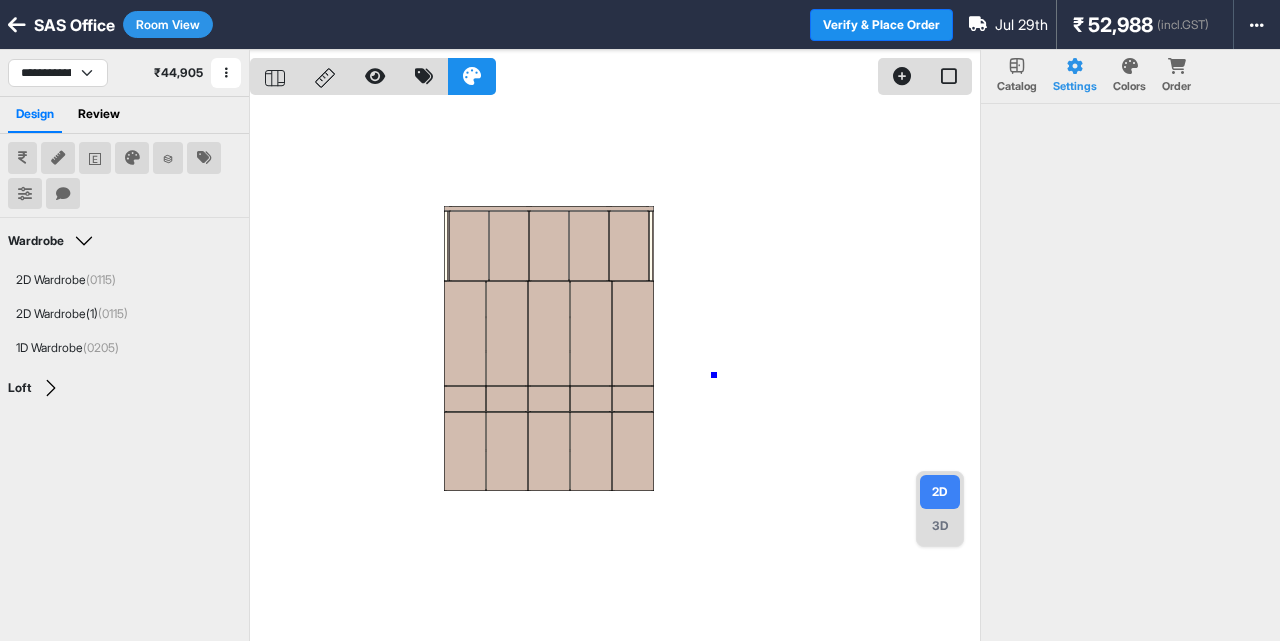 click at bounding box center [615, 370] 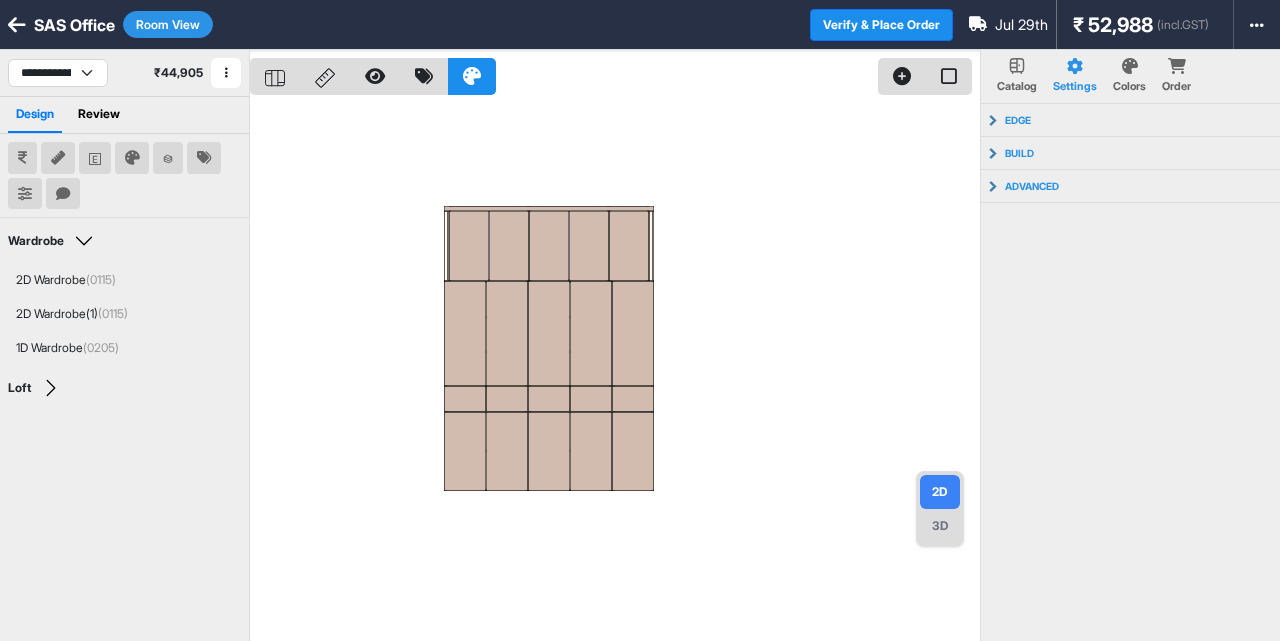 click on "3D" at bounding box center (940, 526) 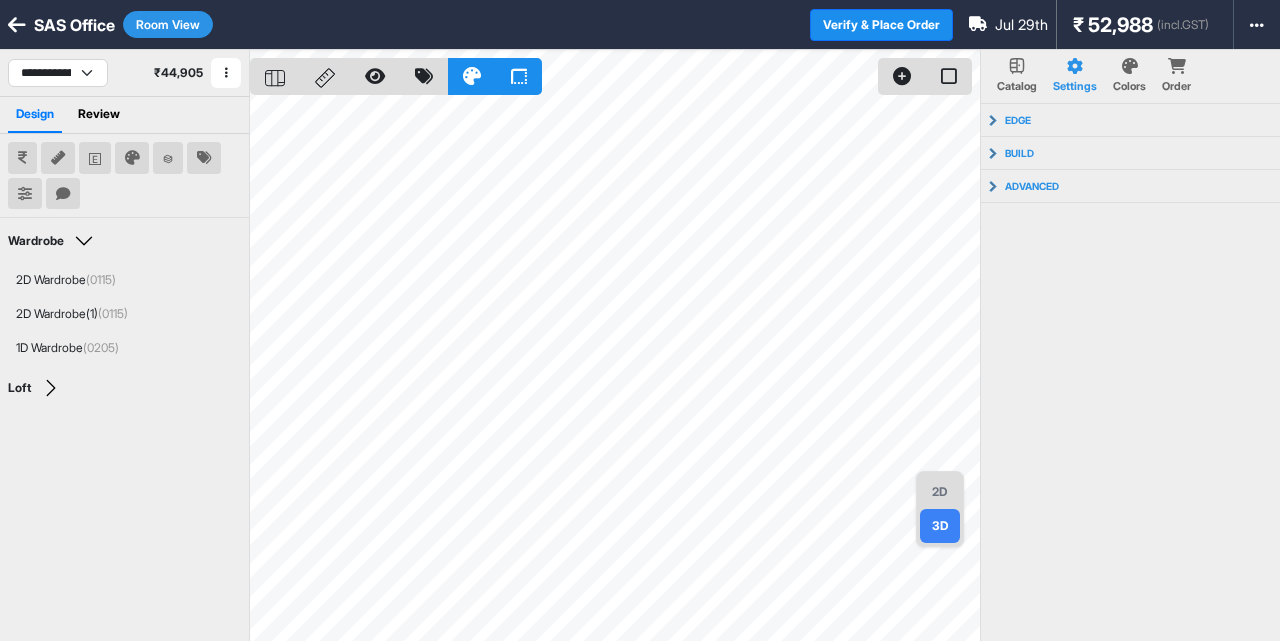 click on "SAS Office Room View Verify & Place Order Jul 29th ₹   52,988 (incl.GST) Import Assembly Archive Rename Refresh Price" at bounding box center (640, 25) 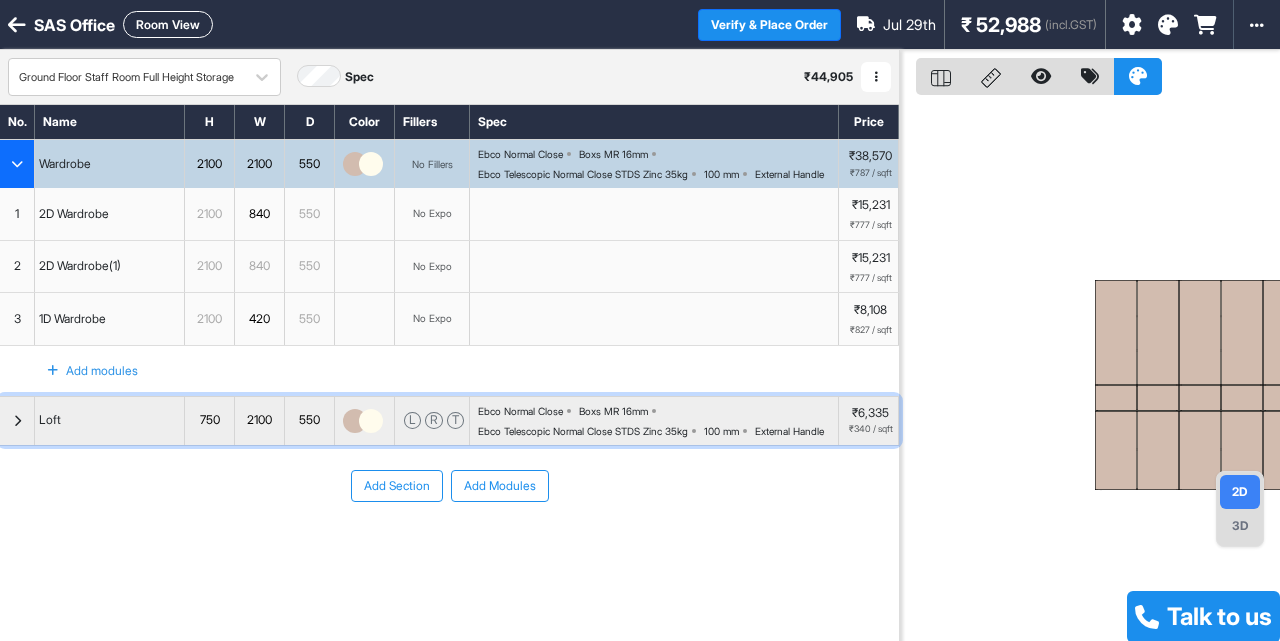click at bounding box center (17, 421) 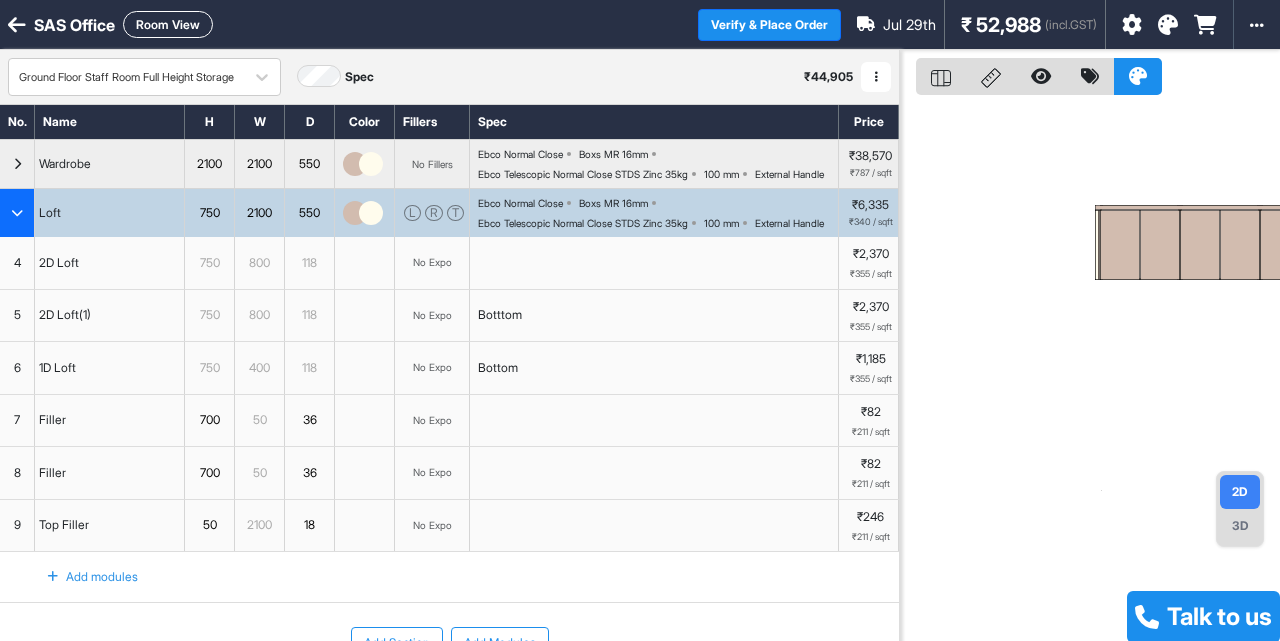 click on "Boxs MR 16mm" at bounding box center (613, 203) 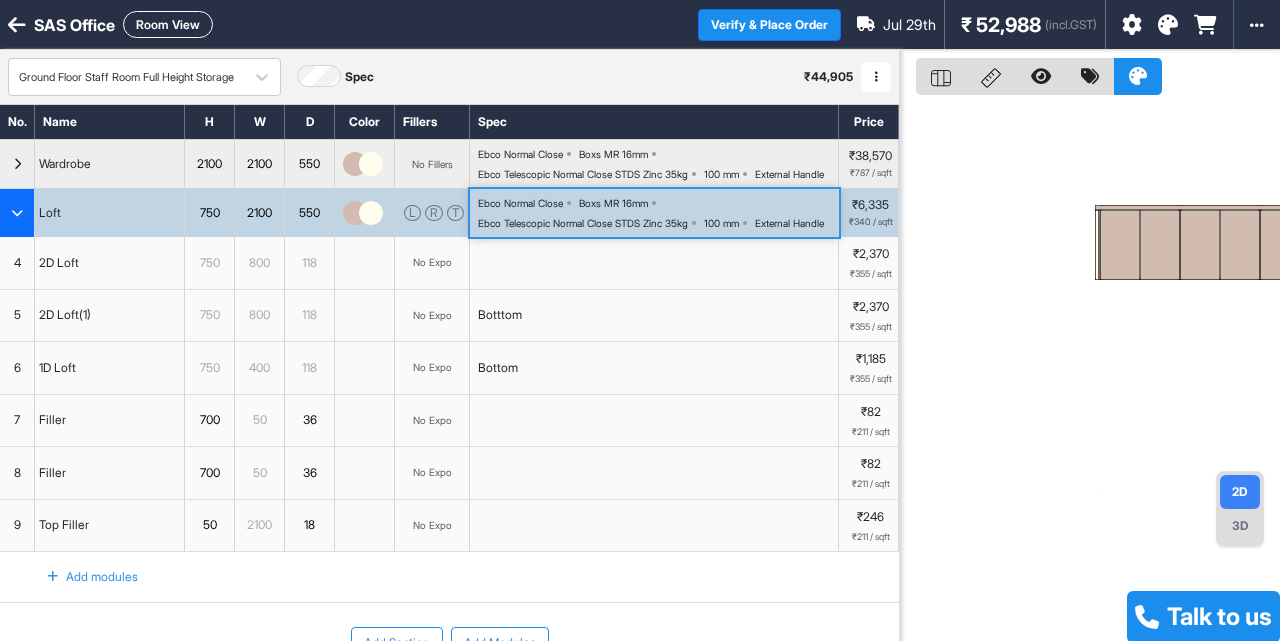 click on "Boxs MR 16mm" at bounding box center (613, 203) 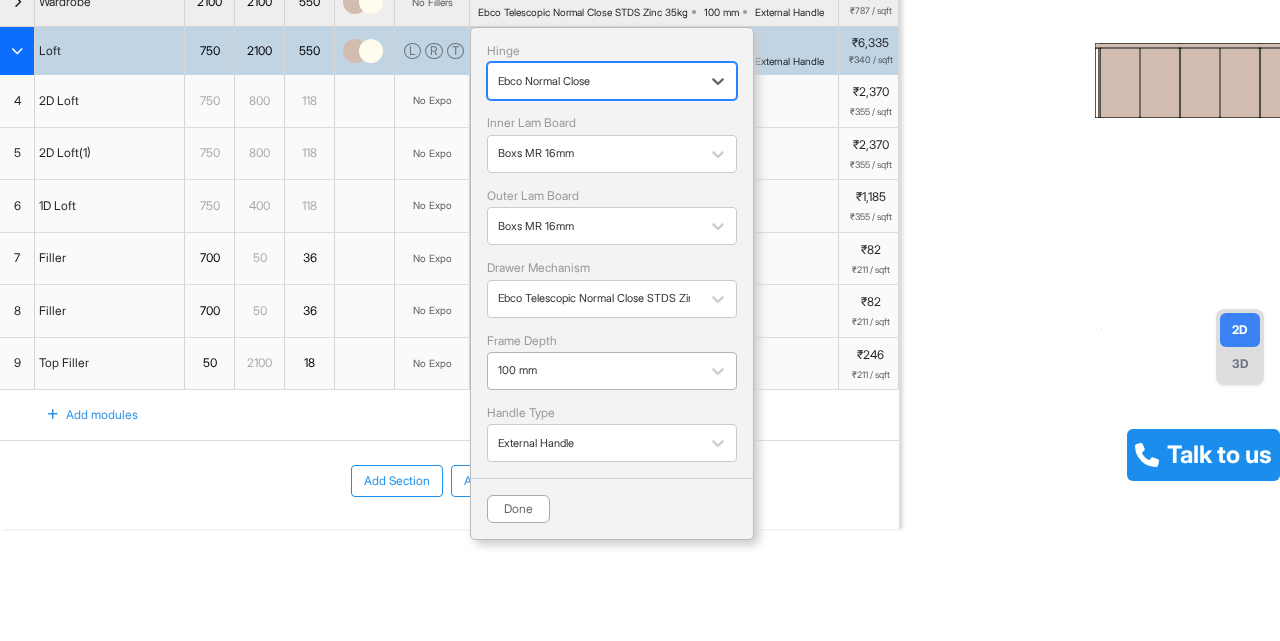 scroll, scrollTop: 202, scrollLeft: 0, axis: vertical 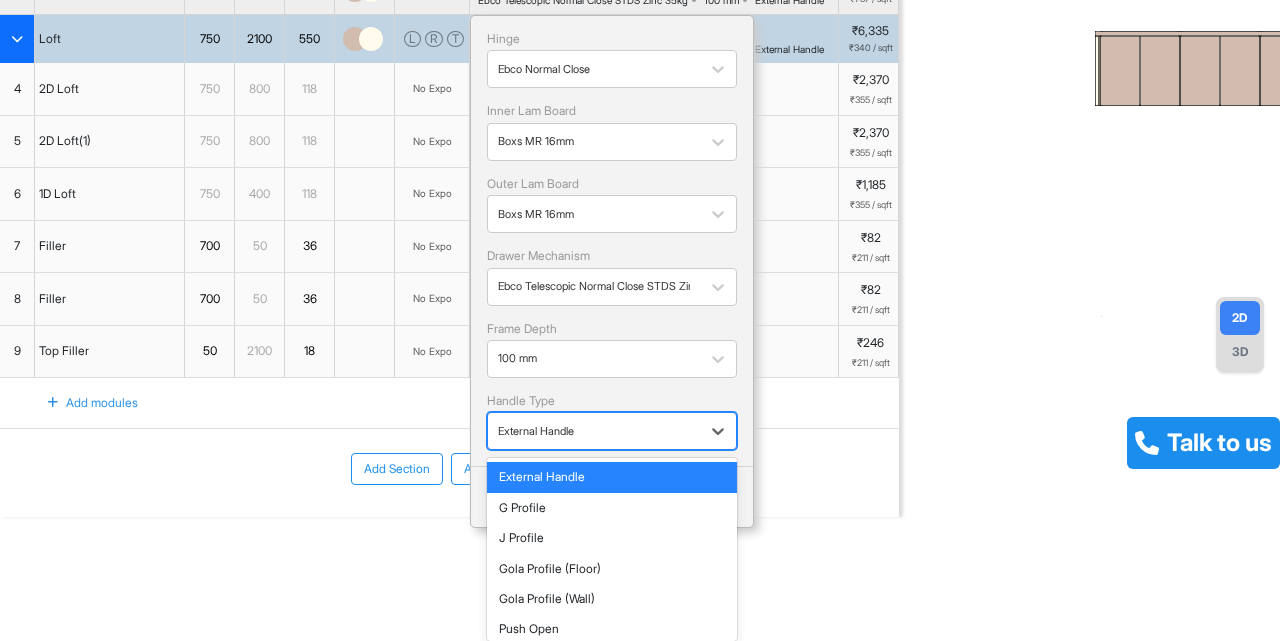 click on "External Handle" at bounding box center (594, 431) 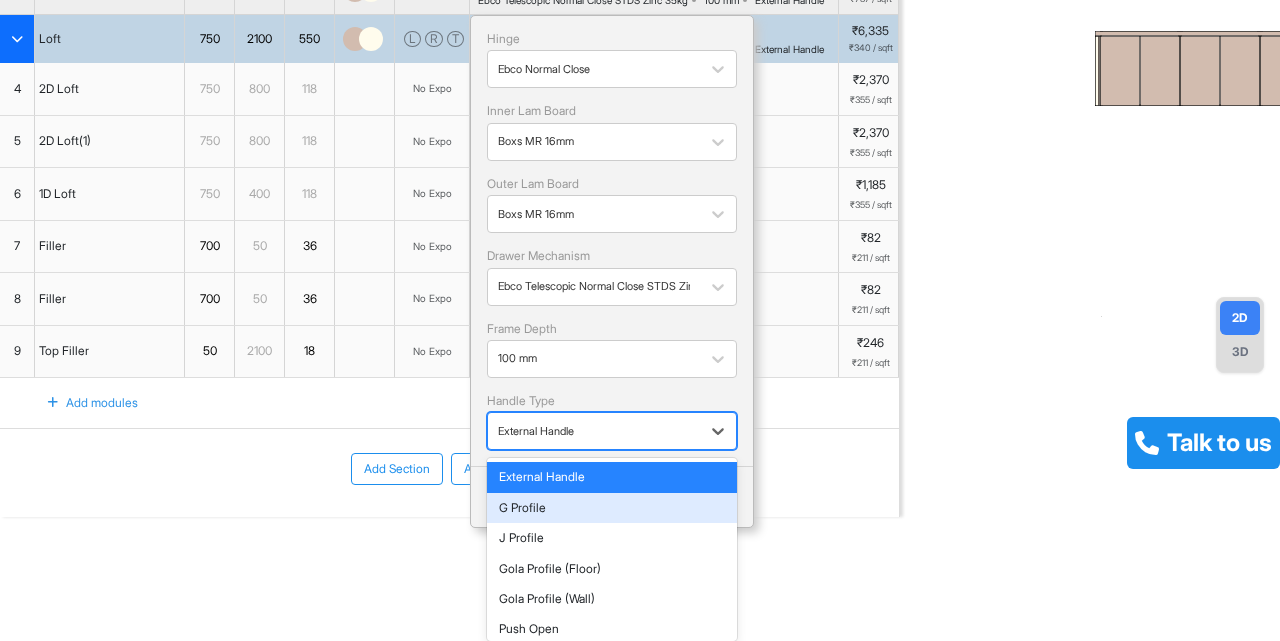 click on "G Profile" at bounding box center (612, 508) 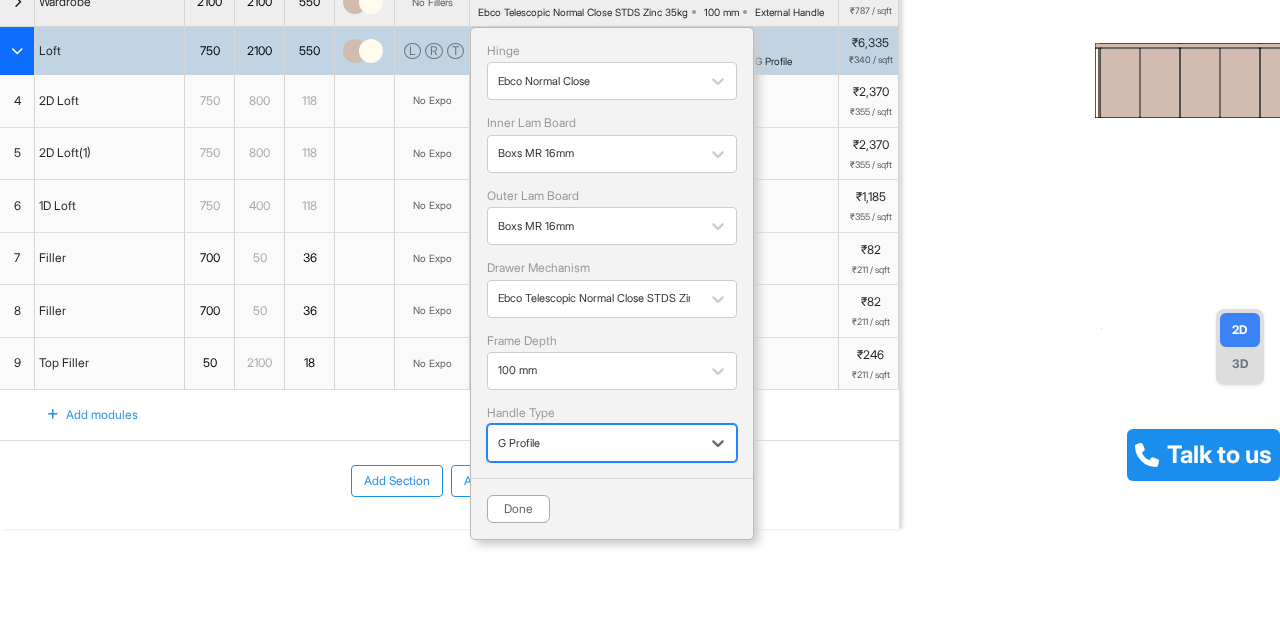 scroll, scrollTop: 202, scrollLeft: 0, axis: vertical 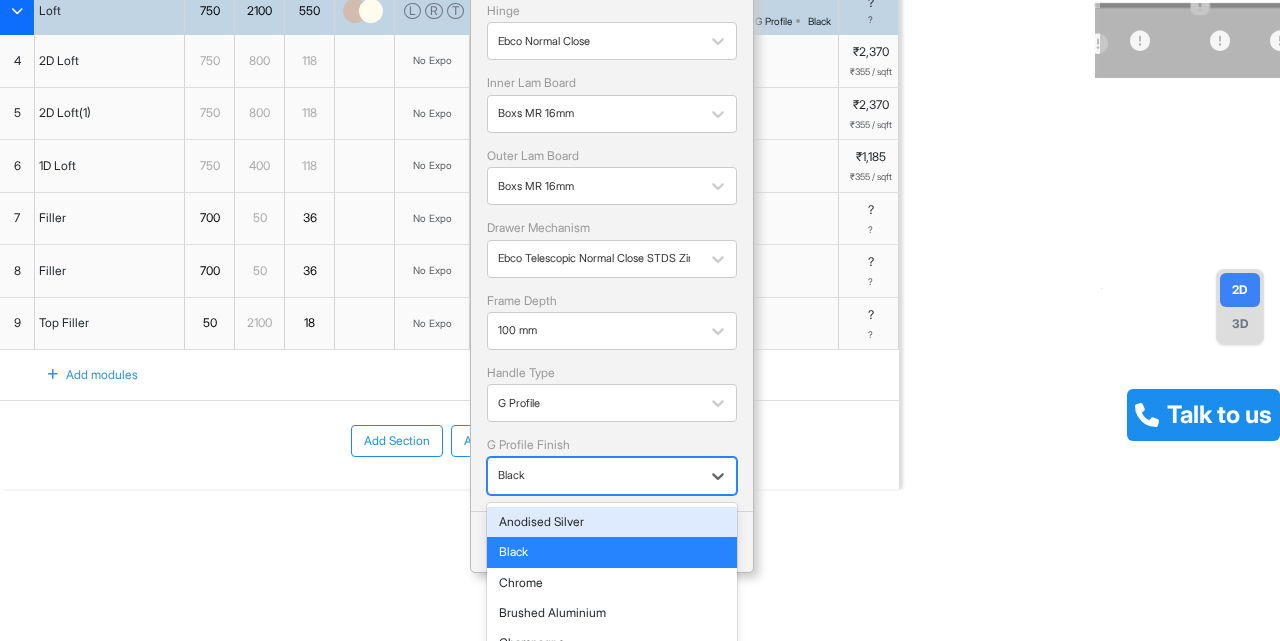 click on "Black" at bounding box center (594, 475) 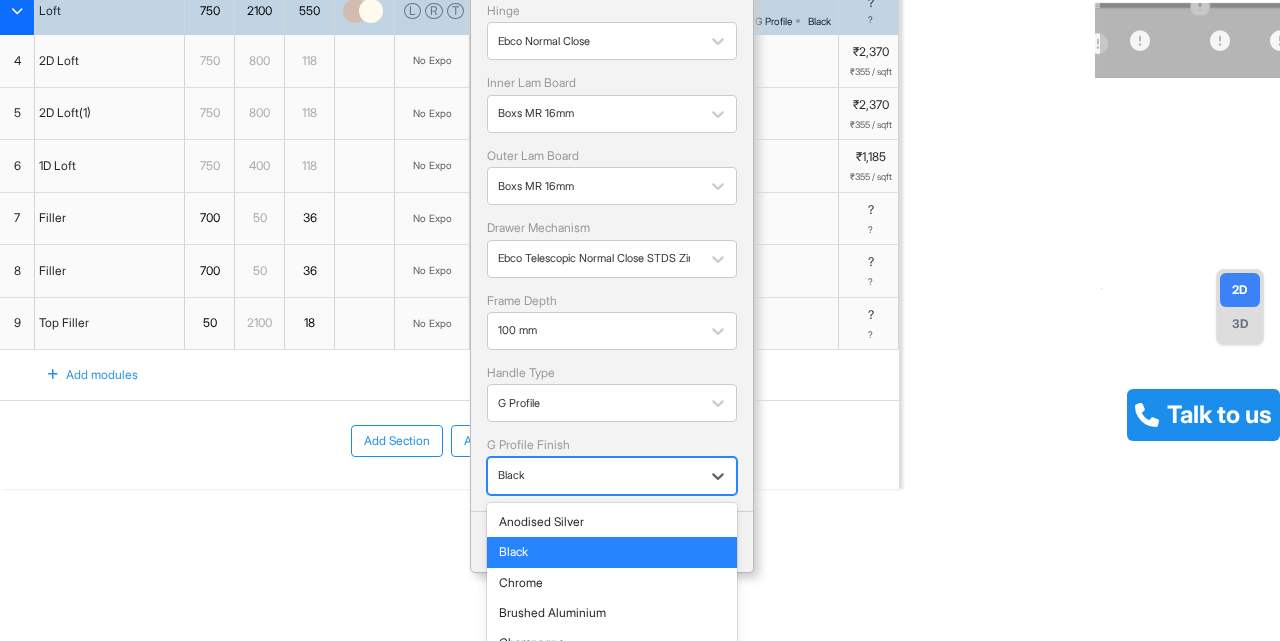 click on "Black" at bounding box center [612, 552] 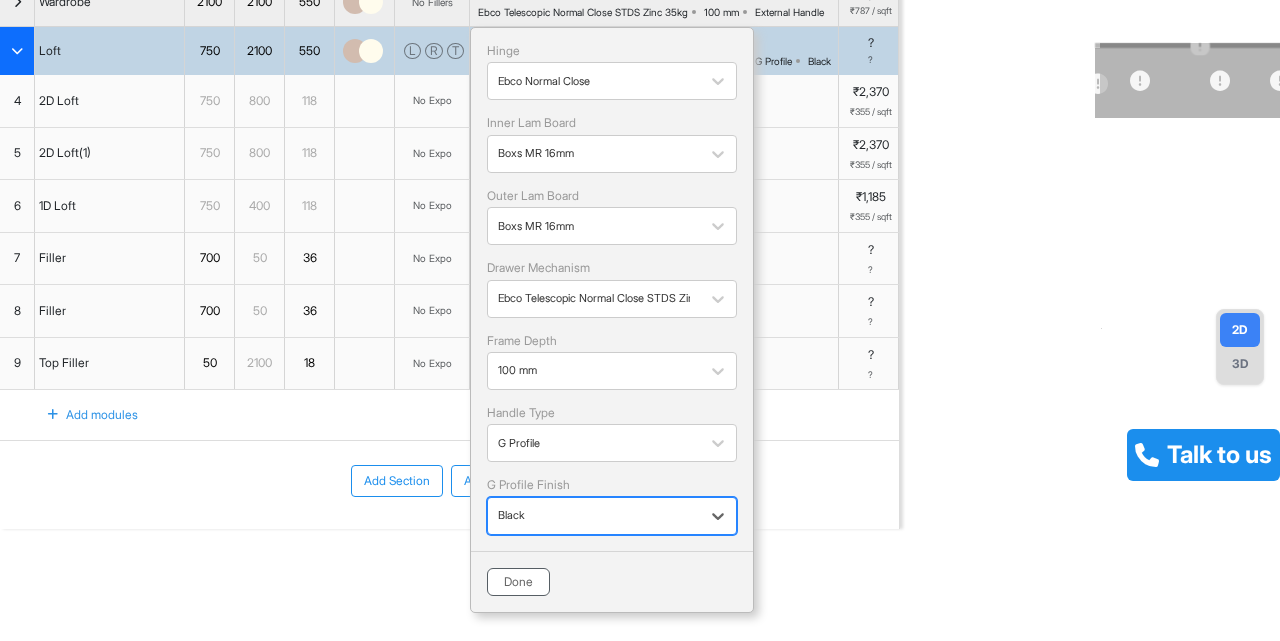 click on "Done" at bounding box center [518, 582] 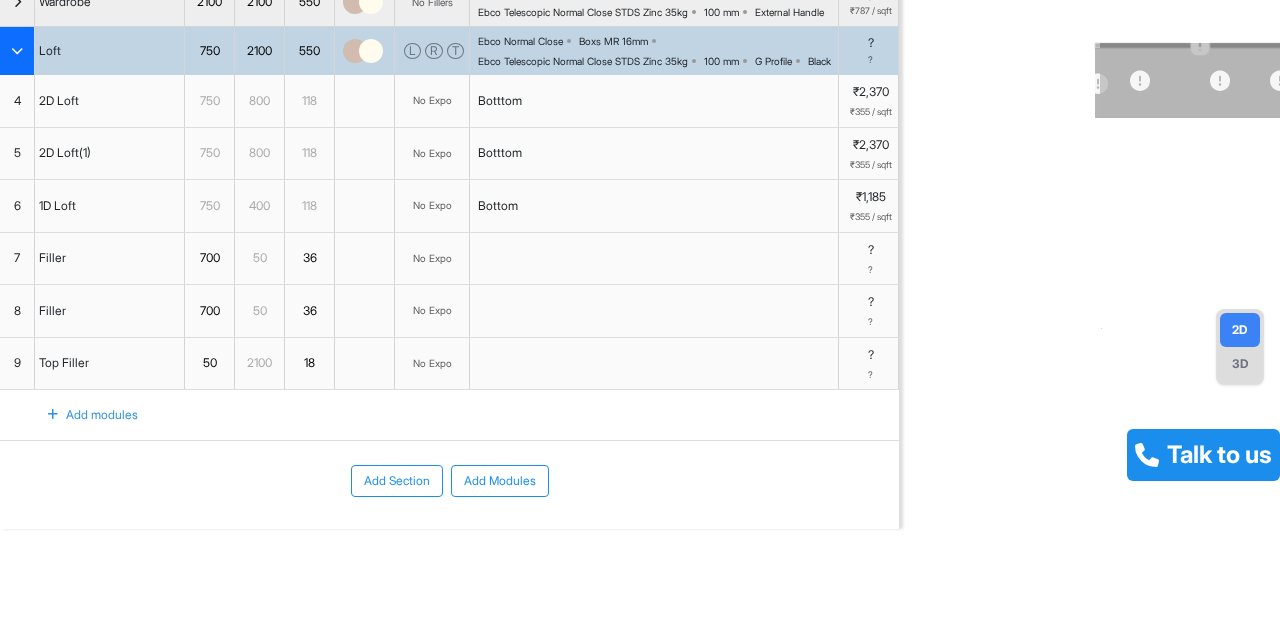 scroll, scrollTop: 0, scrollLeft: 0, axis: both 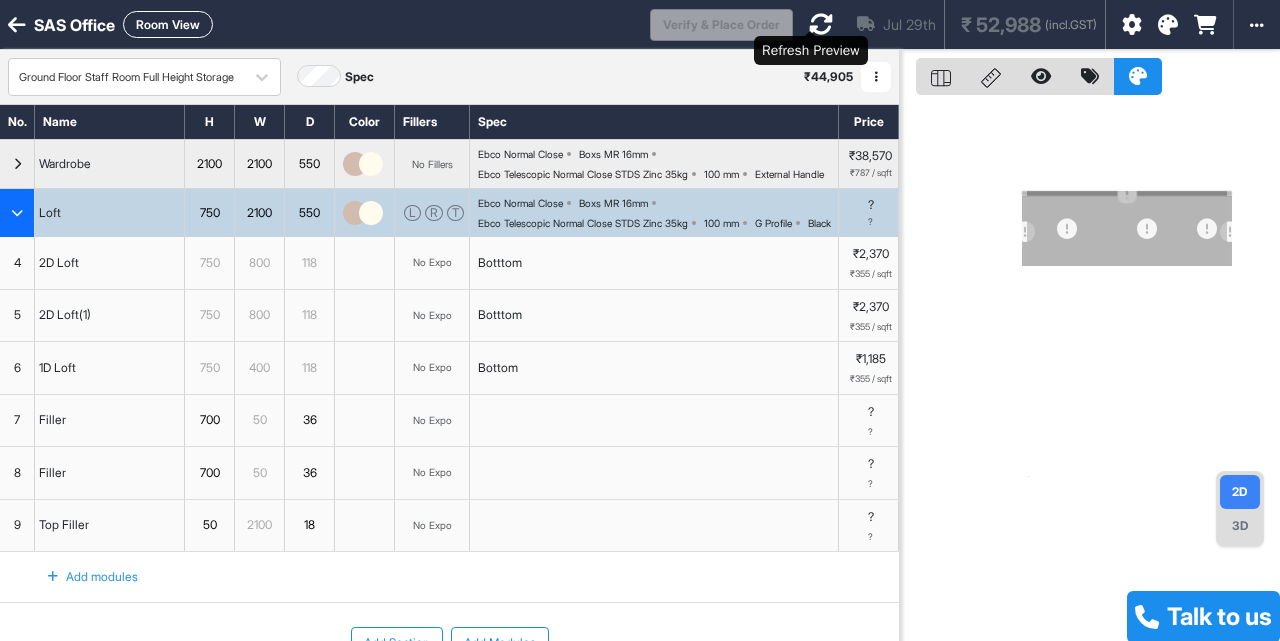 click at bounding box center (821, 24) 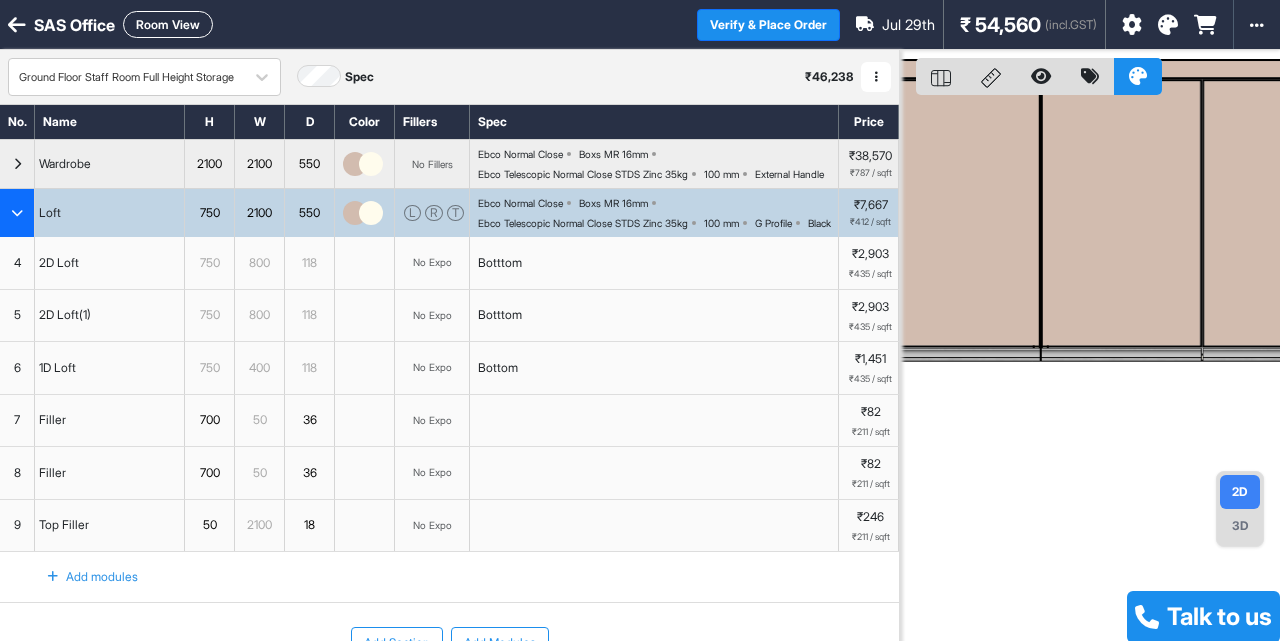 click on "Room View" at bounding box center [168, 24] 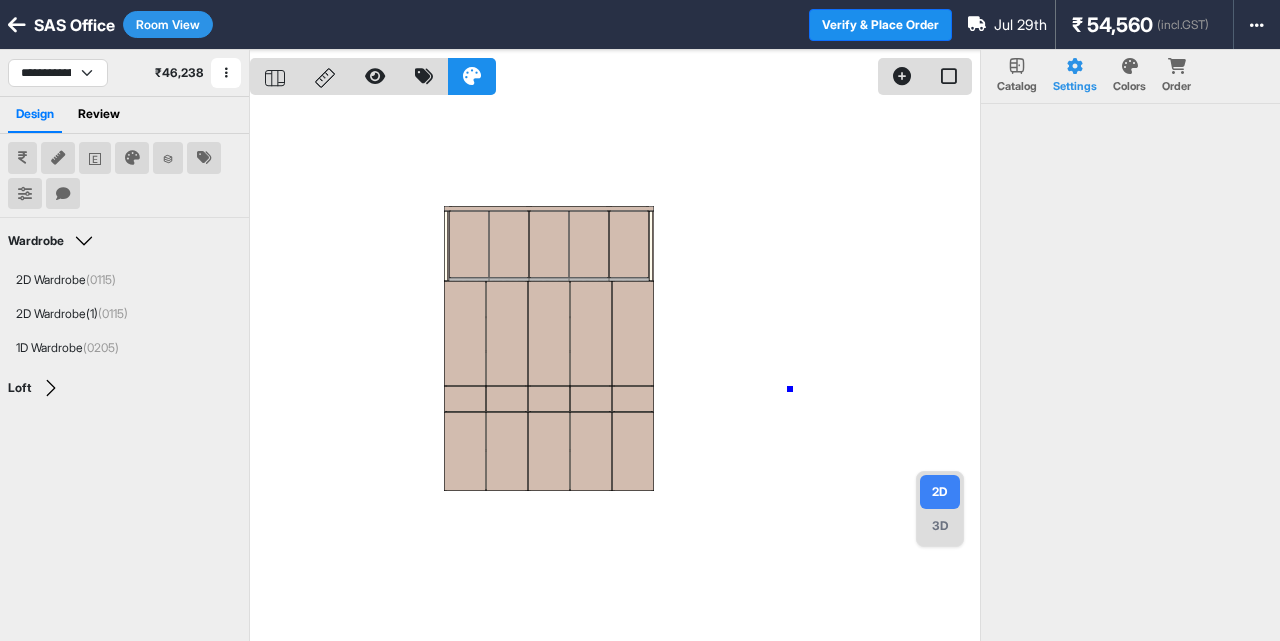 click at bounding box center [615, 370] 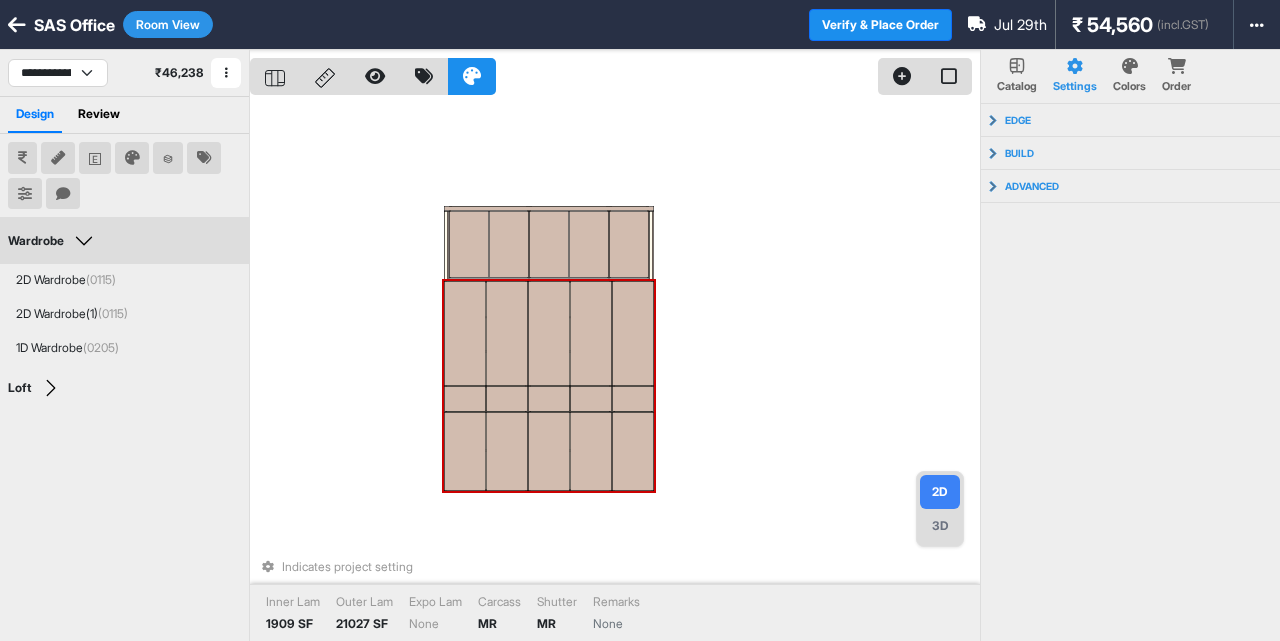 click on "3D" at bounding box center (940, 526) 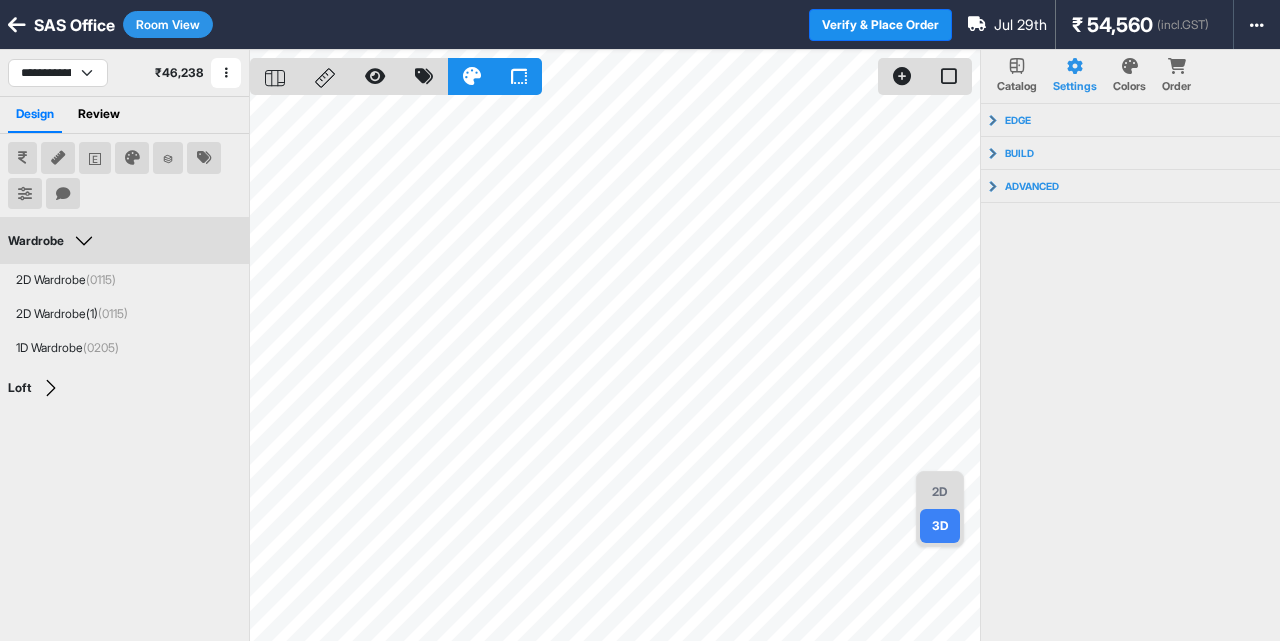 click on "SAS Office Room View Verify & Place Order Jul 29th ₹   54,560 (incl.GST) Import Assembly Archive Rename Refresh Price" at bounding box center (640, 25) 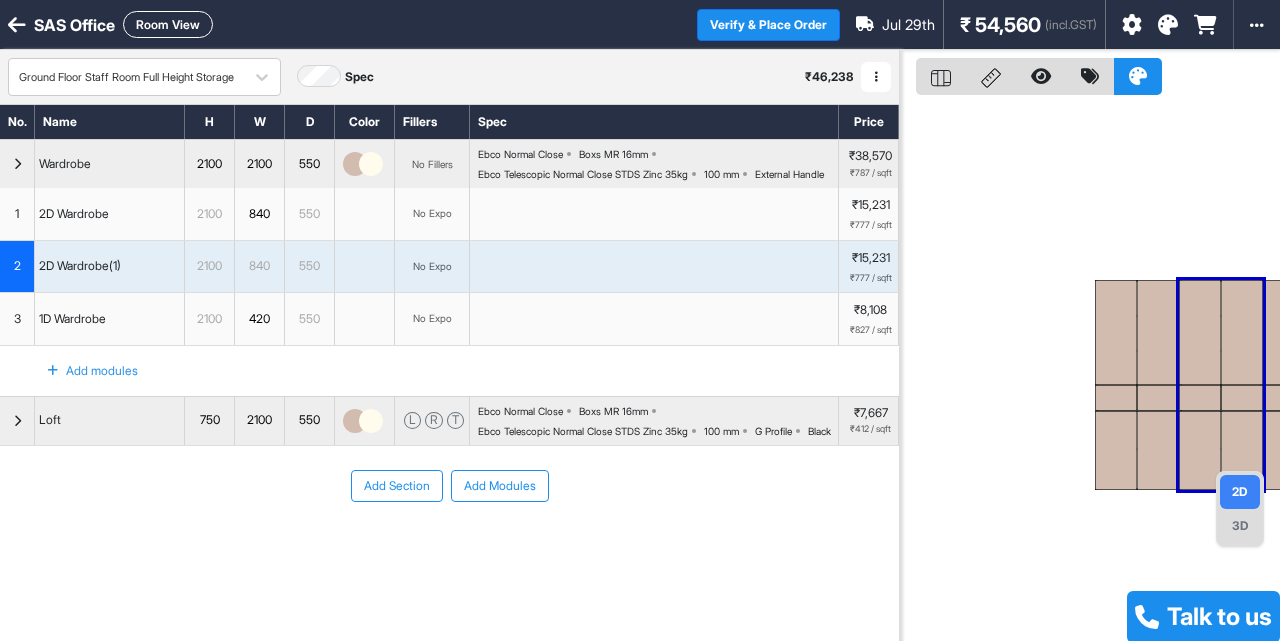 click at bounding box center [17, 164] 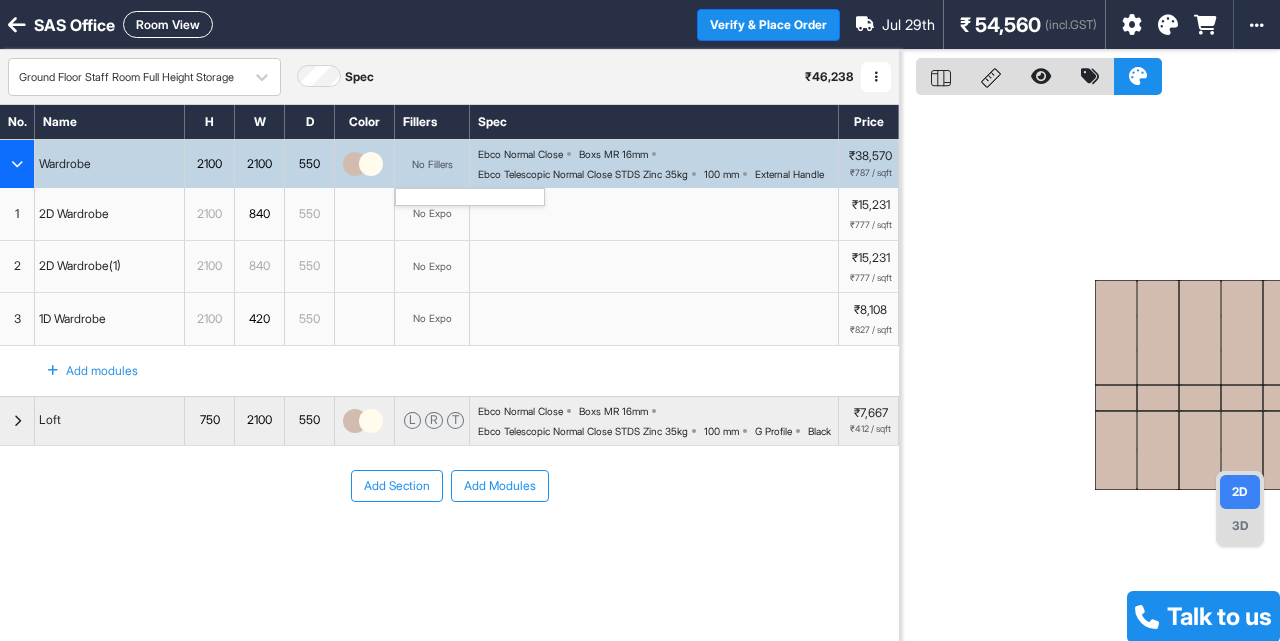click on "No Fillers" at bounding box center [432, 164] 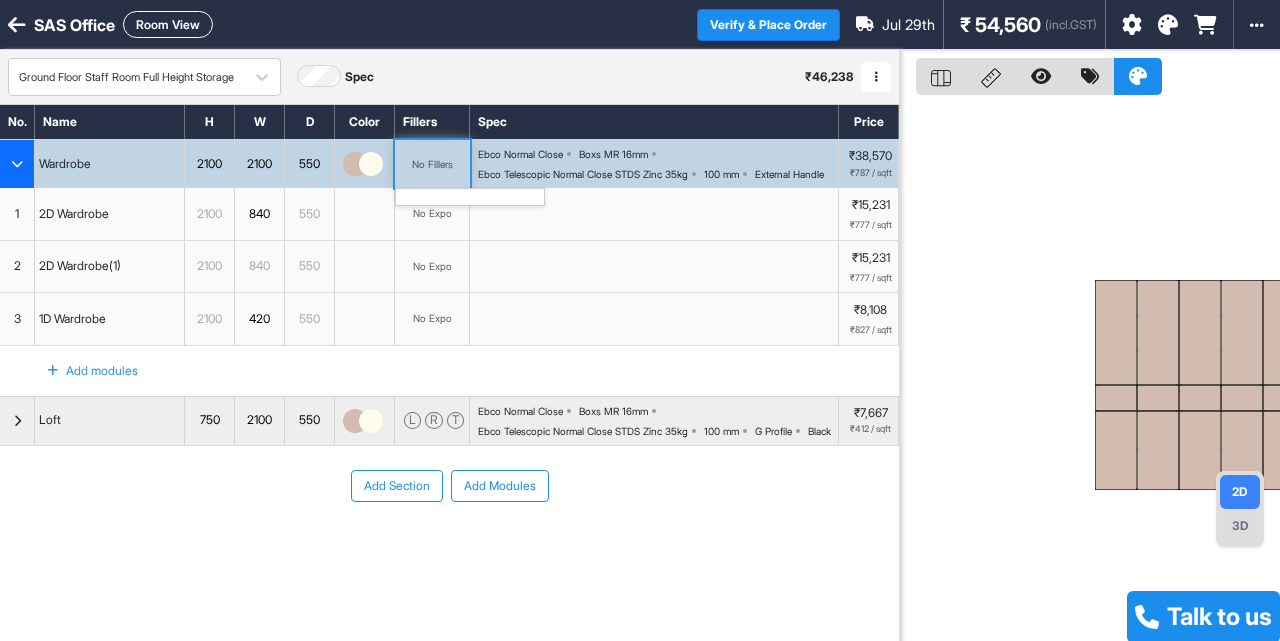 click on "No Fillers" at bounding box center (432, 164) 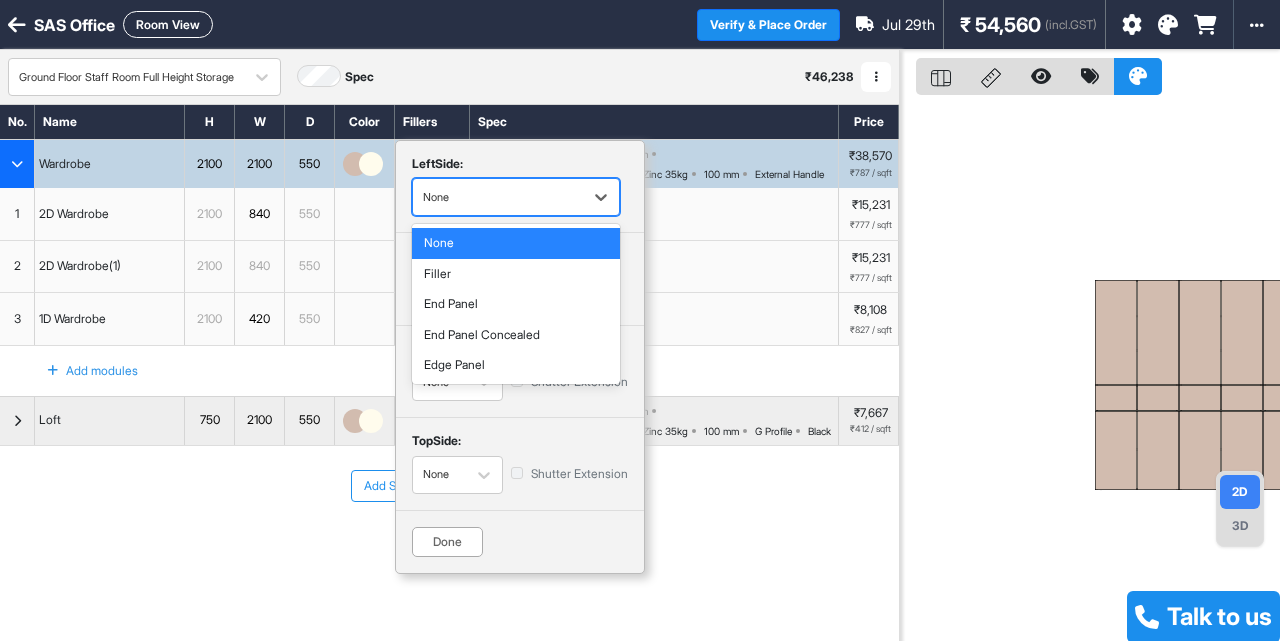 drag, startPoint x: 463, startPoint y: 195, endPoint x: 440, endPoint y: 276, distance: 84.20214 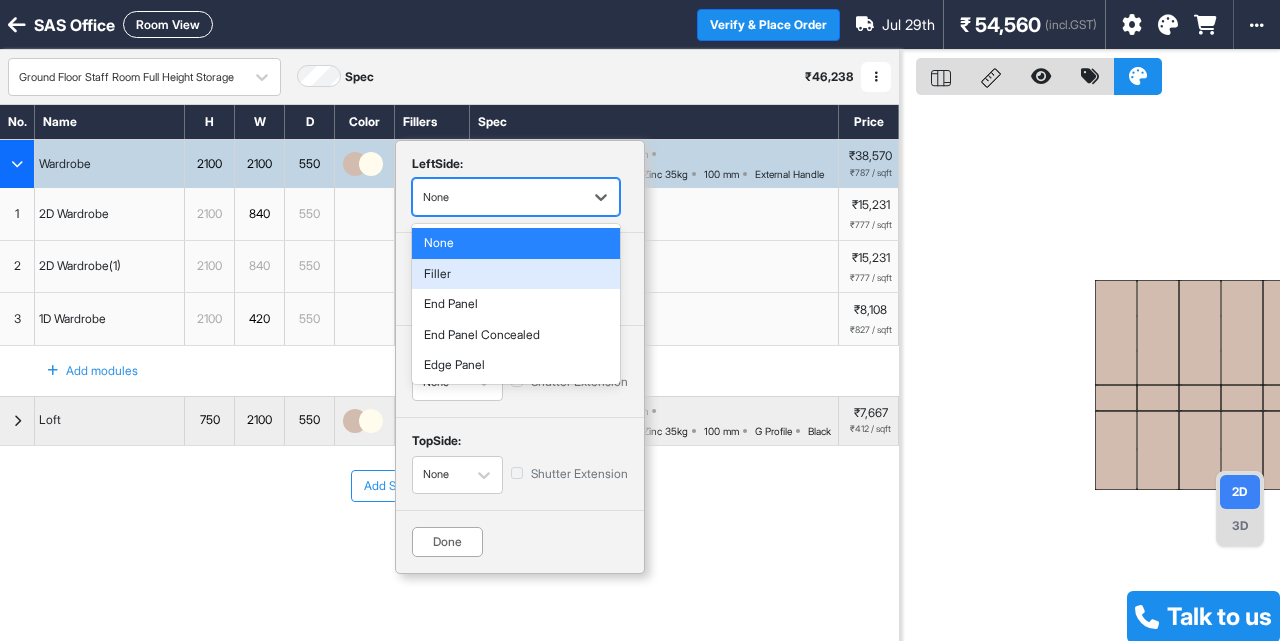 click on "Filler" at bounding box center (516, 274) 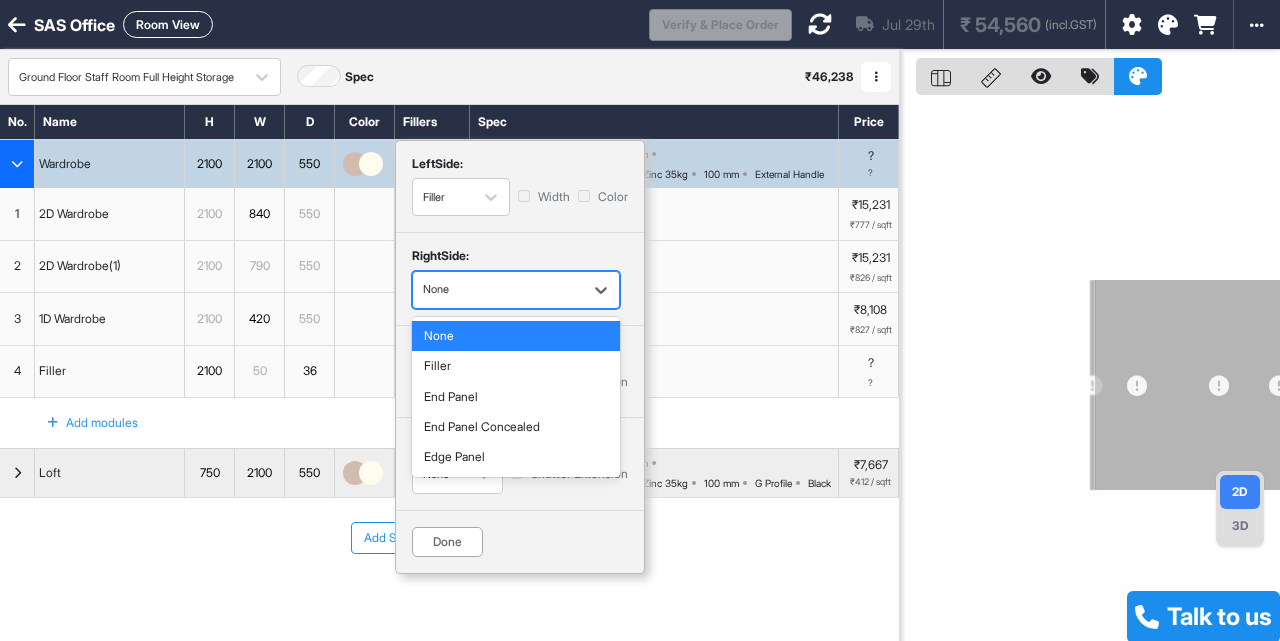 drag, startPoint x: 486, startPoint y: 277, endPoint x: 434, endPoint y: 356, distance: 94.57801 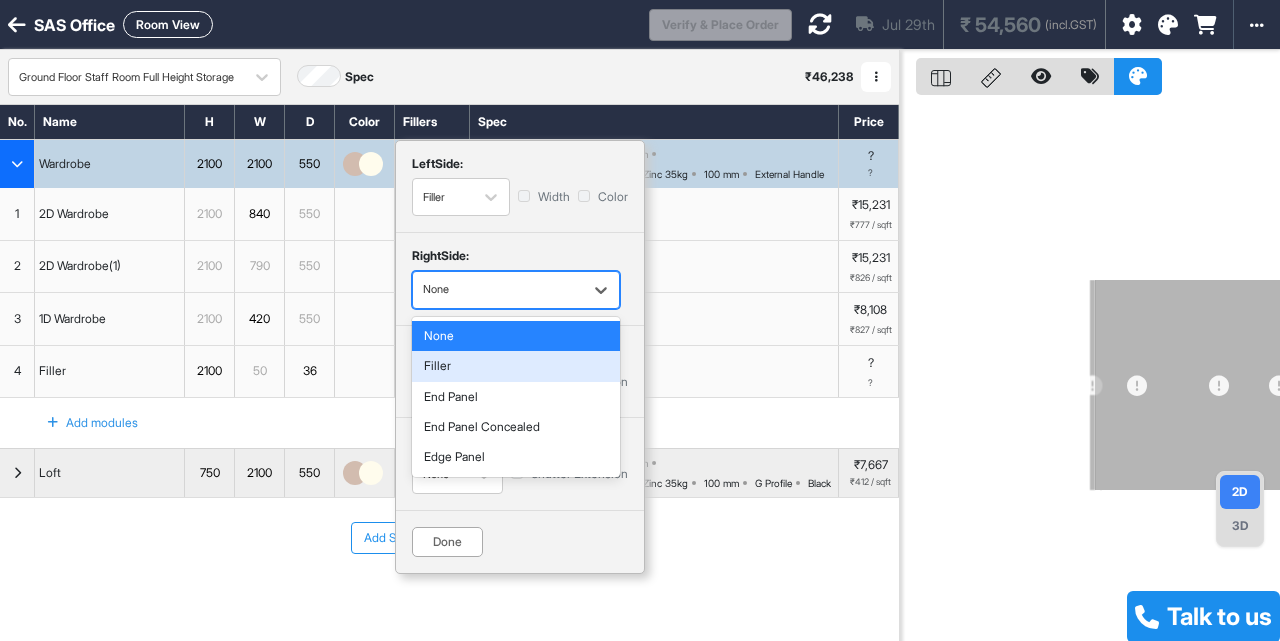 click on "Filler" at bounding box center [516, 366] 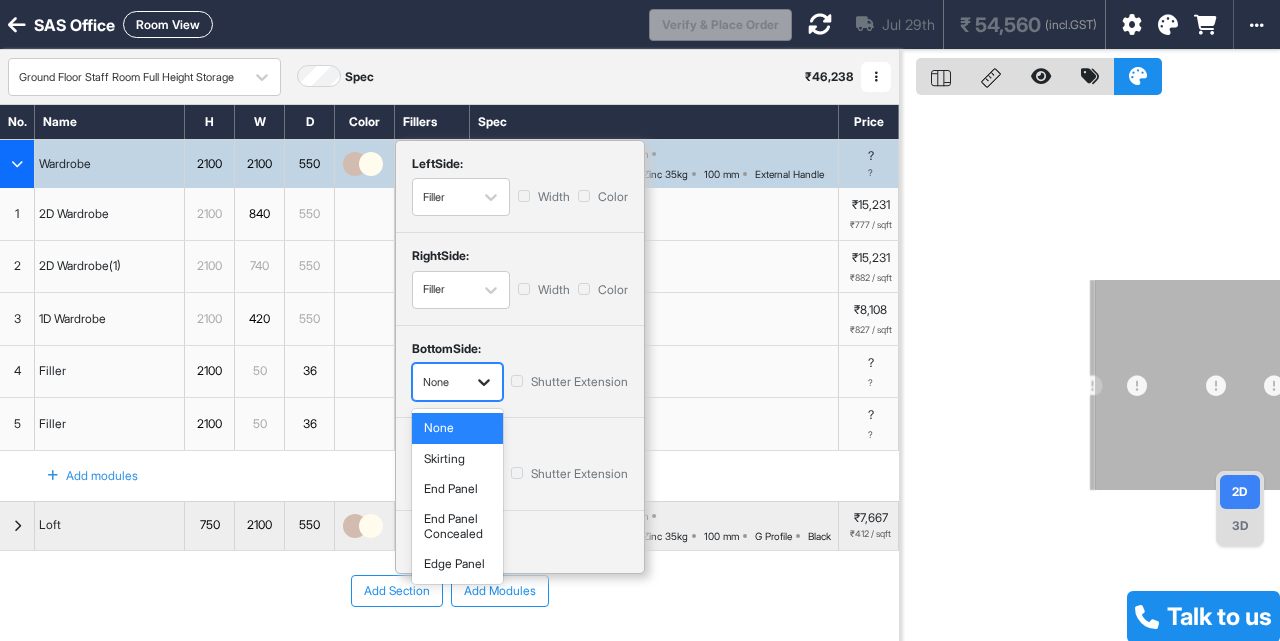 click 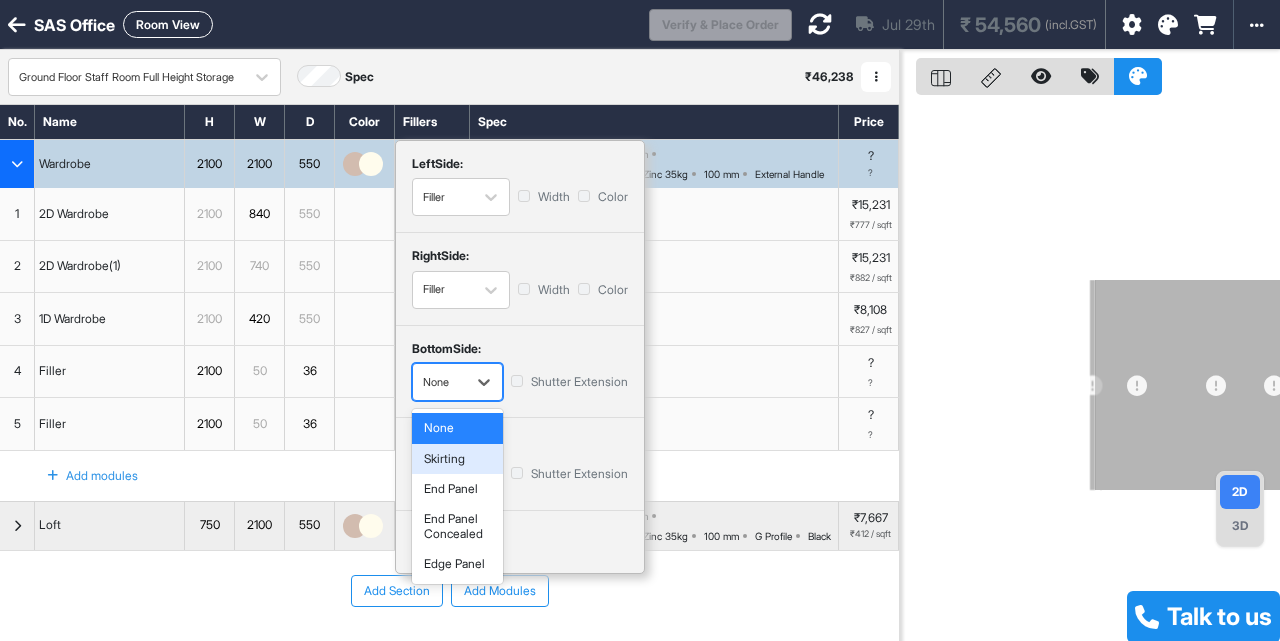 click on "Skirting" at bounding box center [457, 459] 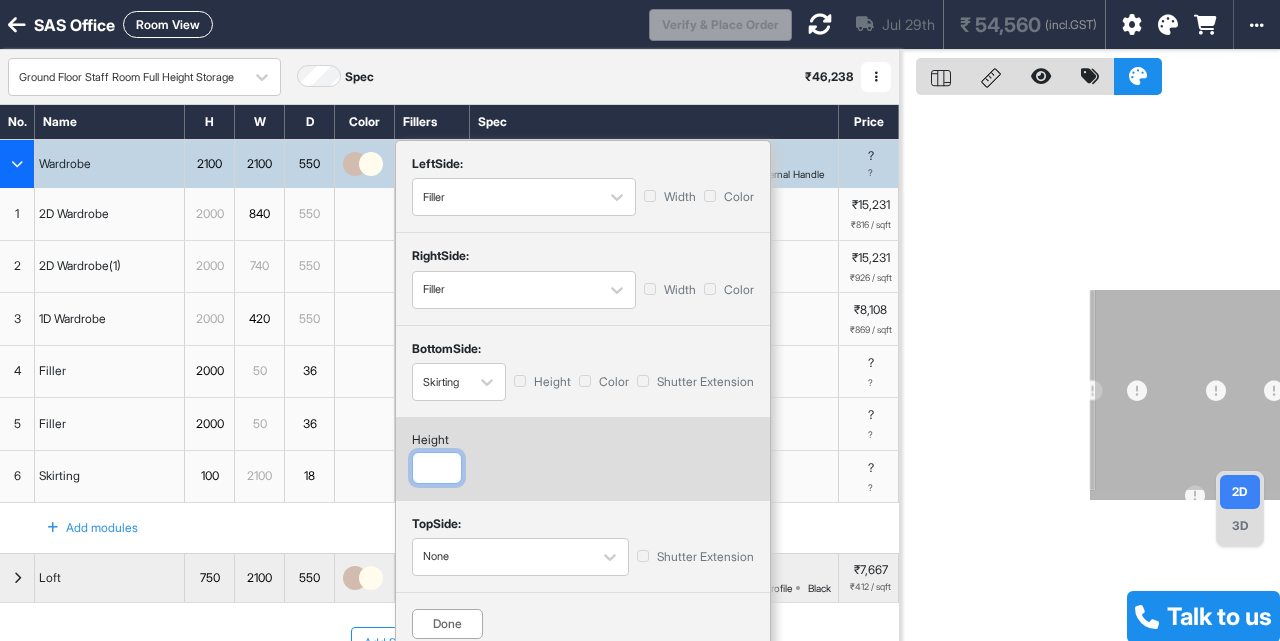 click at bounding box center [437, 468] 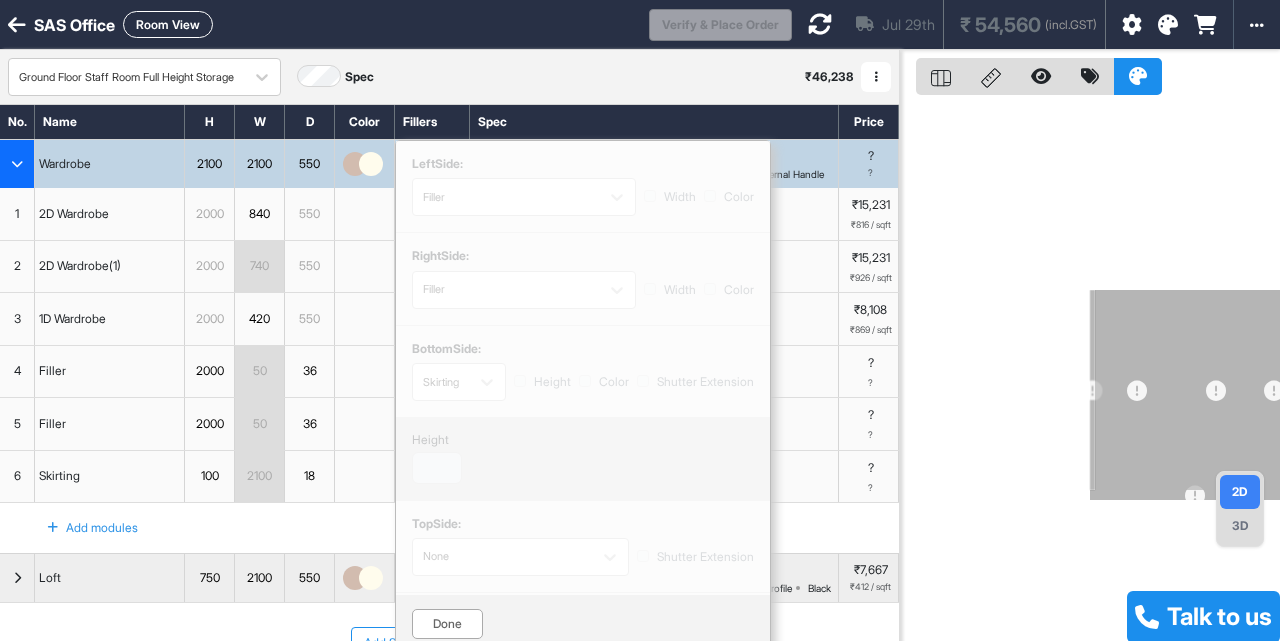 click on "Done" at bounding box center (447, 624) 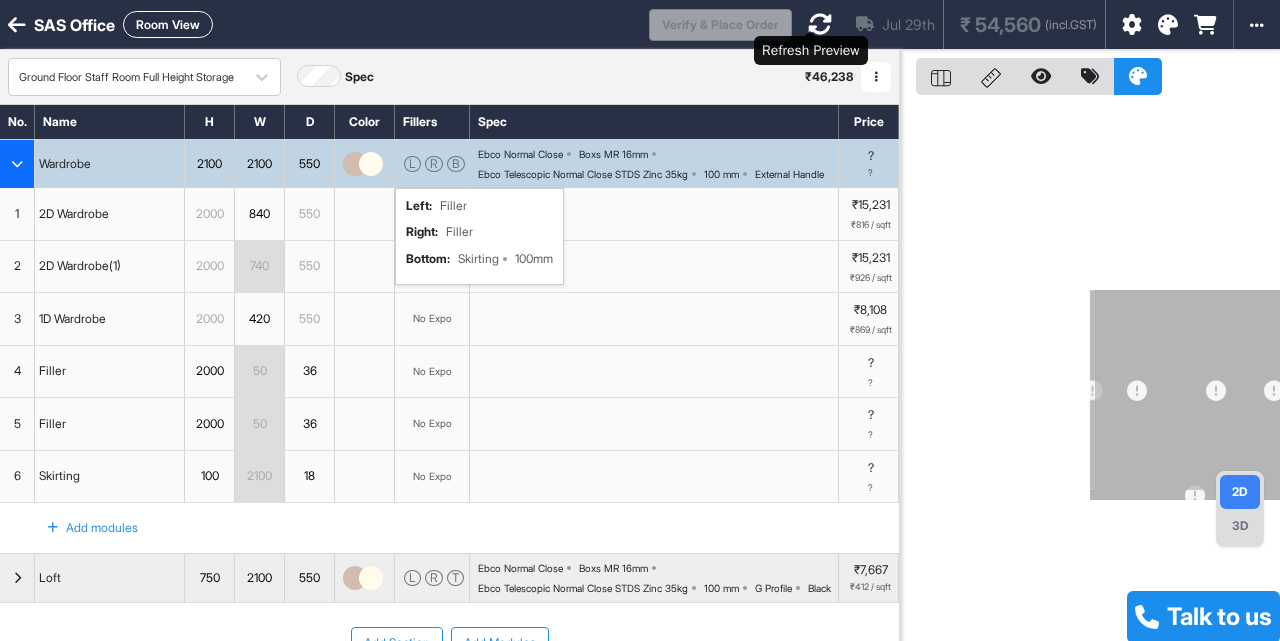click at bounding box center [820, 24] 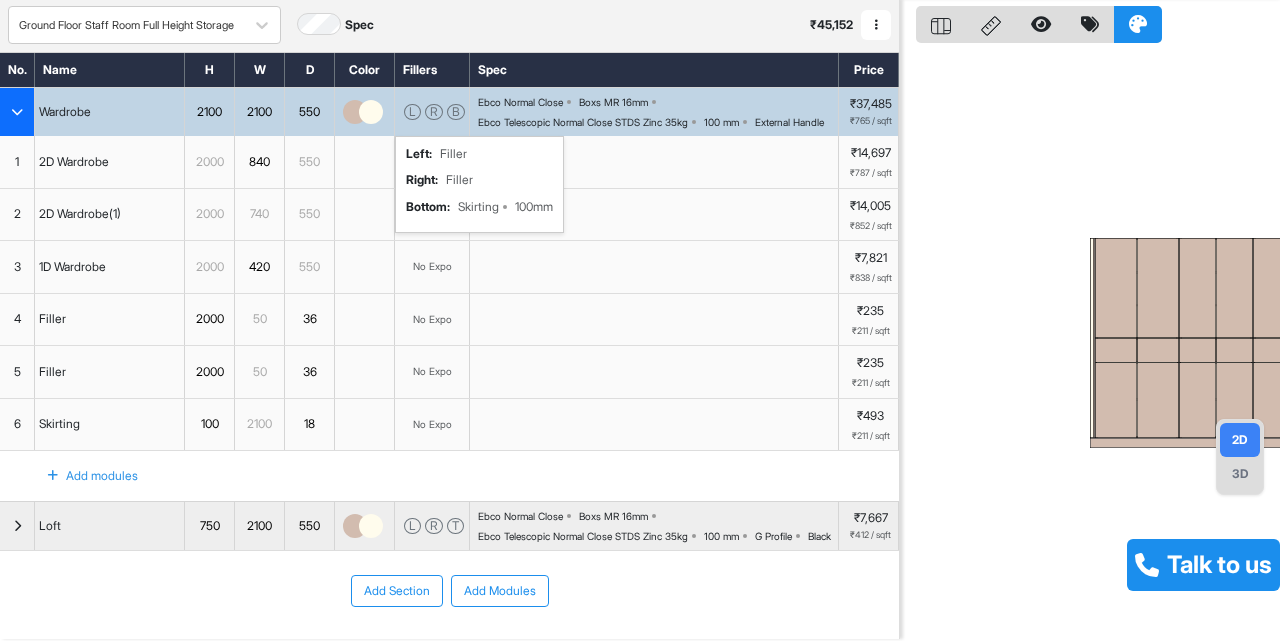 scroll, scrollTop: 51, scrollLeft: 0, axis: vertical 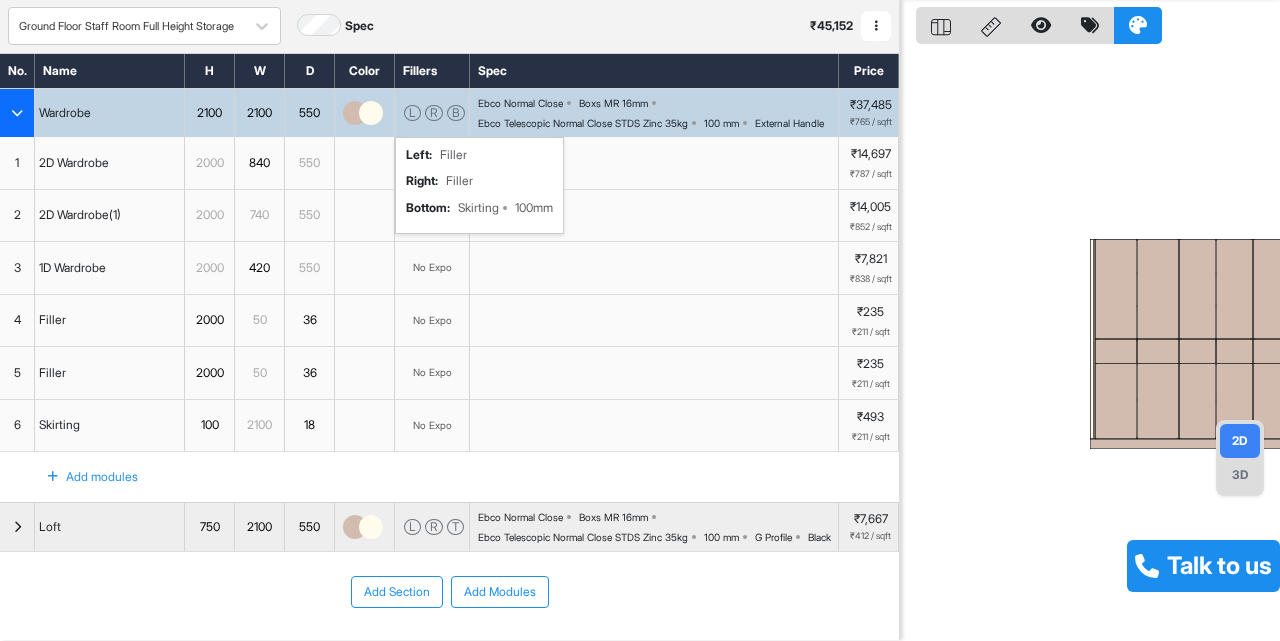 click on "Ebco Normal Close Boxs MR 16mm Ebco Telescopic Normal Close STDS Zinc 35kg 100 mm External Handle" at bounding box center (658, 113) 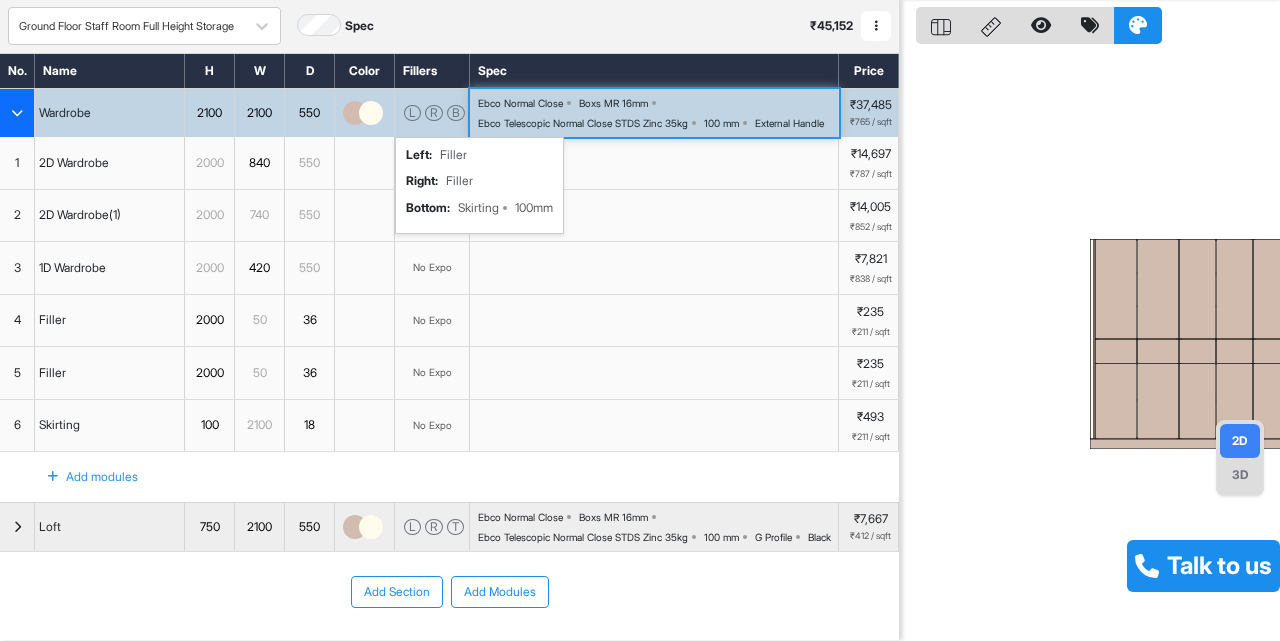 click on "Ebco Normal Close Boxs MR 16mm Ebco Telescopic Normal Close STDS Zinc 35kg 100 mm External Handle" at bounding box center (658, 113) 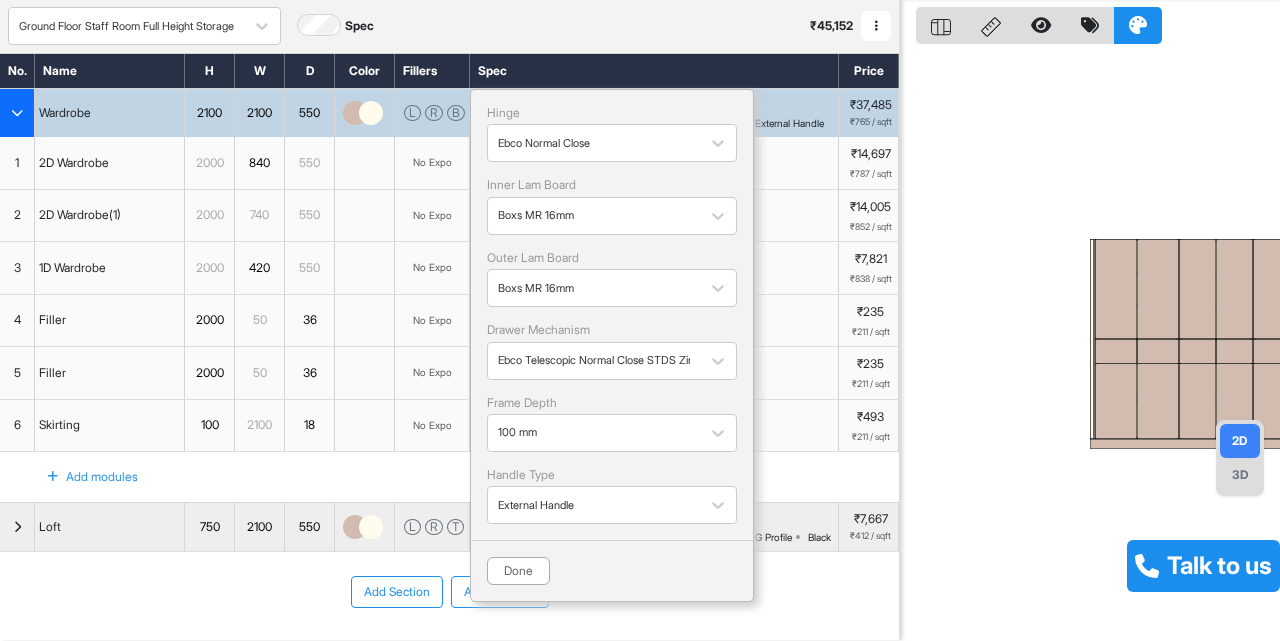 click at bounding box center (355, 113) 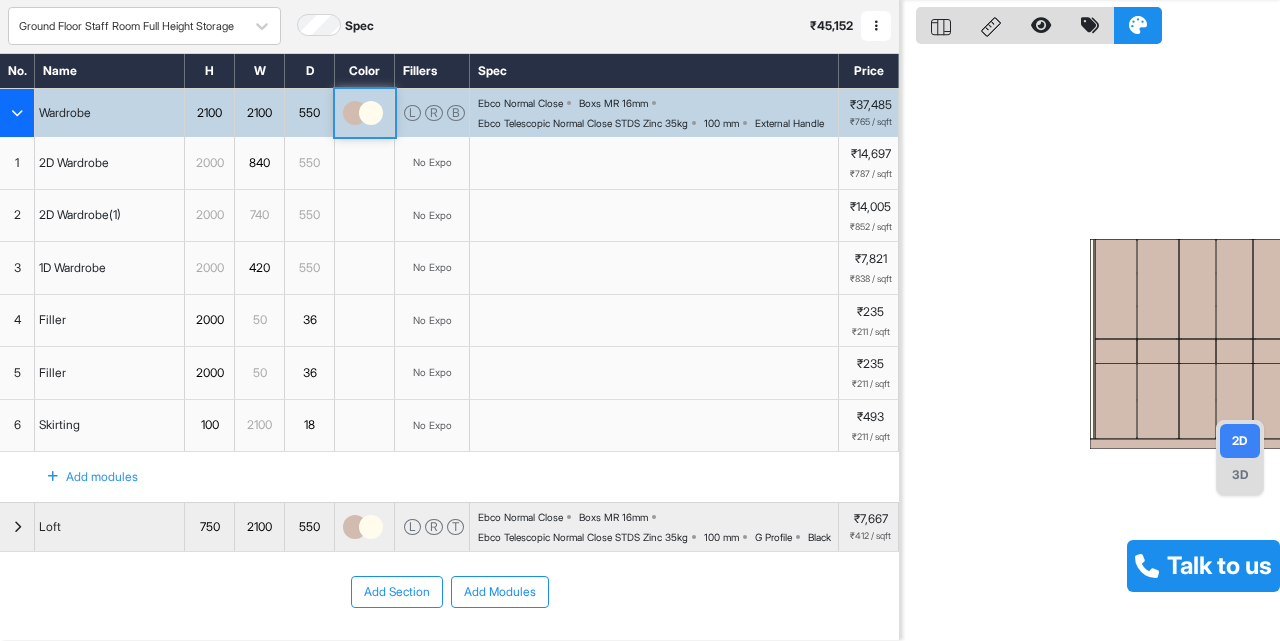 click at bounding box center (355, 113) 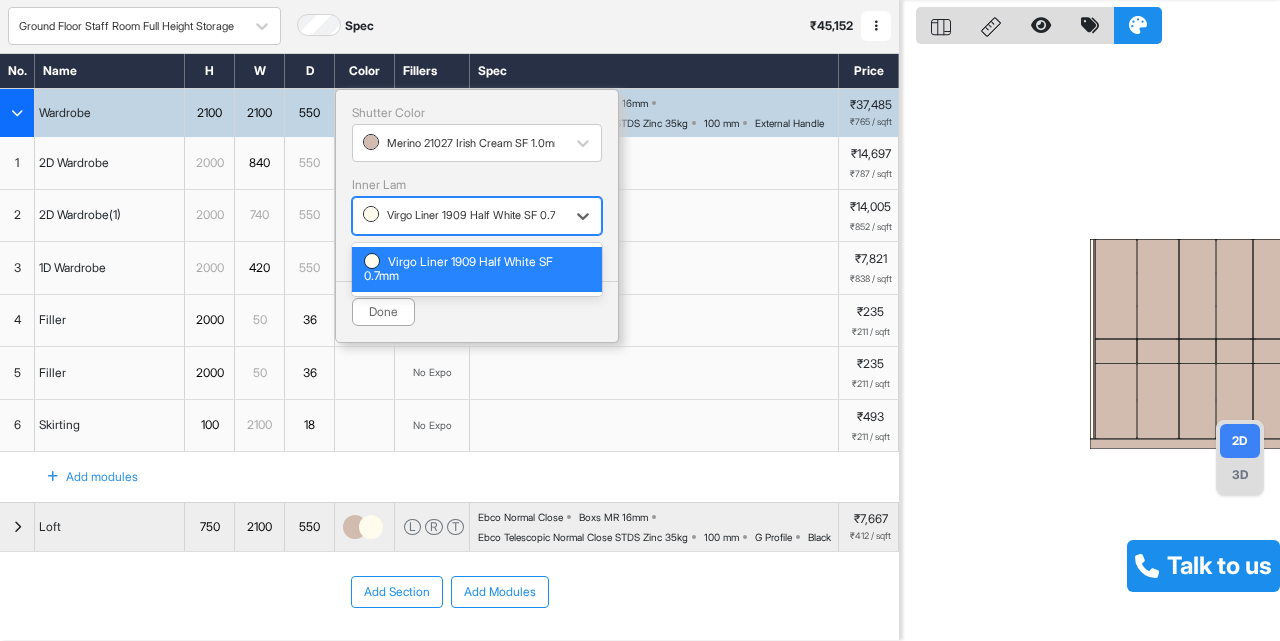 click at bounding box center (459, 216) 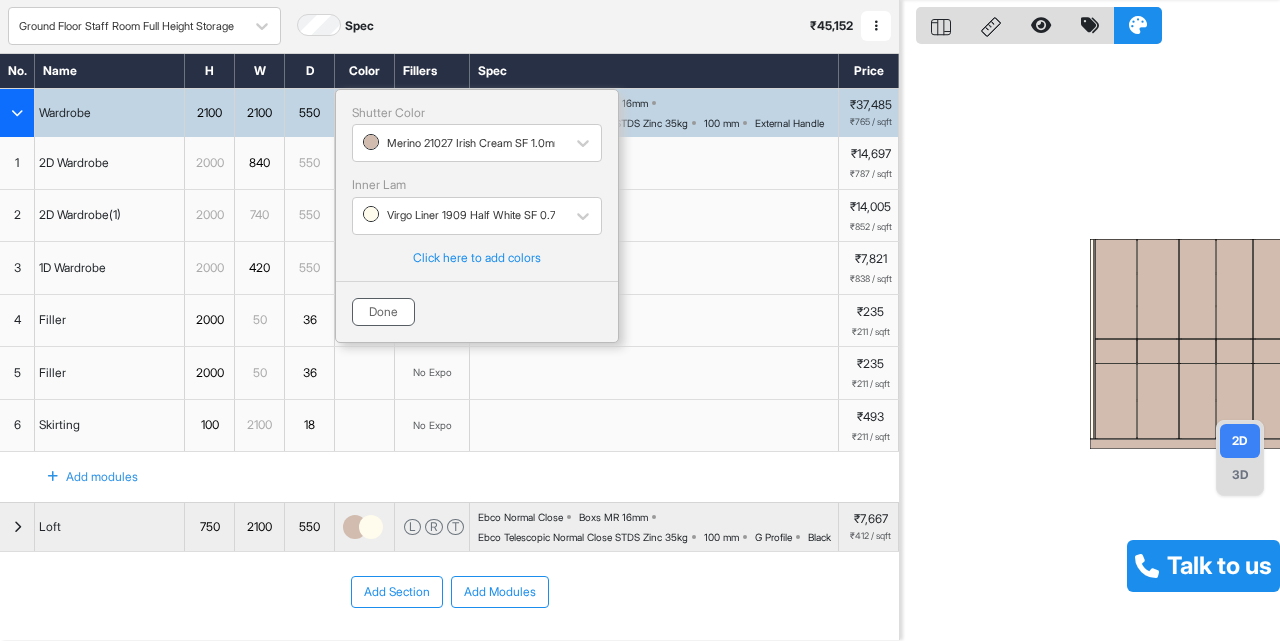 click on "Done" at bounding box center [383, 312] 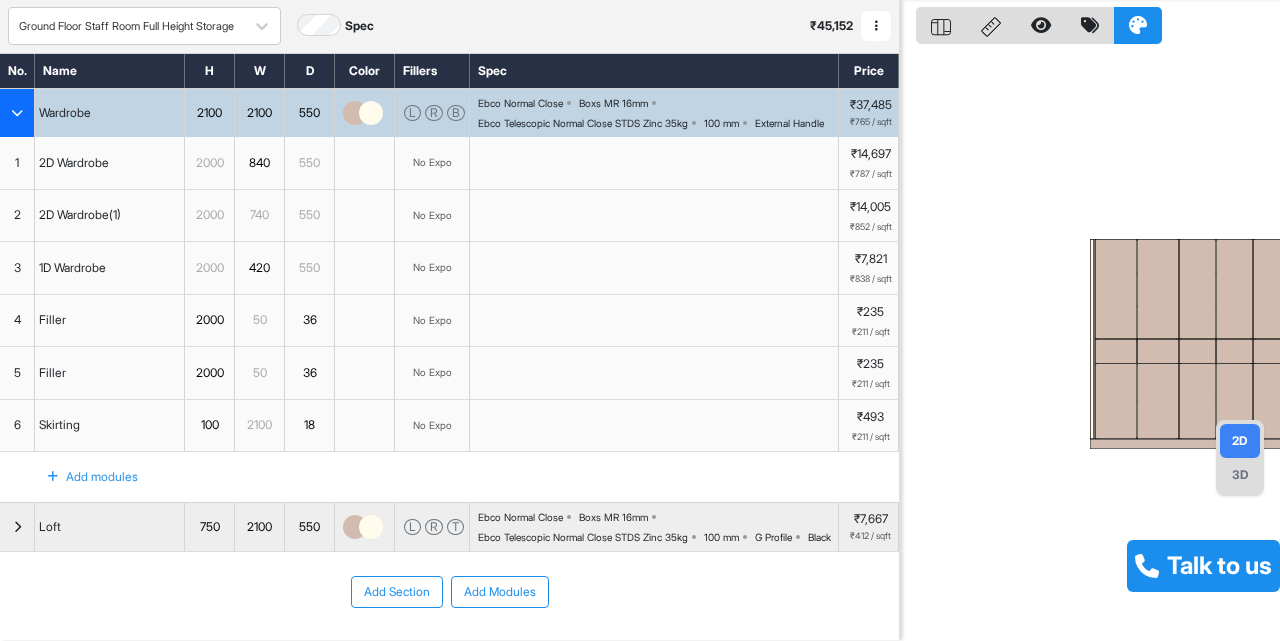 click on "Ebco Normal Close Boxs MR 16mm Ebco Telescopic Normal Close STDS Zinc 35kg 100 mm External Handle" at bounding box center (658, 113) 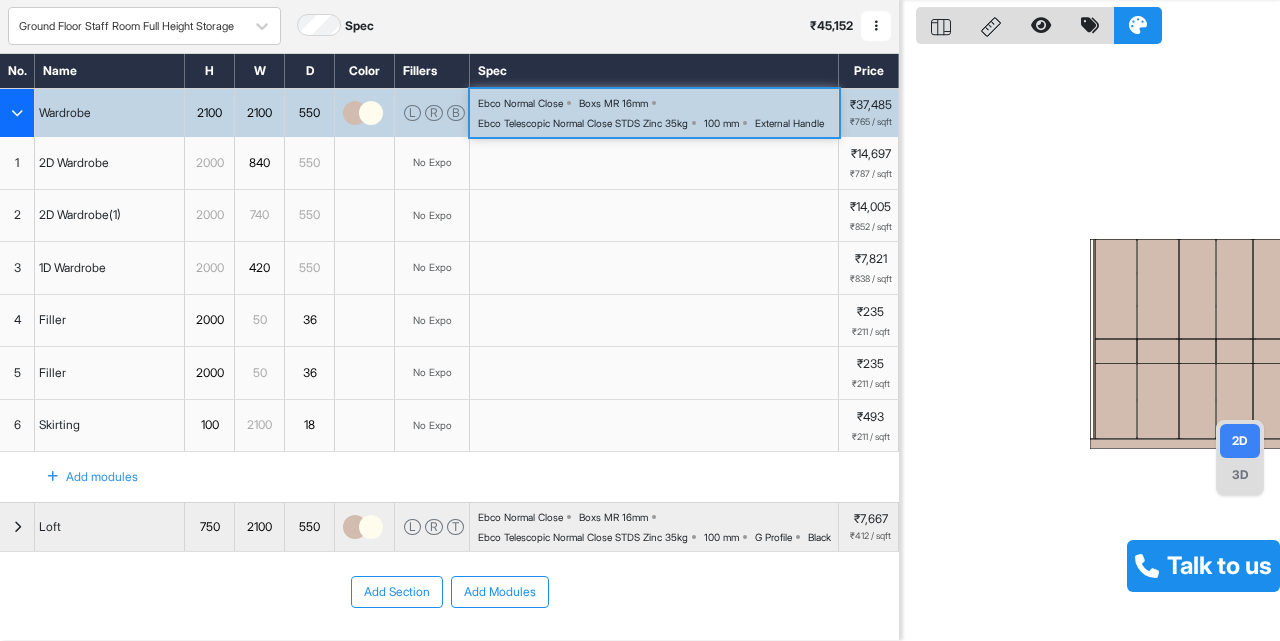 scroll, scrollTop: 0, scrollLeft: 0, axis: both 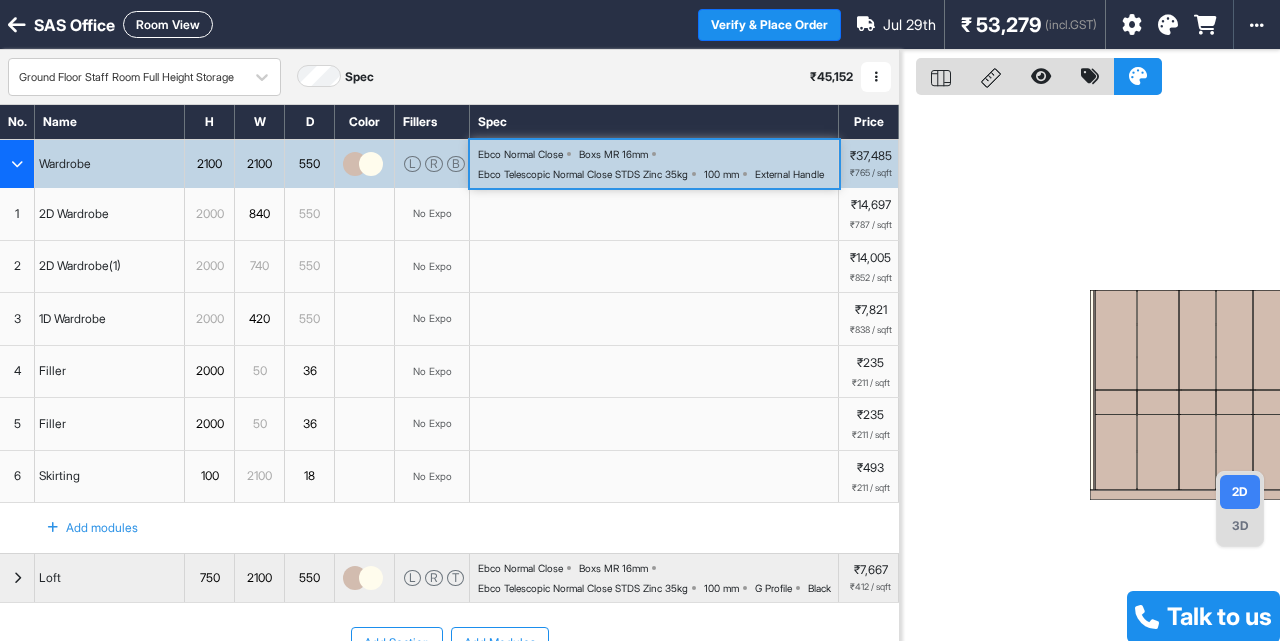 click on "Ebco Telescopic Normal Close STDS Zinc 35kg" at bounding box center (583, 174) 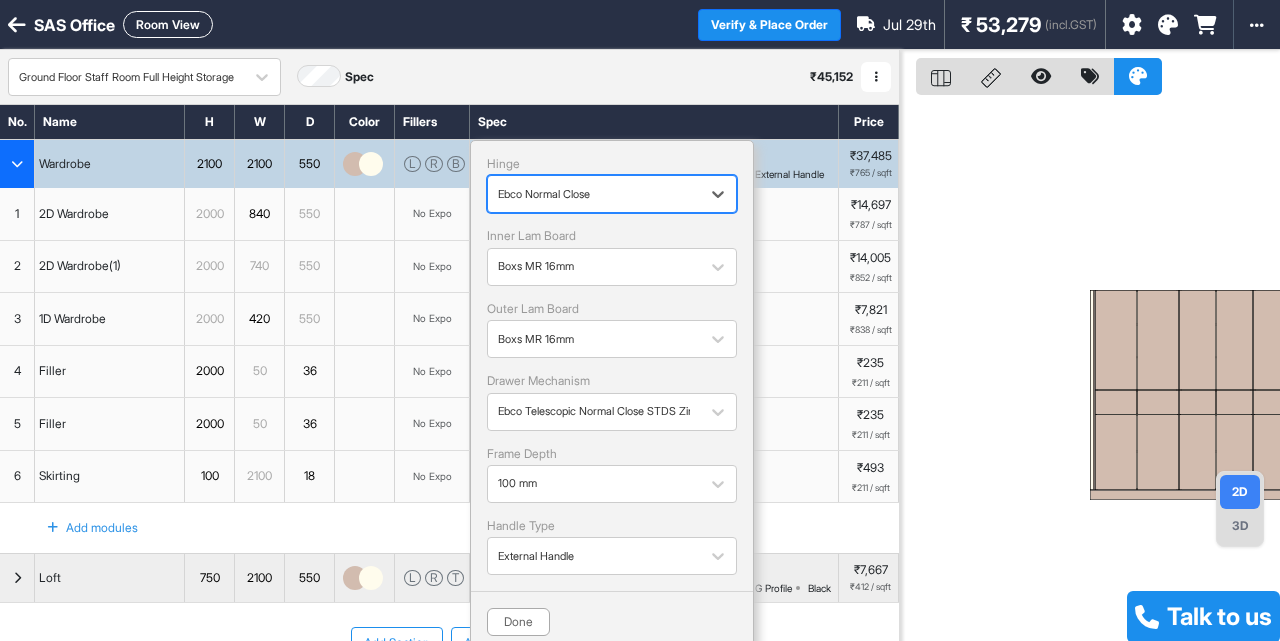 click at bounding box center (594, 194) 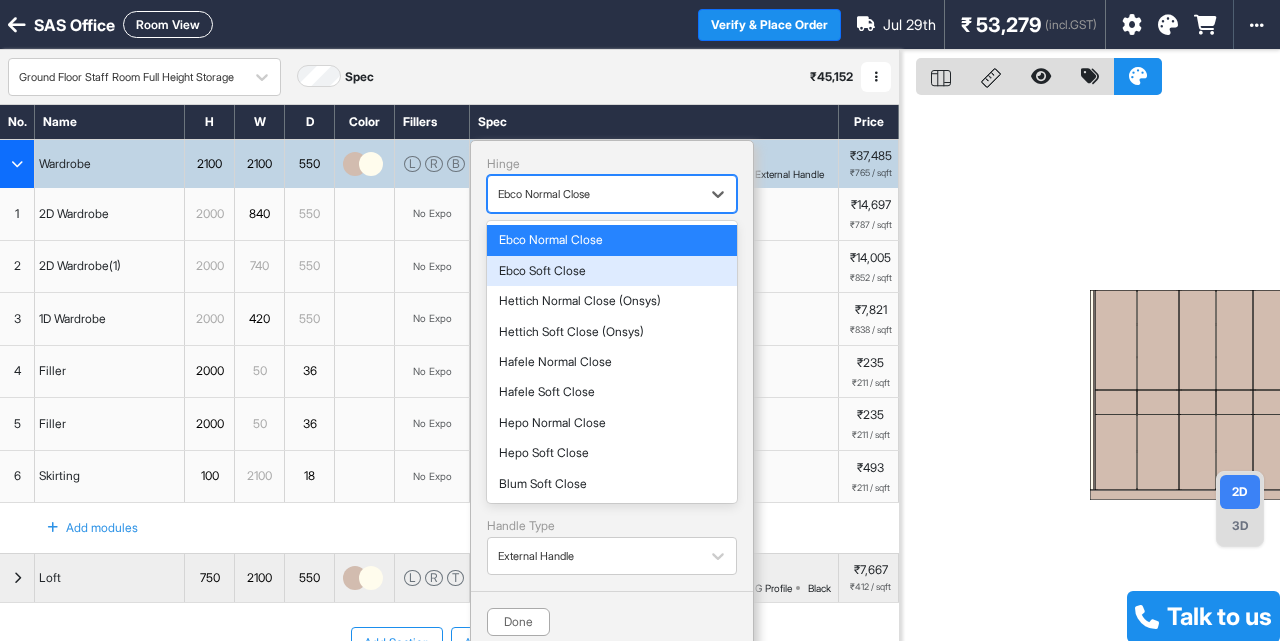 click on "Ebco Soft Close" at bounding box center [612, 271] 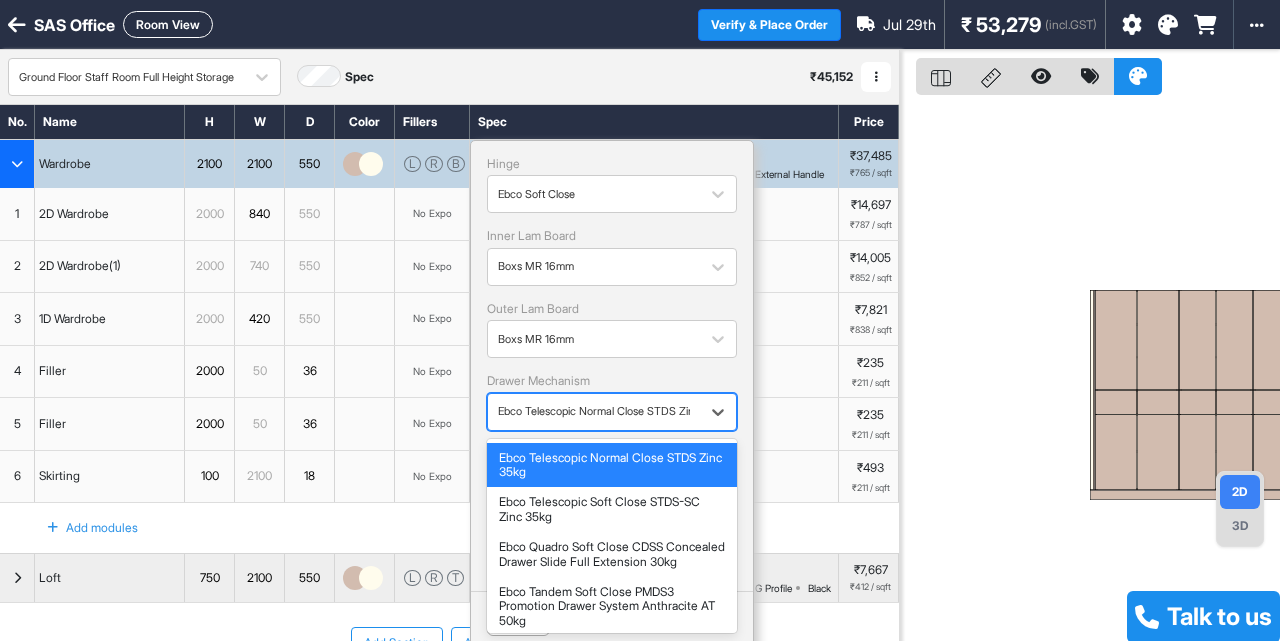 click at bounding box center (594, 411) 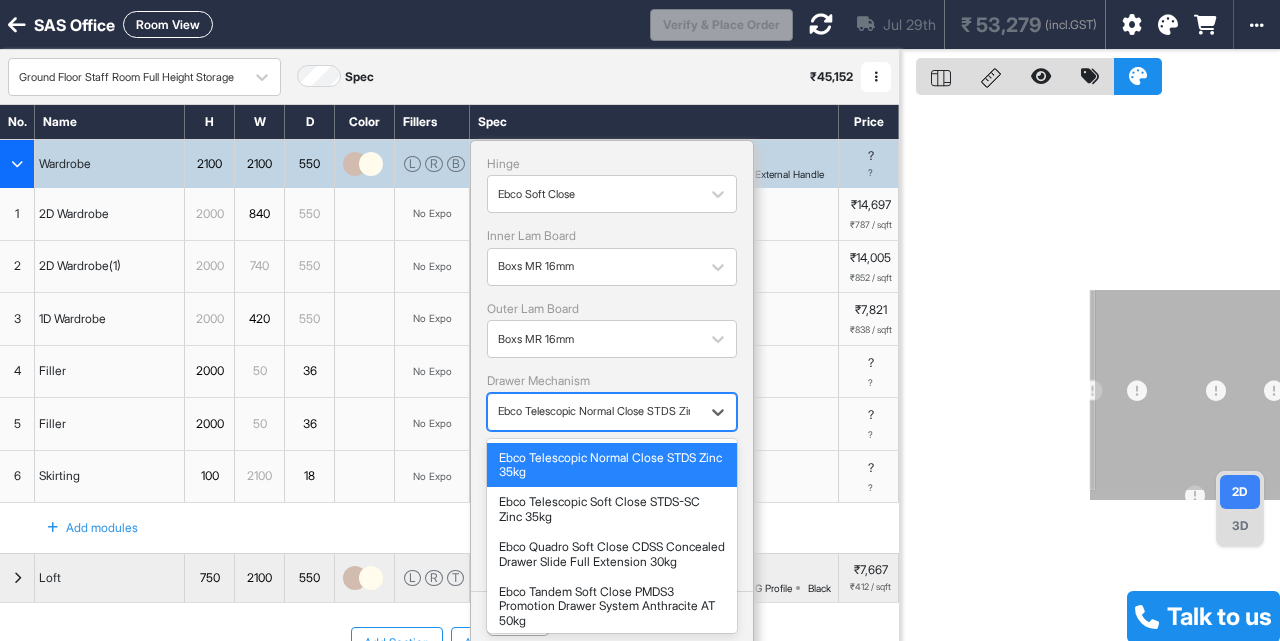 click on "Ebco Telescopic Soft Close STDS-SC Zinc 35kg" at bounding box center (612, 509) 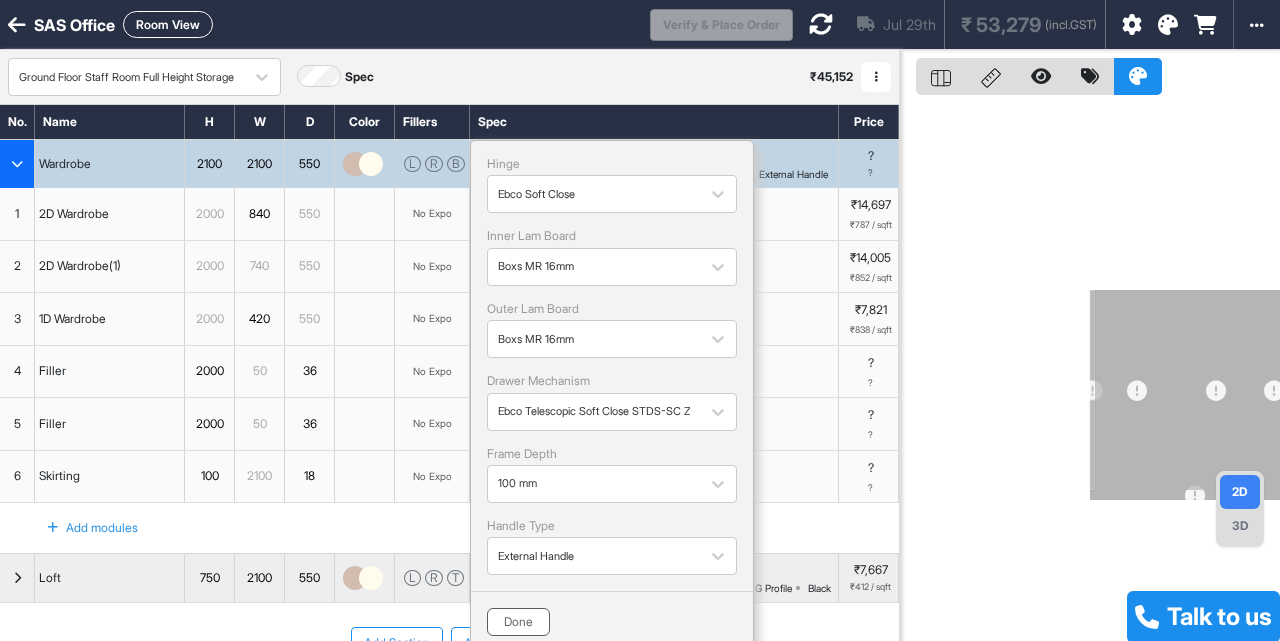 click on "Done" at bounding box center (518, 622) 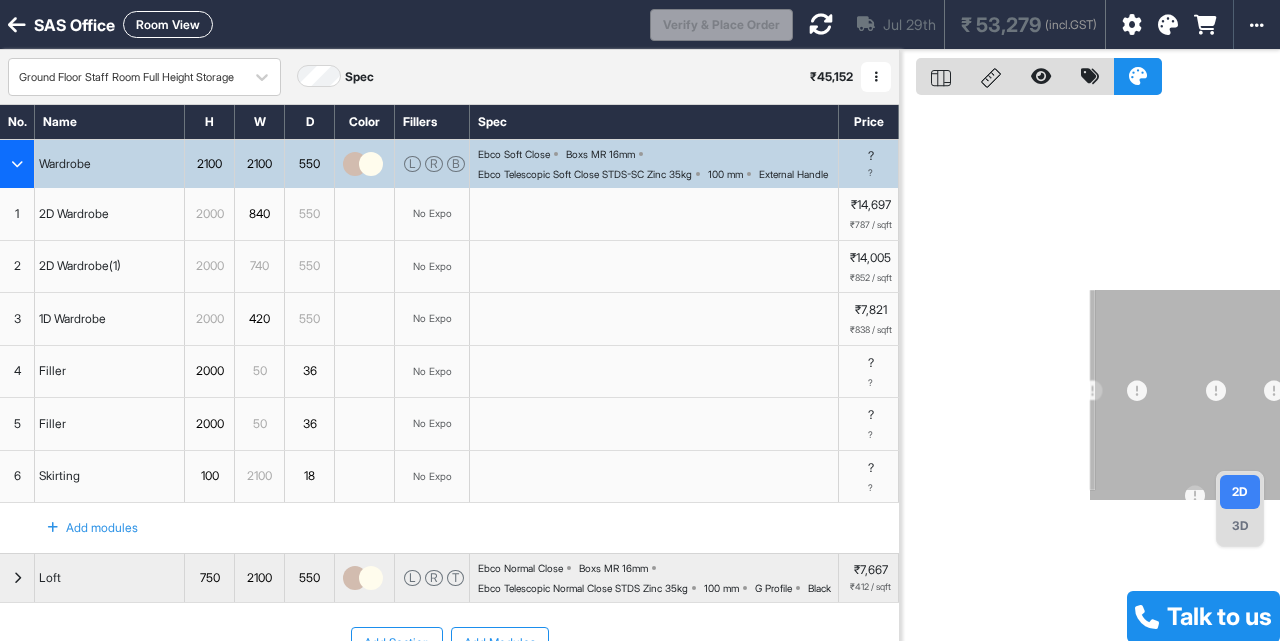 click on "SAS Office Room View Verify & Place Order Jul 29th ₹   53,279 (incl.GST) Import Assembly Archive Rename Refresh Price" at bounding box center (640, 25) 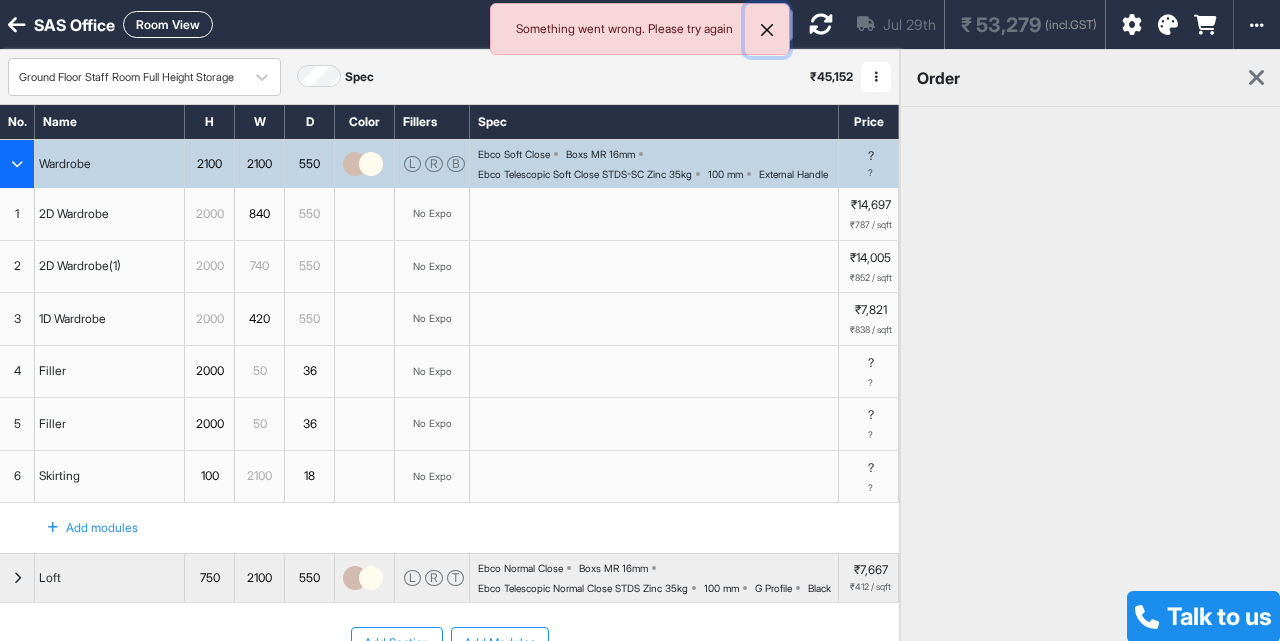 click at bounding box center [767, 30] 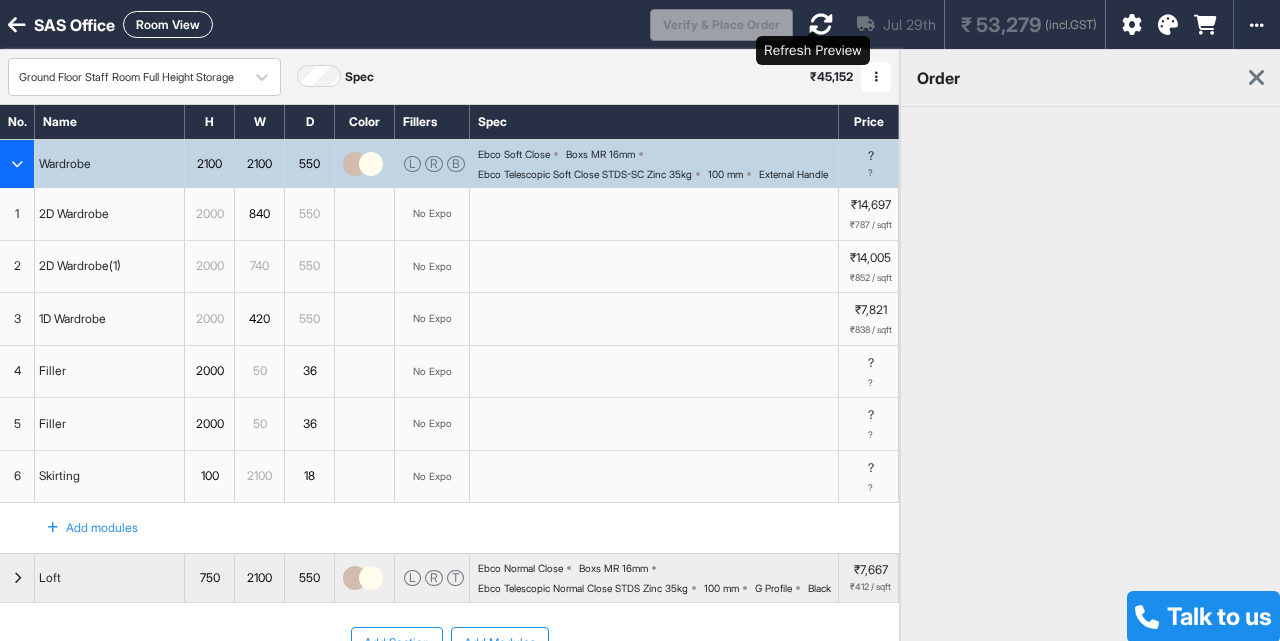 click at bounding box center [821, 24] 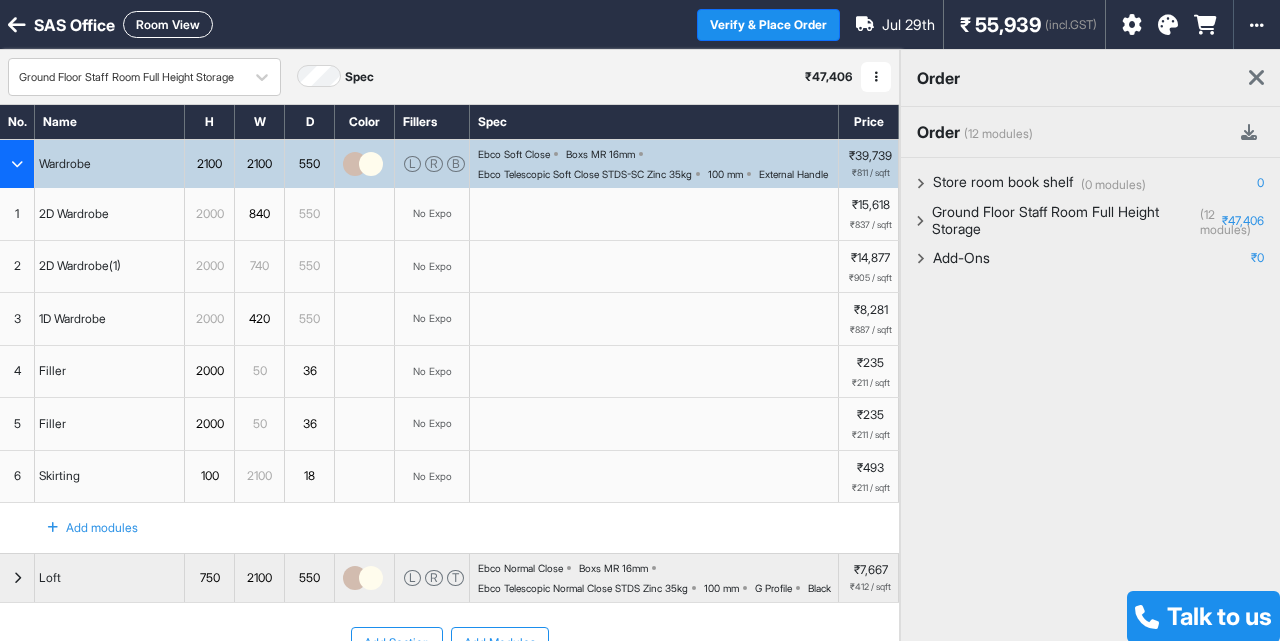 click at bounding box center [1205, 25] 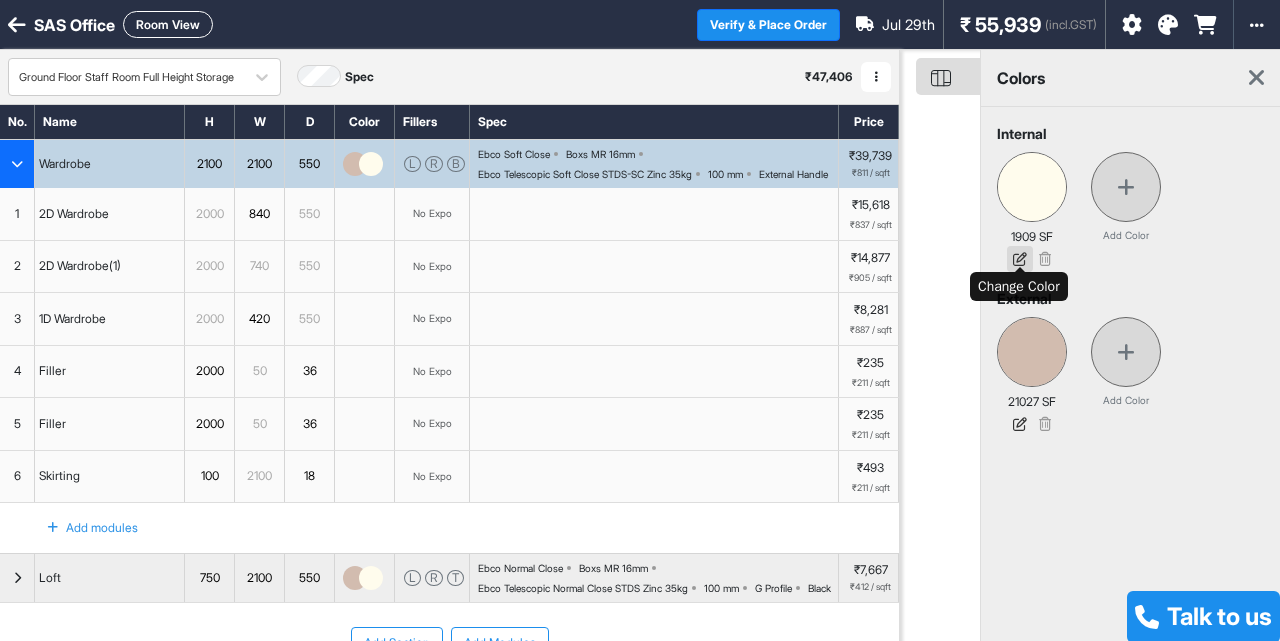 click at bounding box center (1020, 259) 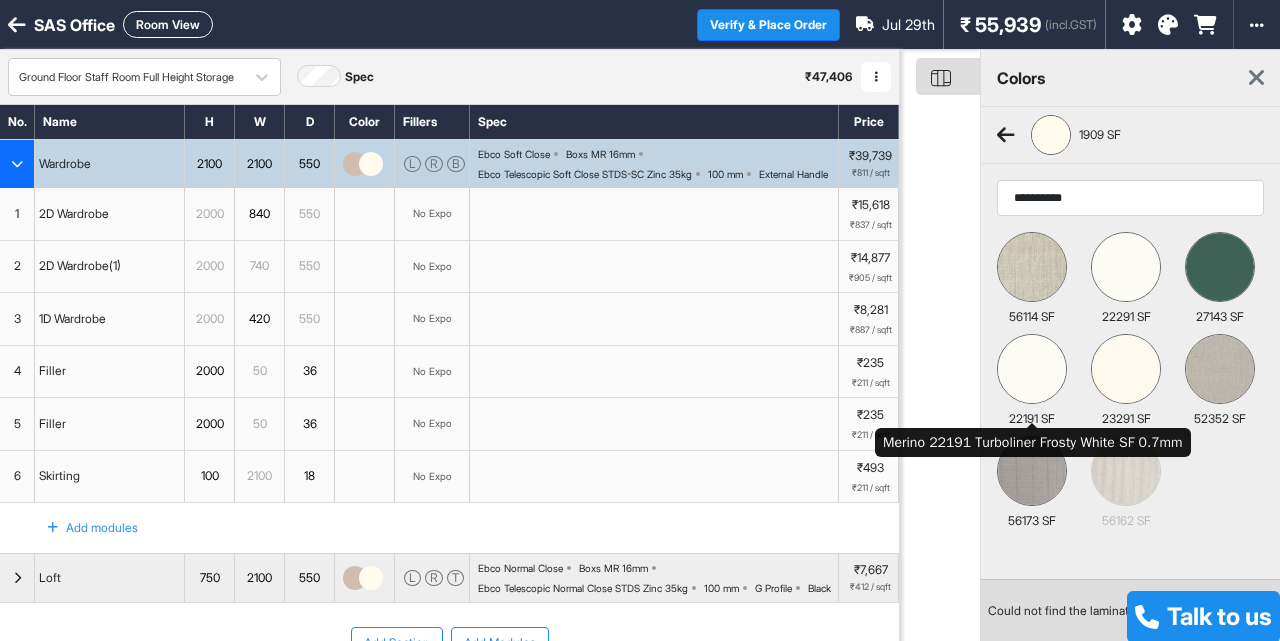 type on "**********" 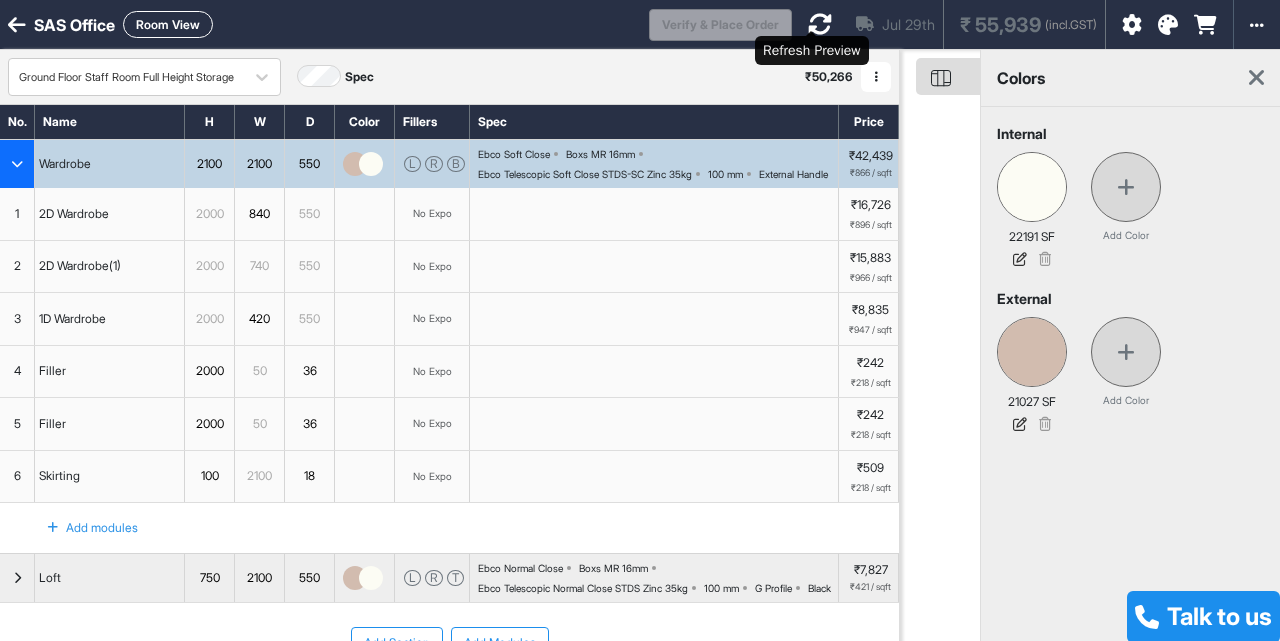 click at bounding box center (820, 24) 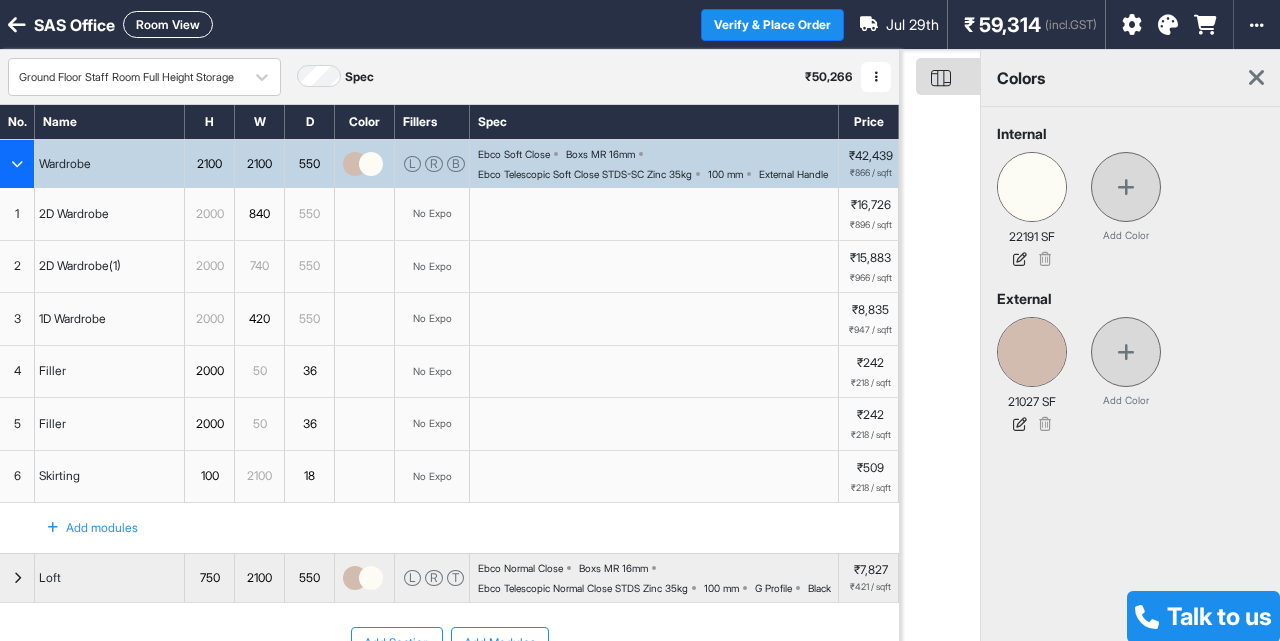click at bounding box center [1256, 78] 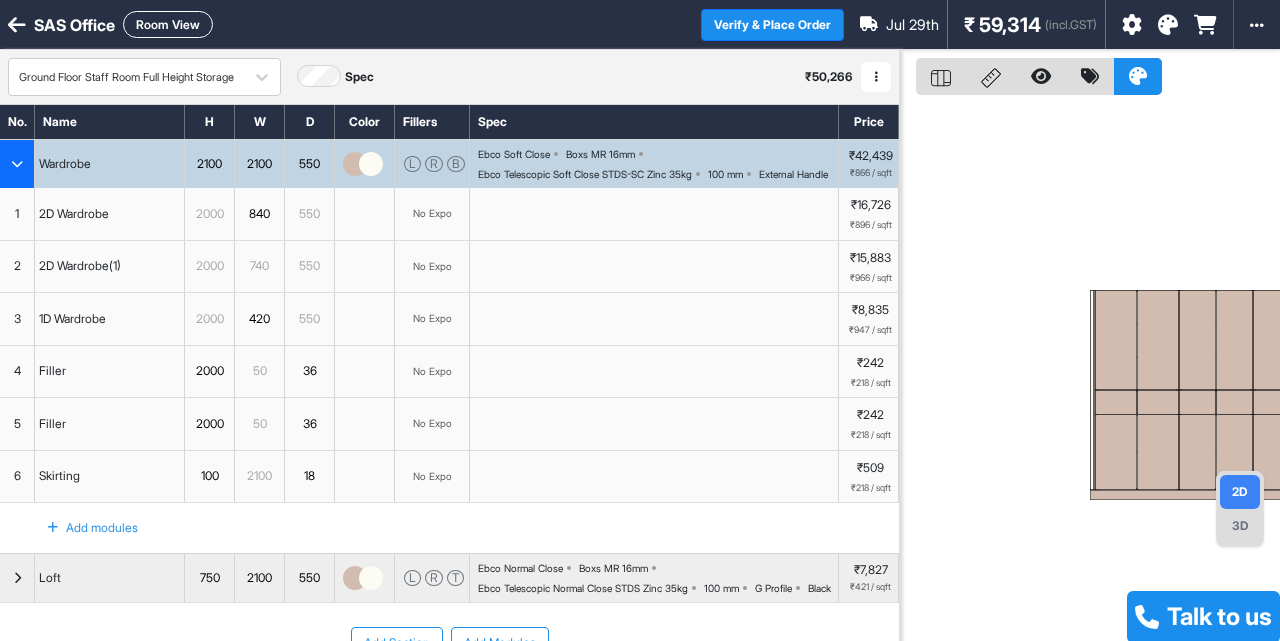 click on "Ebco Soft Close" at bounding box center (514, 154) 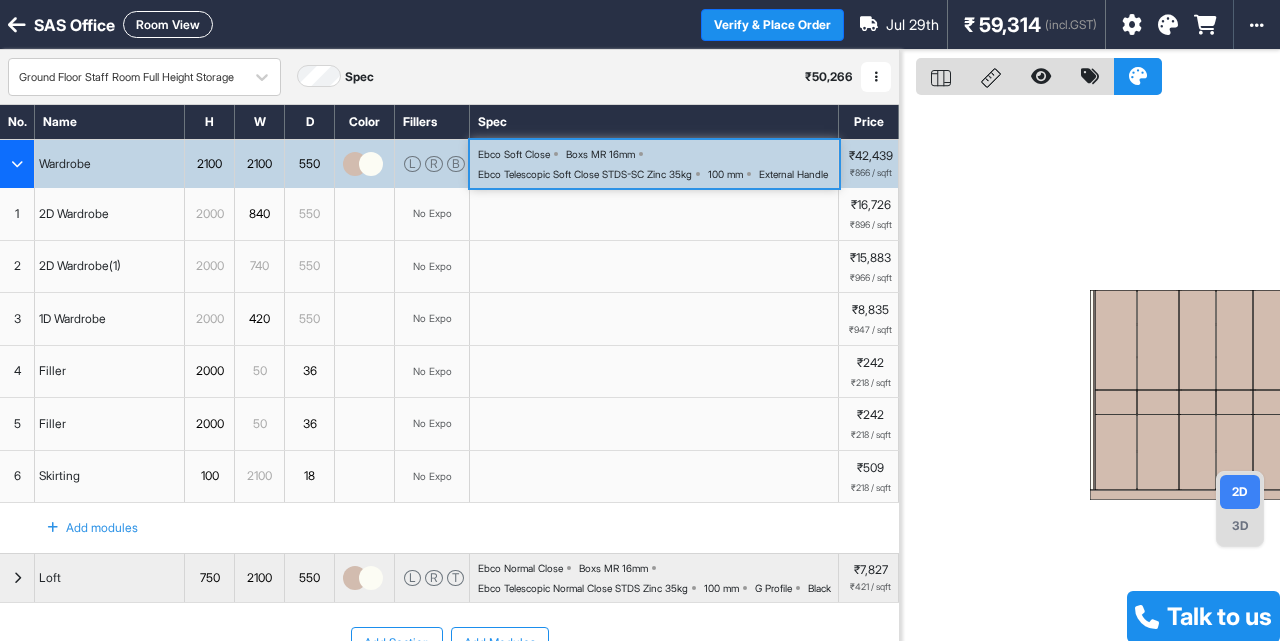 click on "Ebco Soft Close Boxs MR 16mm Ebco Telescopic Soft Close STDS-SC Zinc 35kg 100 mm External Handle" at bounding box center [658, 164] 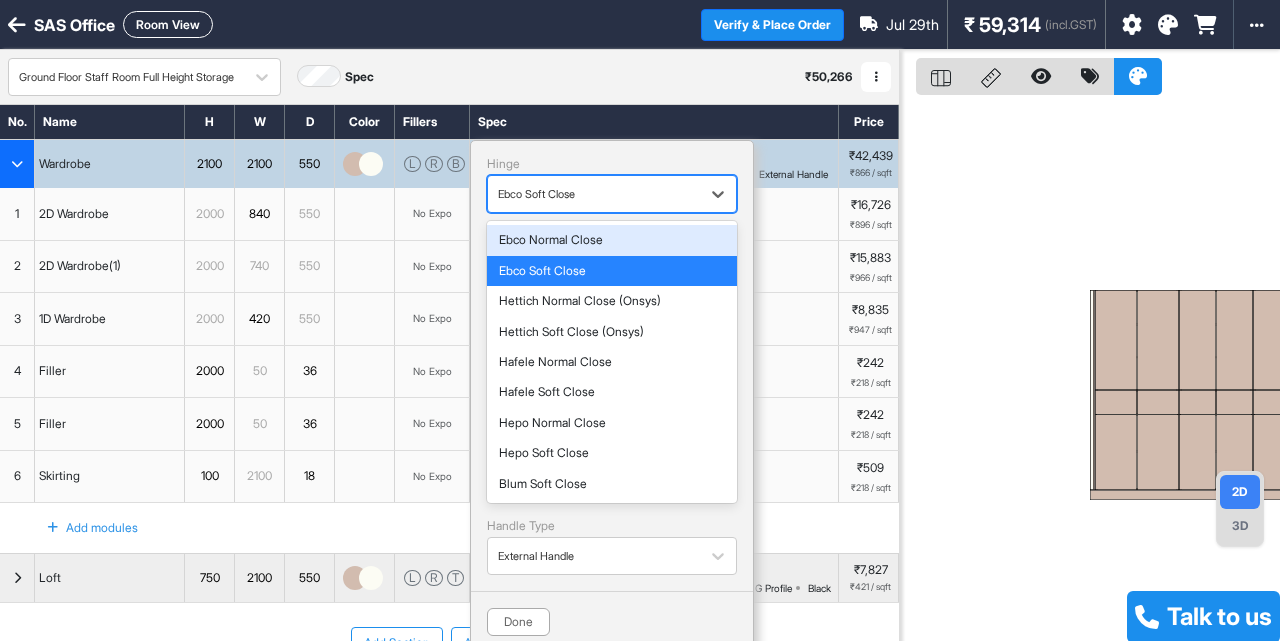 click at bounding box center [594, 194] 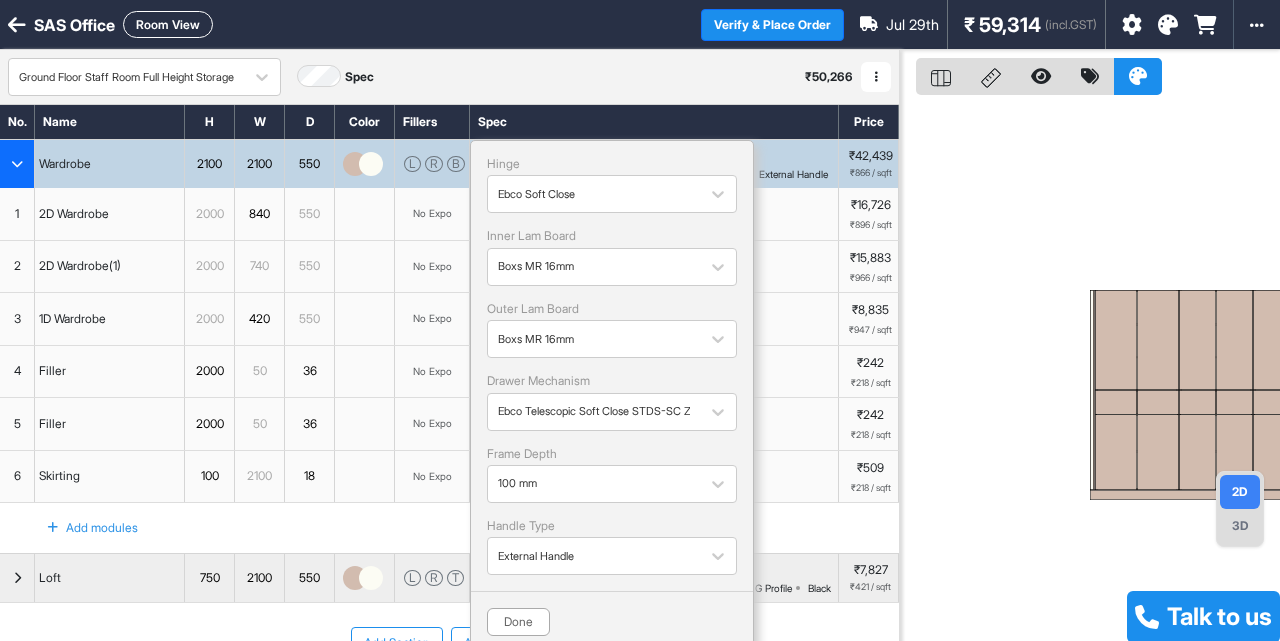 click at bounding box center [1161, 24] 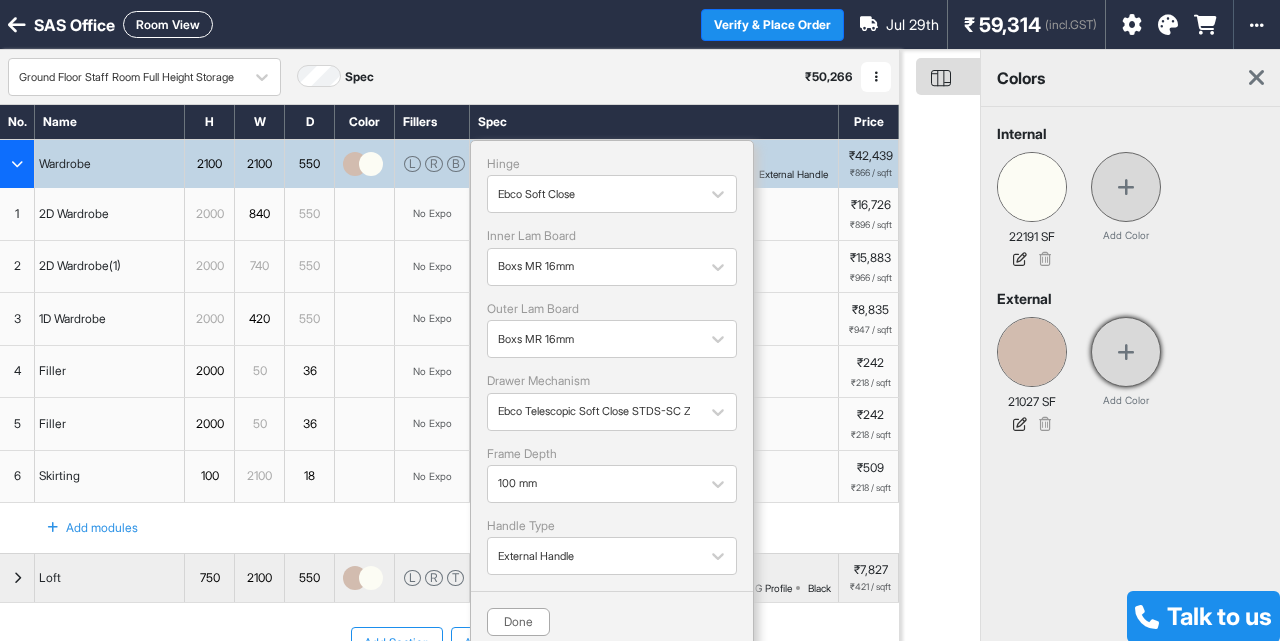 click at bounding box center (1126, 352) 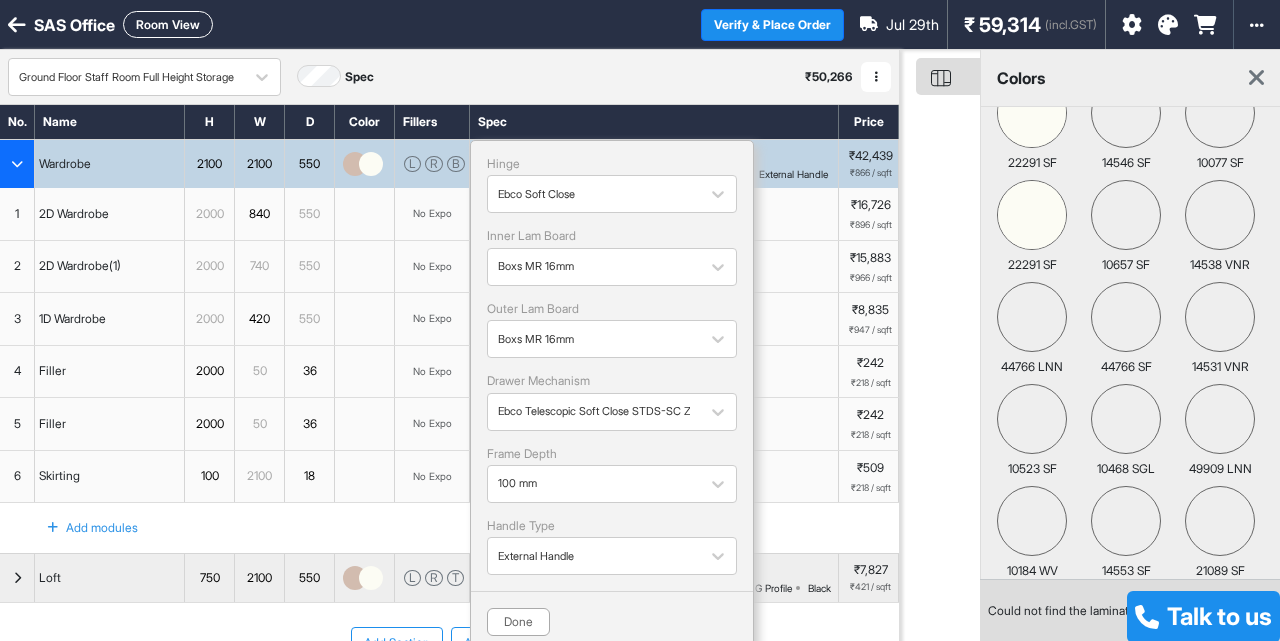 scroll, scrollTop: 0, scrollLeft: 0, axis: both 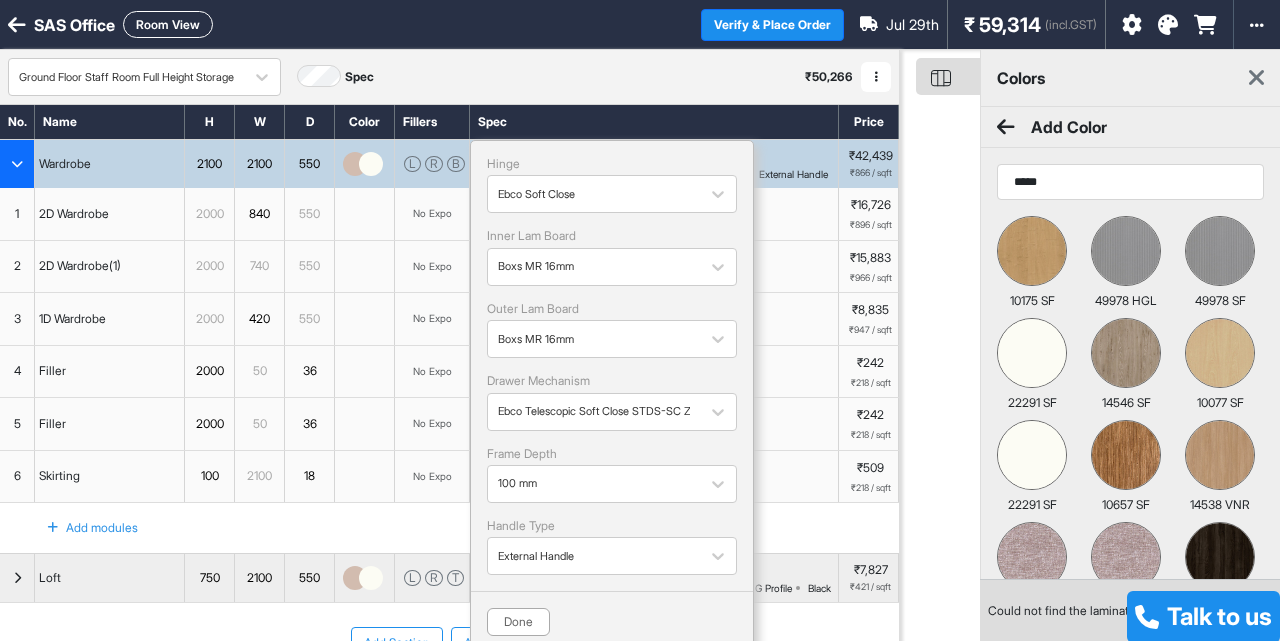 click on "*****" at bounding box center [1130, 182] 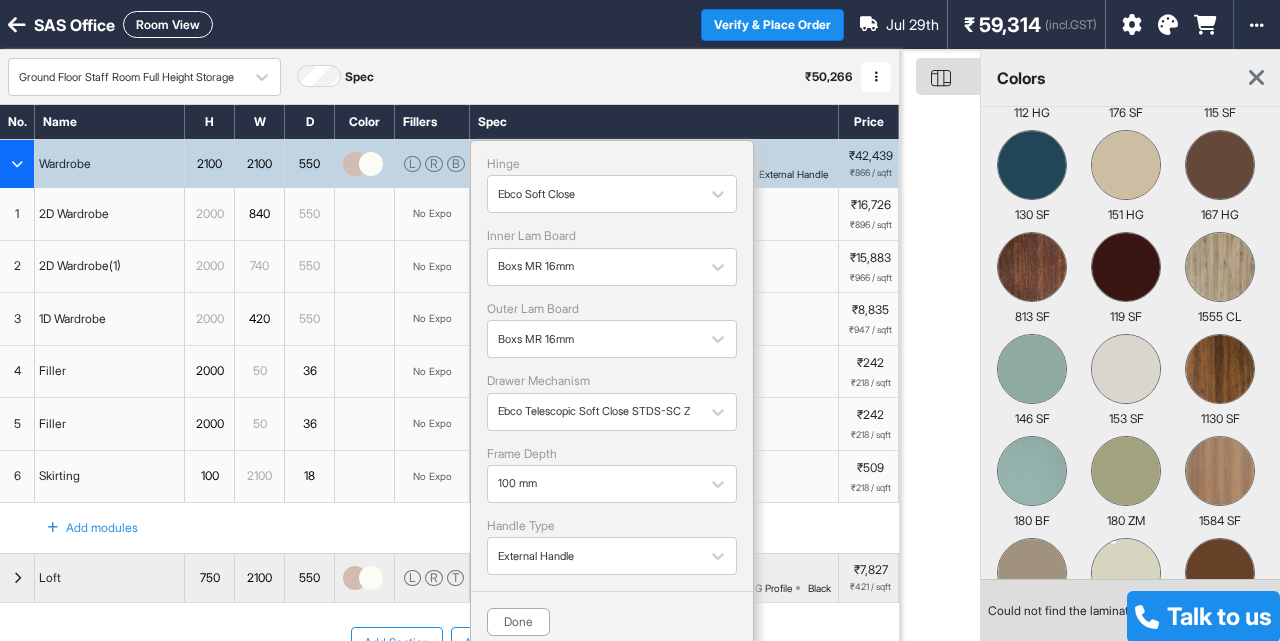scroll, scrollTop: 856, scrollLeft: 0, axis: vertical 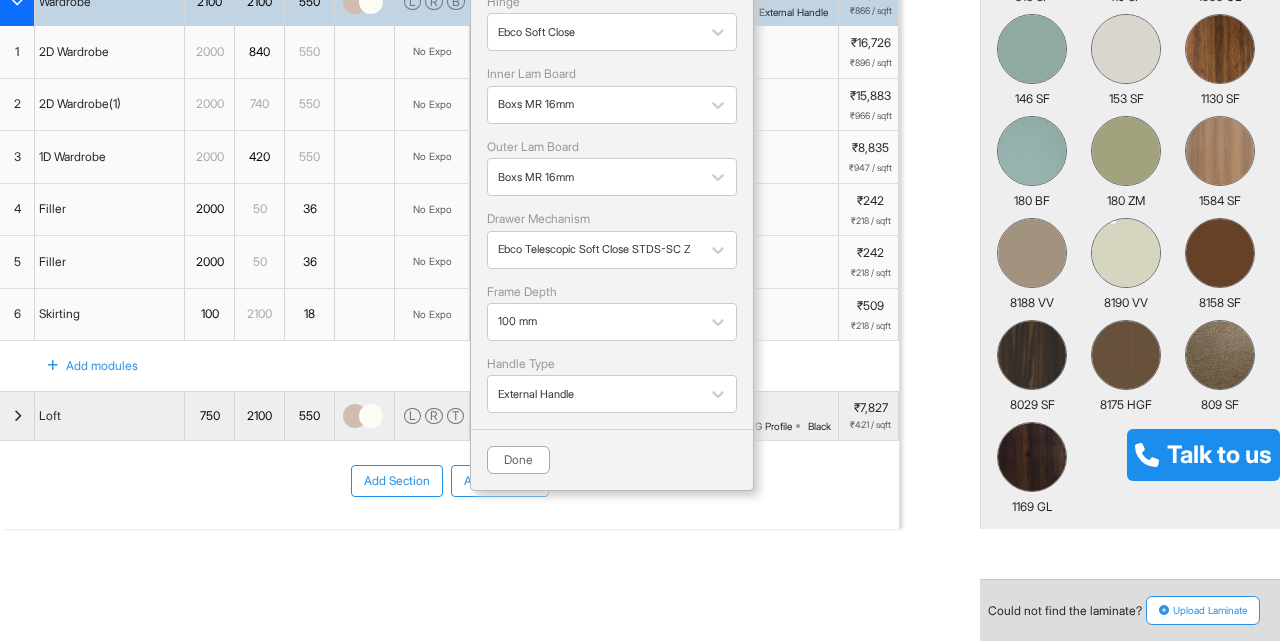 type on "*****" 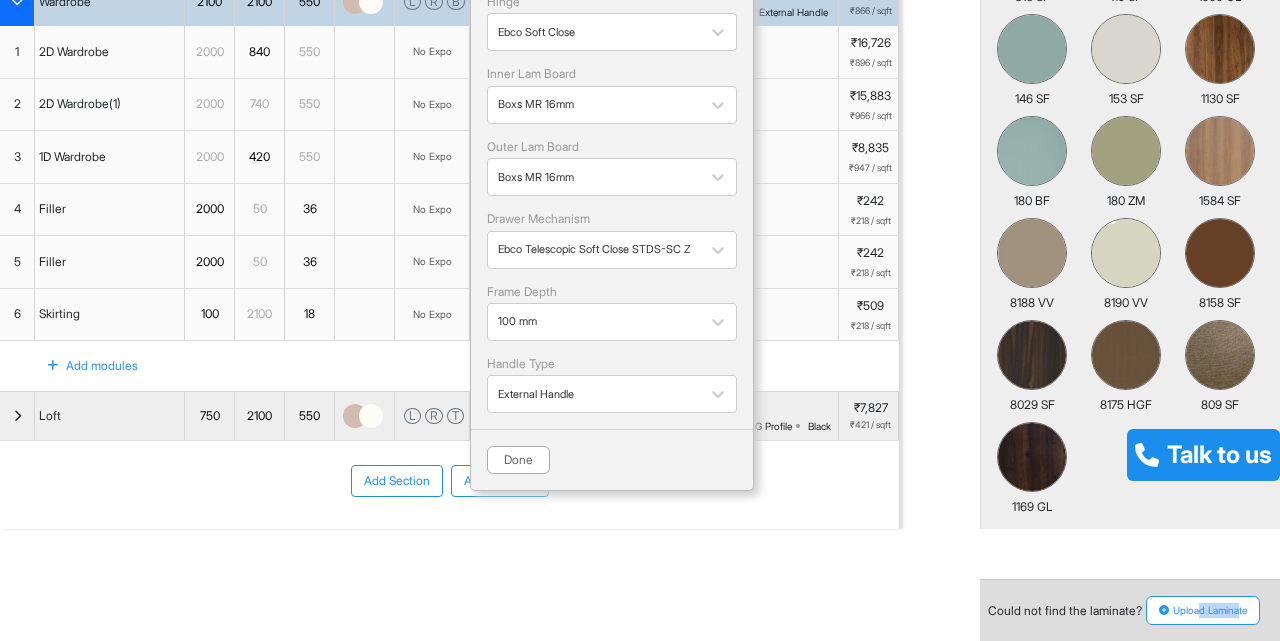 click on "Upload Laminate" at bounding box center (1203, 610) 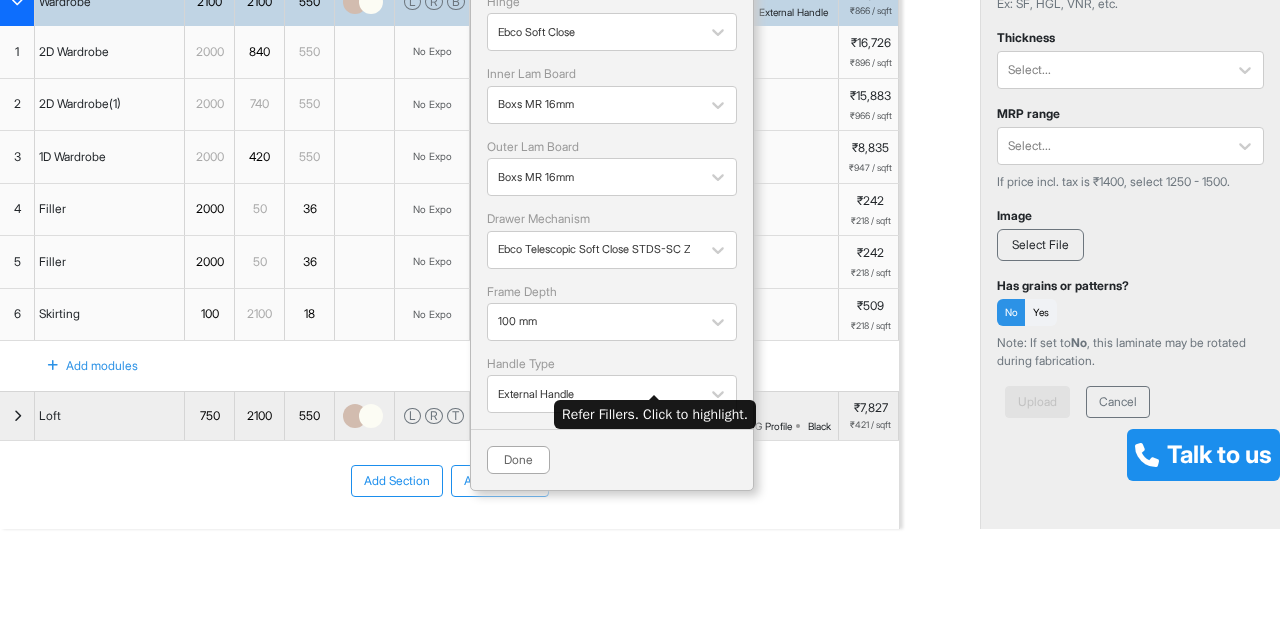 scroll, scrollTop: 0, scrollLeft: 0, axis: both 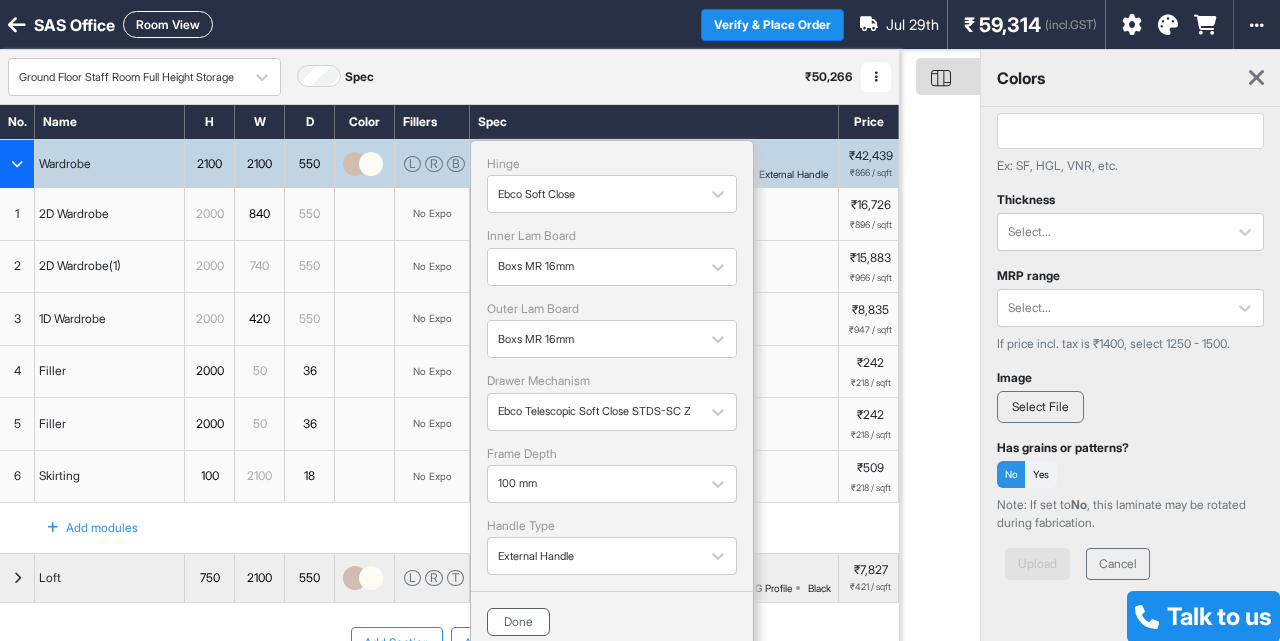 click on "Done" at bounding box center [518, 622] 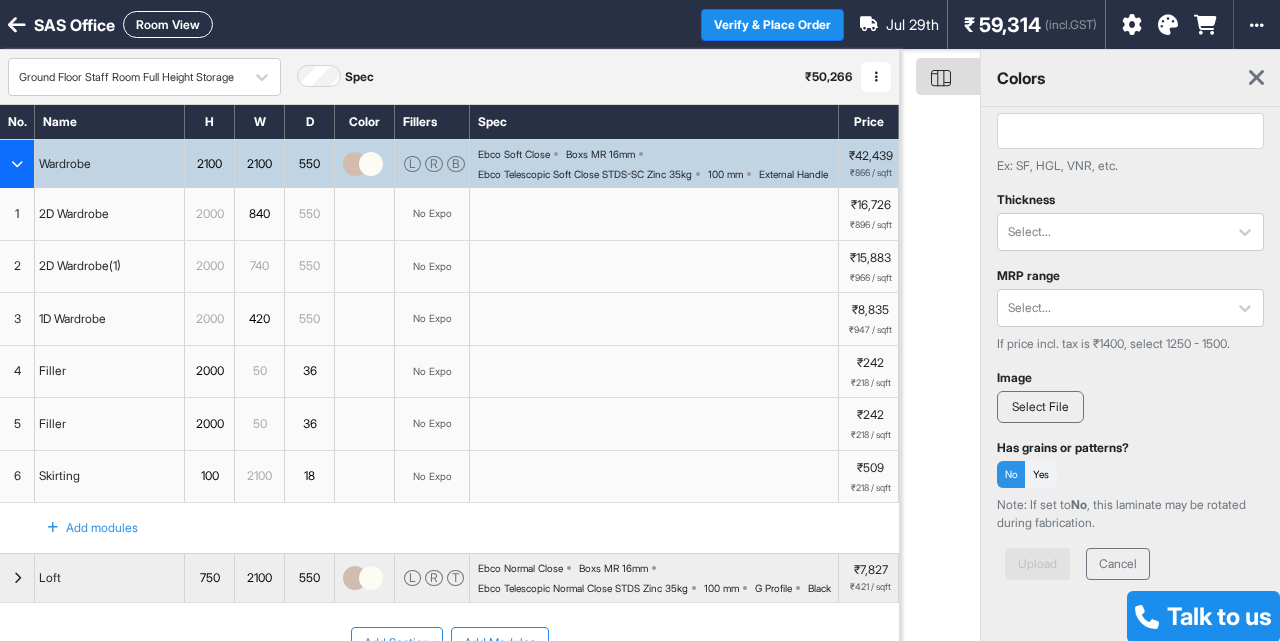 click at bounding box center (1256, 78) 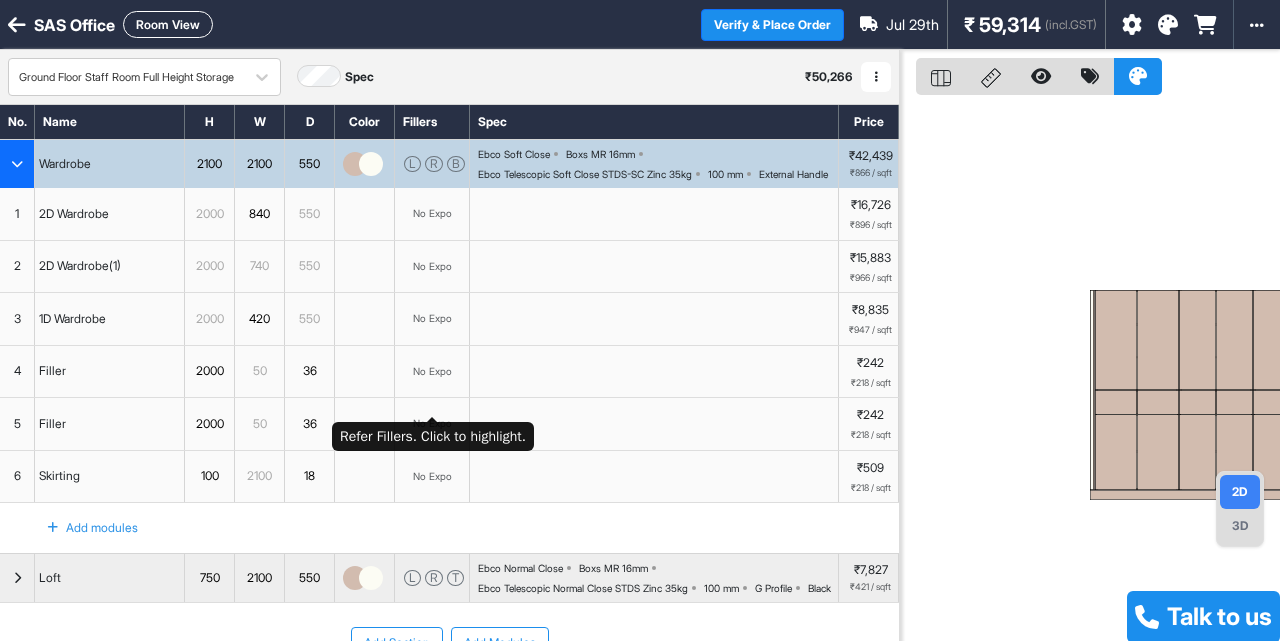scroll, scrollTop: 144, scrollLeft: 0, axis: vertical 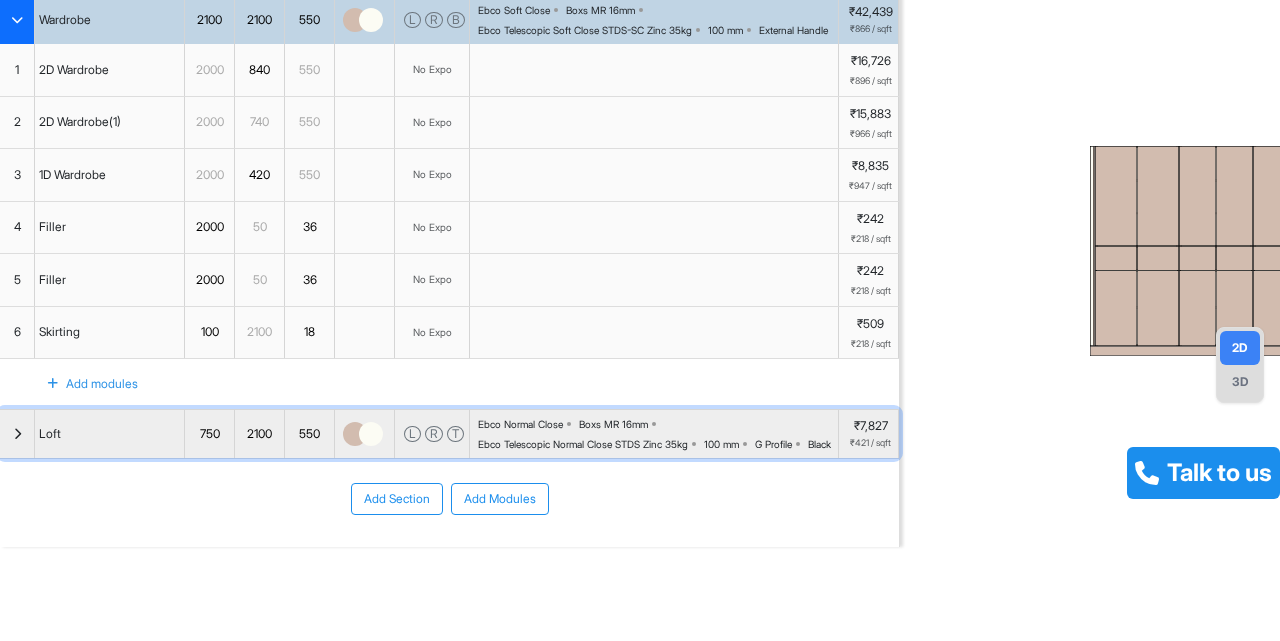 click on "Ebco Normal Close Boxs MR 16mm Ebco Telescopic Normal Close STDS Zinc 35kg 100 mm G Profile Black" at bounding box center (658, 434) 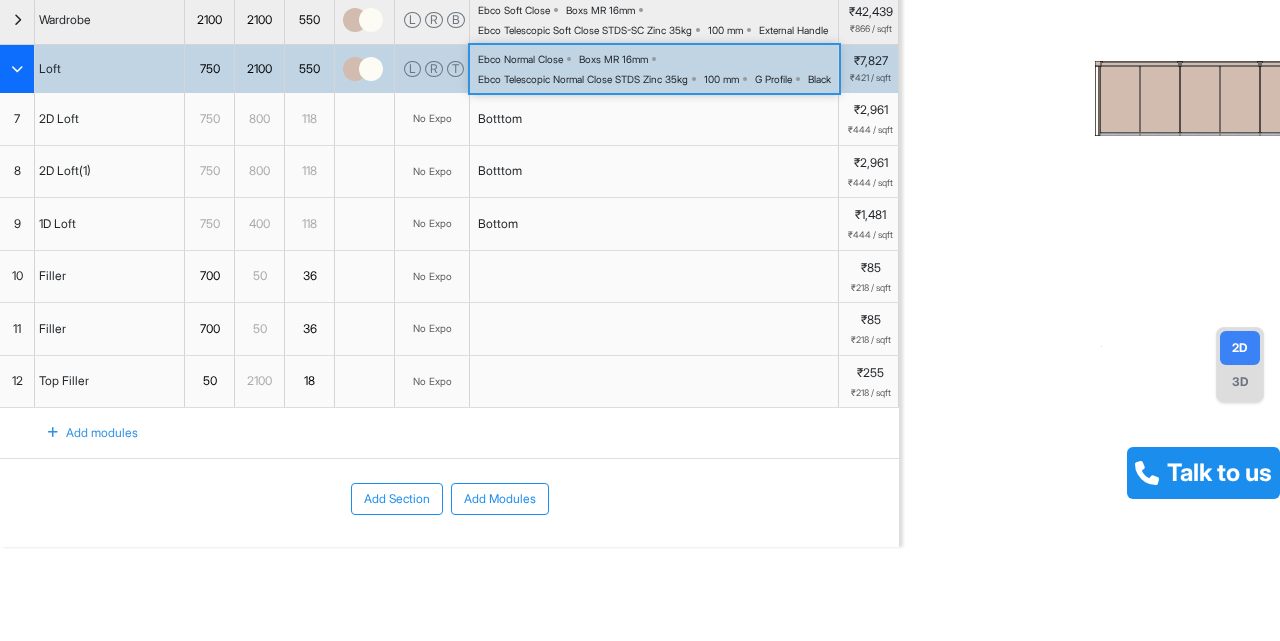 click on "Ebco Telescopic Normal Close STDS Zinc 35kg" at bounding box center [583, 79] 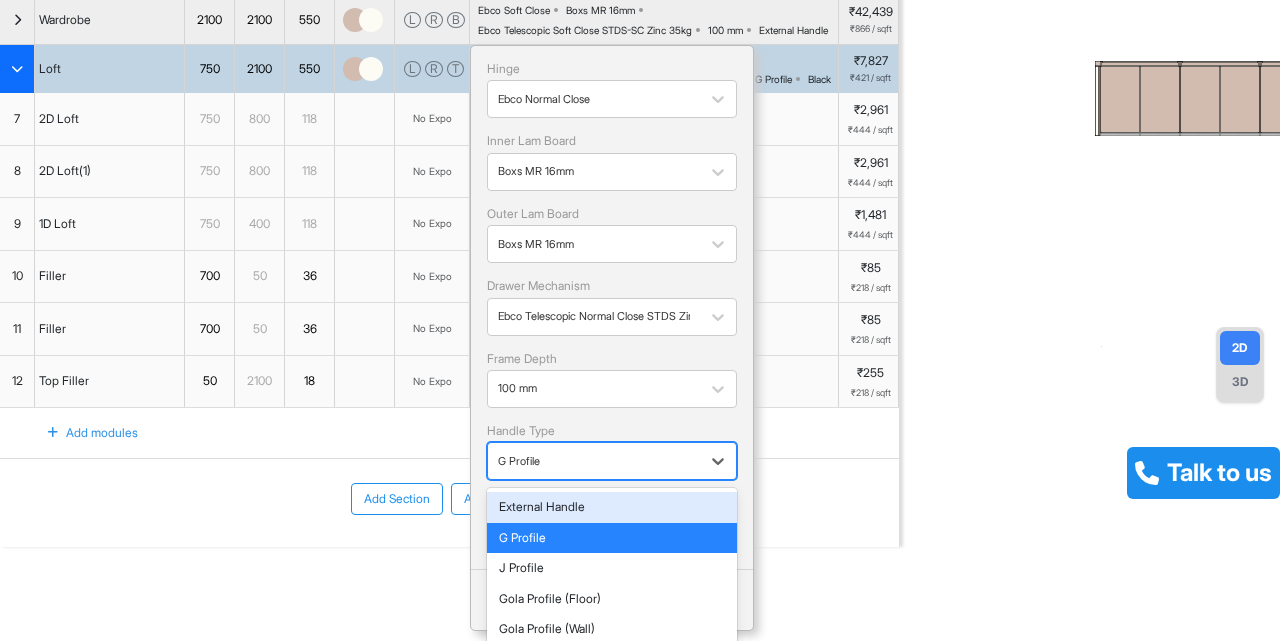 click on "G Profile" at bounding box center [594, 461] 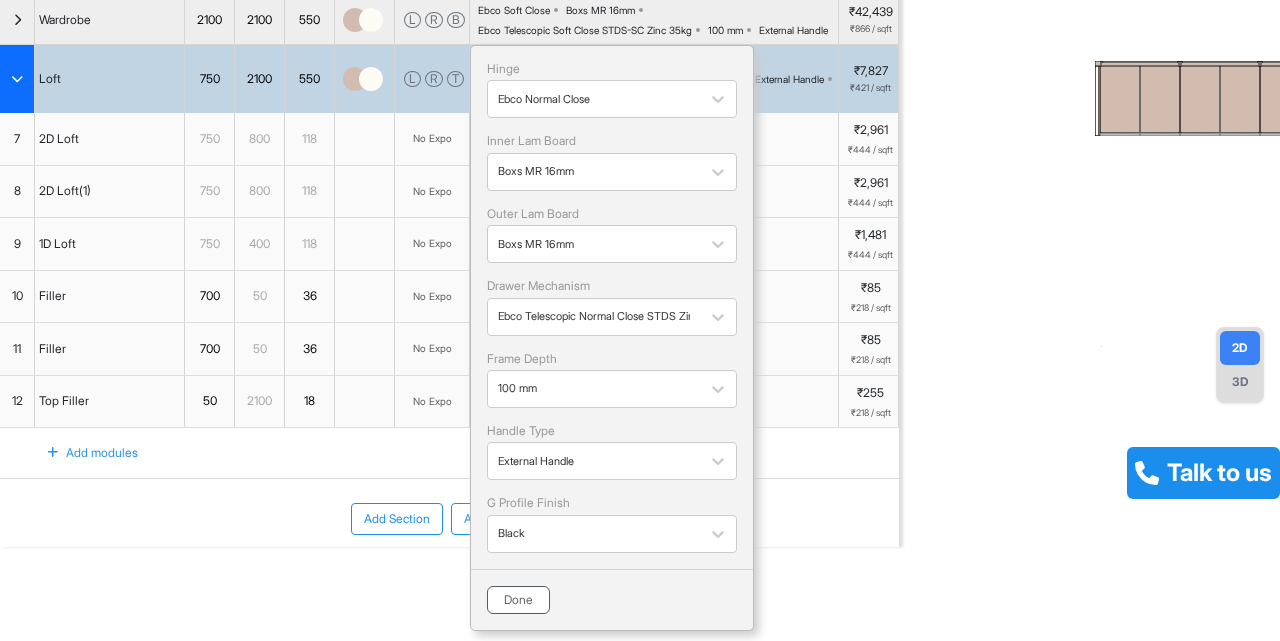 click on "Done" at bounding box center (518, 600) 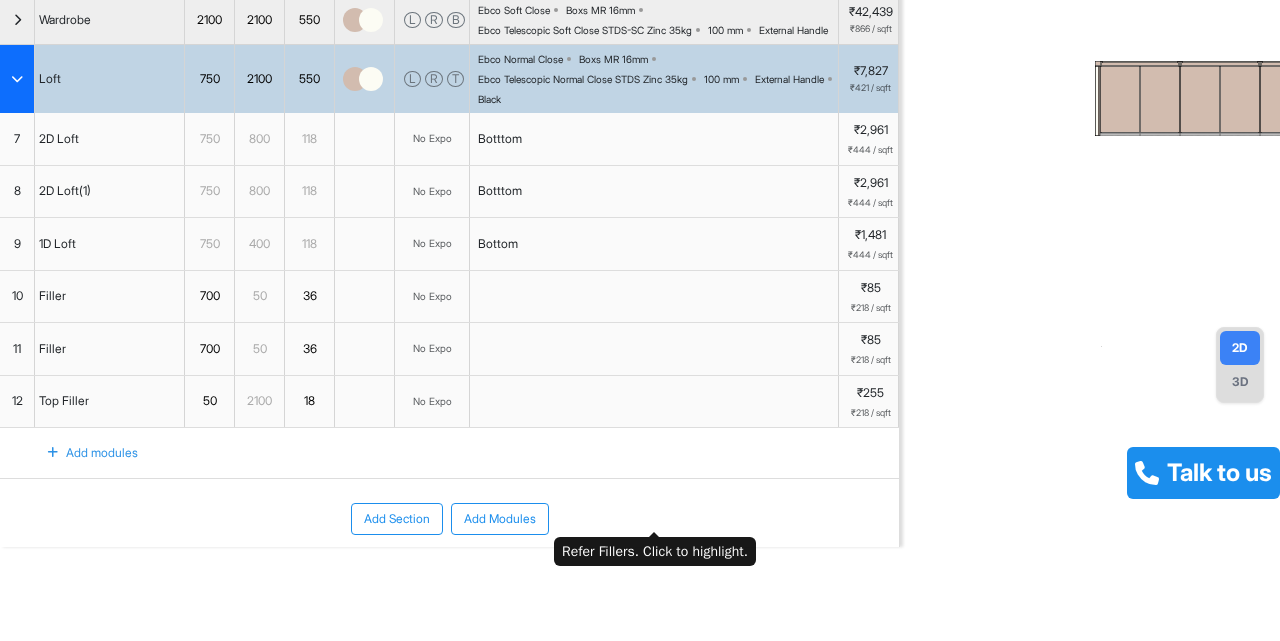 scroll, scrollTop: 0, scrollLeft: 0, axis: both 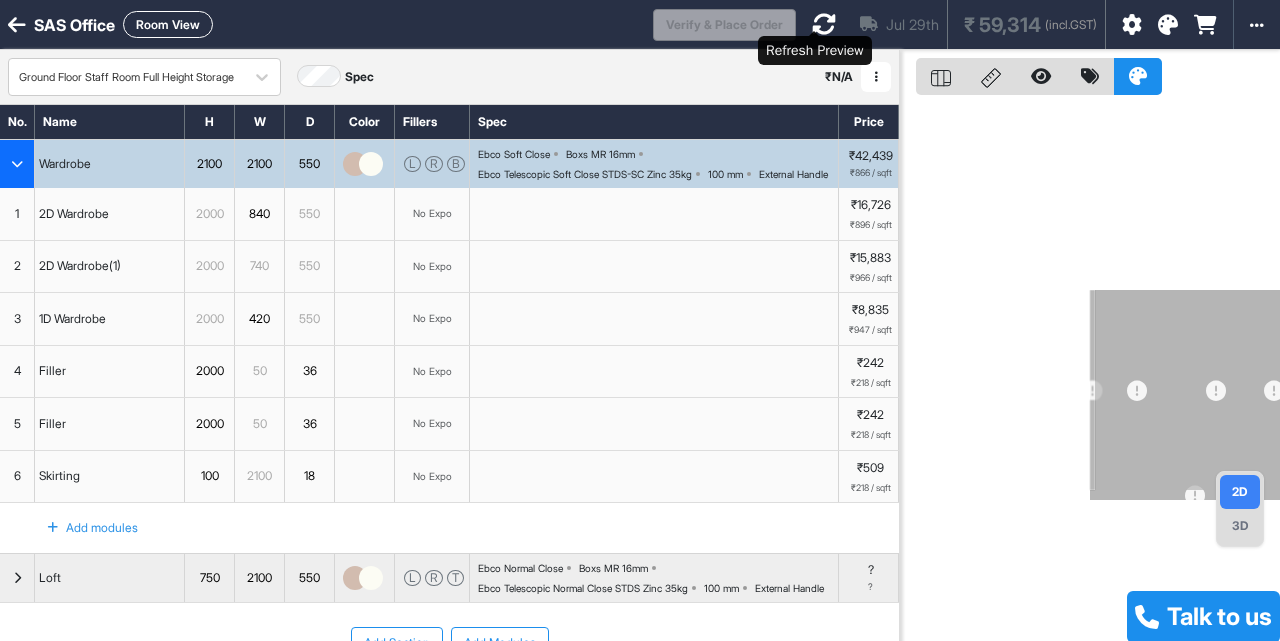 click at bounding box center (824, 24) 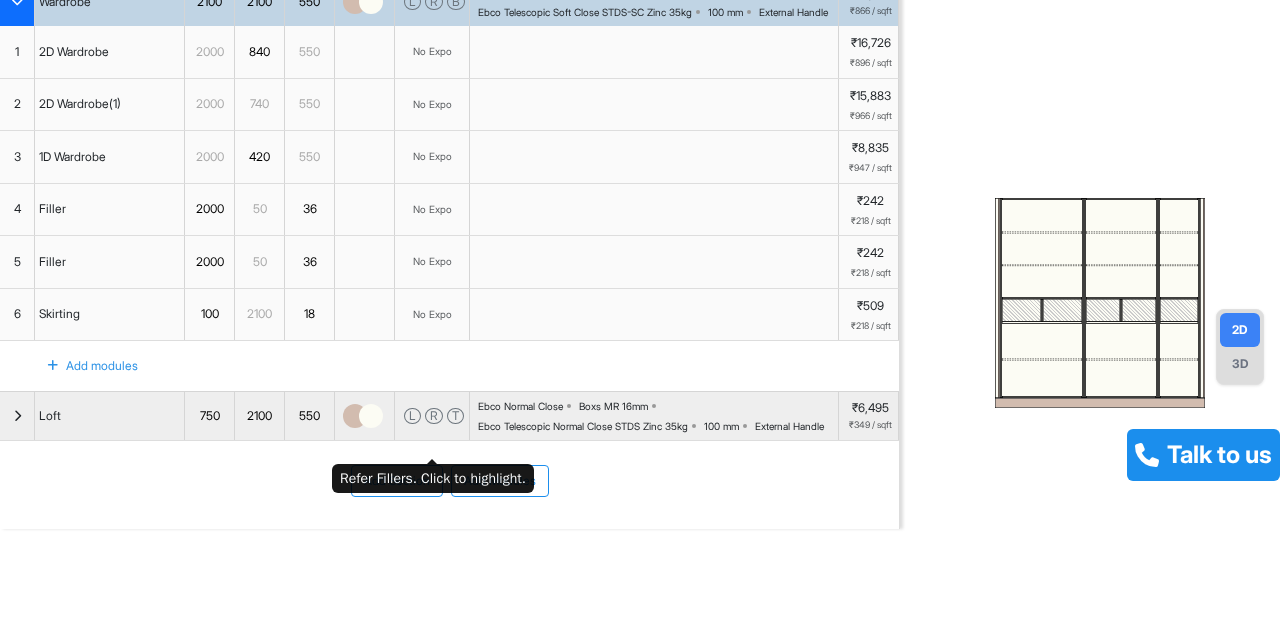 scroll, scrollTop: 0, scrollLeft: 0, axis: both 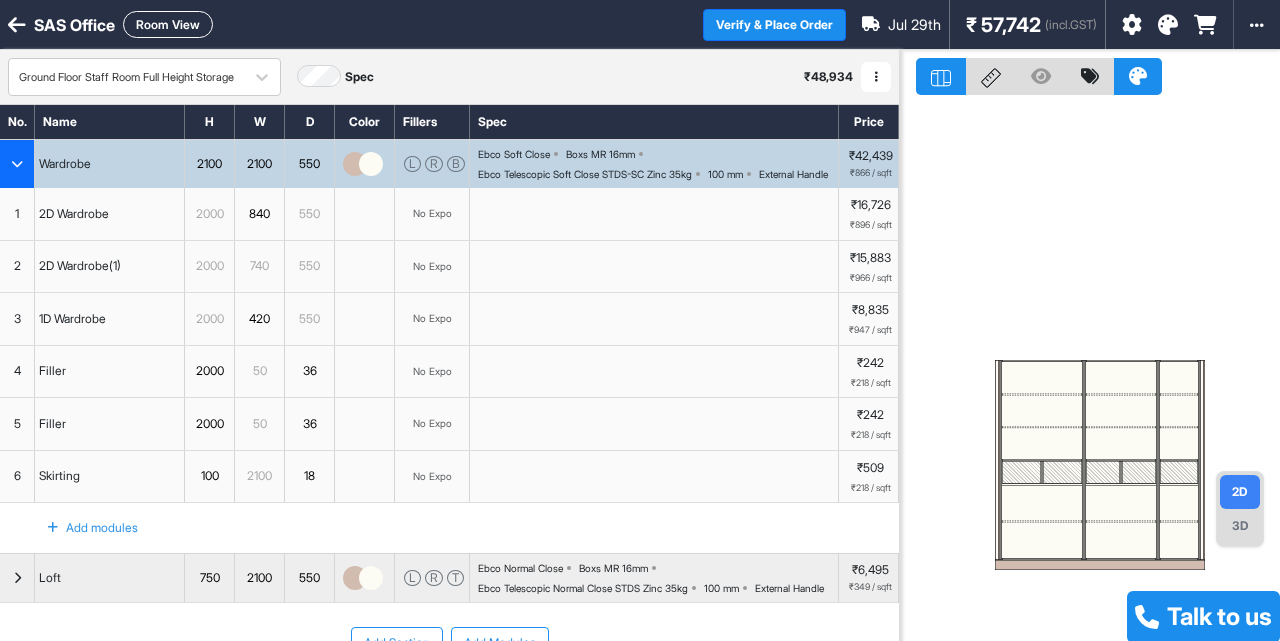 click at bounding box center (876, 77) 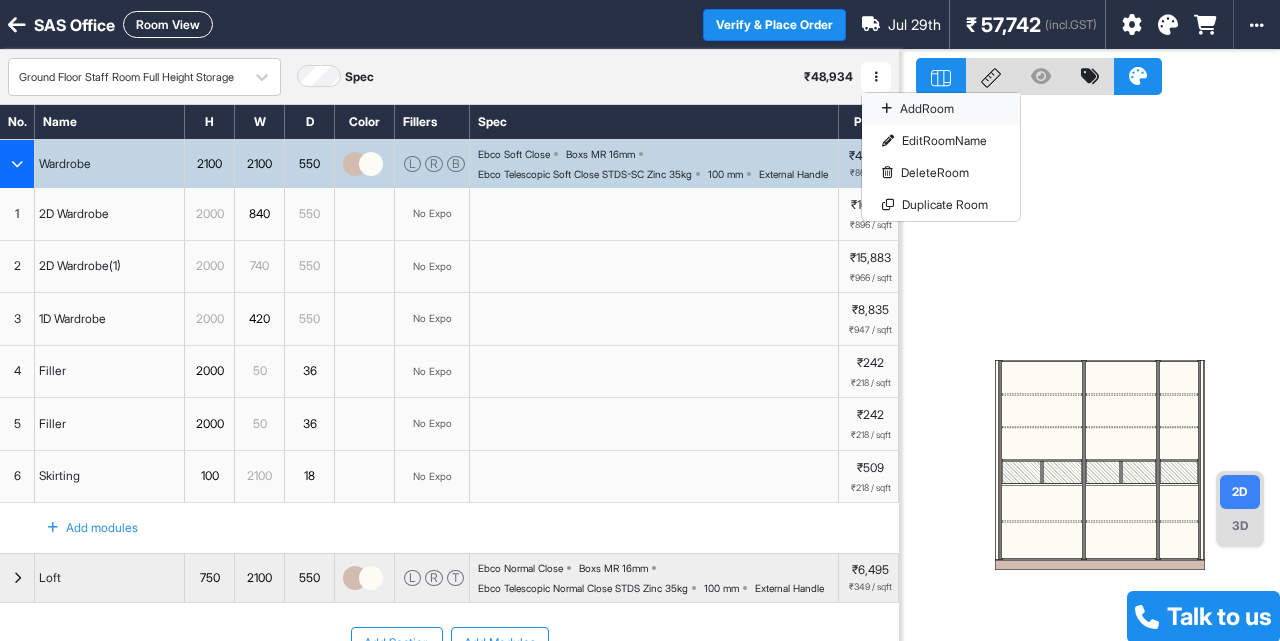 click on "Add  Room" at bounding box center (941, 109) 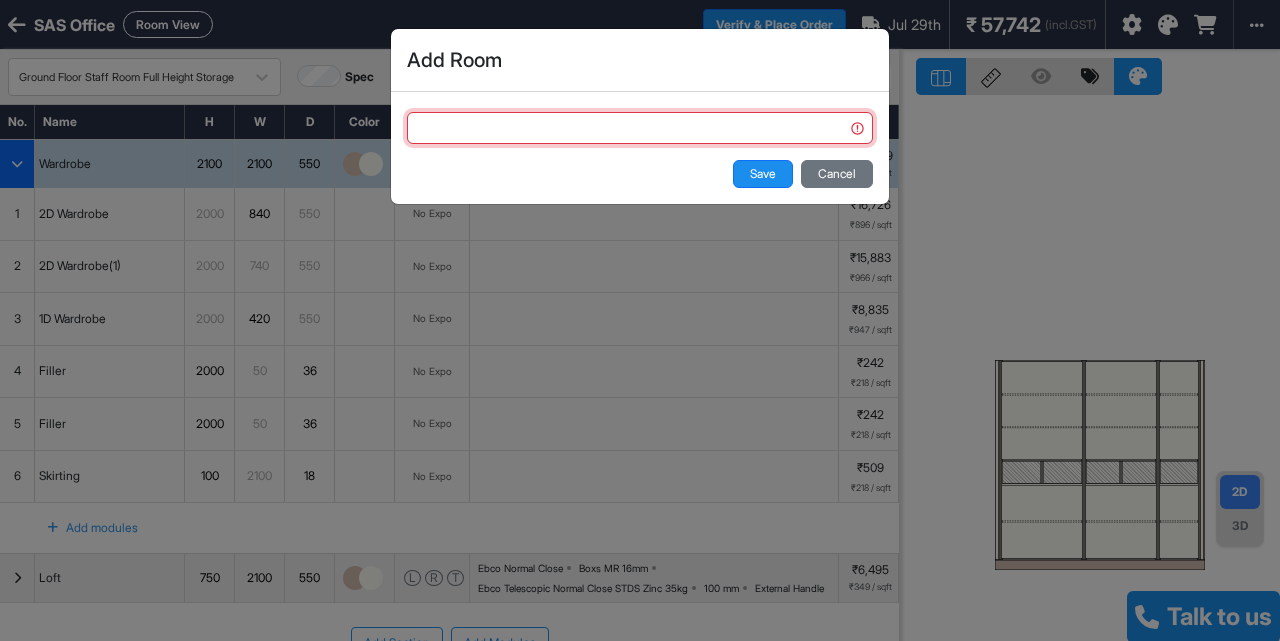 click at bounding box center [640, 128] 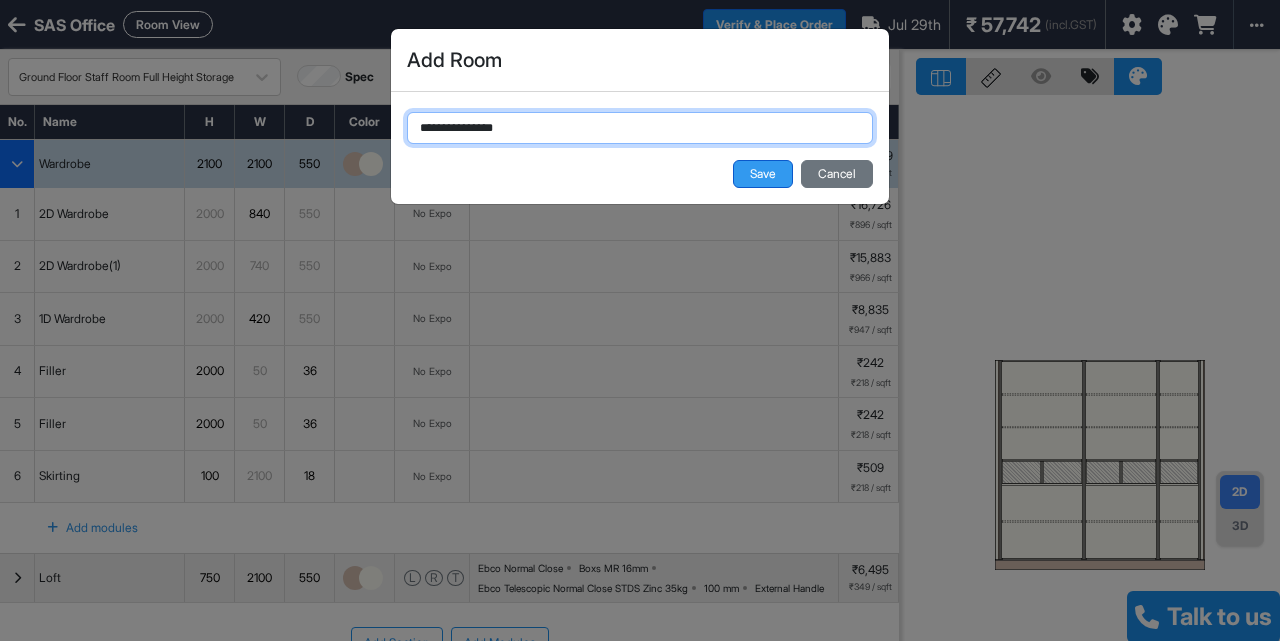 type on "**********" 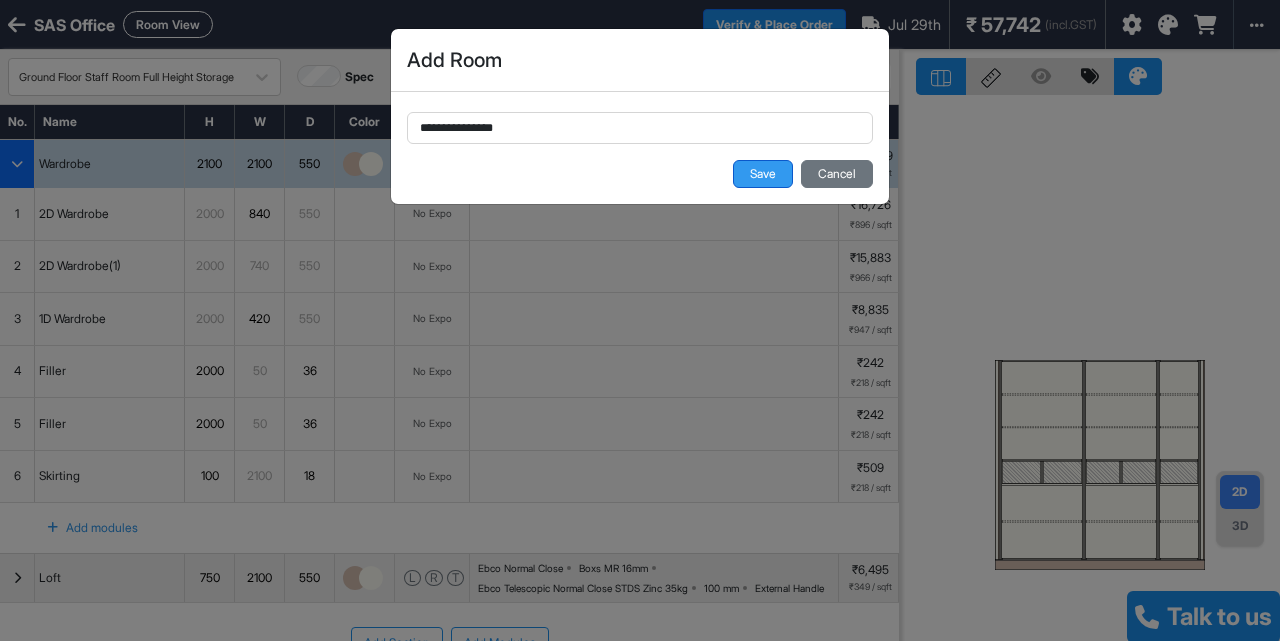 click on "Save" at bounding box center (763, 174) 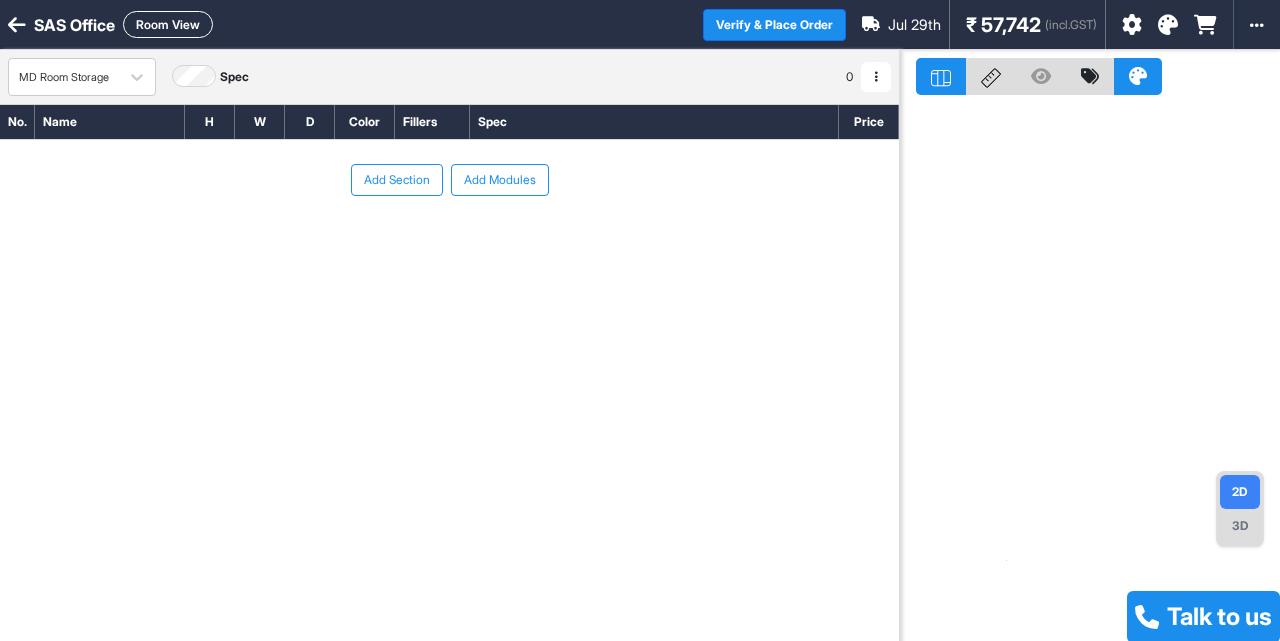 click on "Add Section" at bounding box center [397, 180] 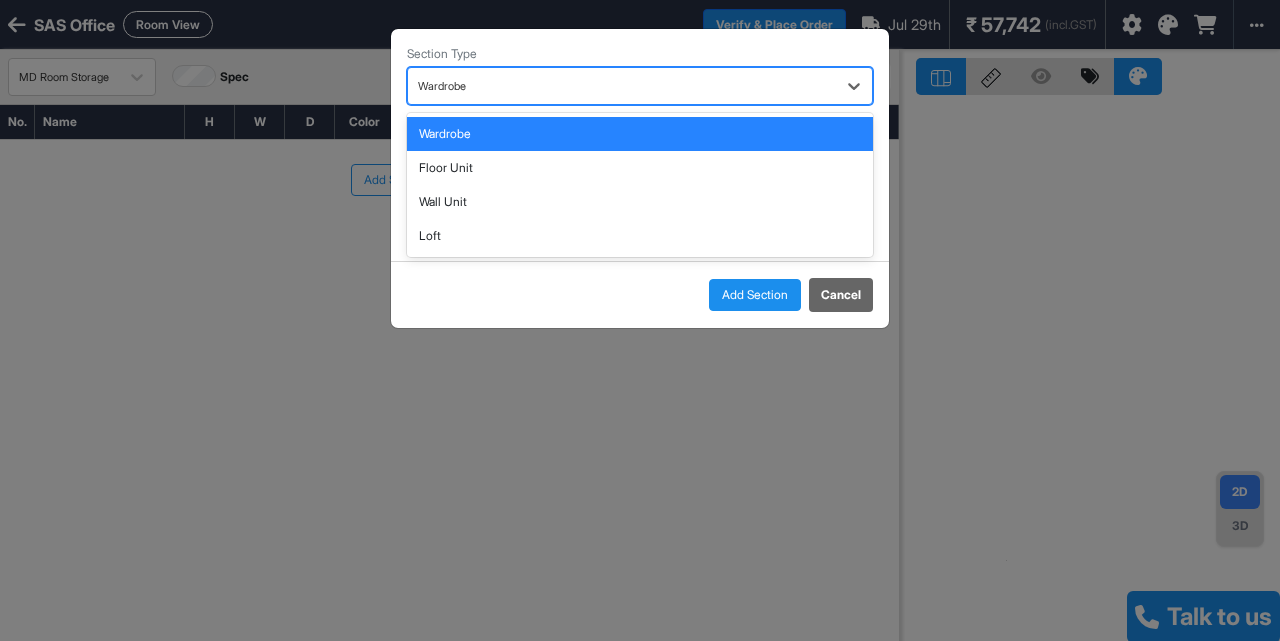 click at bounding box center (622, 86) 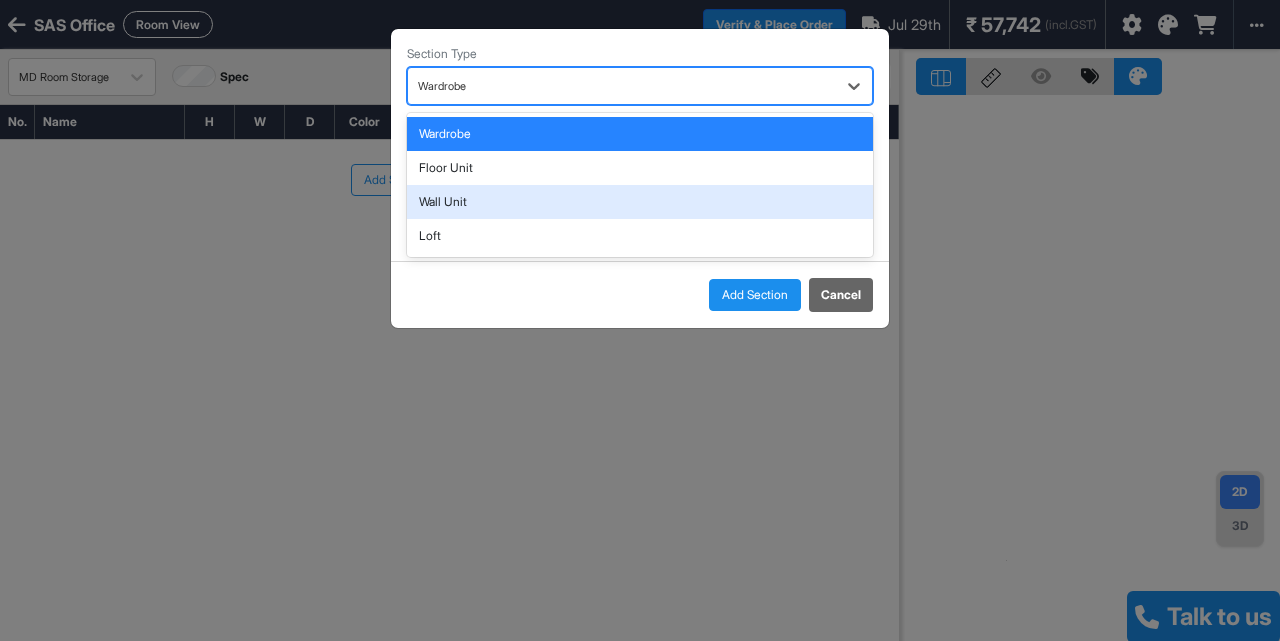 click on "Wall Unit" at bounding box center (640, 202) 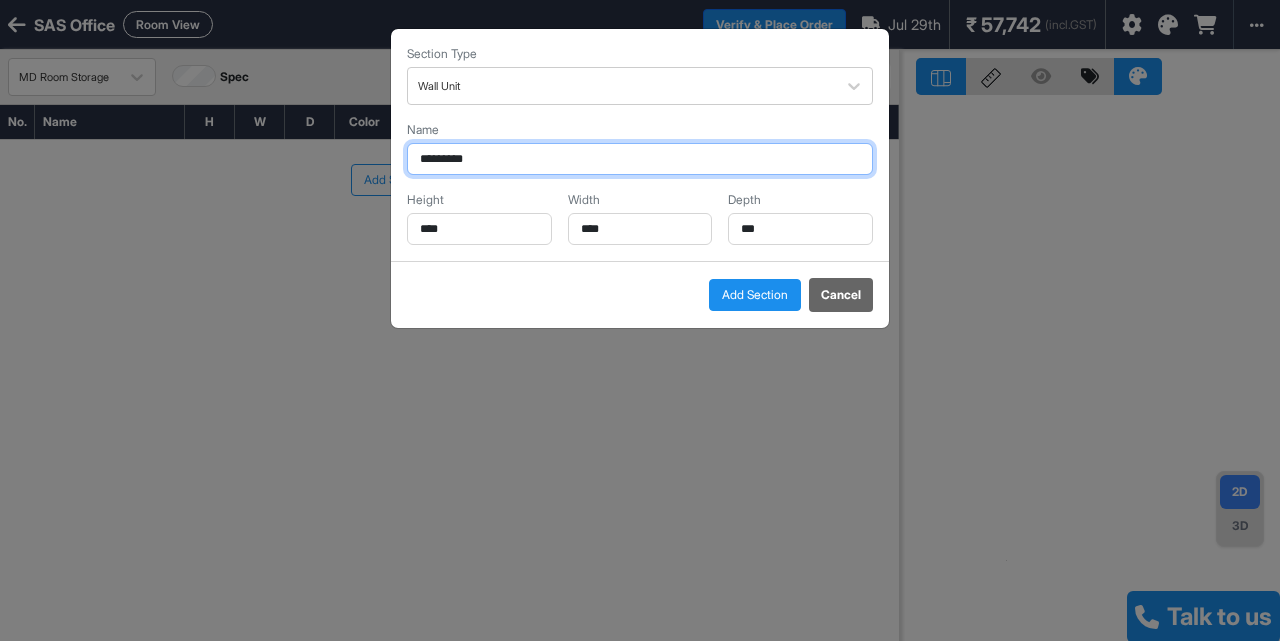 click on "*********" at bounding box center (640, 159) 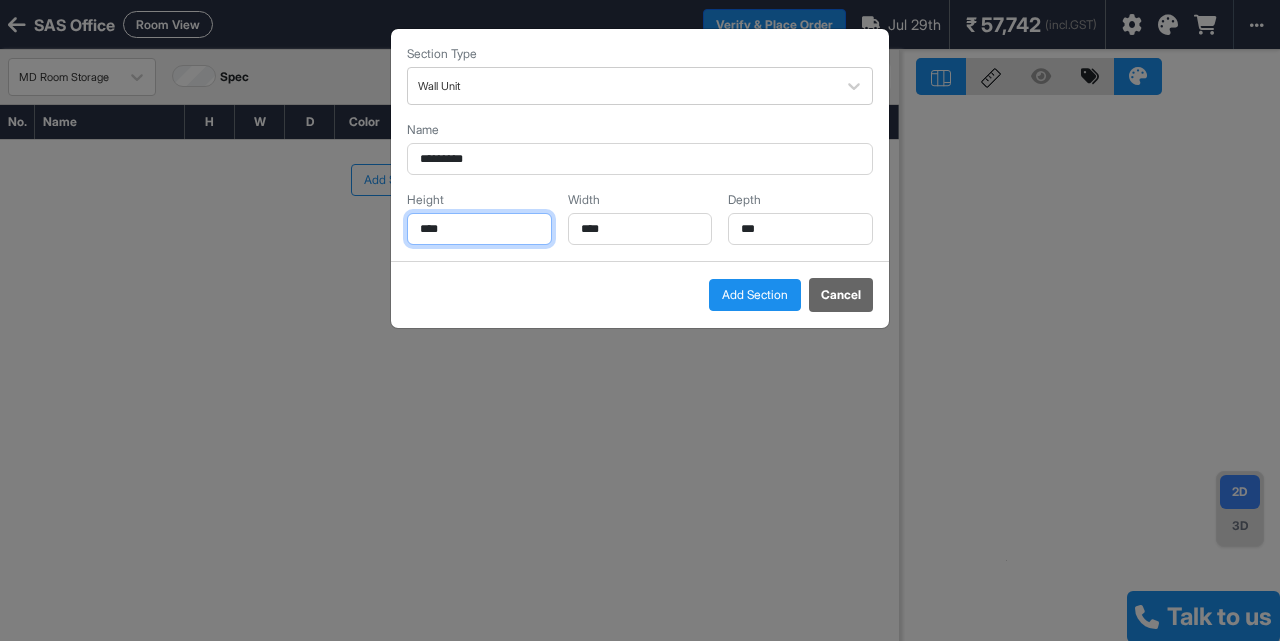 click on "****" at bounding box center (479, 229) 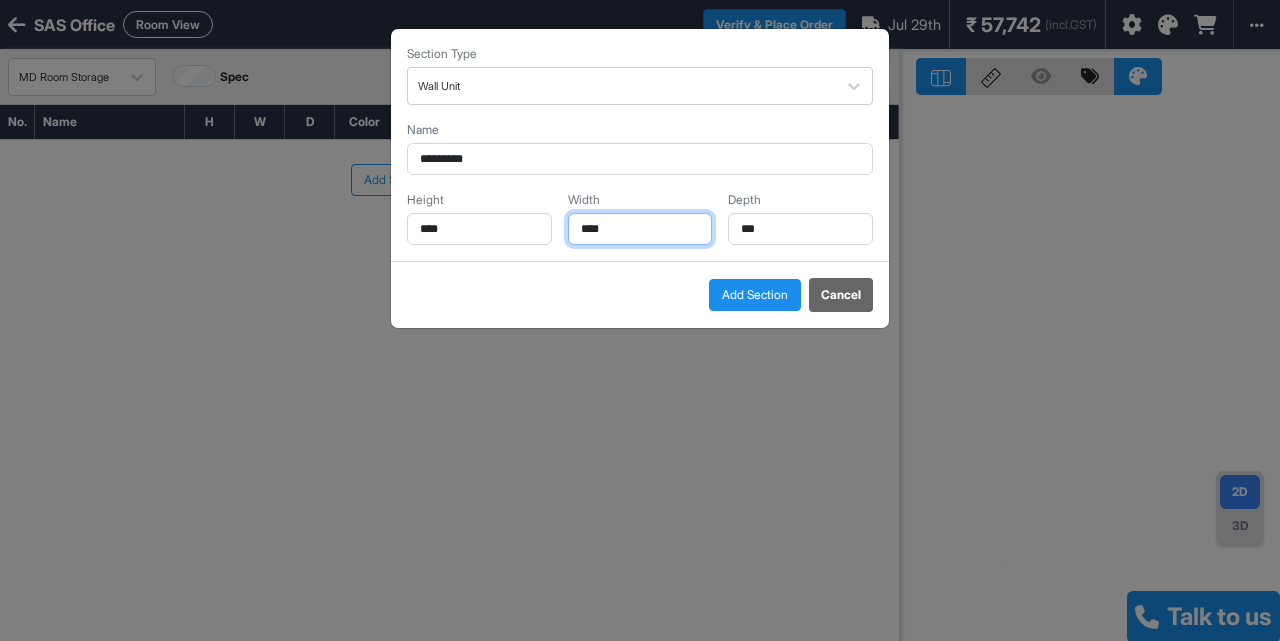 click on "****" at bounding box center [640, 229] 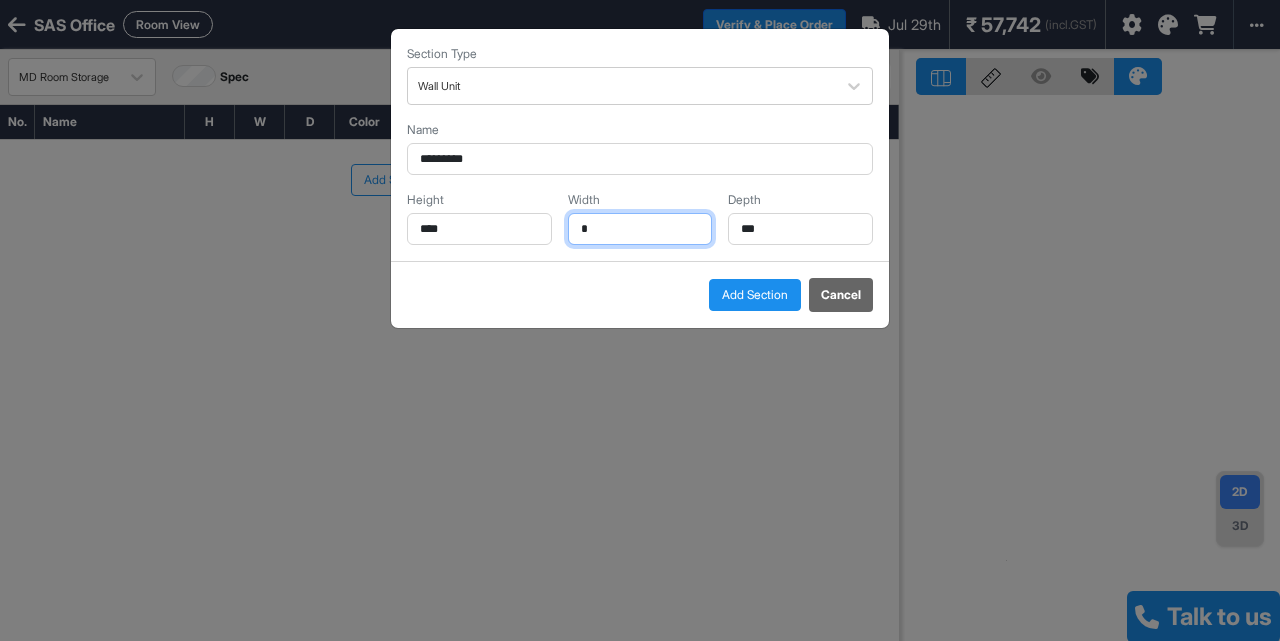 click on "*" at bounding box center [640, 229] 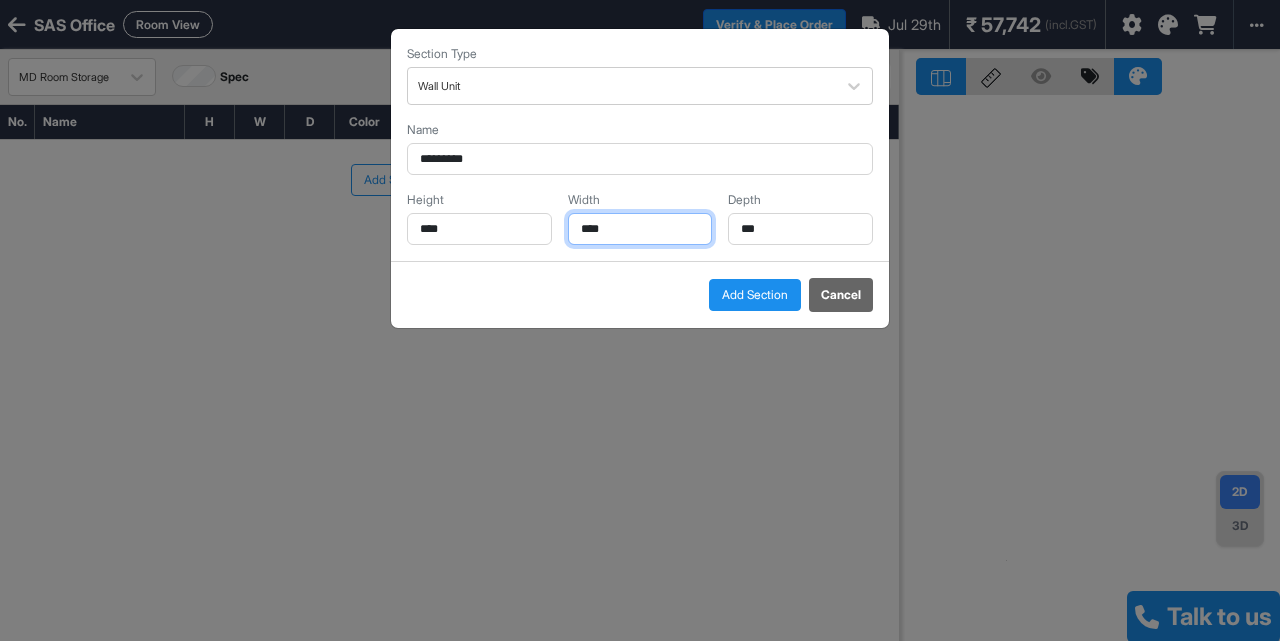 type on "****" 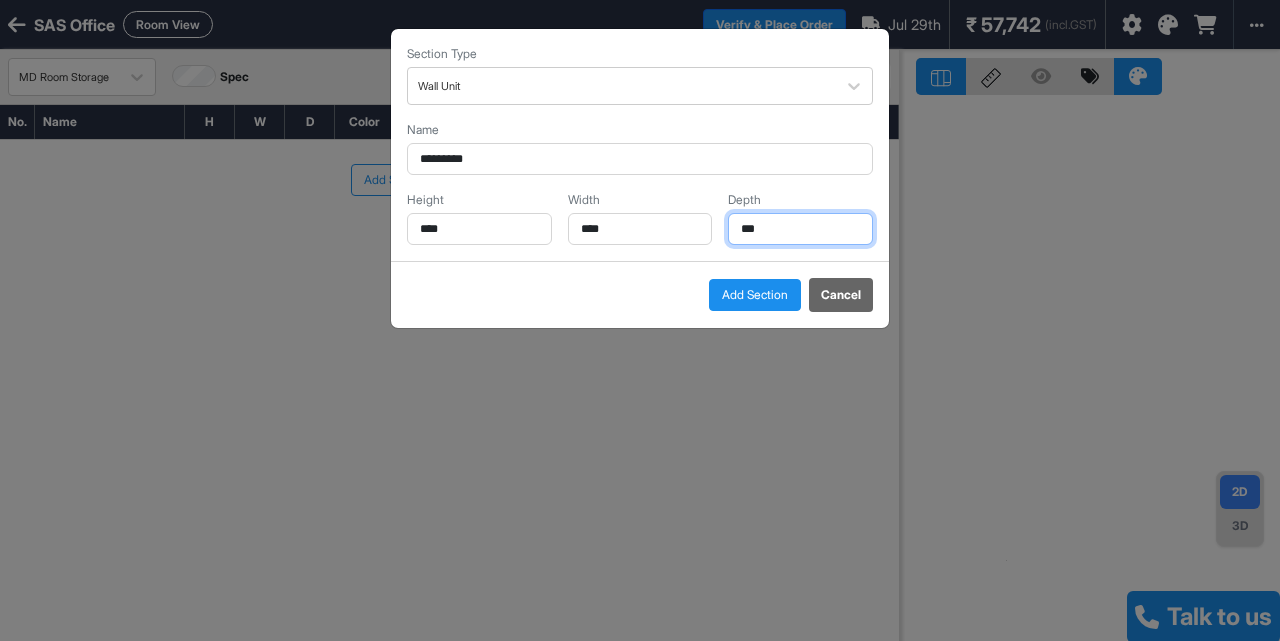 click on "***" at bounding box center [800, 229] 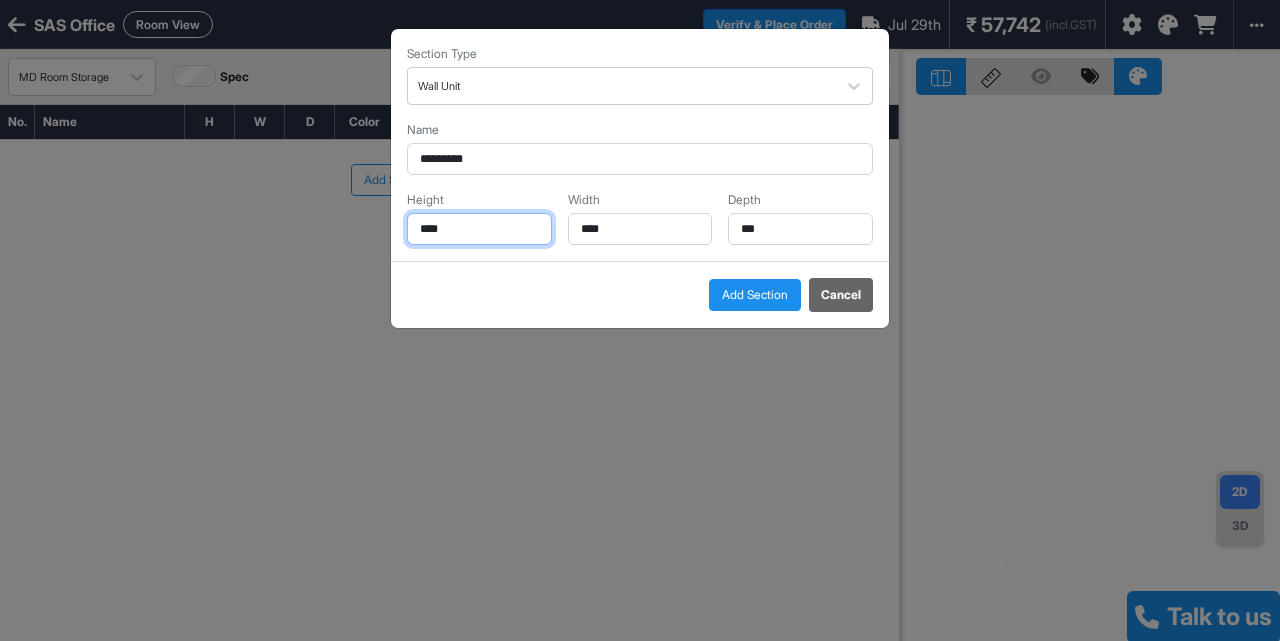 click on "****" at bounding box center [479, 229] 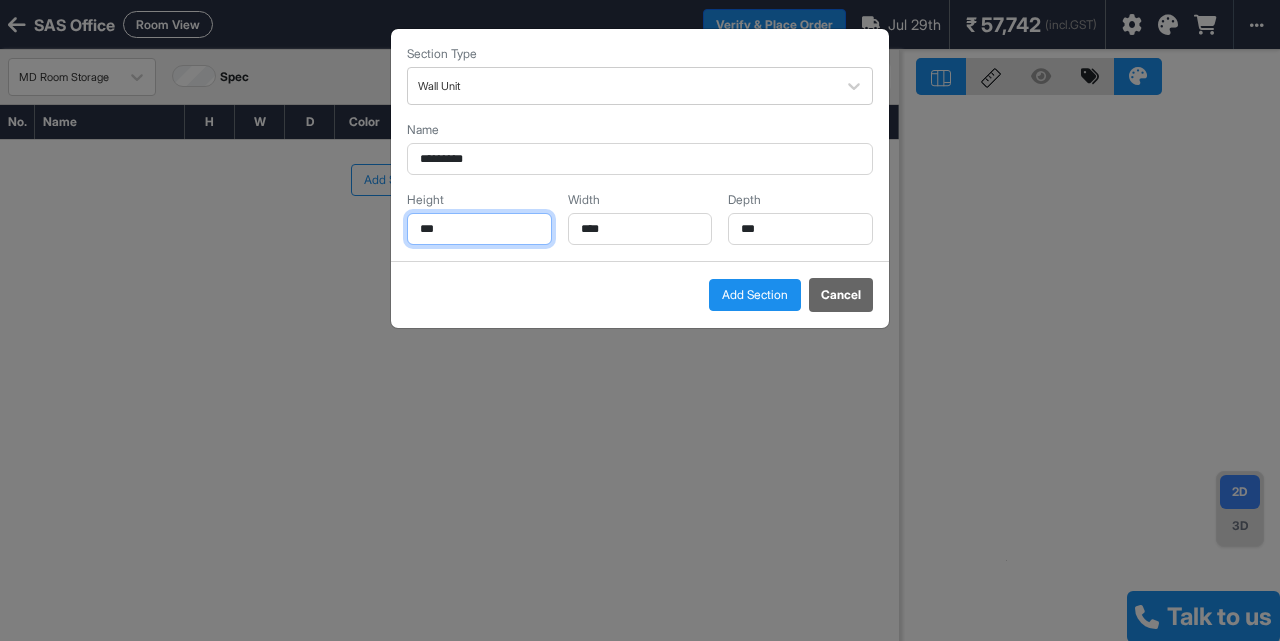 type on "***" 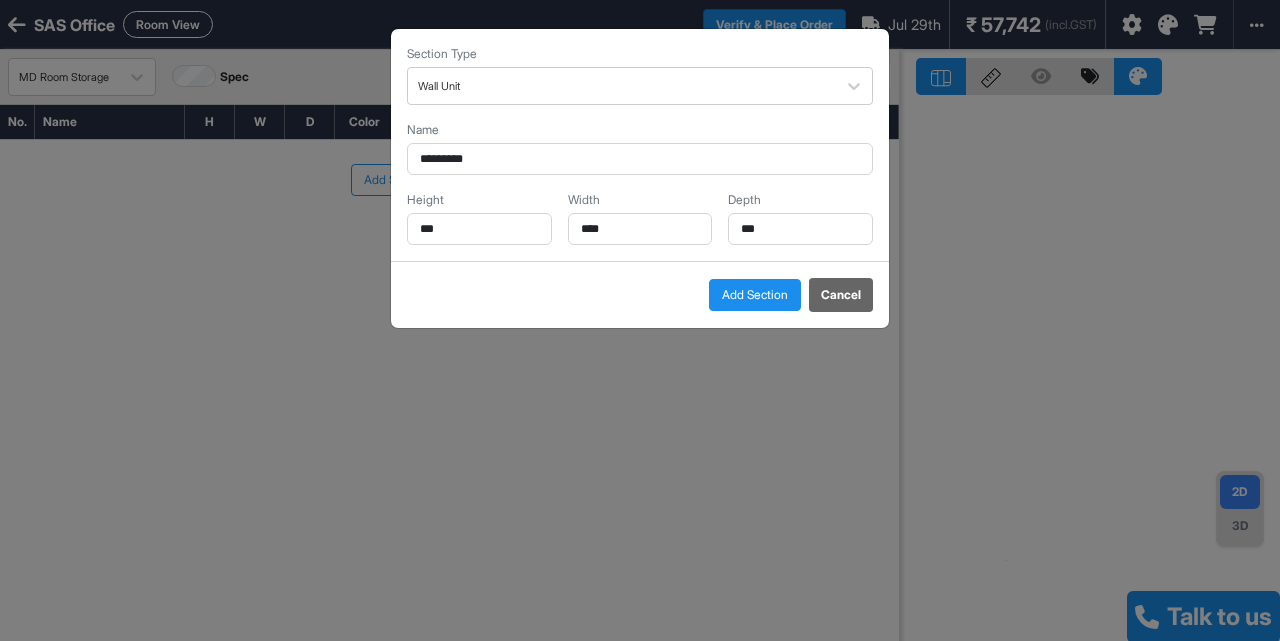 click on "Add Section" at bounding box center [755, 295] 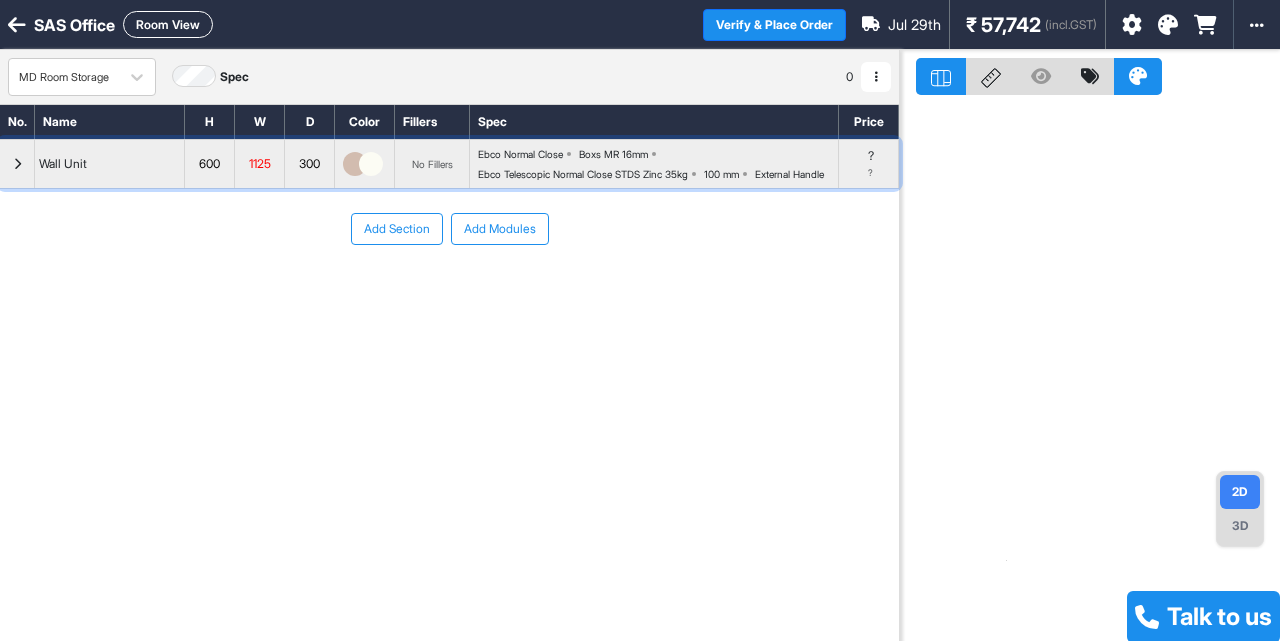 click at bounding box center [17, 164] 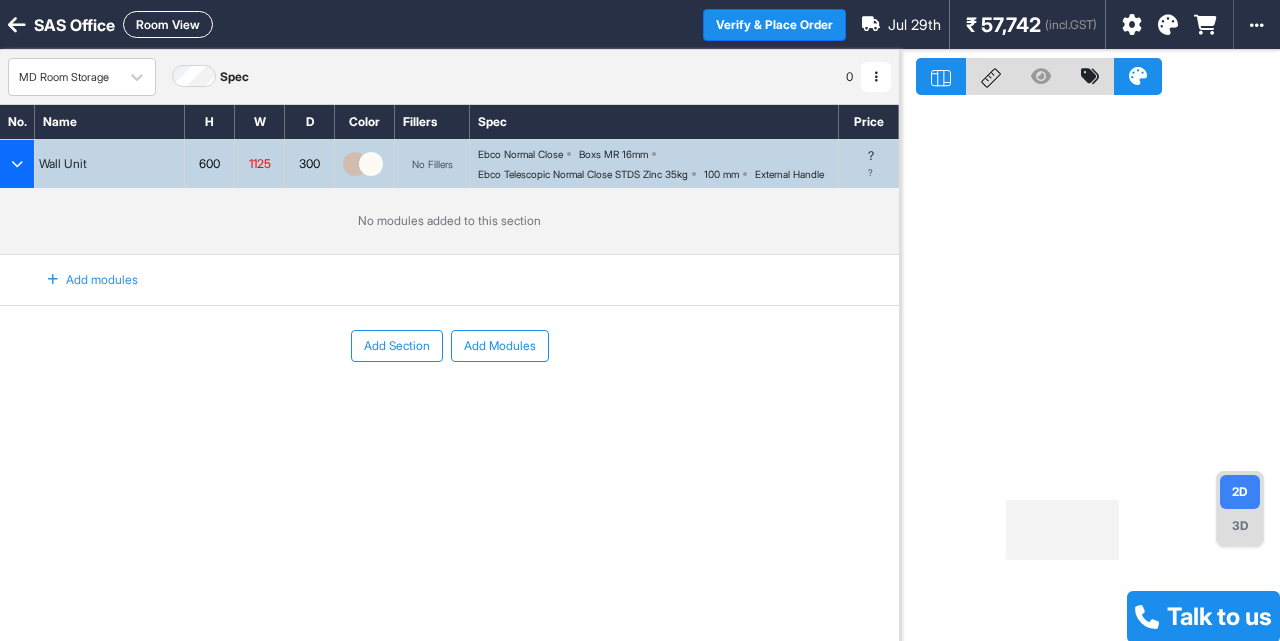 type 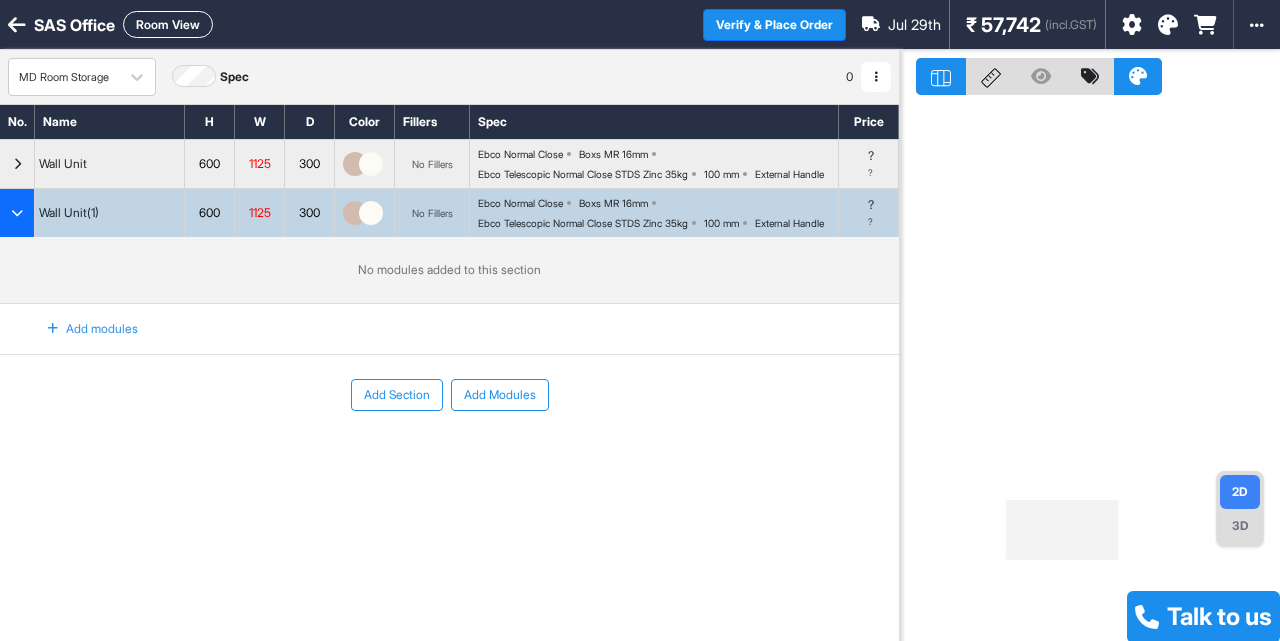 click on "Wall Unit(1)" at bounding box center (110, 213) 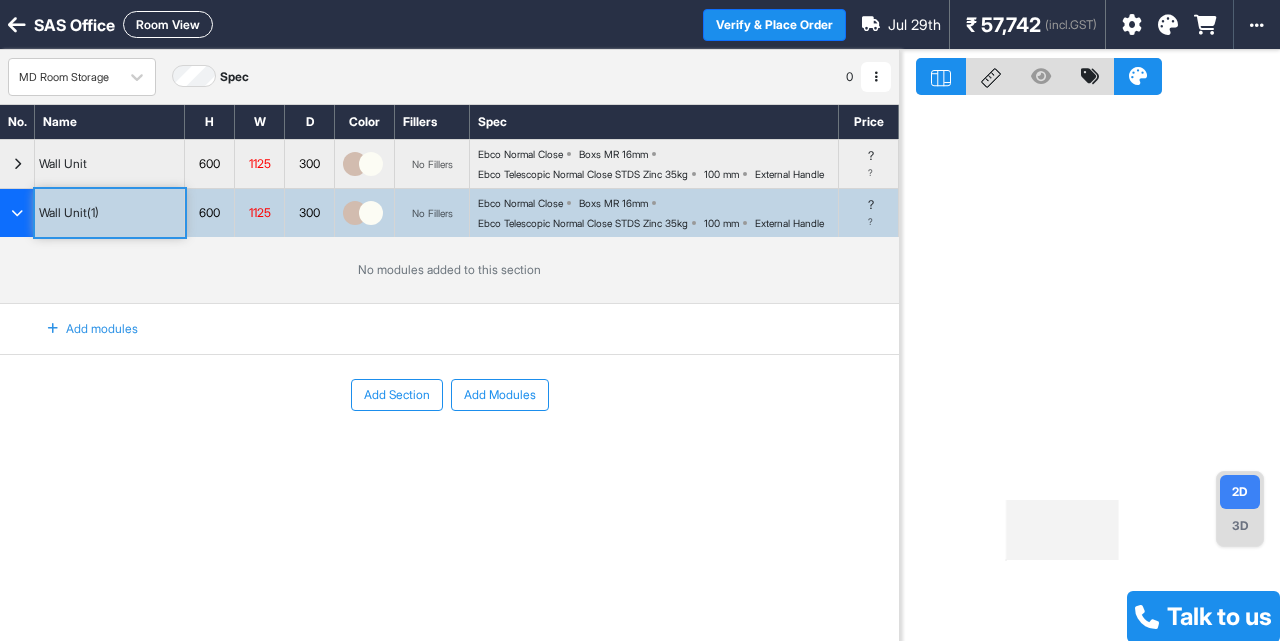 click on "Wall Unit(1)" at bounding box center (110, 213) 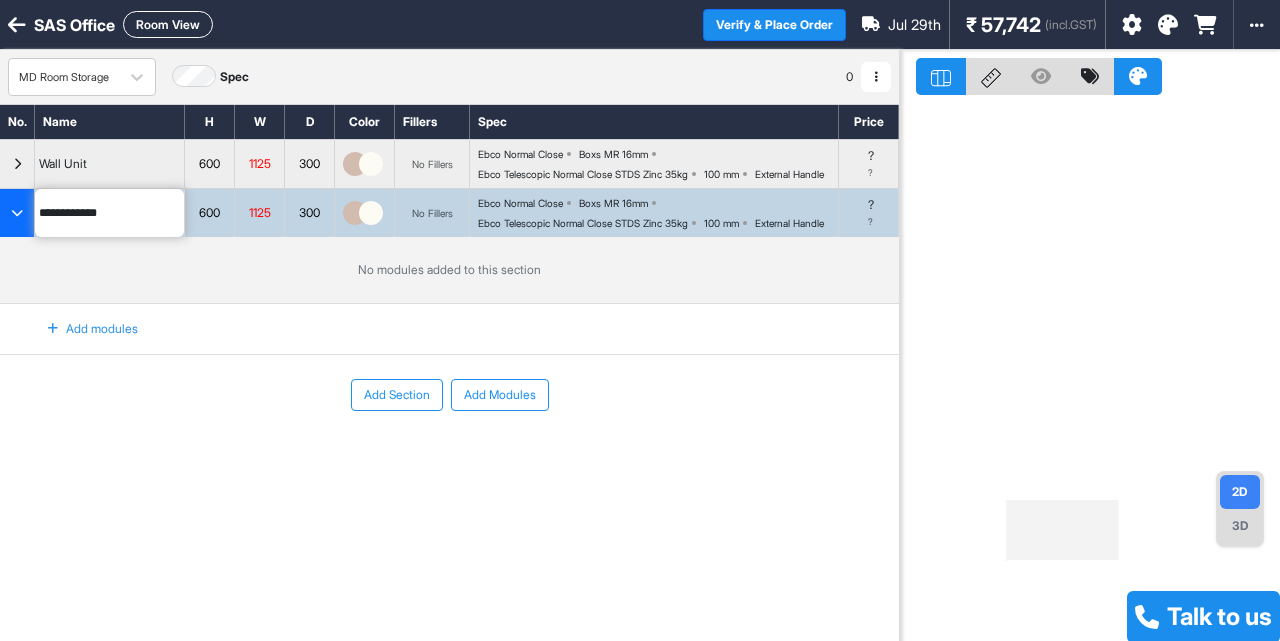 click on "**********" at bounding box center [109, 213] 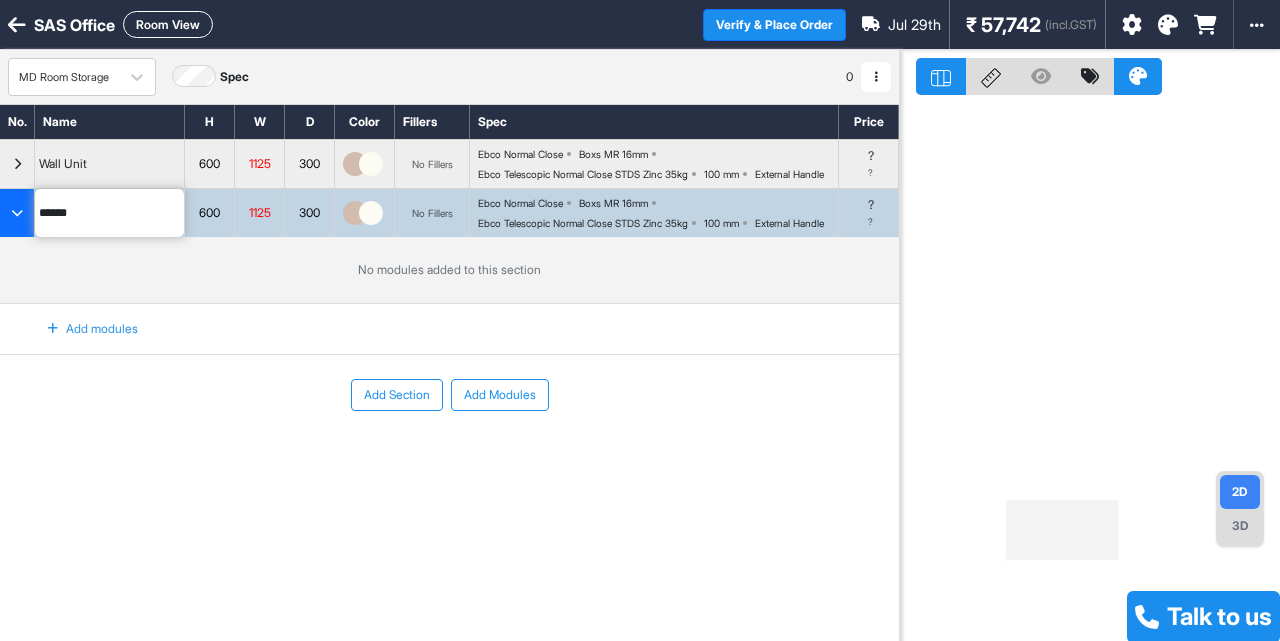 click on "***** 600 1125 300 No Fillers Ebco Normal Close Boxs MR 16mm Ebco Telescopic Normal Close STDS Zinc 35kg 100 mm External Handle ? ?" at bounding box center [449, 212] 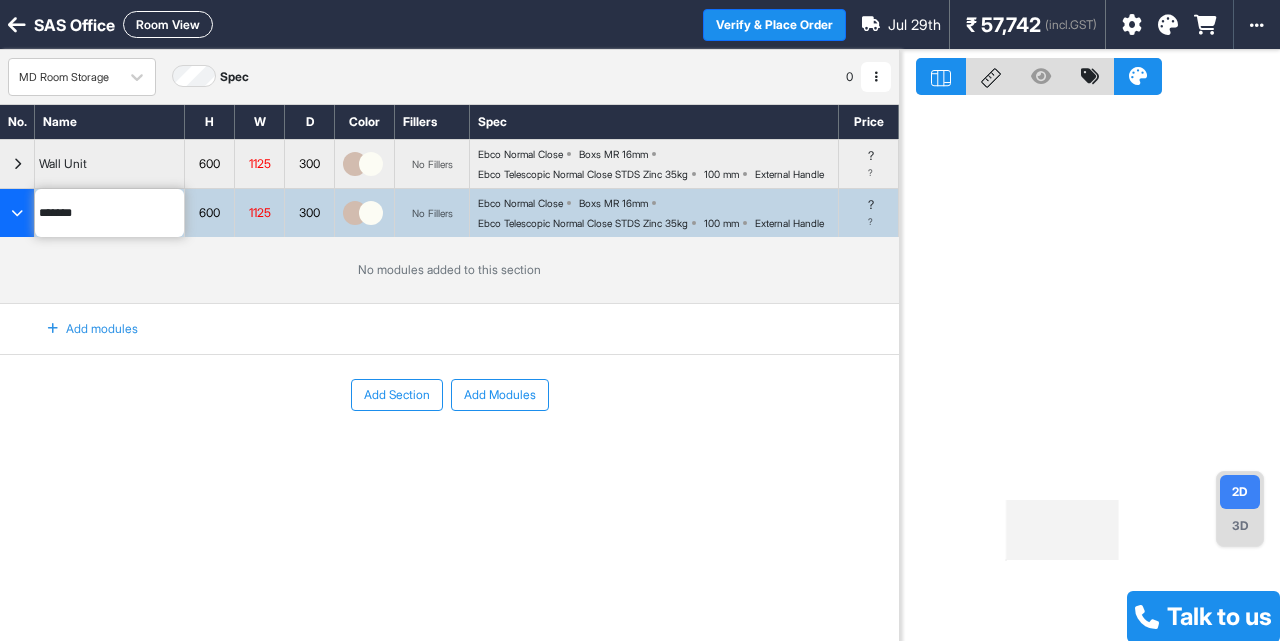 click on "***** 600 1125 300 No Fillers Ebco Normal Close Boxs MR 16mm Ebco Telescopic Normal Close STDS Zinc 35kg 100 mm External Handle ? ?" at bounding box center [449, 212] 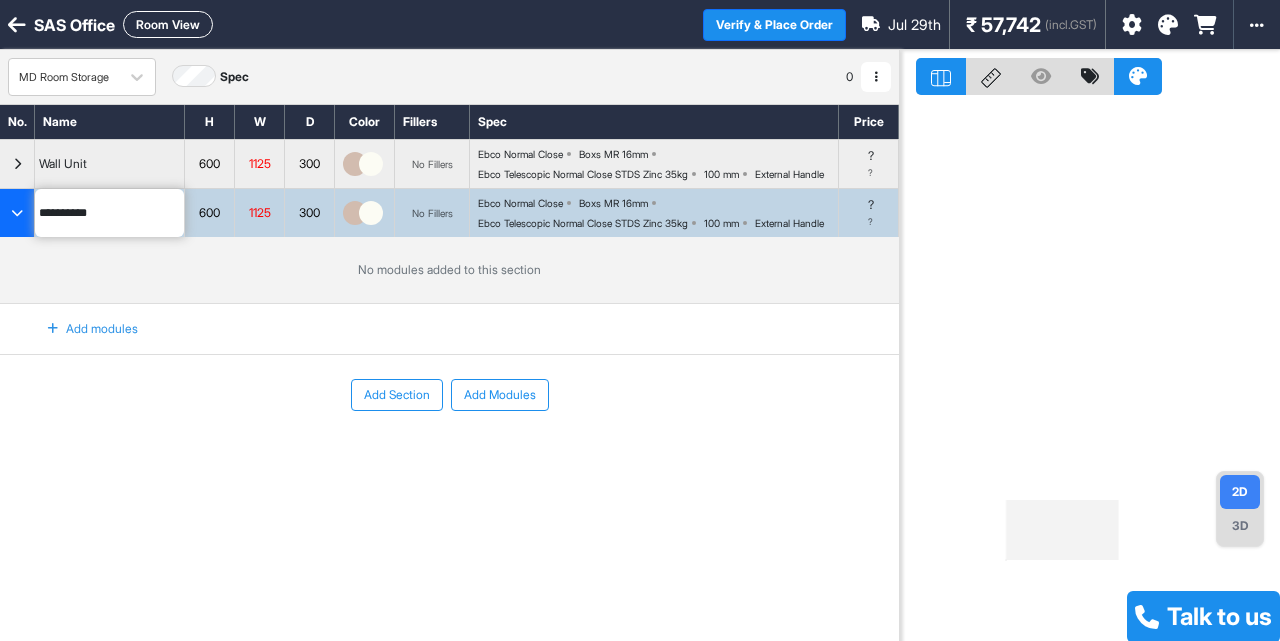 type on "**********" 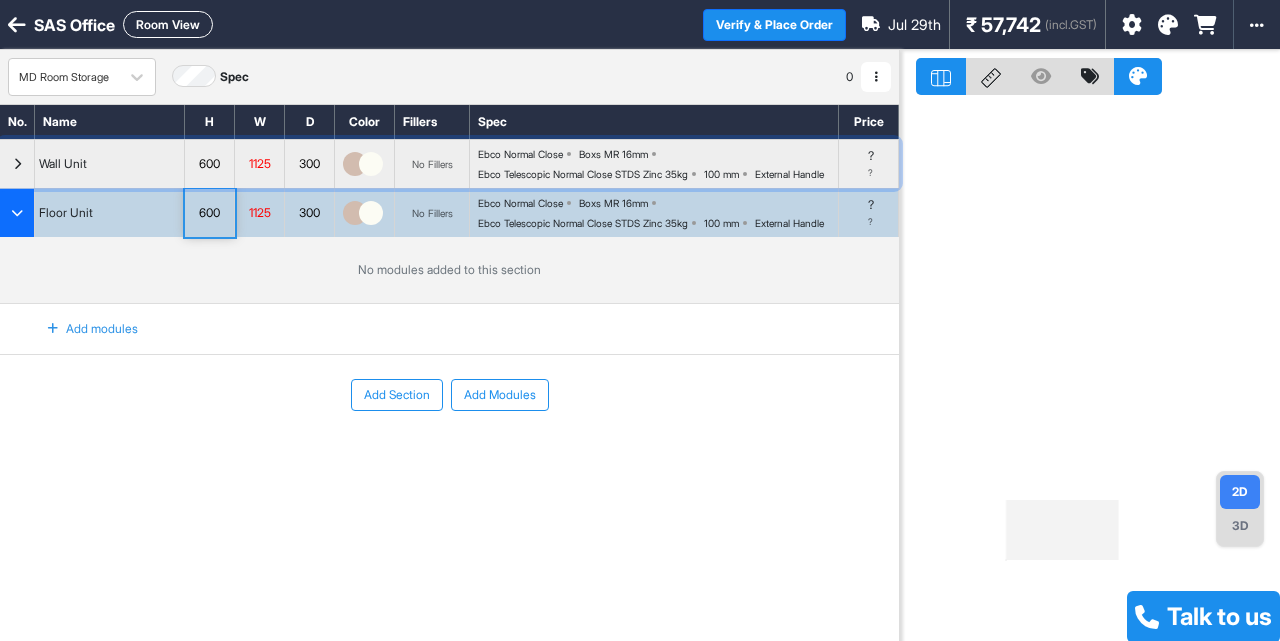 click at bounding box center (17, 164) 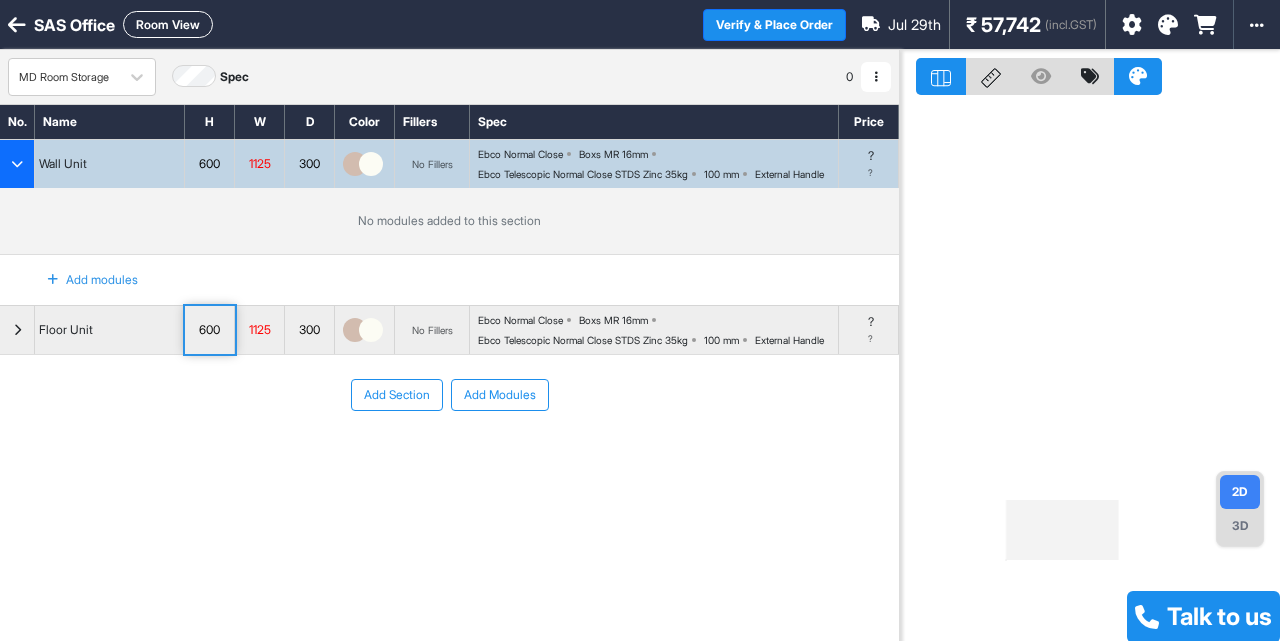 click on "Add modules" at bounding box center [81, 280] 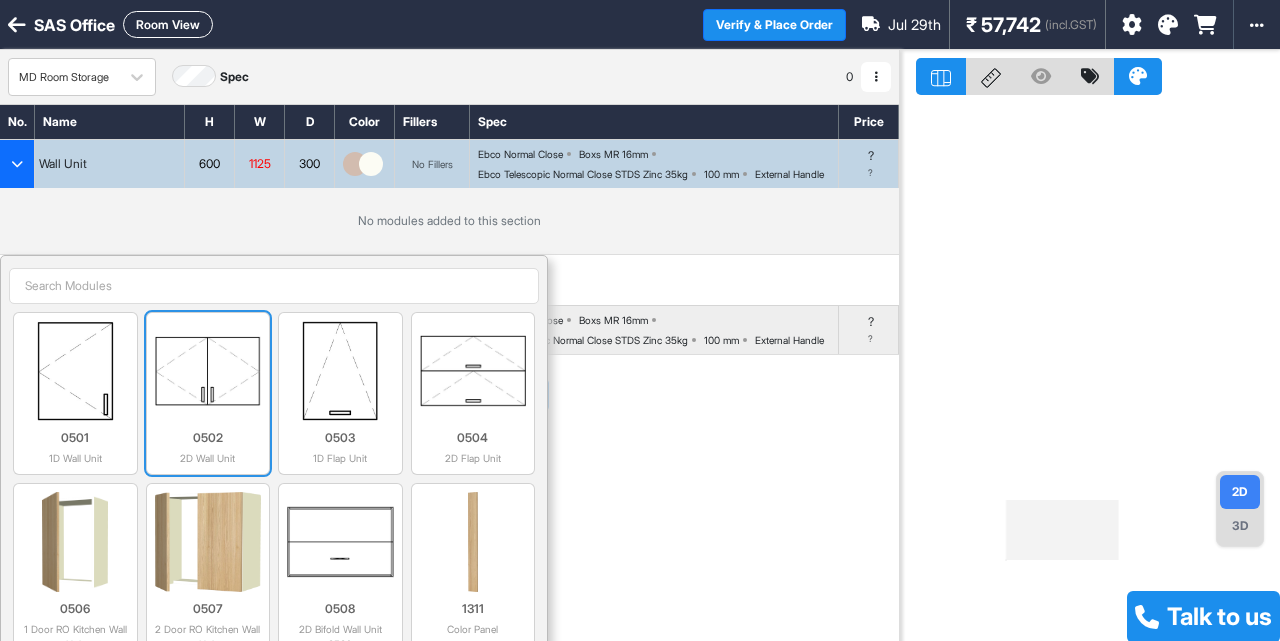 click at bounding box center (208, 371) 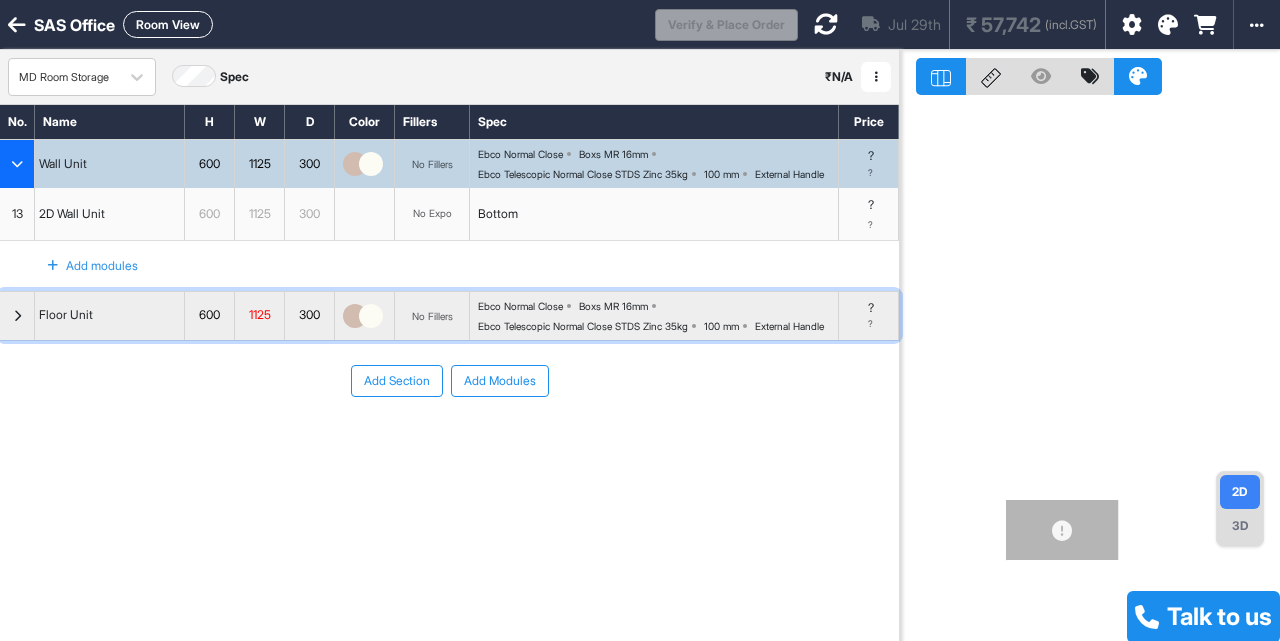 click at bounding box center (17, 316) 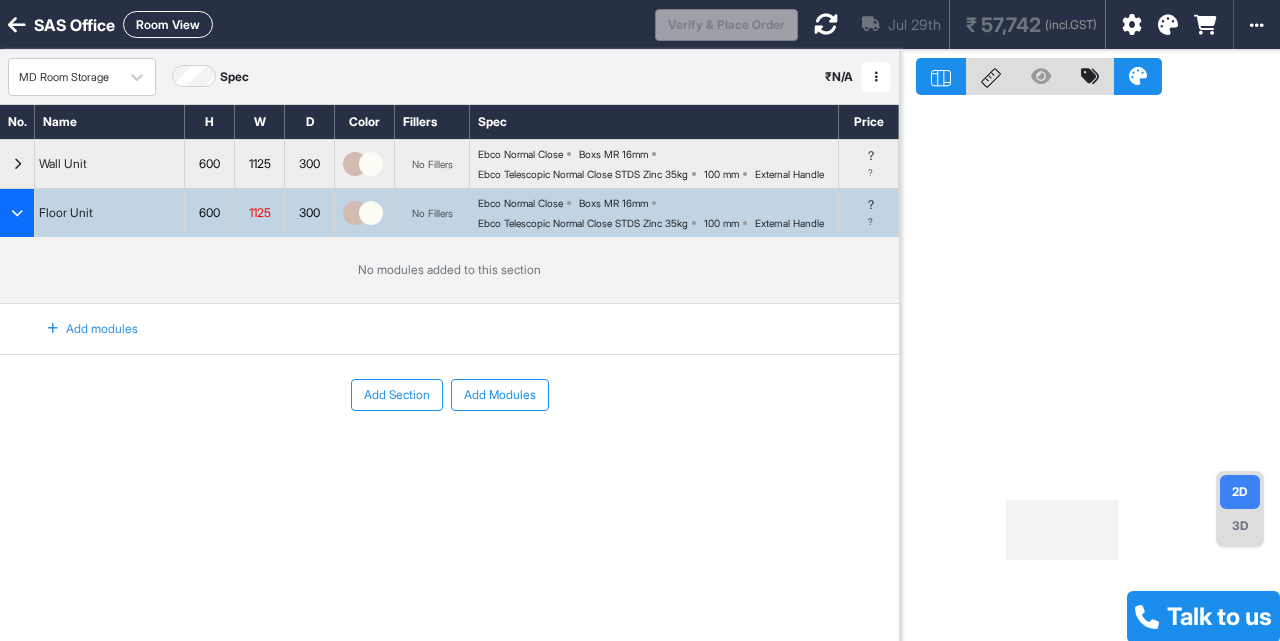 click on "Add modules" at bounding box center [81, 329] 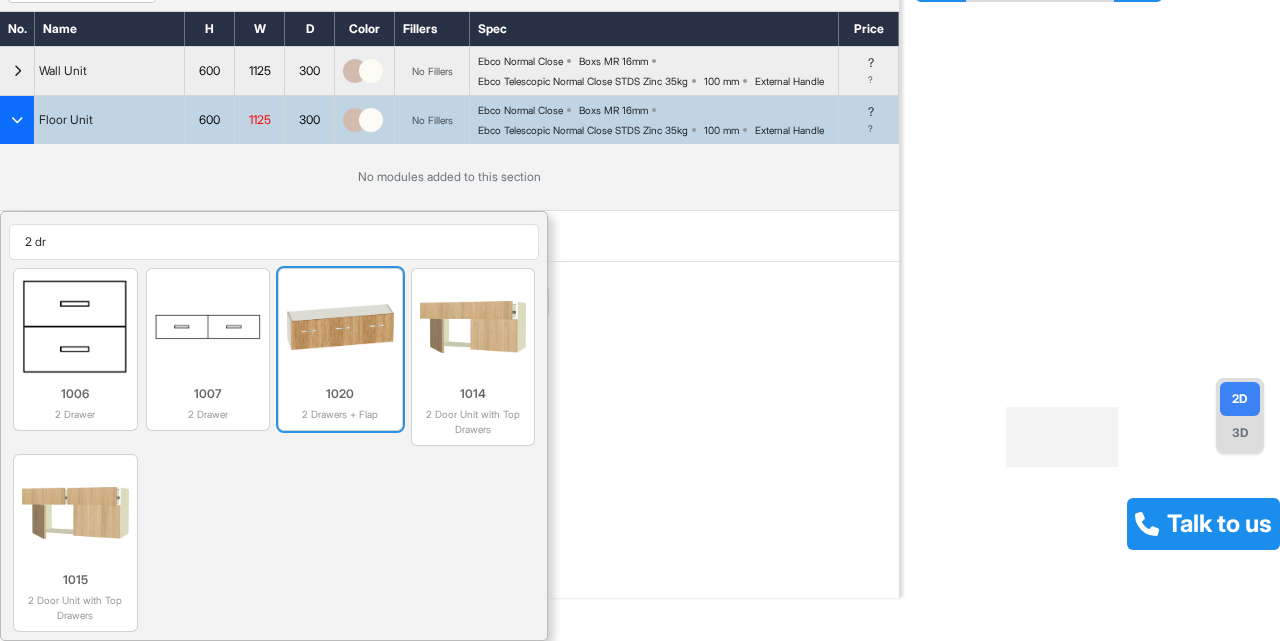 scroll, scrollTop: 132, scrollLeft: 0, axis: vertical 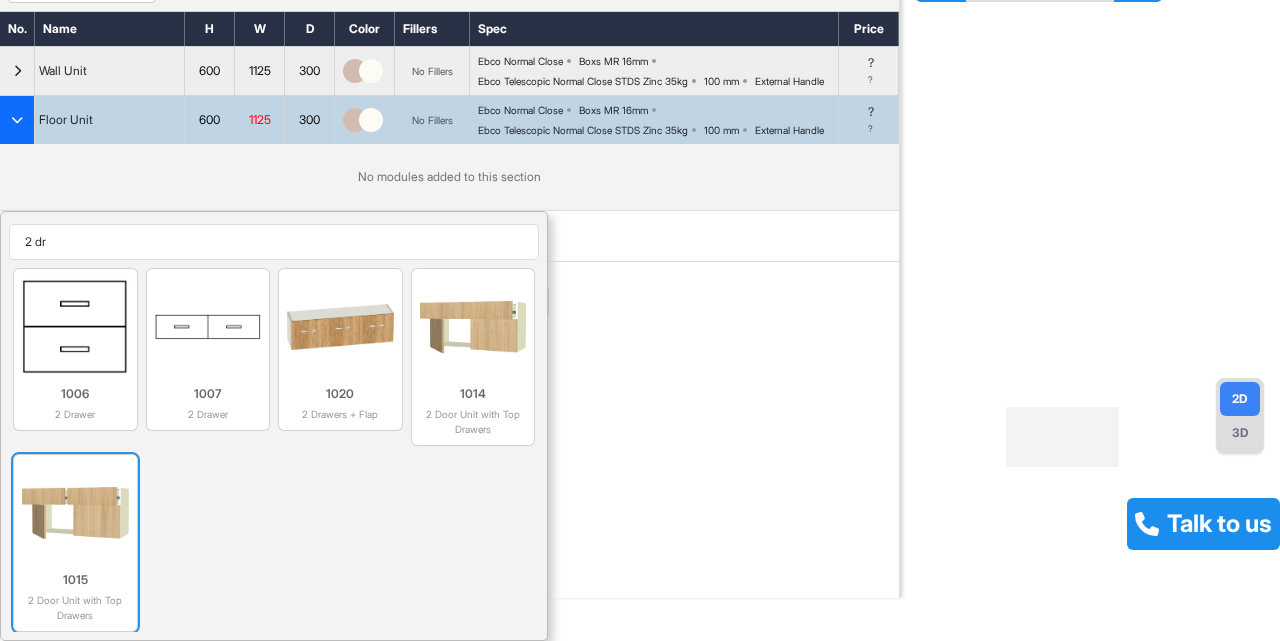 type on "2 dr" 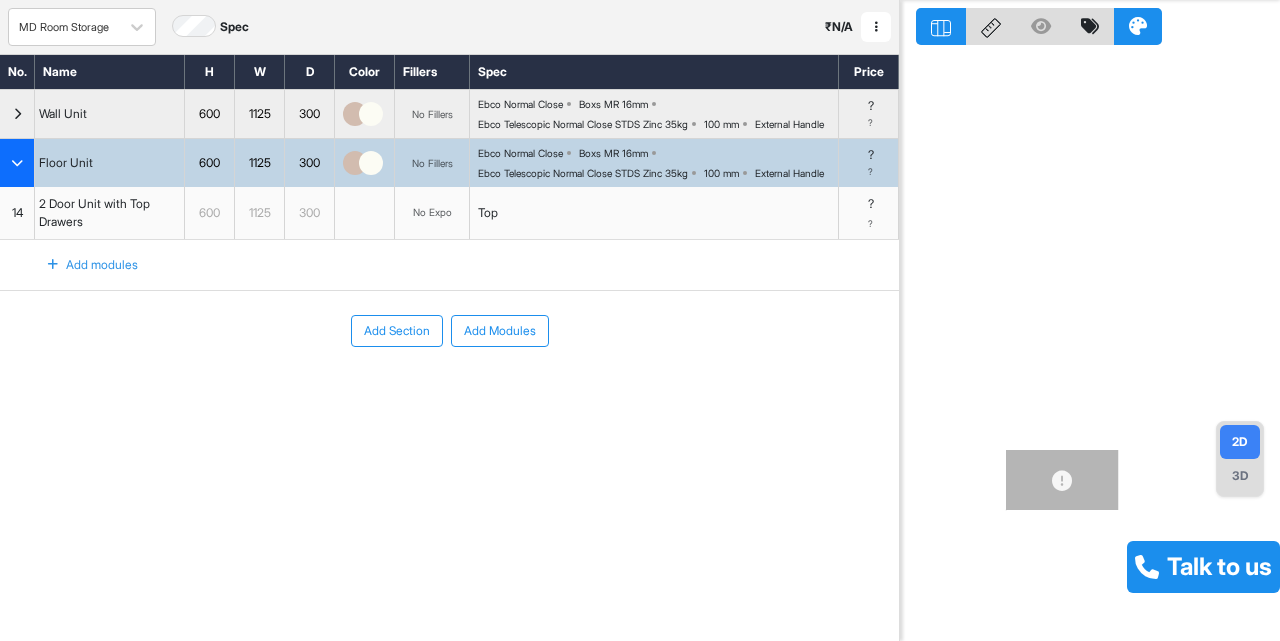 scroll, scrollTop: 0, scrollLeft: 0, axis: both 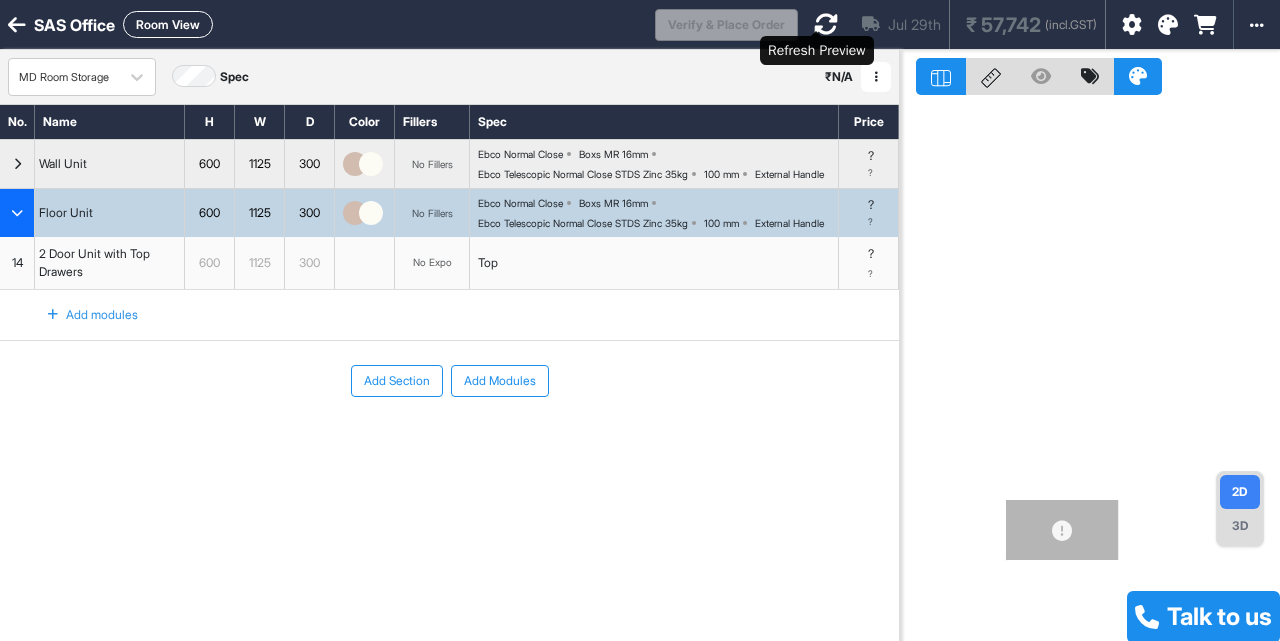 click at bounding box center [826, 24] 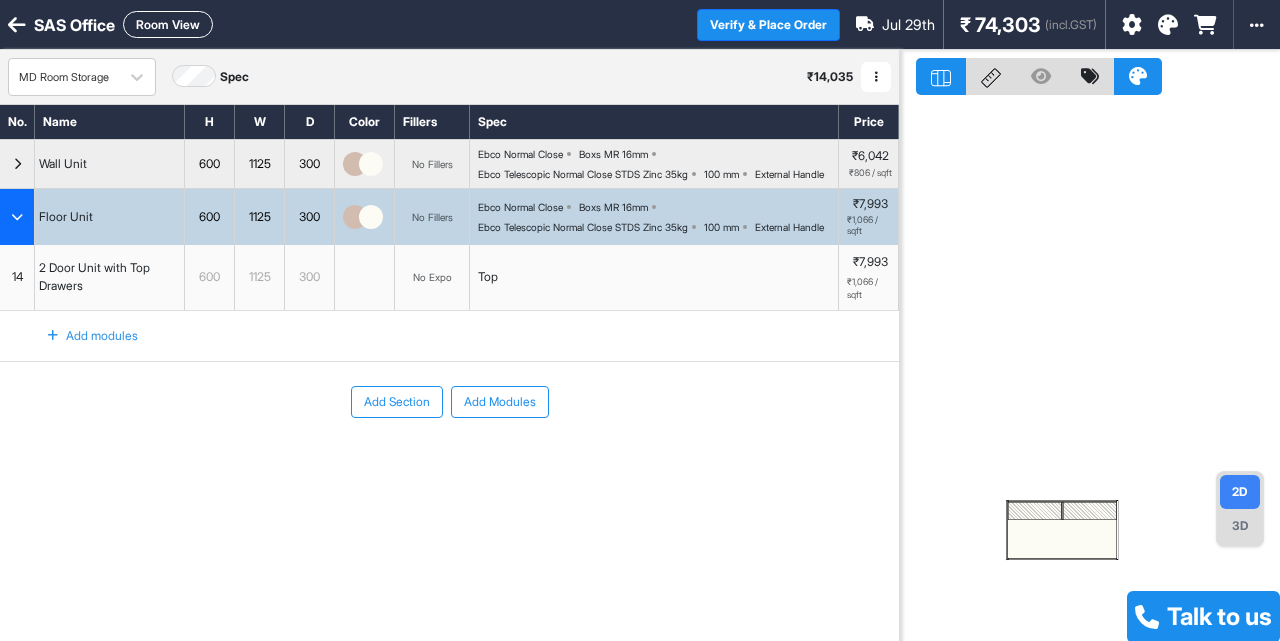 click at bounding box center [1062, 539] 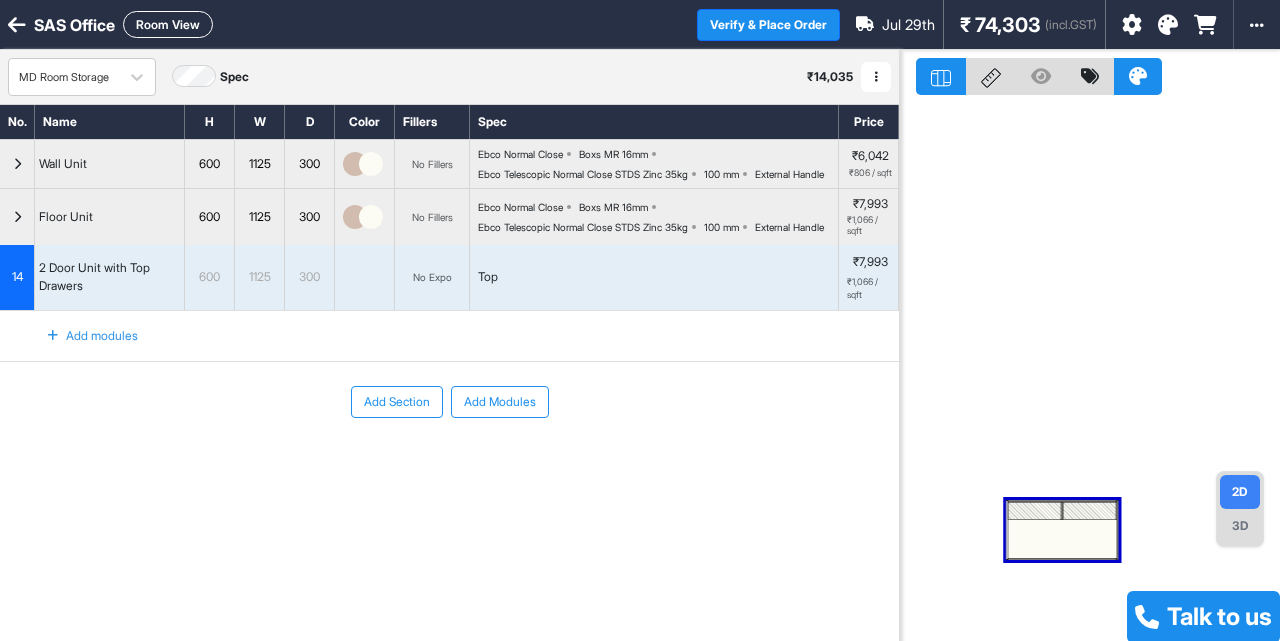 click at bounding box center [1062, 539] 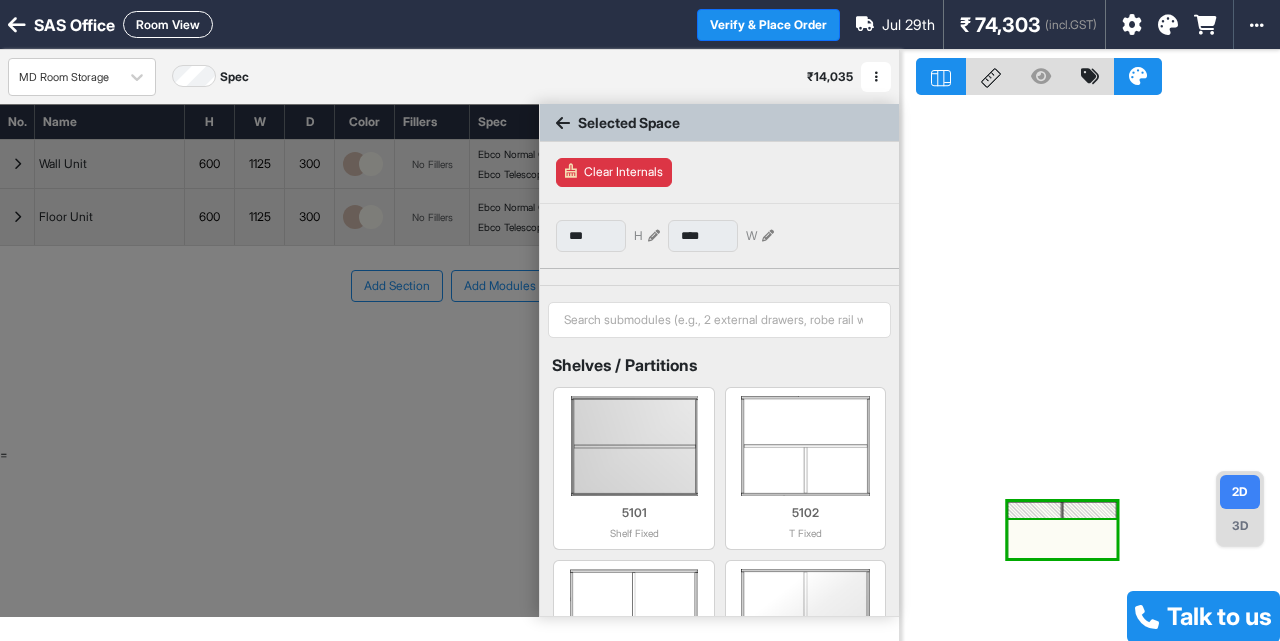 click at bounding box center (1062, 539) 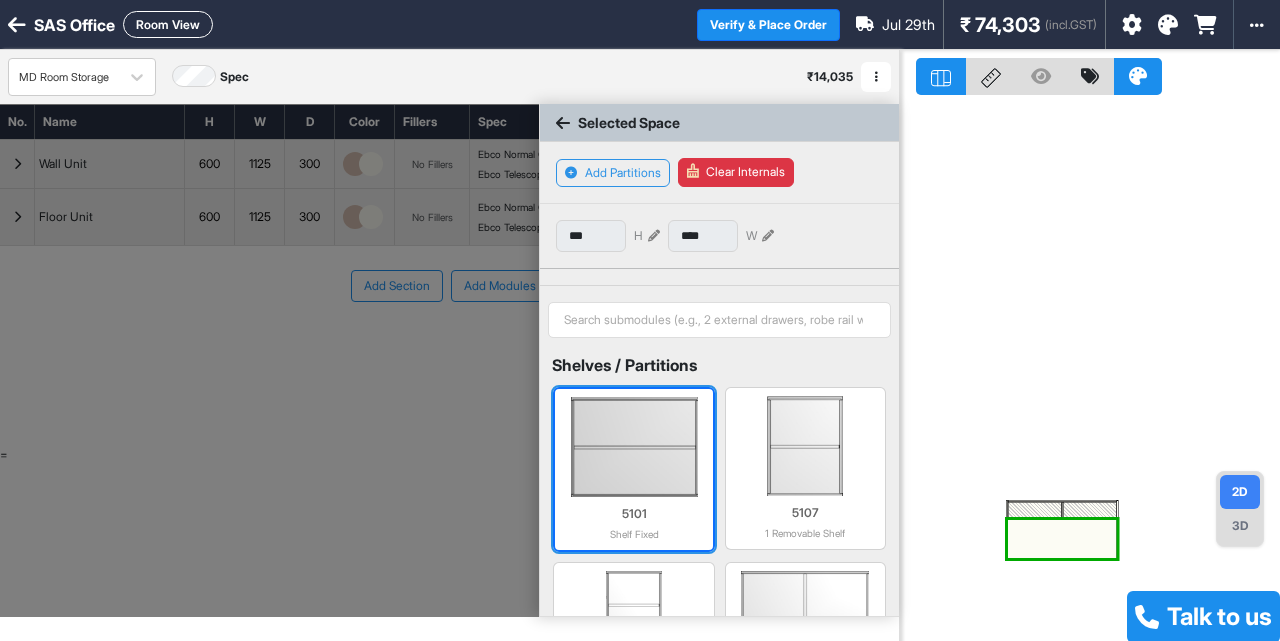click at bounding box center (633, 447) 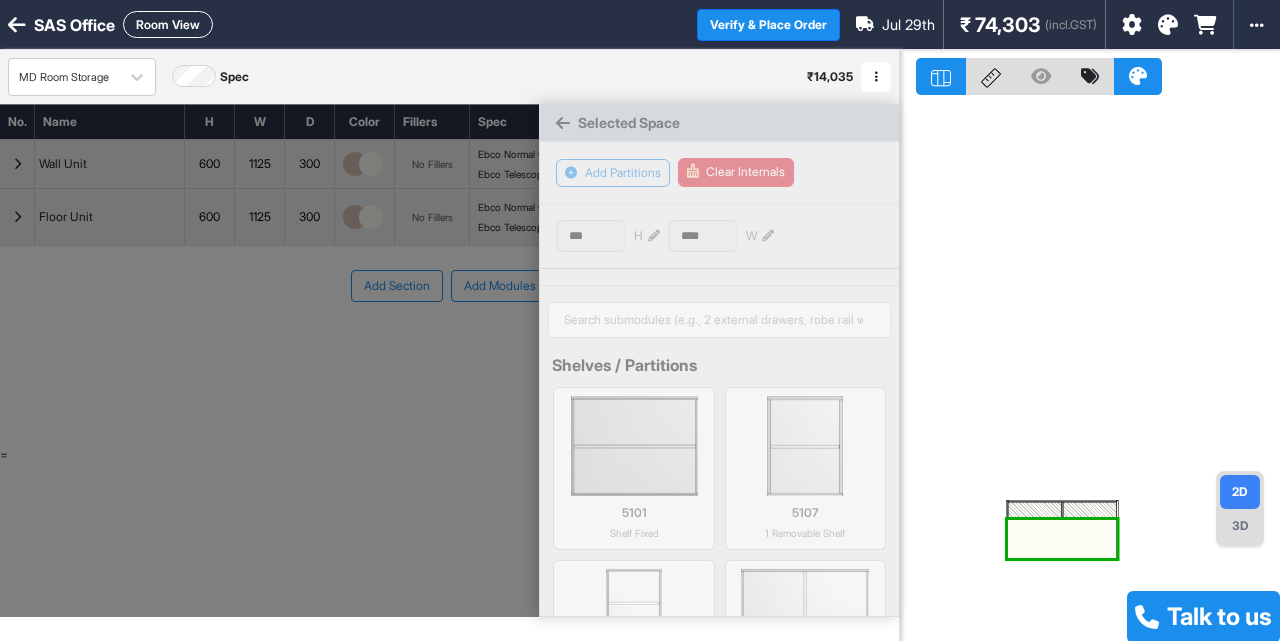type on "***" 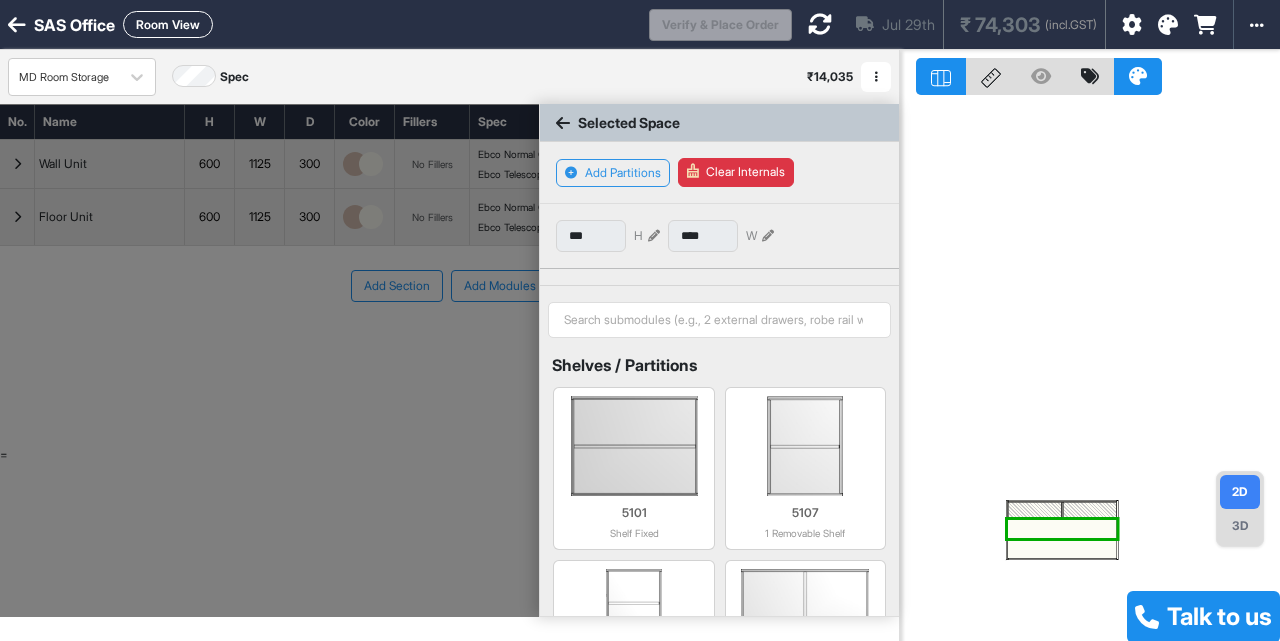 click at bounding box center [563, 123] 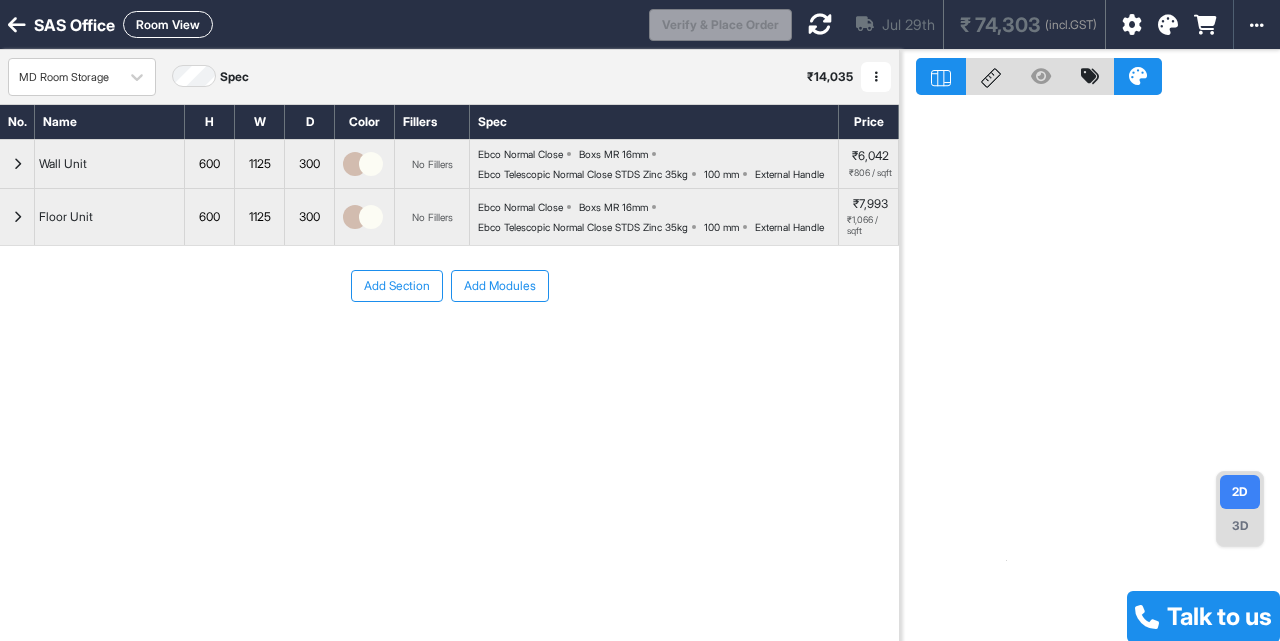click at bounding box center [17, 217] 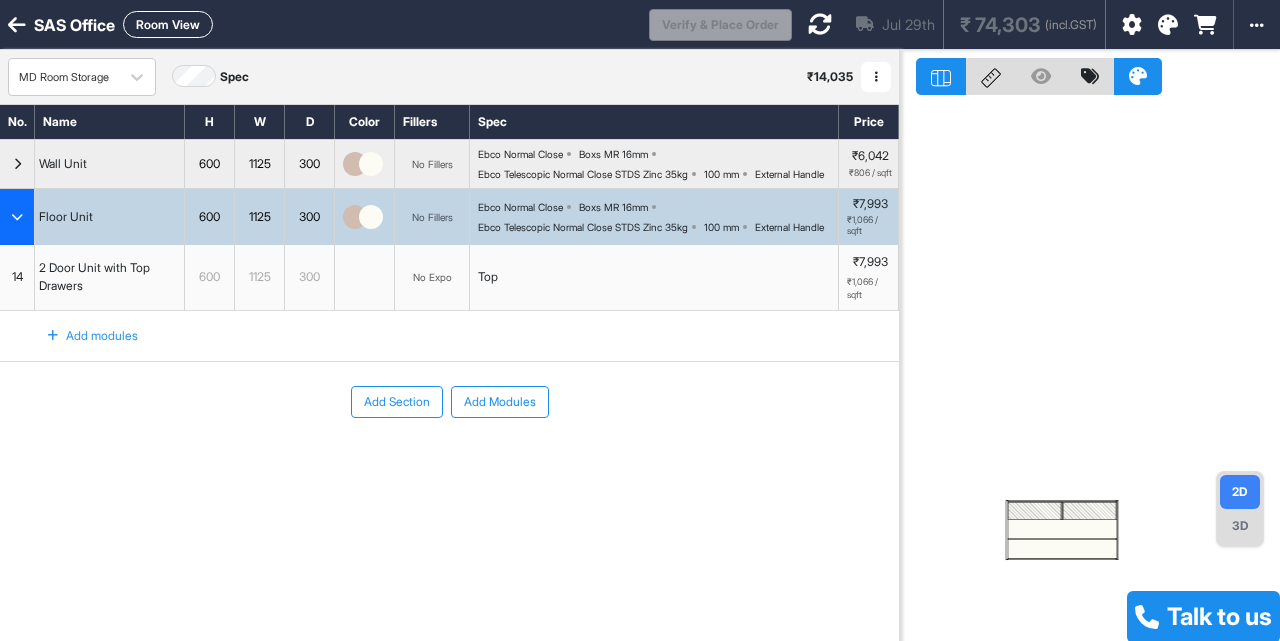 click at bounding box center (17, 217) 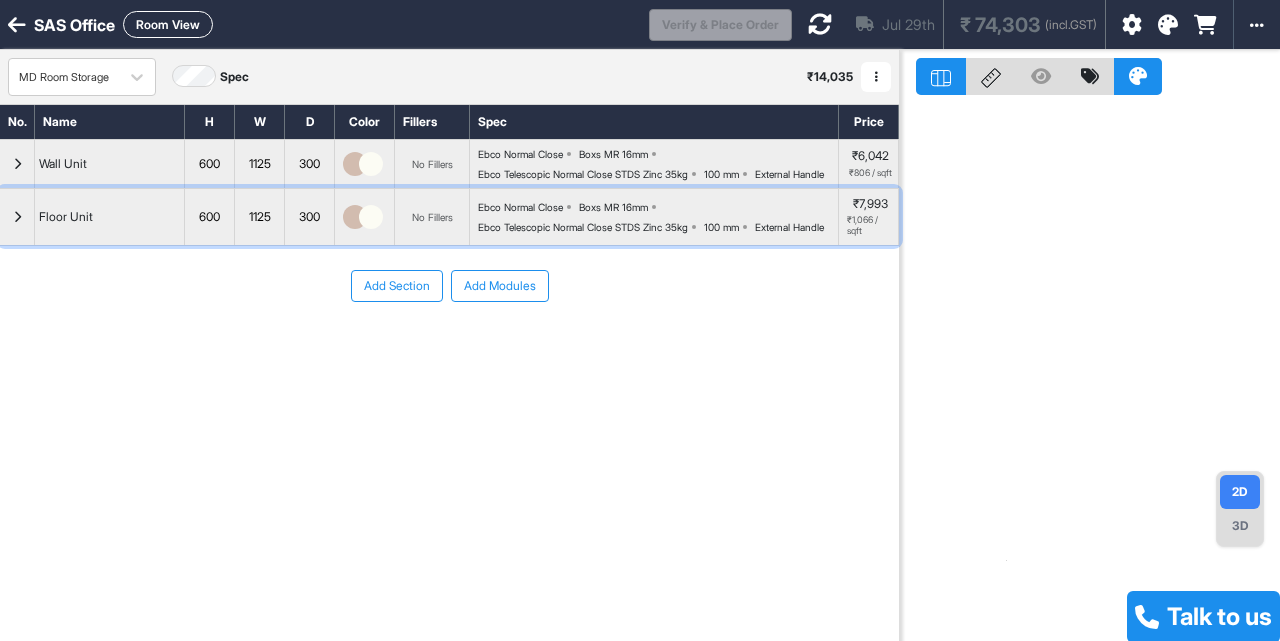 click at bounding box center [17, 217] 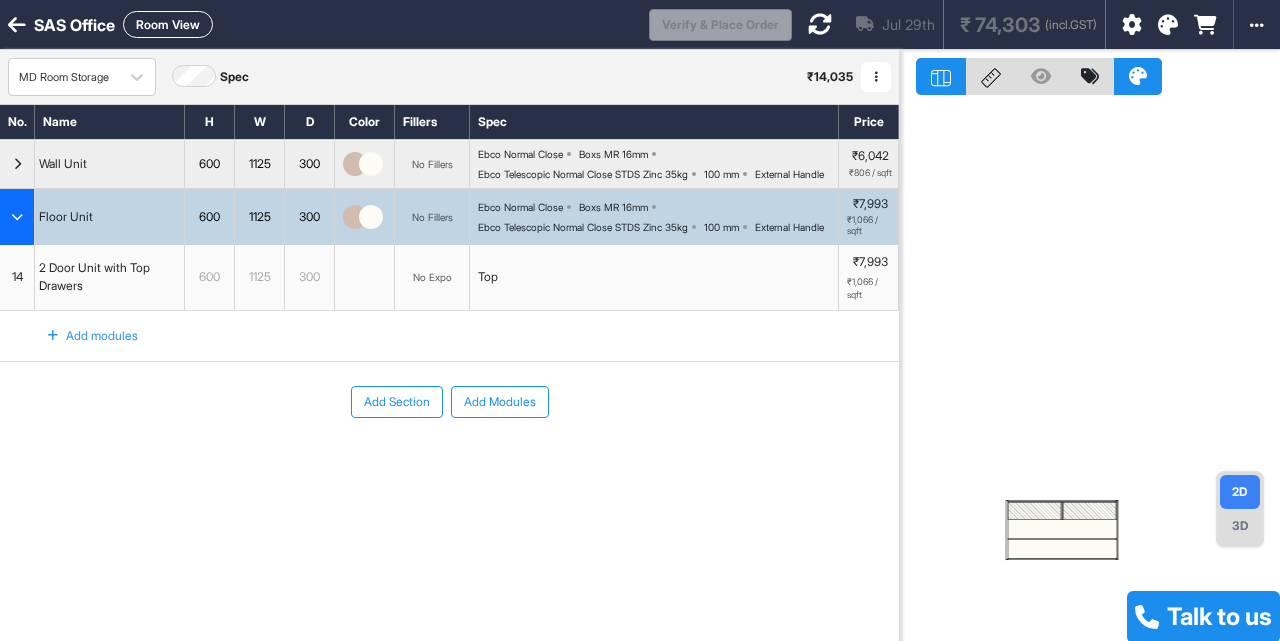 click on "600" at bounding box center [209, 217] 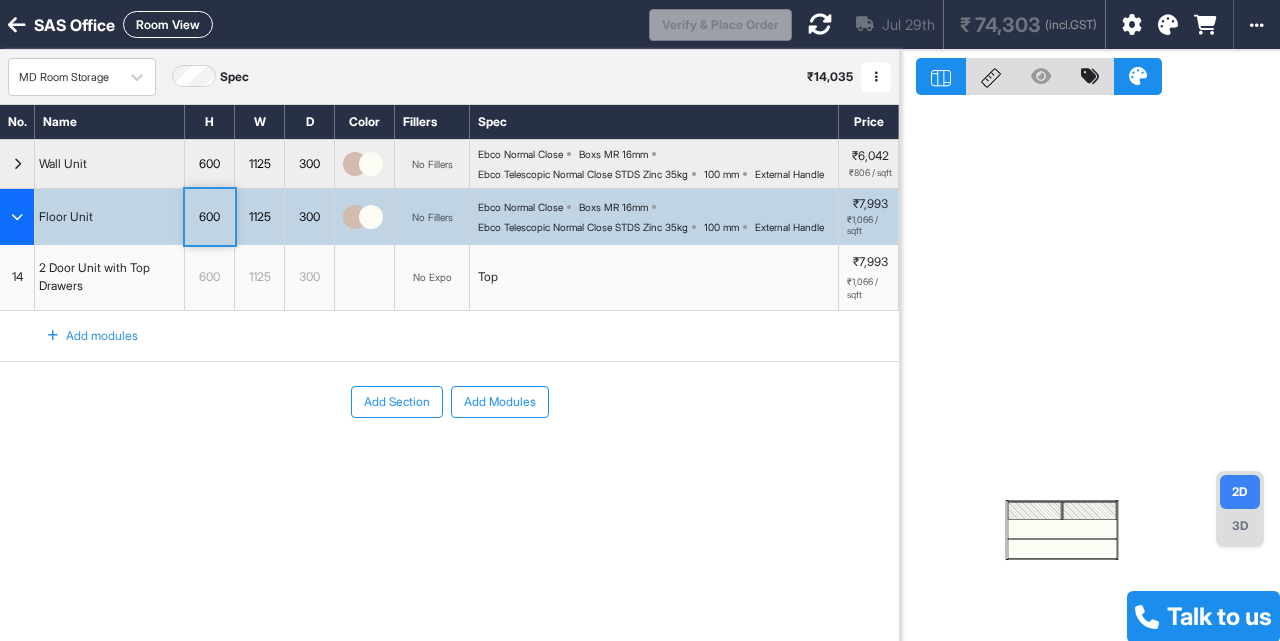 click on "600" at bounding box center [209, 217] 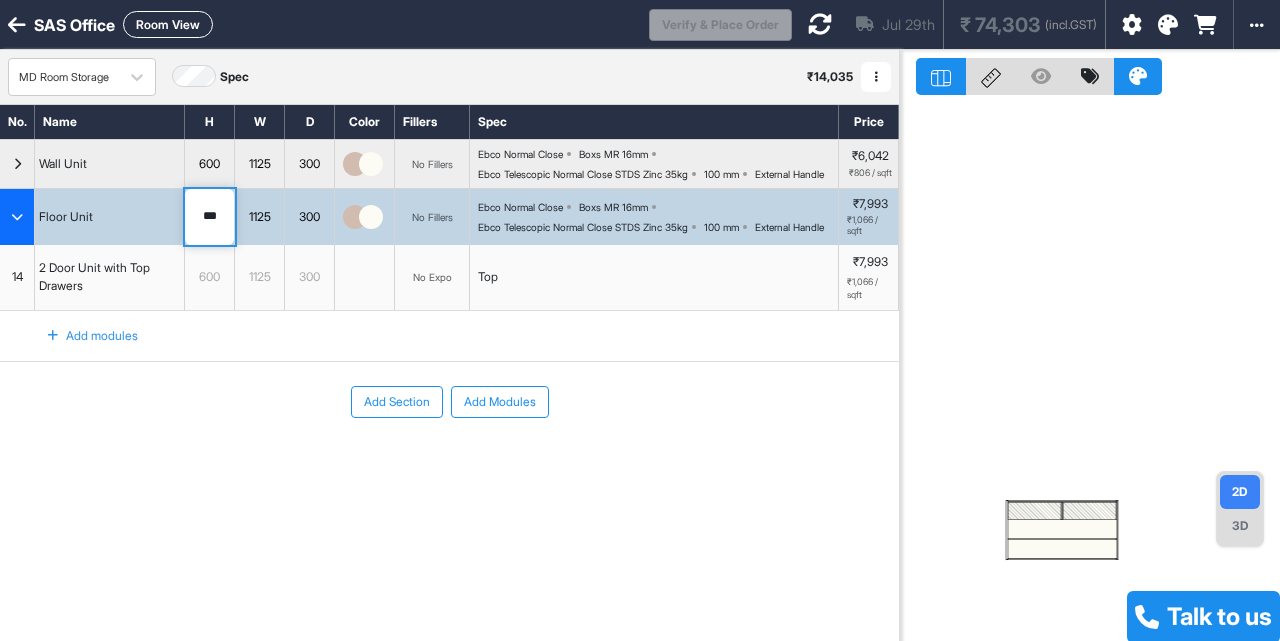 click on "***" at bounding box center (209, 217) 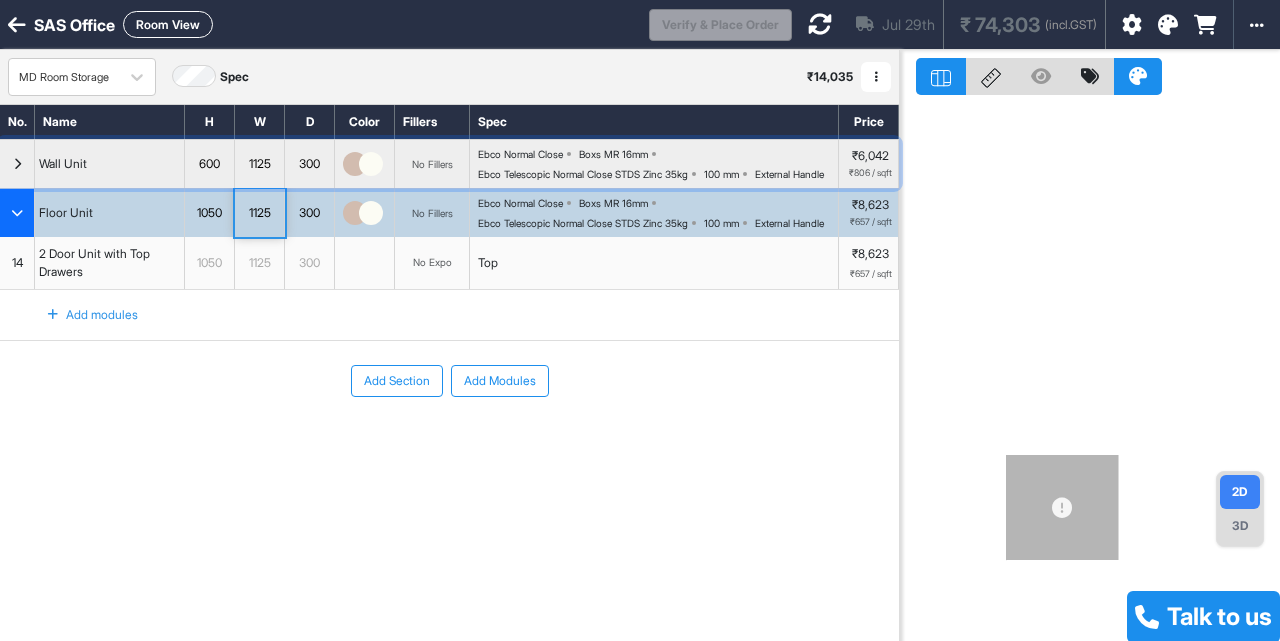 click at bounding box center (17, 164) 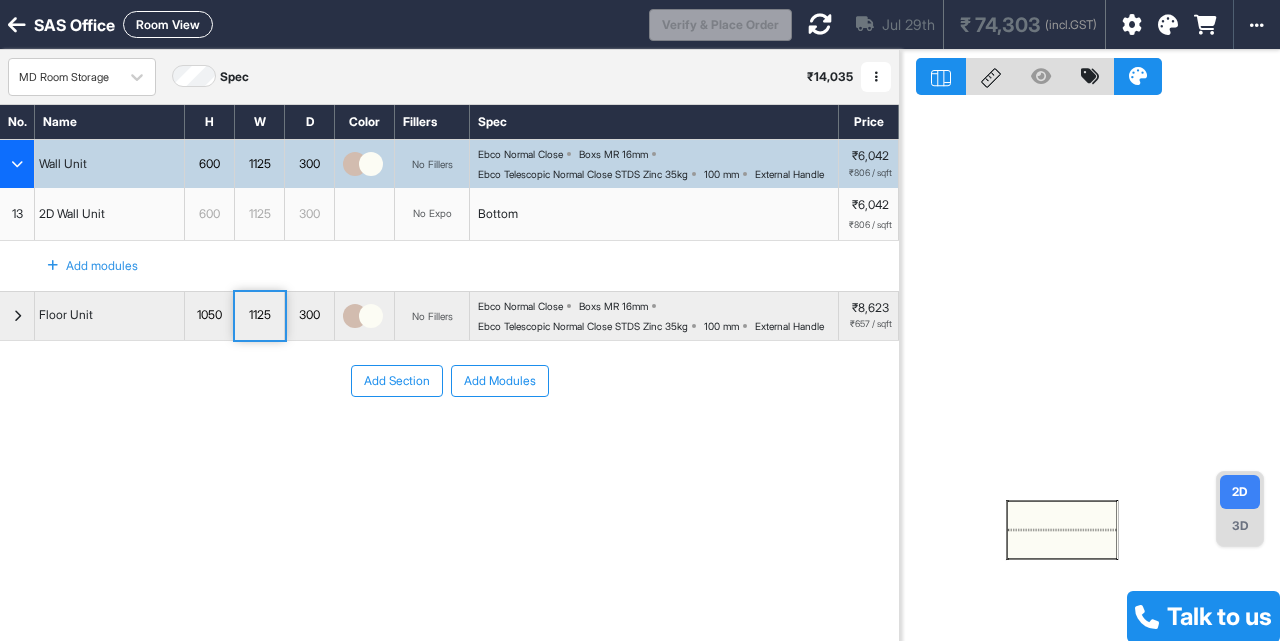 click on "2D Wall Unit" at bounding box center (72, 214) 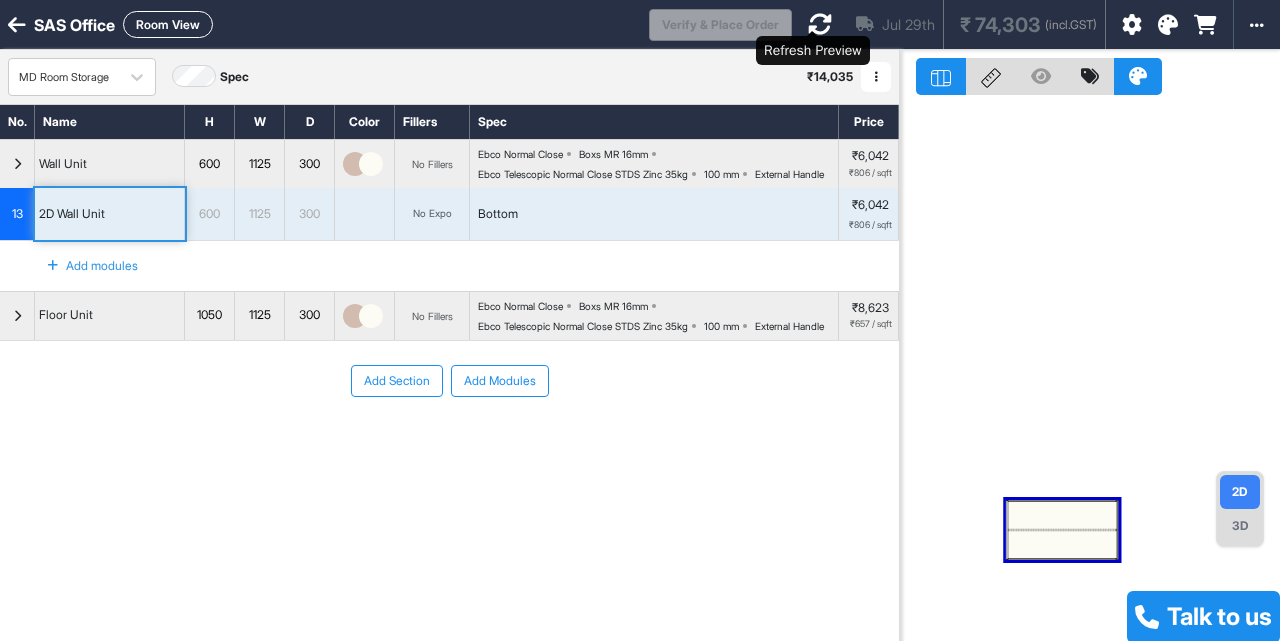 click at bounding box center (820, 24) 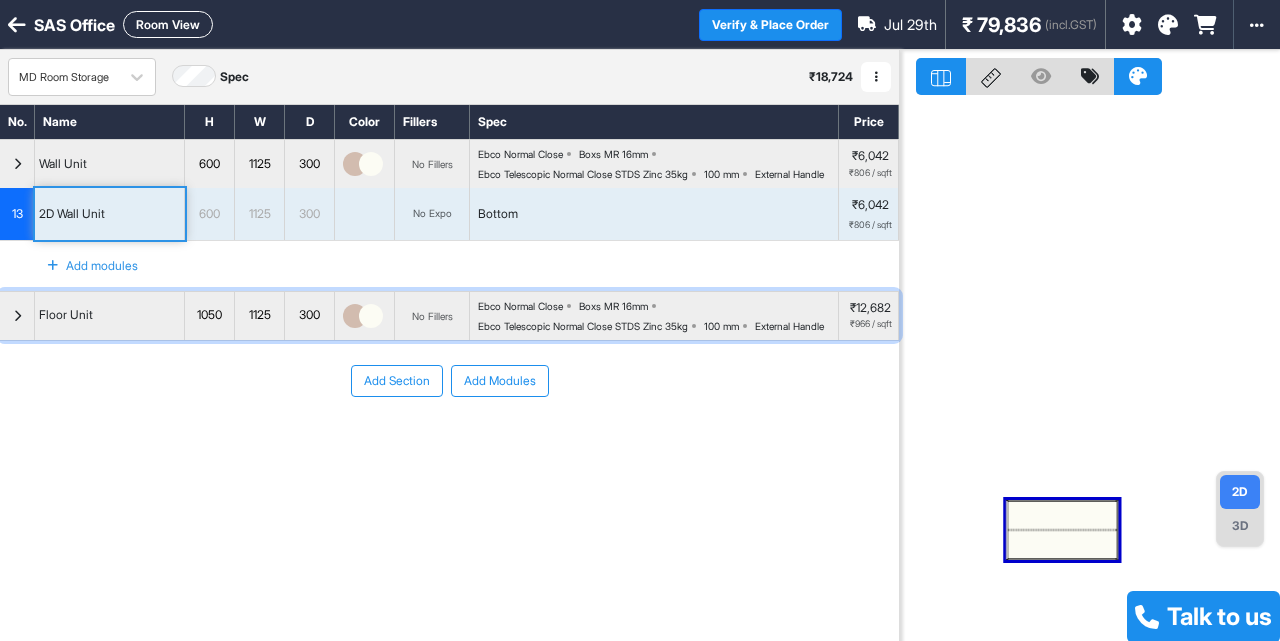 click at bounding box center [17, 316] 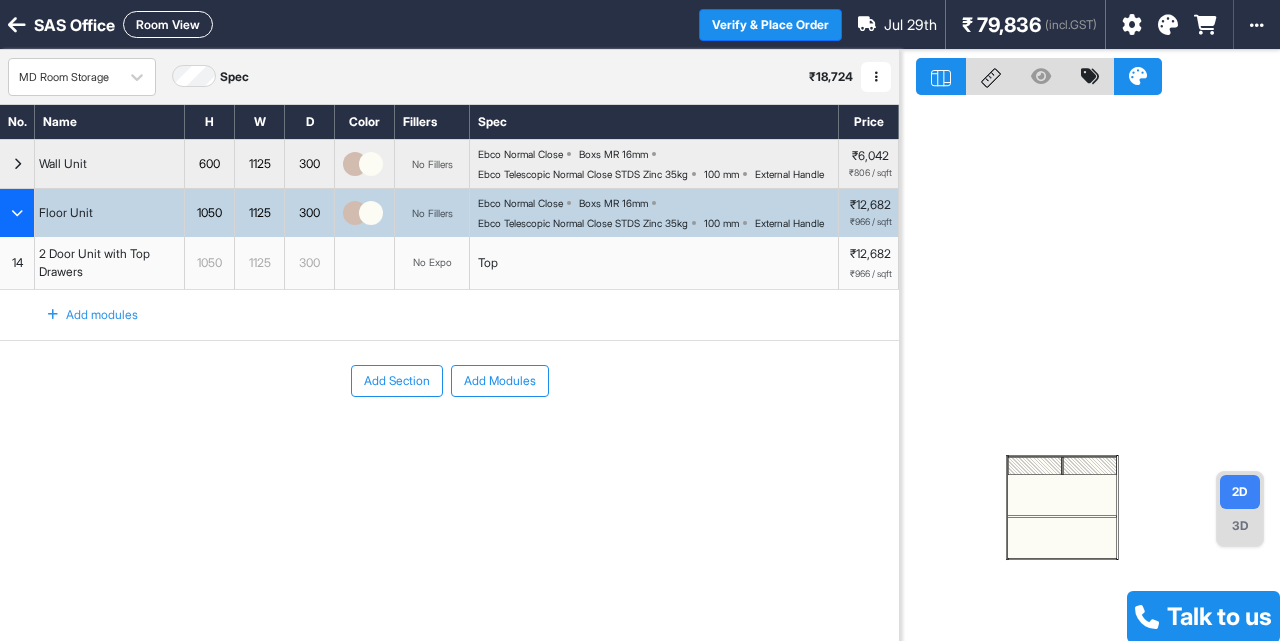 type 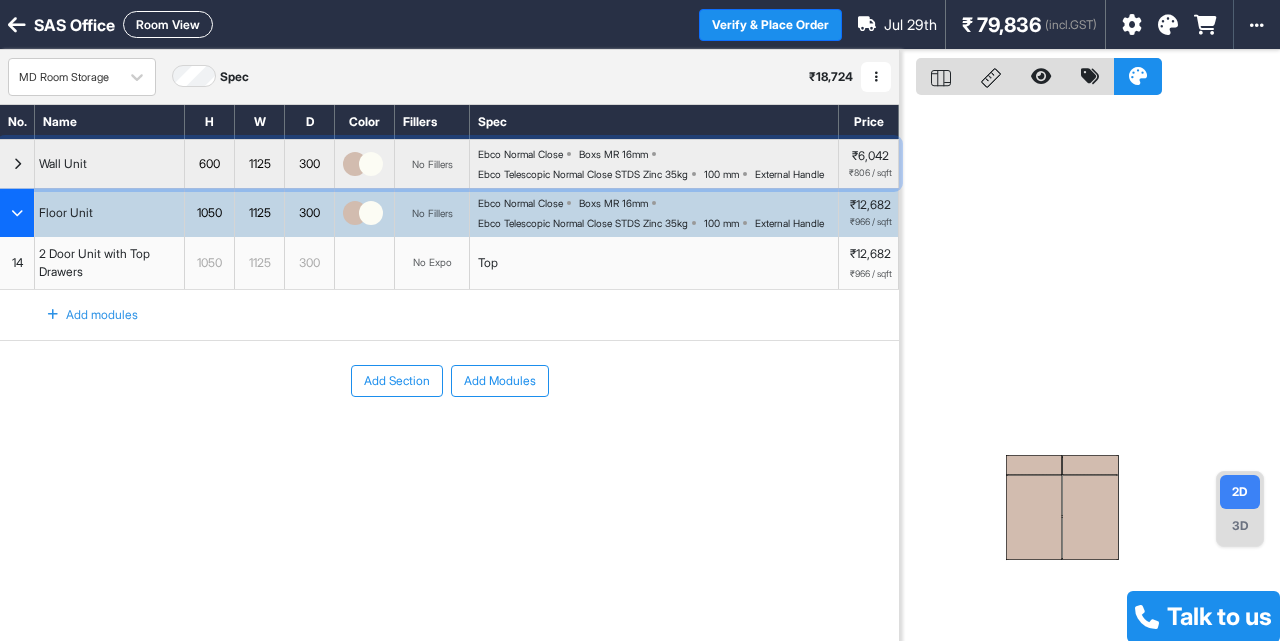 click at bounding box center (17, 164) 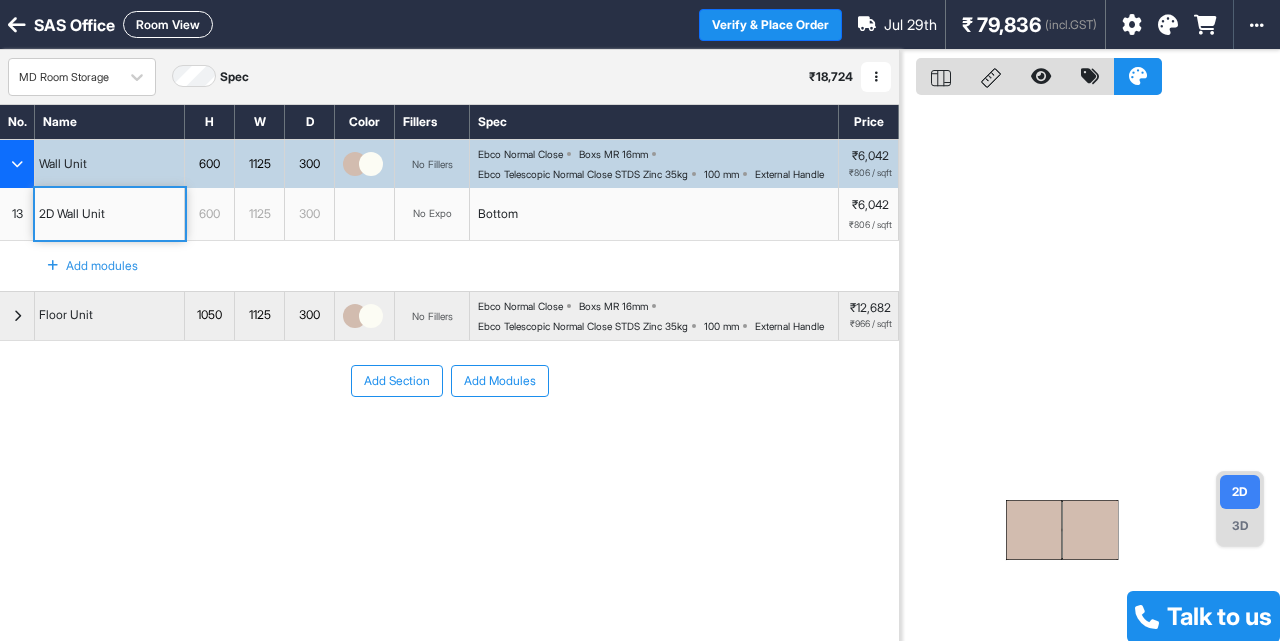 click at bounding box center (876, 77) 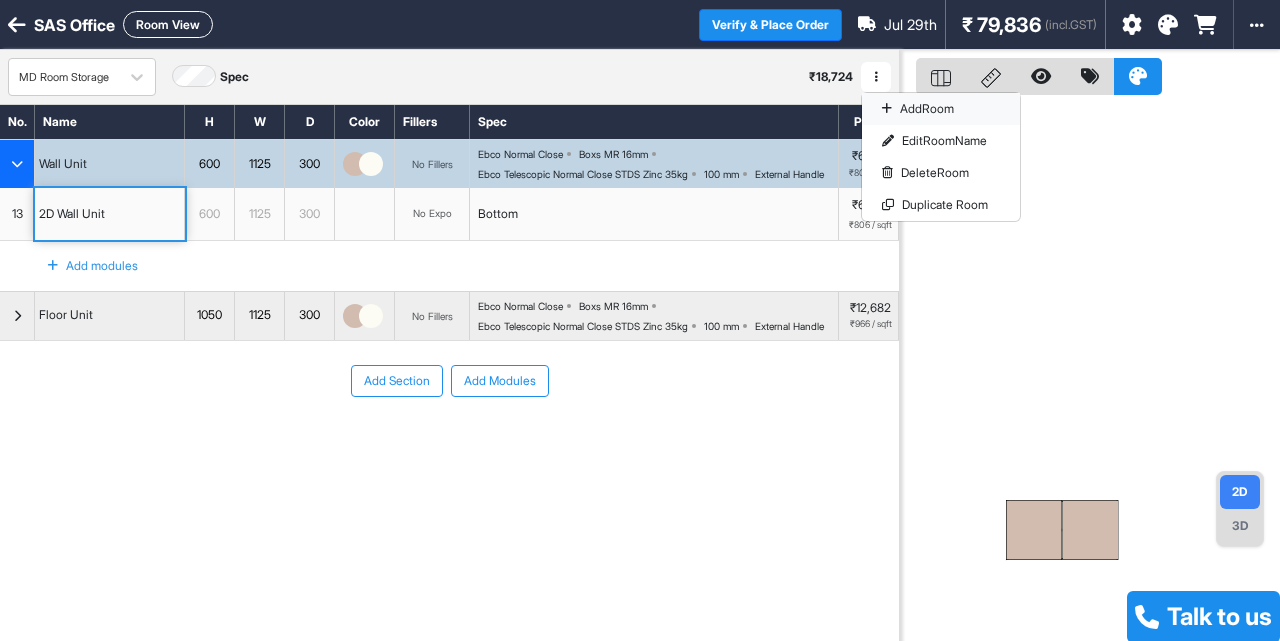 click on "Add  Room" at bounding box center (941, 109) 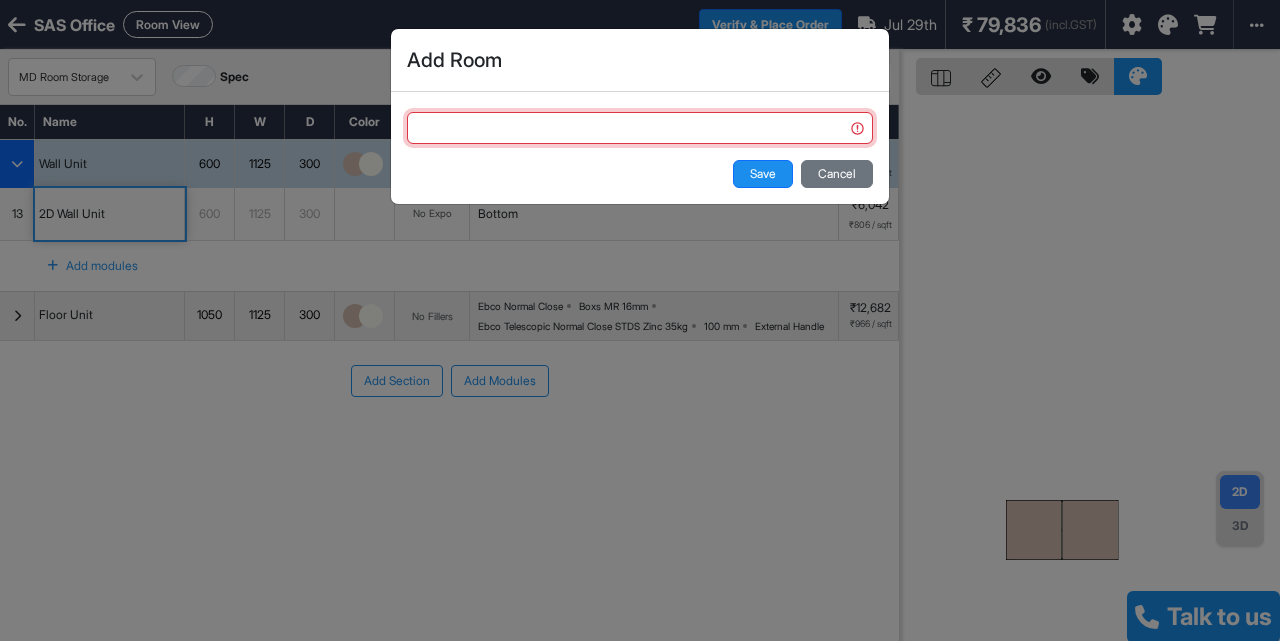 click at bounding box center [640, 128] 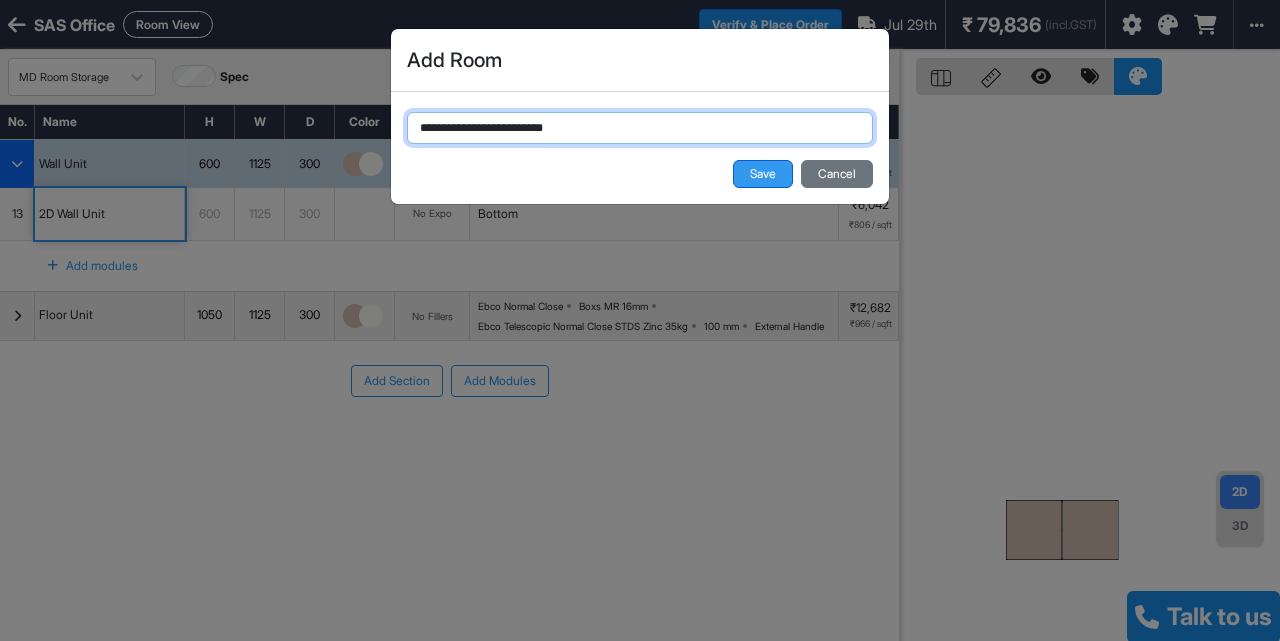 type on "**********" 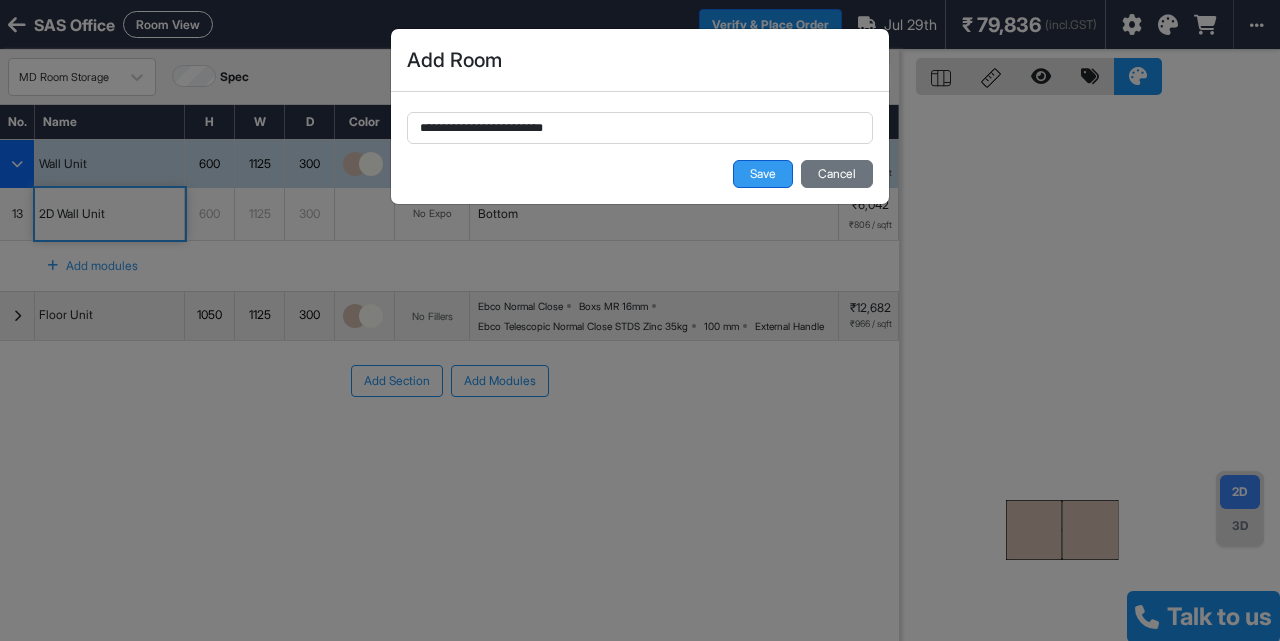 click on "Save" at bounding box center [763, 174] 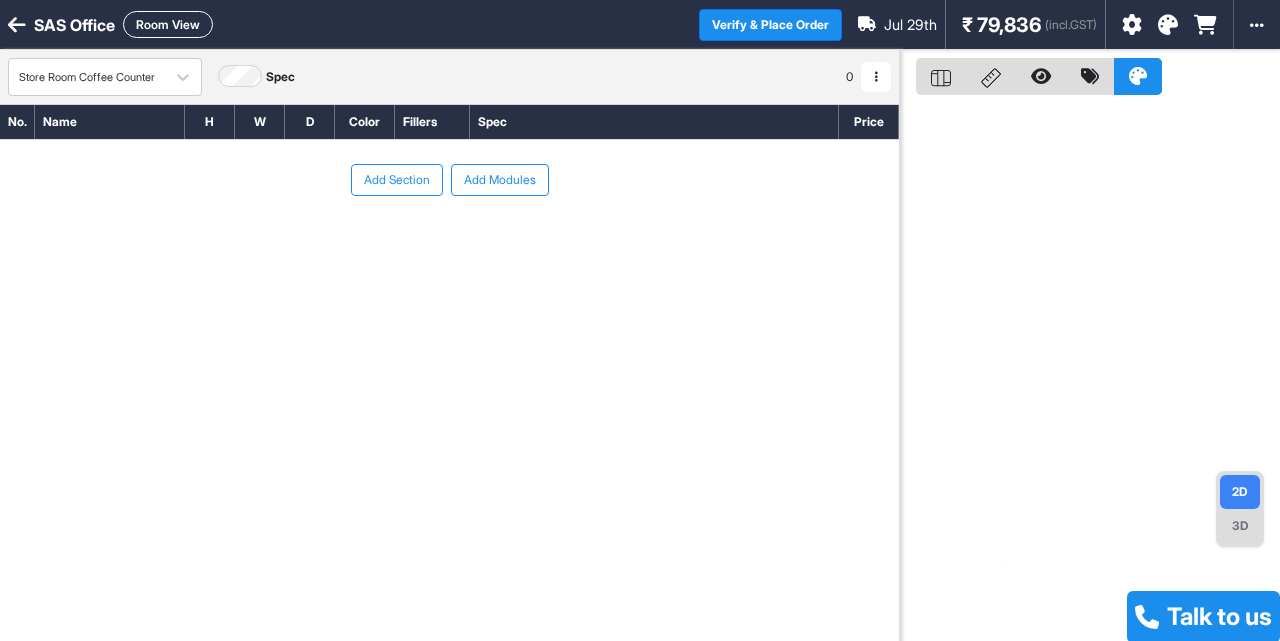 click on "Add Section" at bounding box center (397, 180) 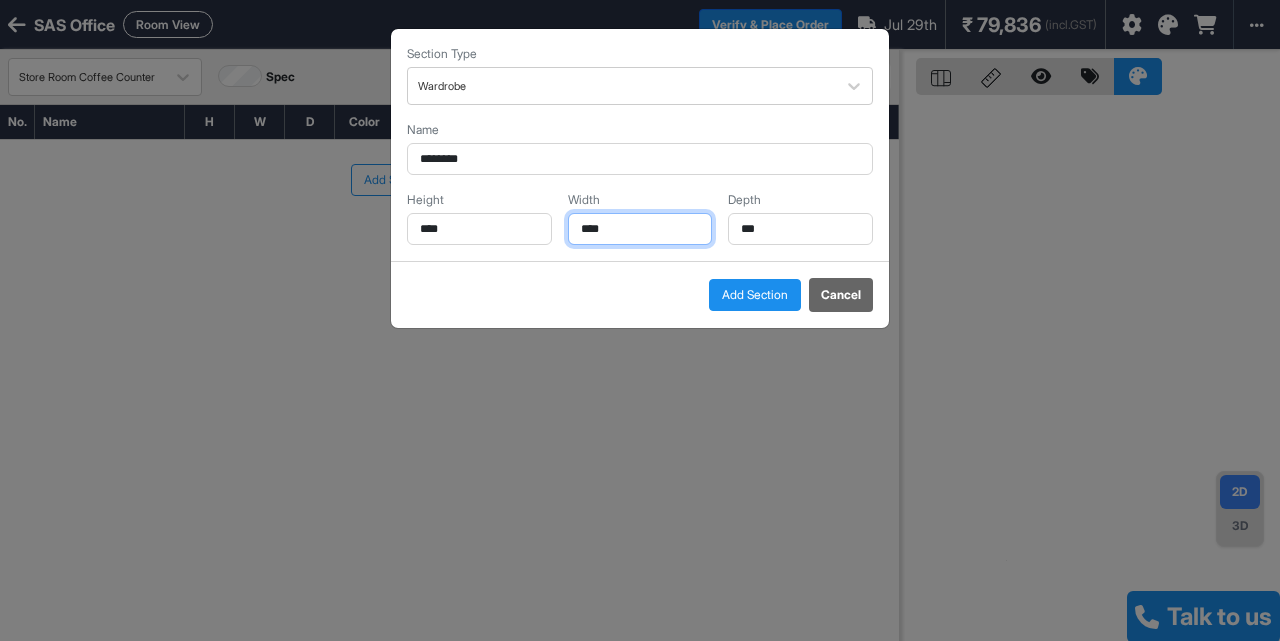 click on "****" at bounding box center (640, 229) 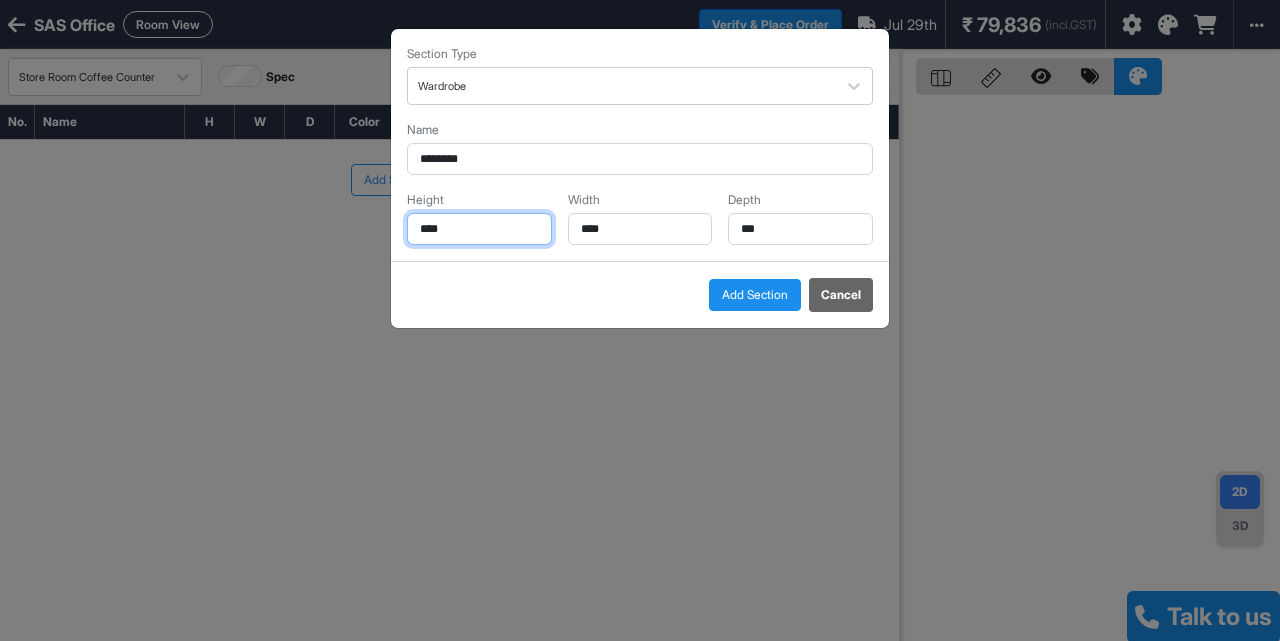 click on "****" at bounding box center [479, 229] 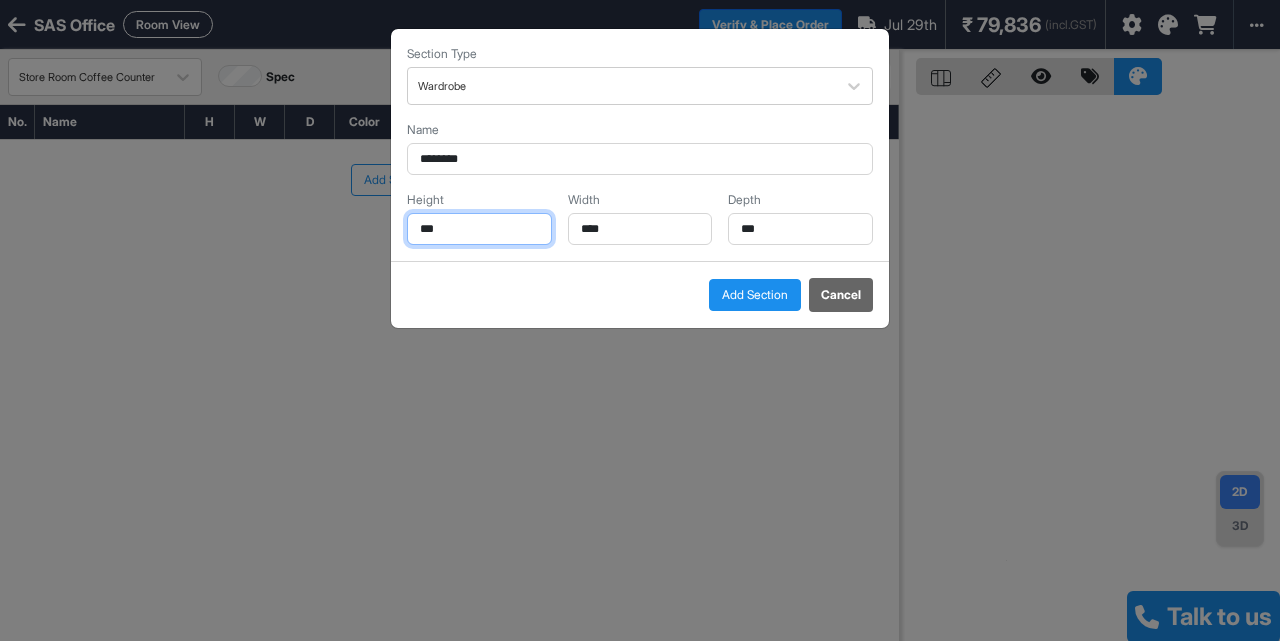 type on "***" 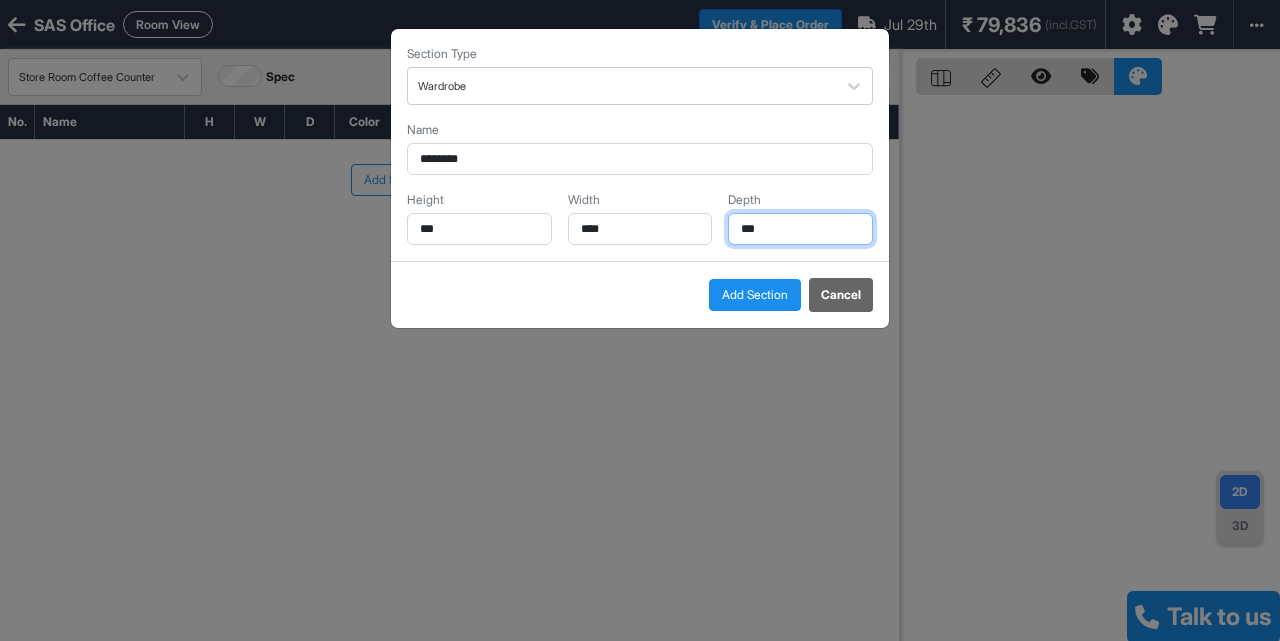 click on "***" at bounding box center [800, 229] 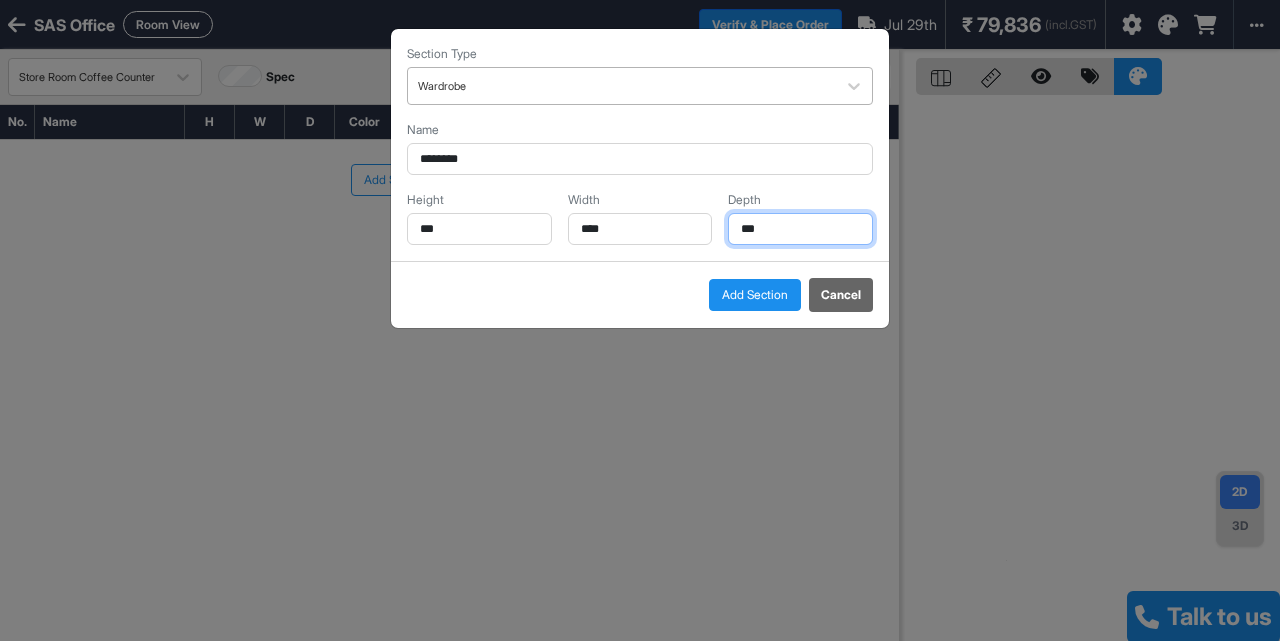 type on "***" 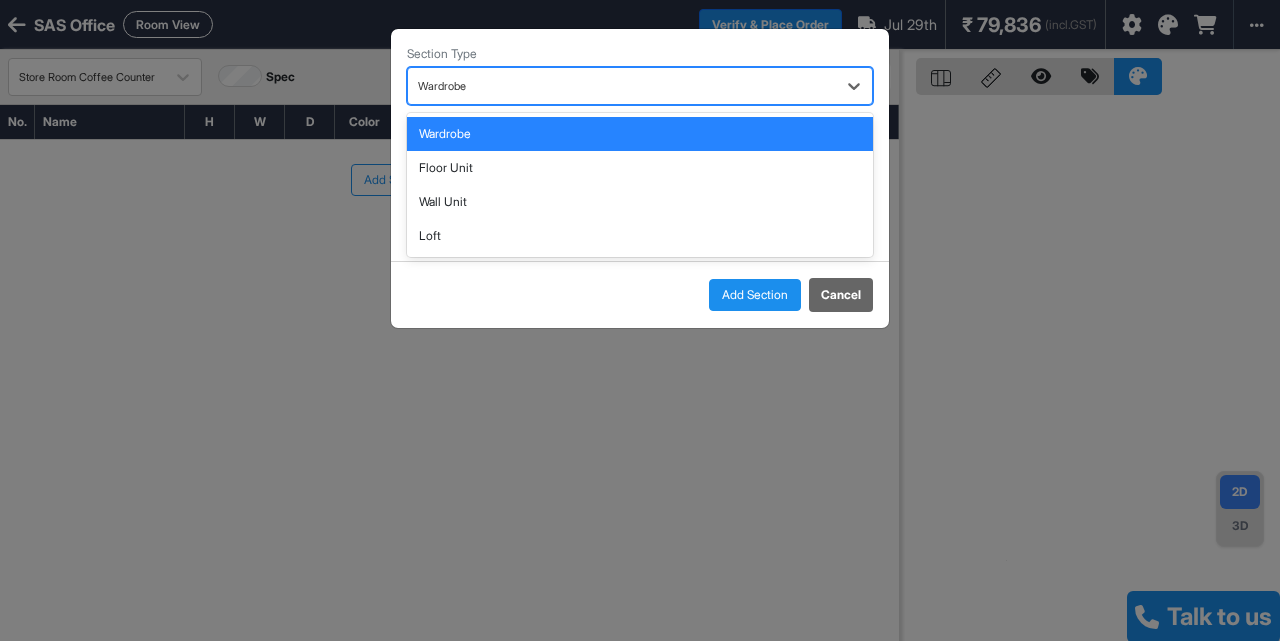 click at bounding box center (622, 86) 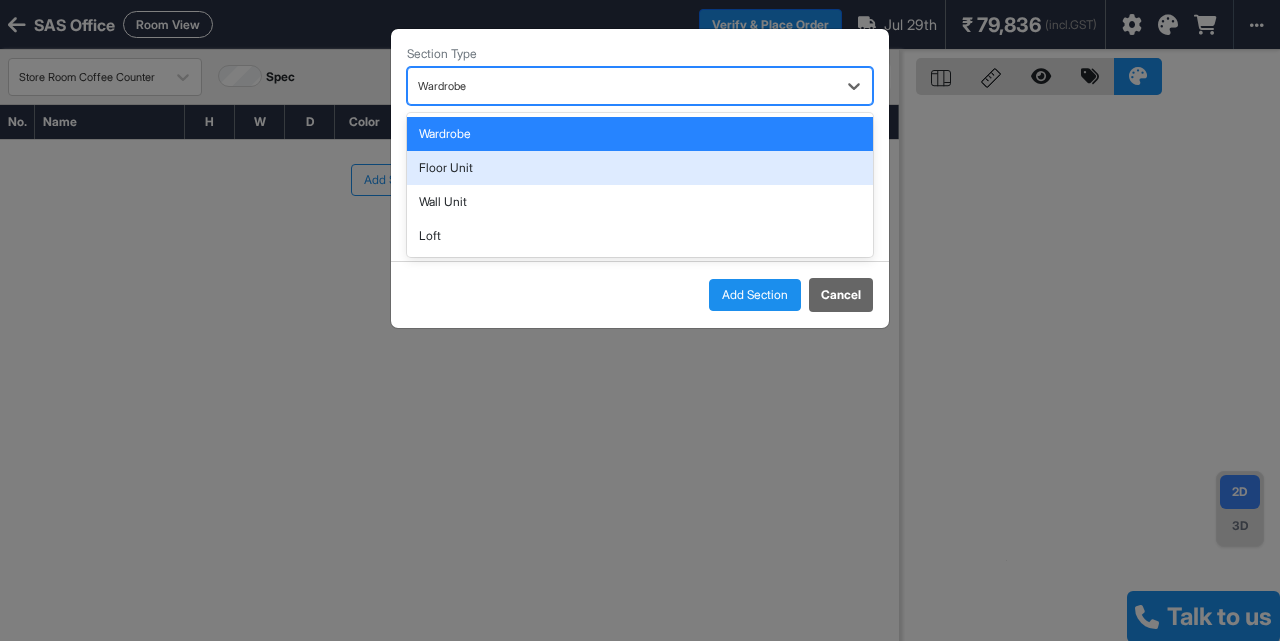click on "Floor Unit" at bounding box center [640, 168] 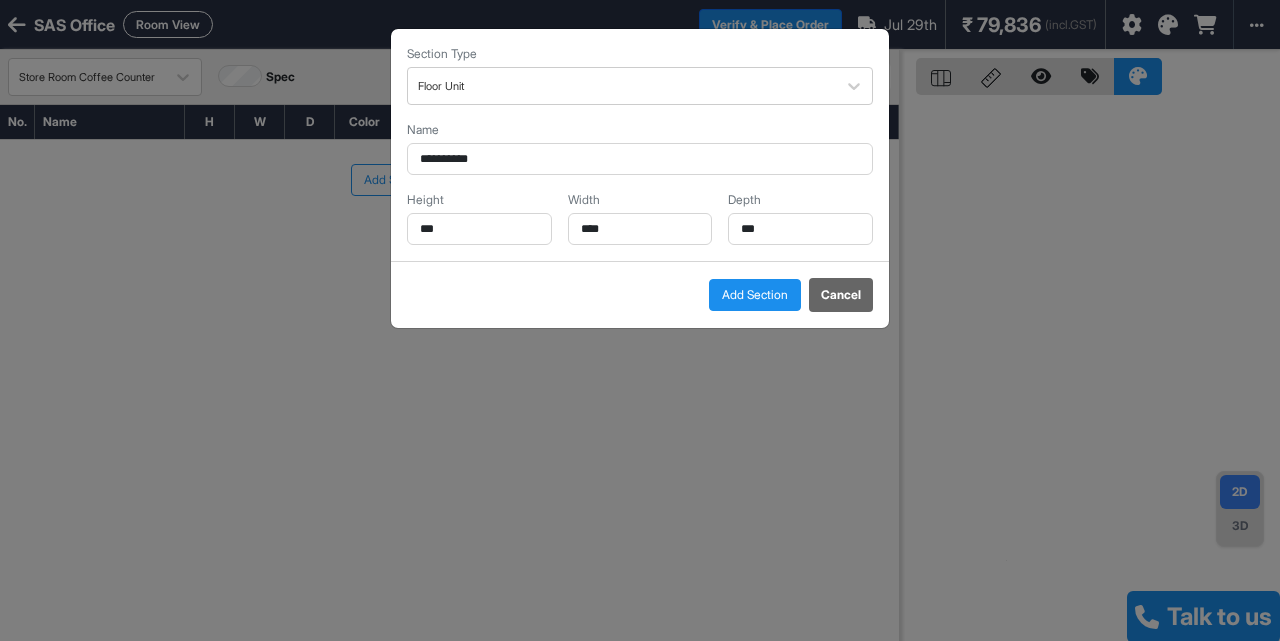 drag, startPoint x: 764, startPoint y: 315, endPoint x: 747, endPoint y: 285, distance: 34.48188 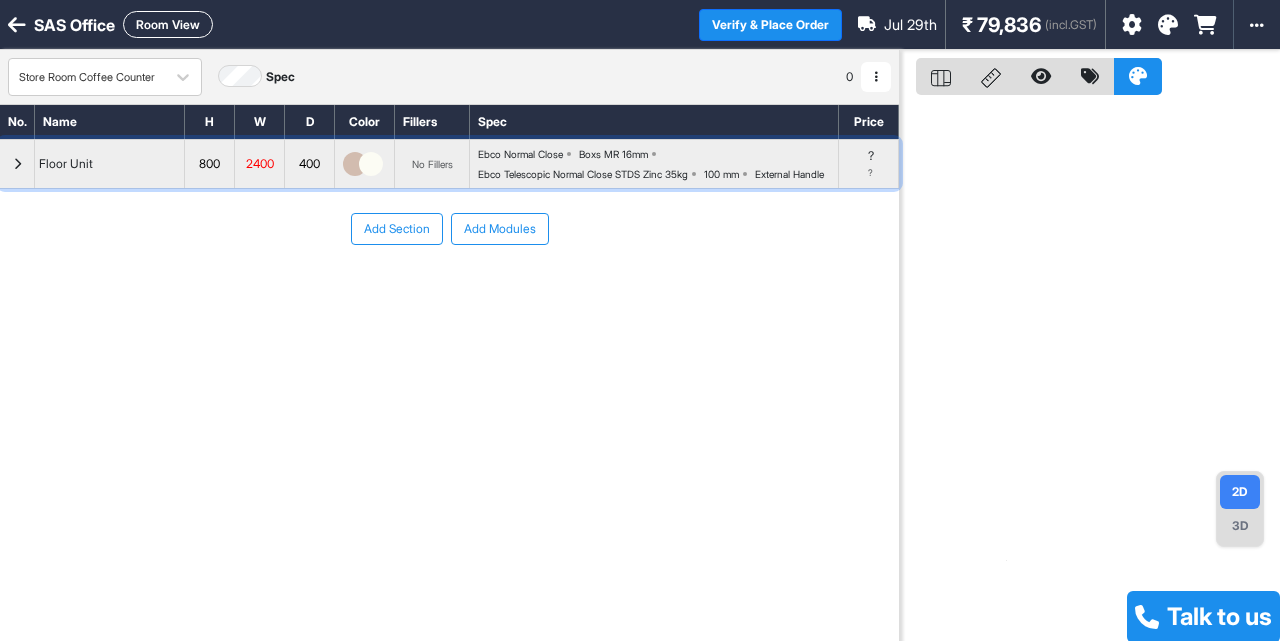 click at bounding box center [17, 164] 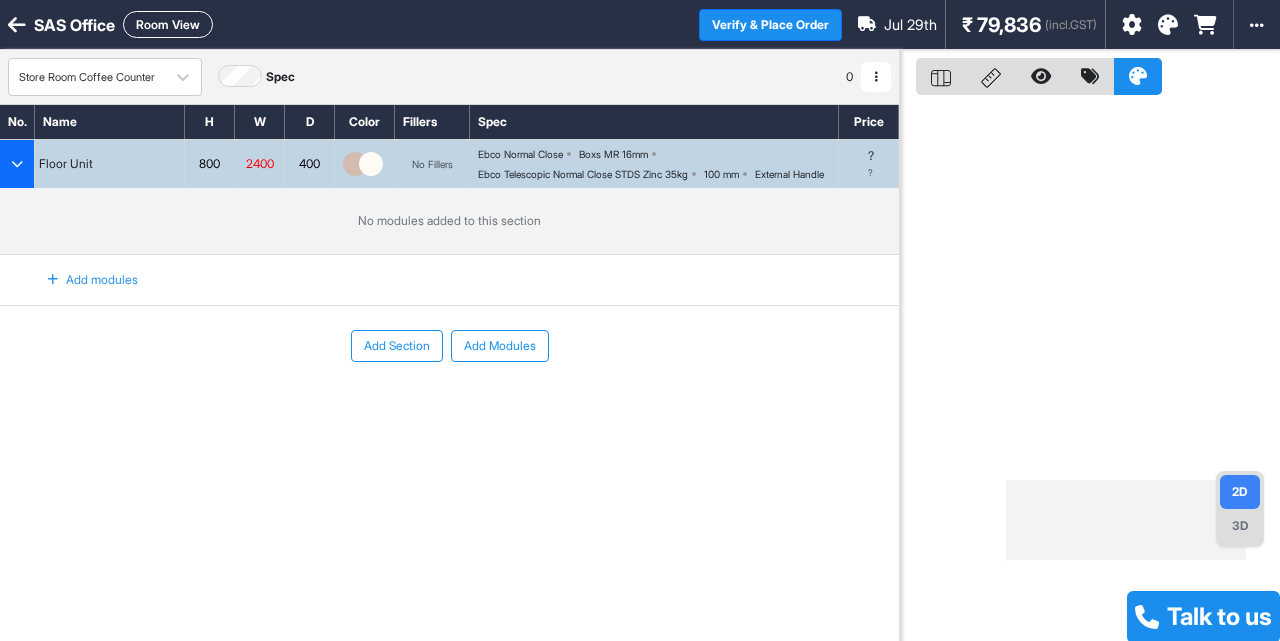 click on "Add modules" at bounding box center [81, 280] 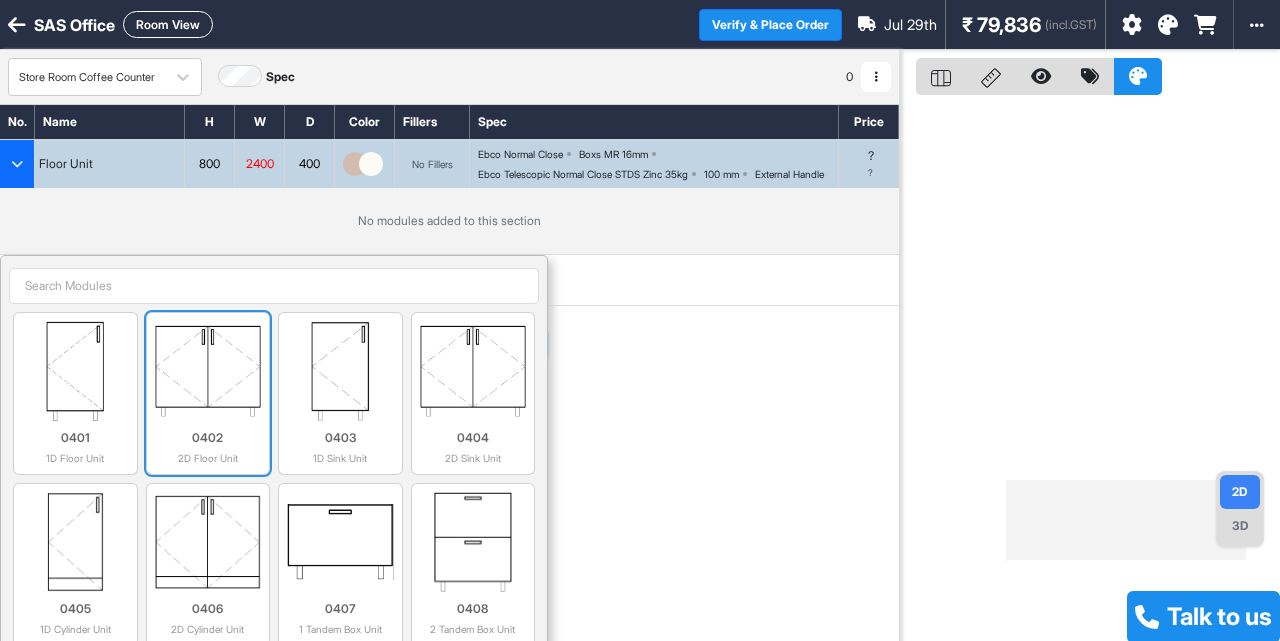 click at bounding box center [208, 371] 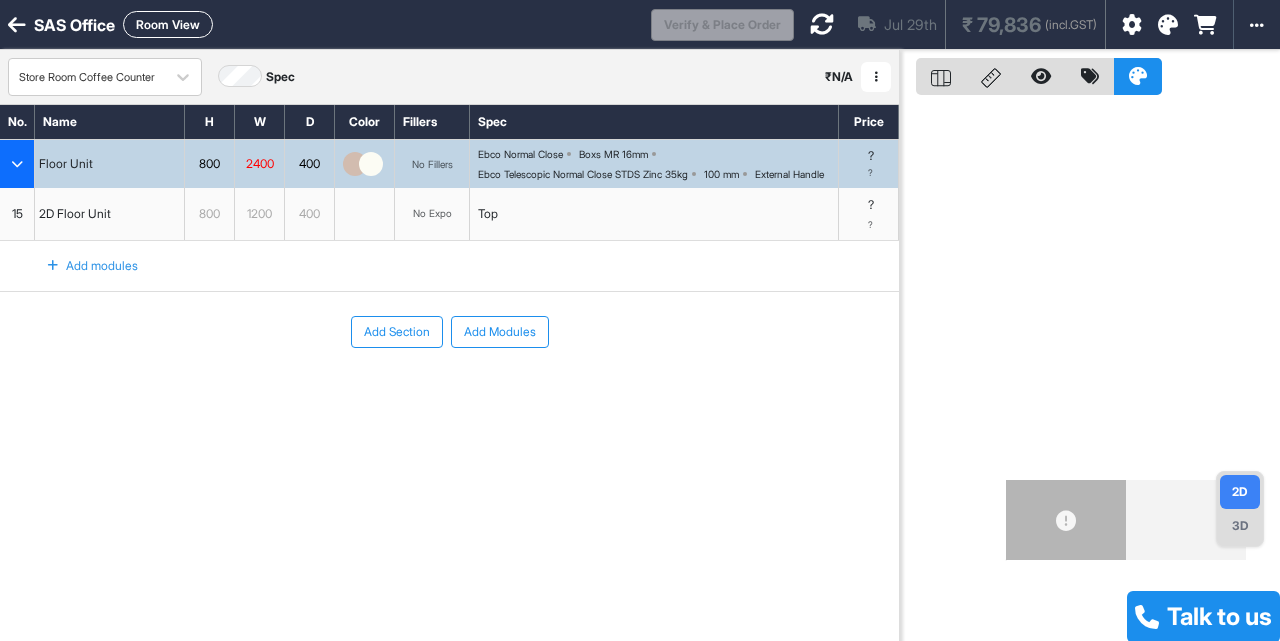 drag, startPoint x: 98, startPoint y: 310, endPoint x: 103, endPoint y: 295, distance: 15.811388 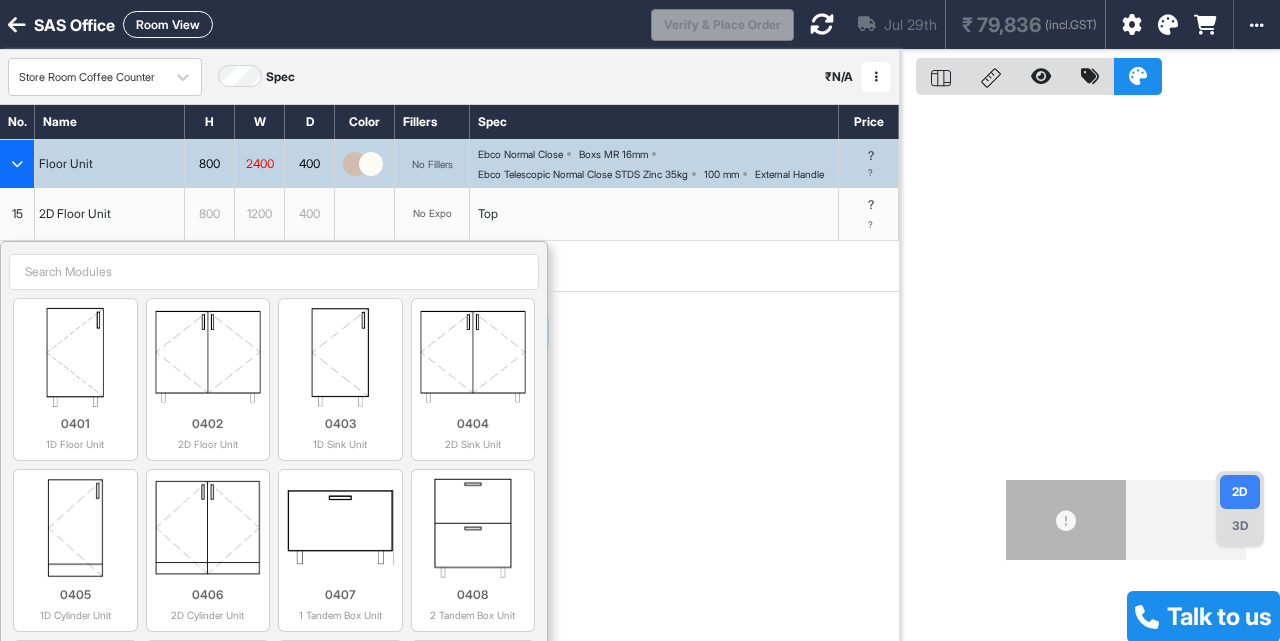 click at bounding box center (274, 272) 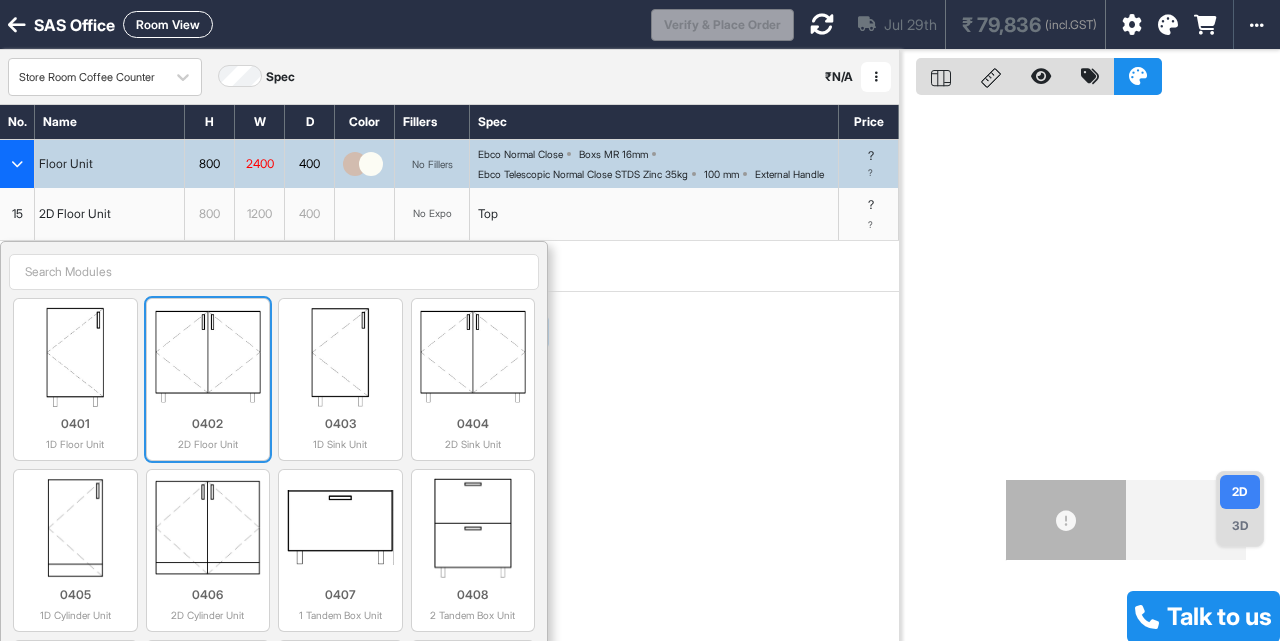 click at bounding box center (208, 357) 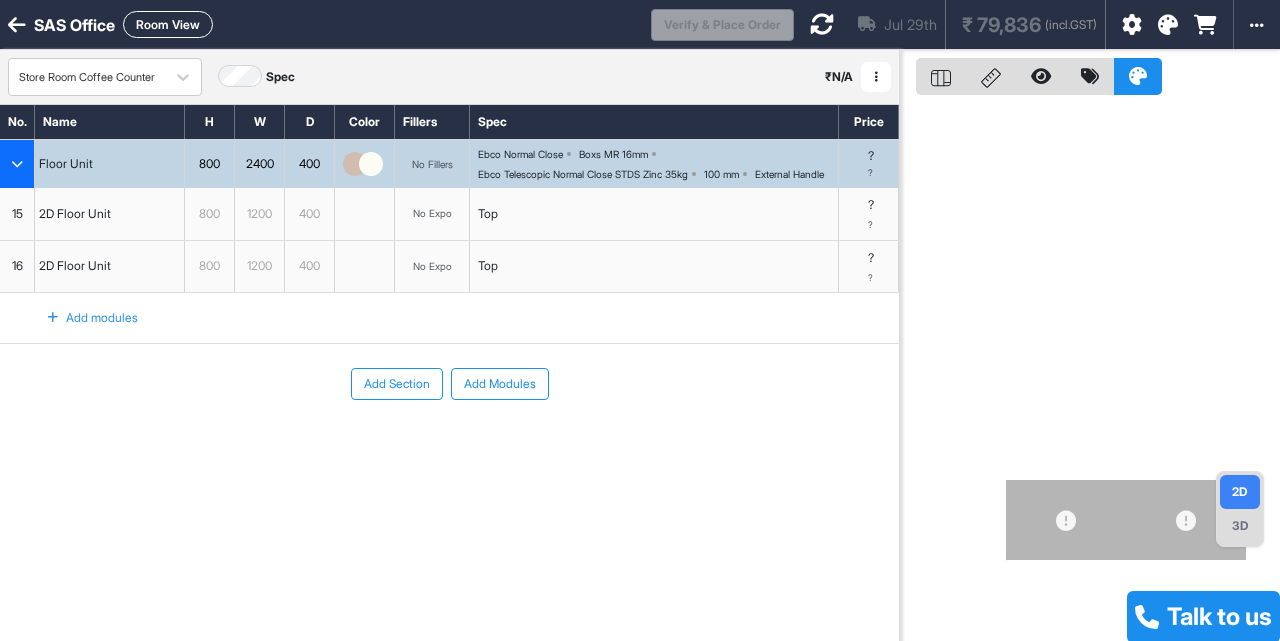 click on "Add modules" at bounding box center (81, 318) 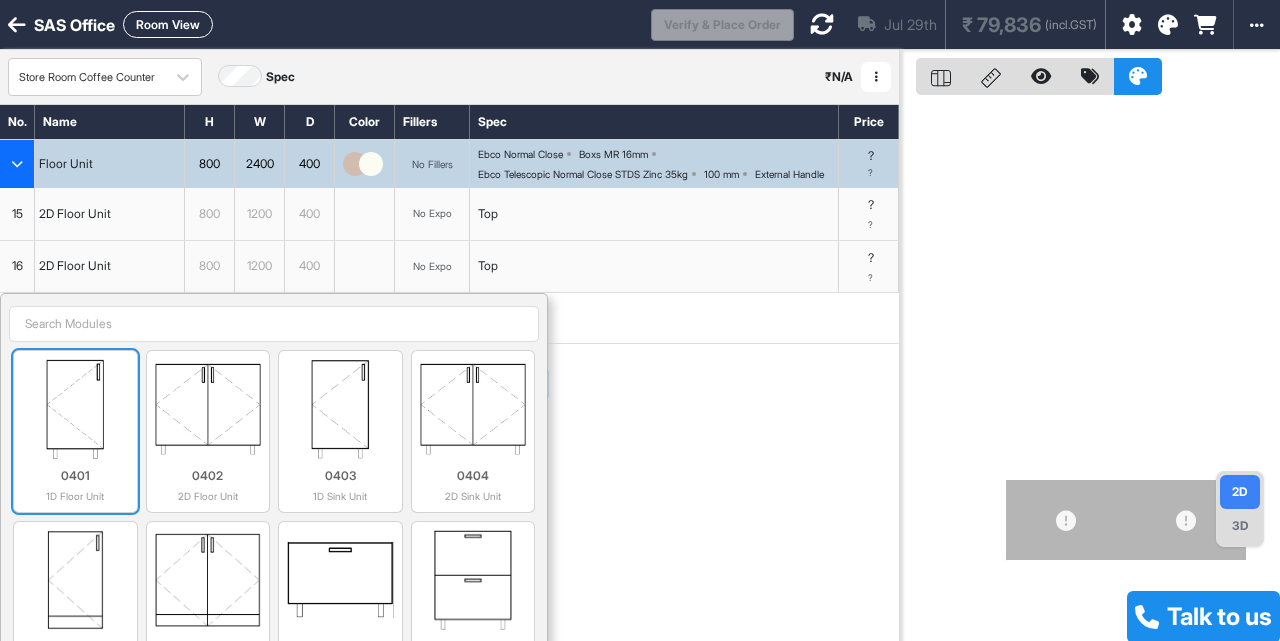 click at bounding box center [75, 409] 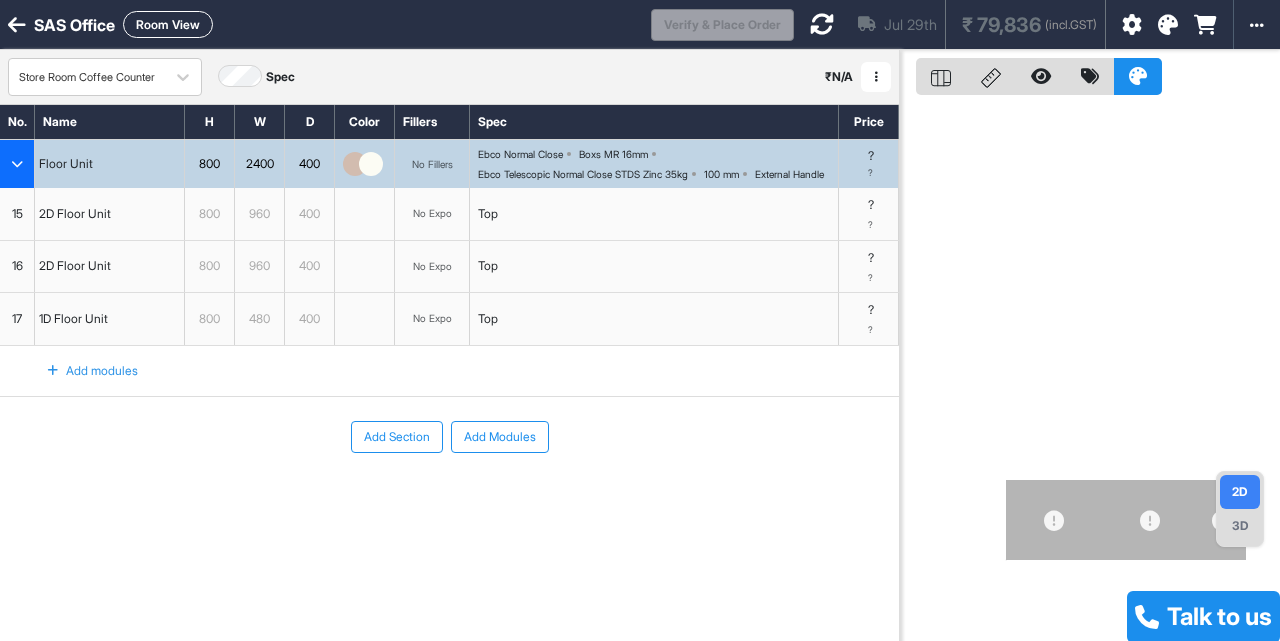 click at bounding box center (17, 164) 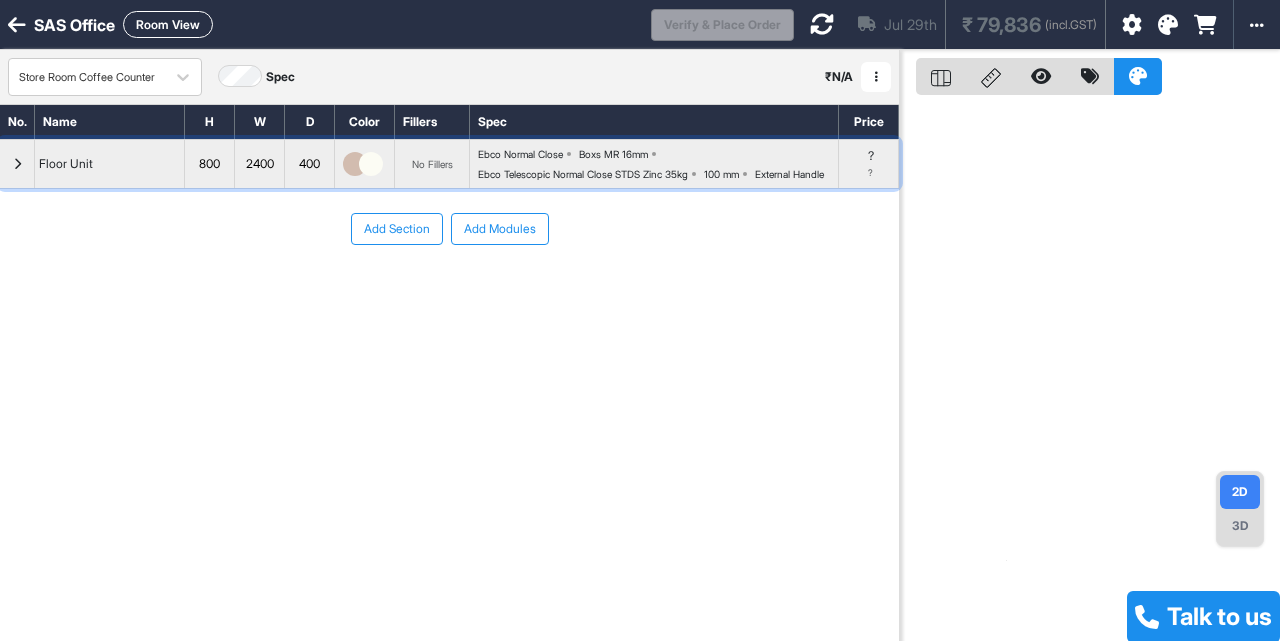 type 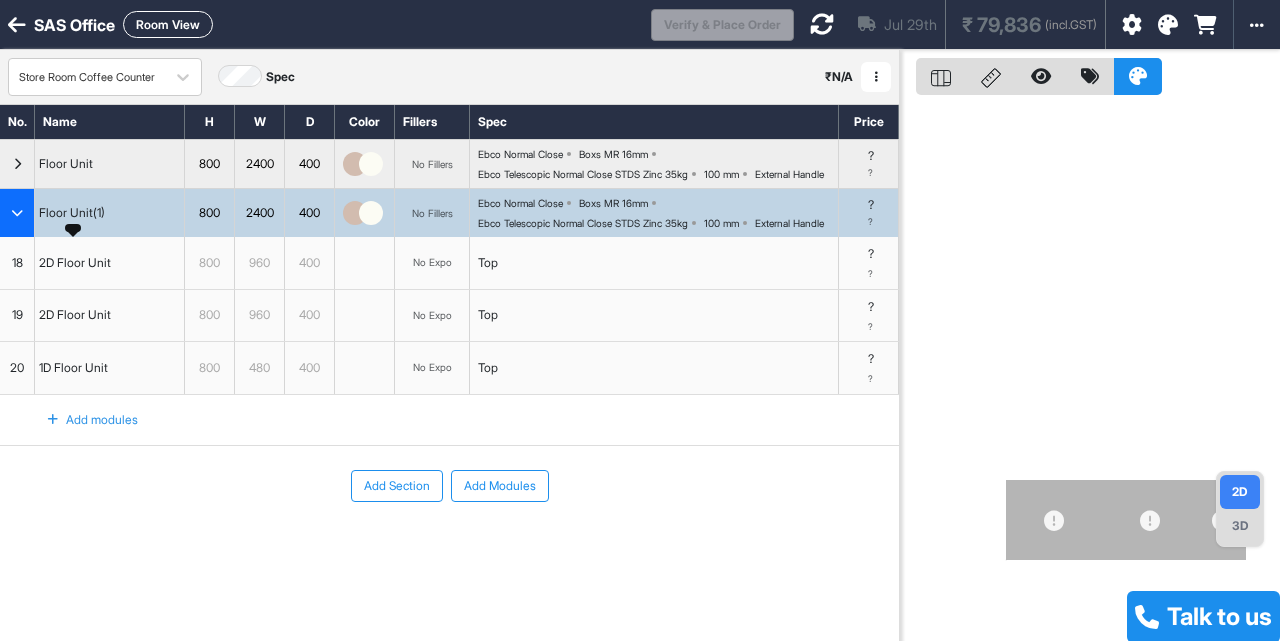 click on "Floor Unit(1)" at bounding box center [72, 213] 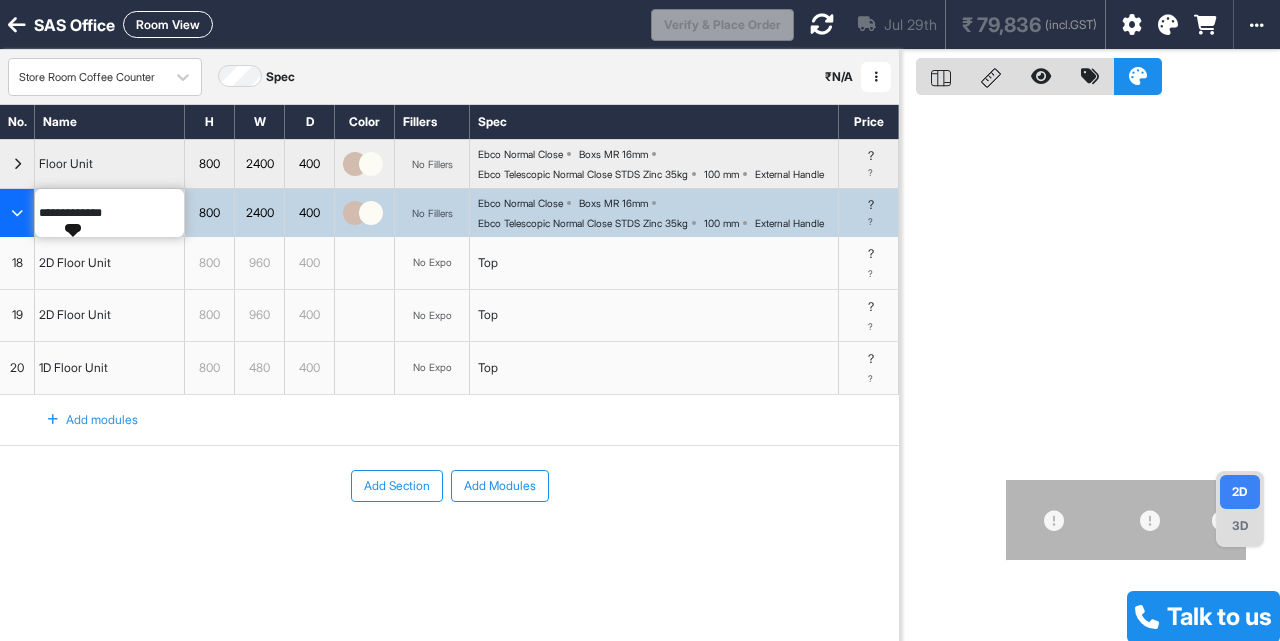 click on "**********" at bounding box center (109, 213) 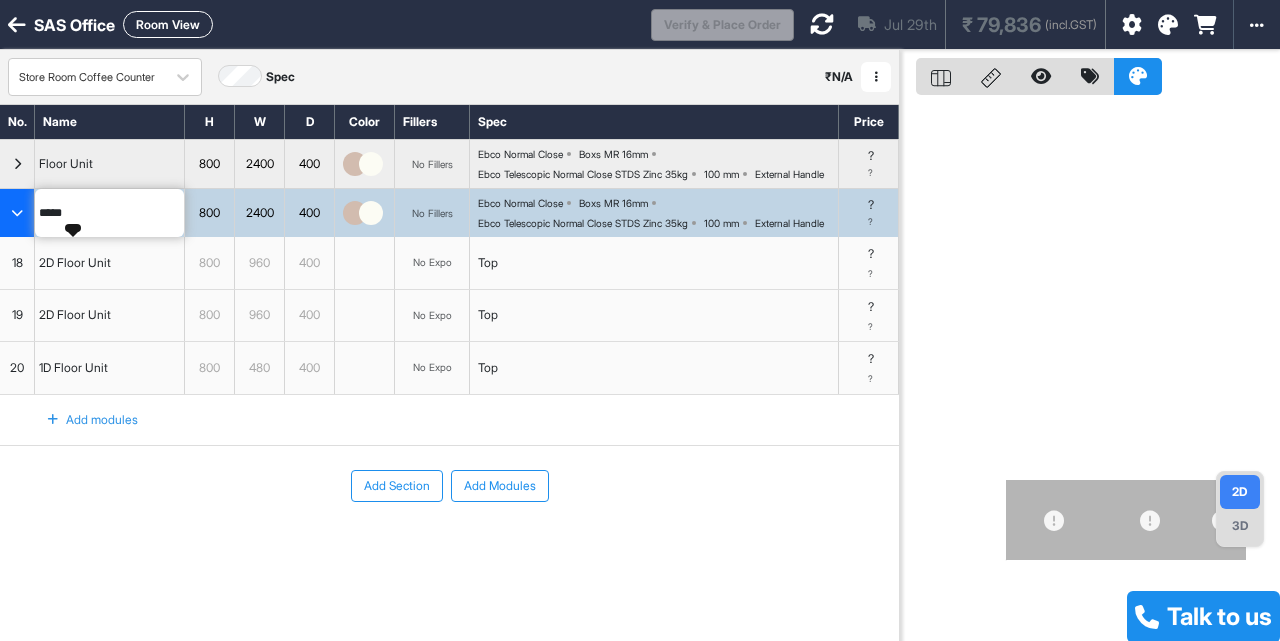 click on "**** 800 2400 400 No Fillers Ebco Normal Close Boxs MR 16mm Ebco Telescopic Normal Close STDS Zinc 35kg 100 mm External Handle ? ?" at bounding box center (449, 212) 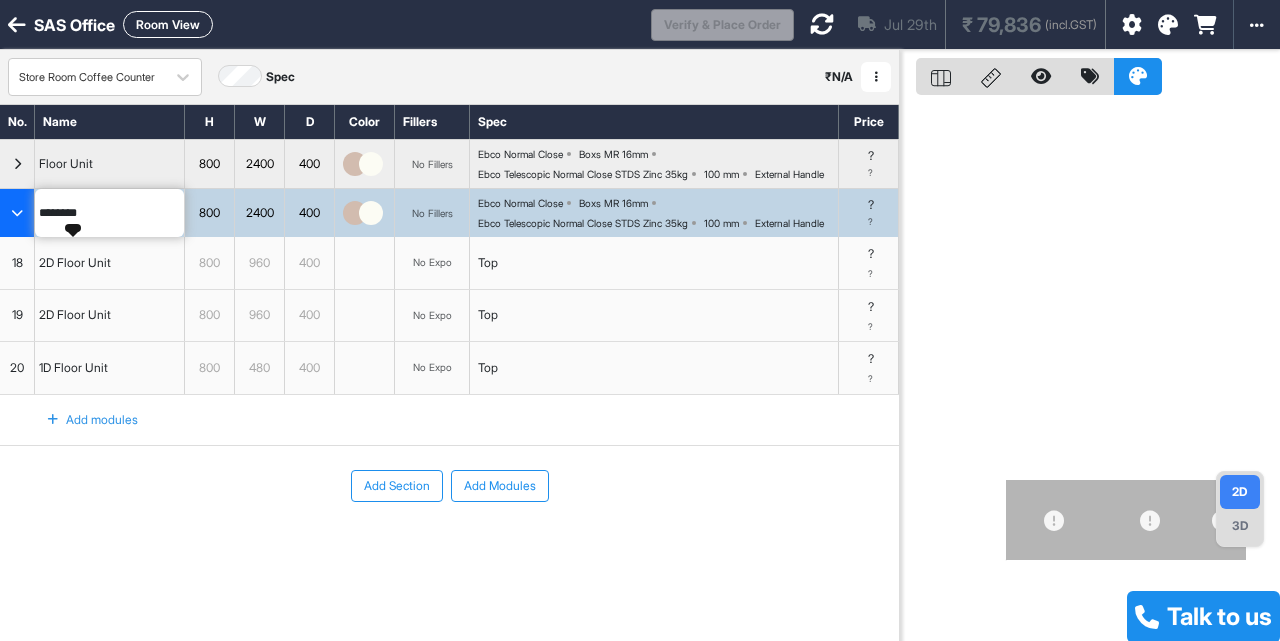 type on "*********" 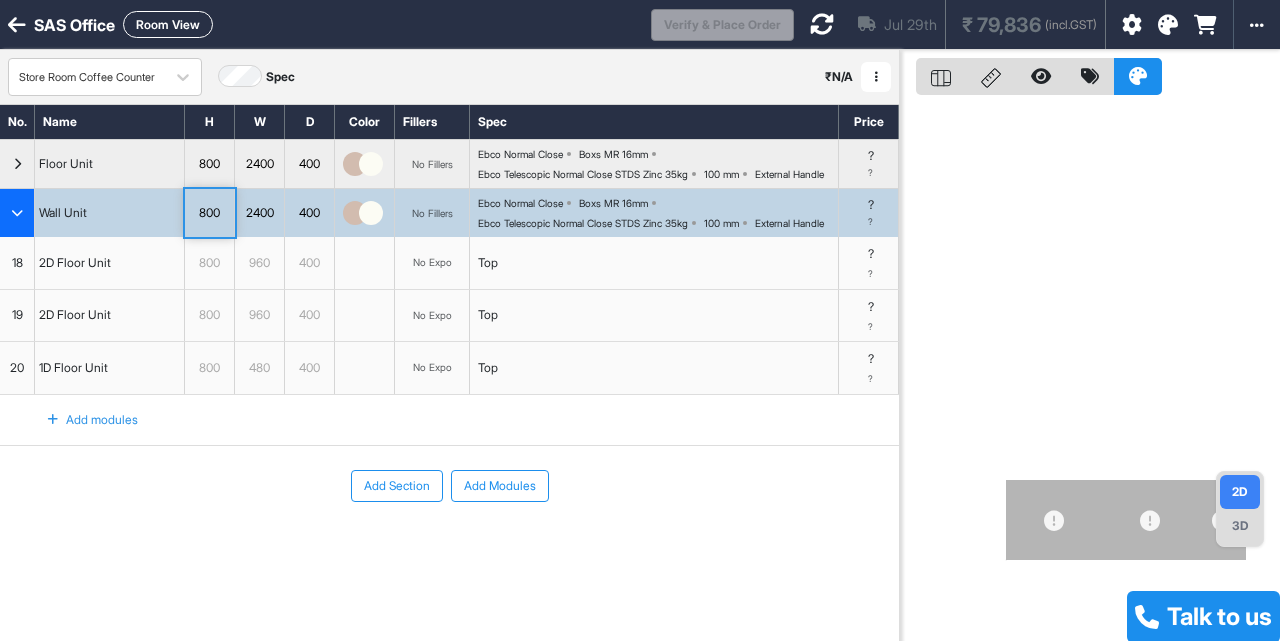 click on "400" at bounding box center [309, 213] 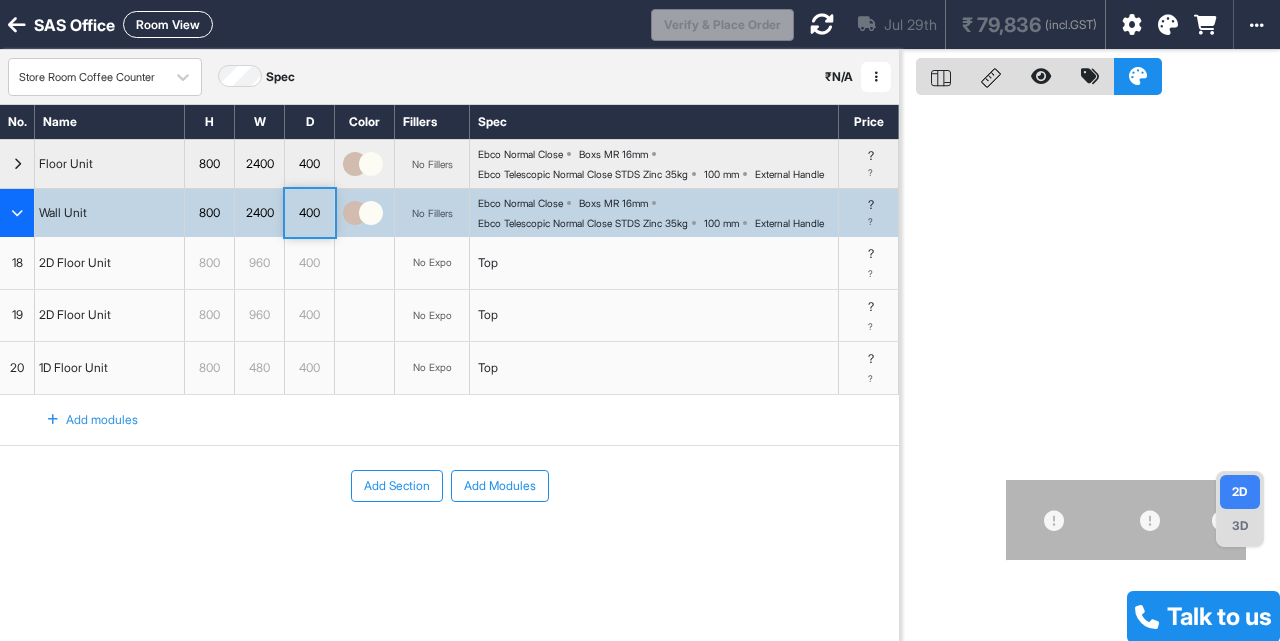 click on "400" at bounding box center (309, 213) 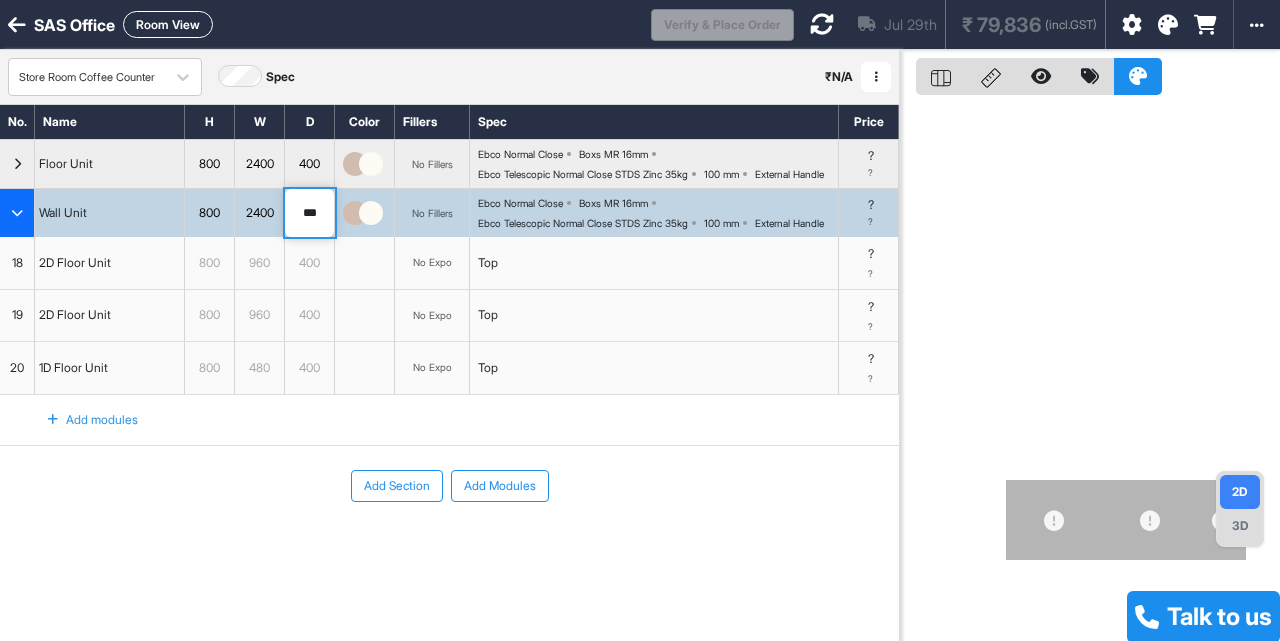 click on "***" at bounding box center (309, 213) 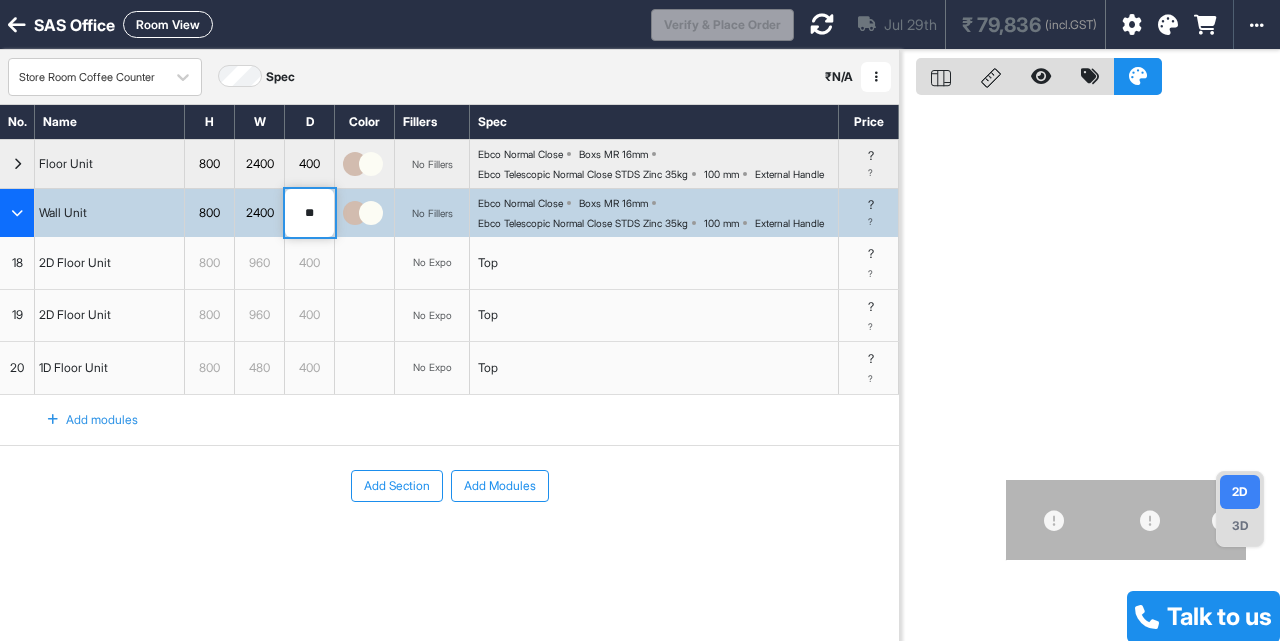 type on "***" 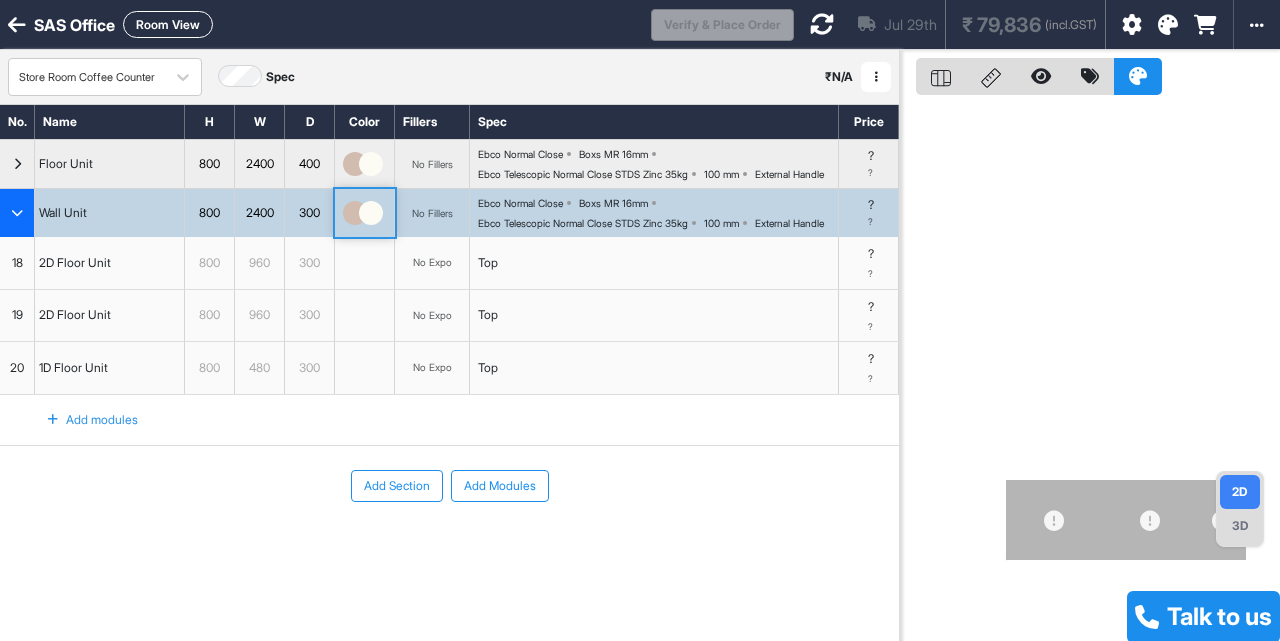 click on "800" at bounding box center (209, 213) 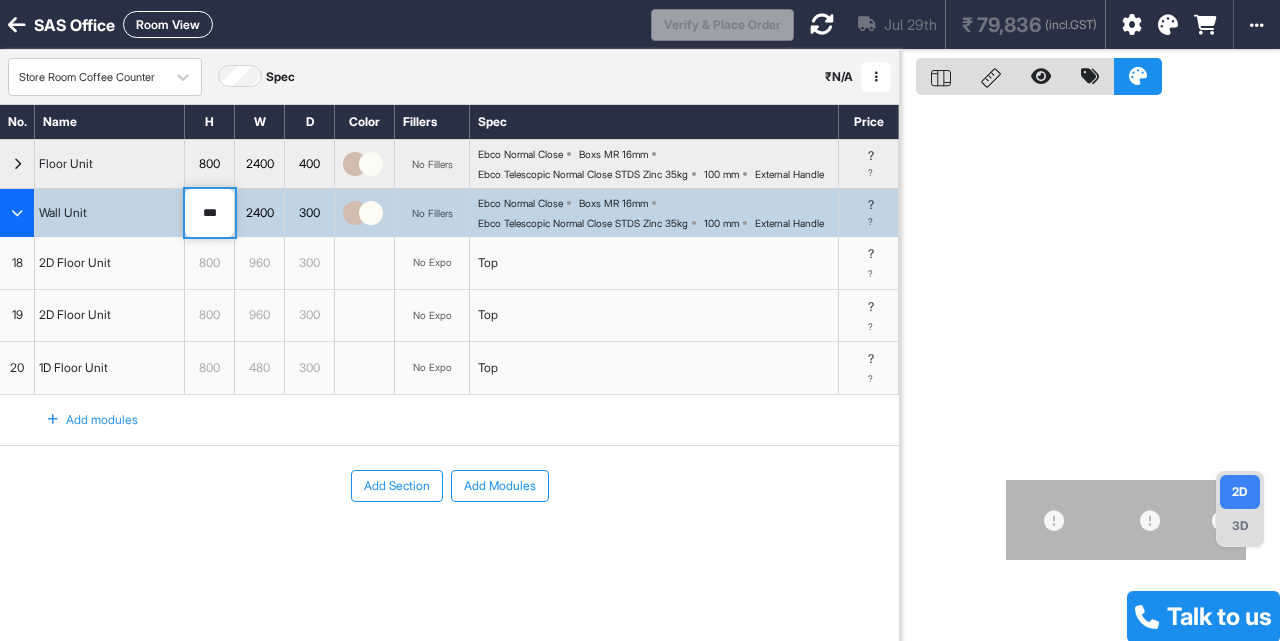 click on "***" at bounding box center (209, 213) 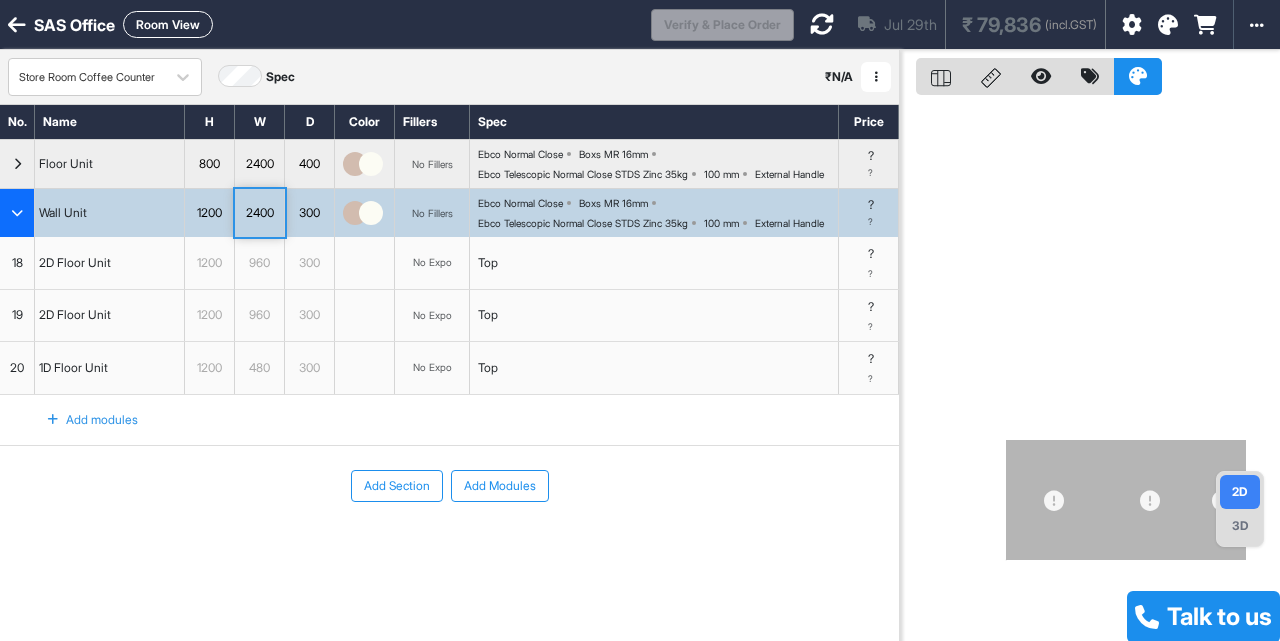 click at bounding box center [822, 24] 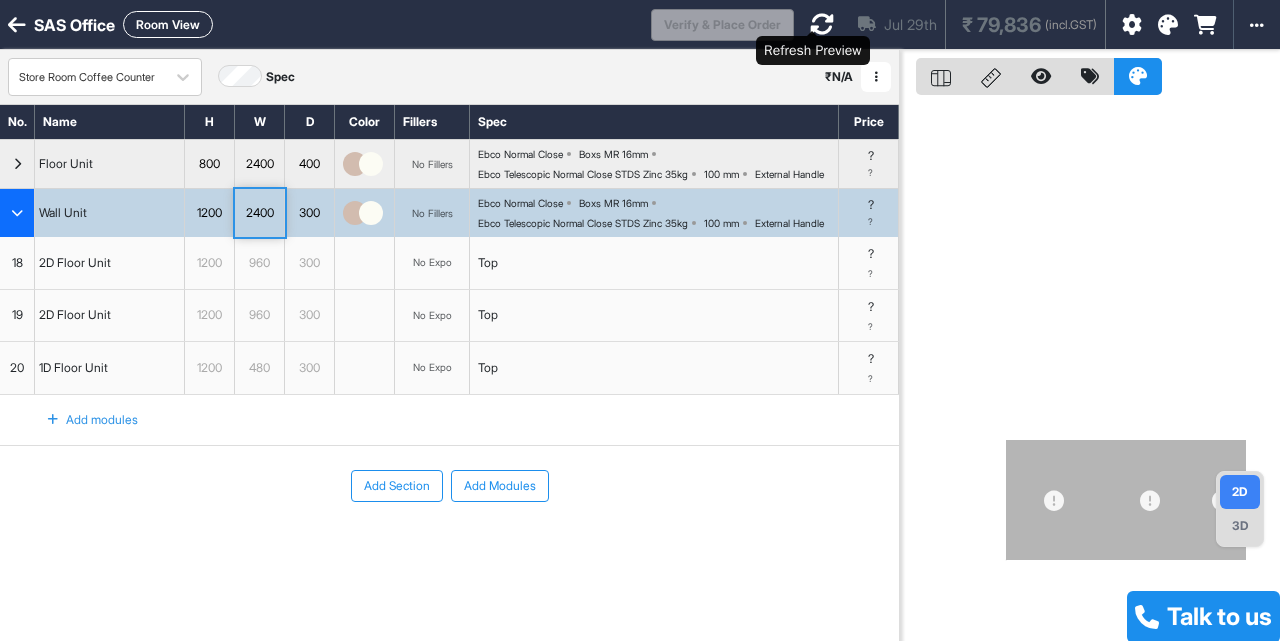 click at bounding box center [822, 24] 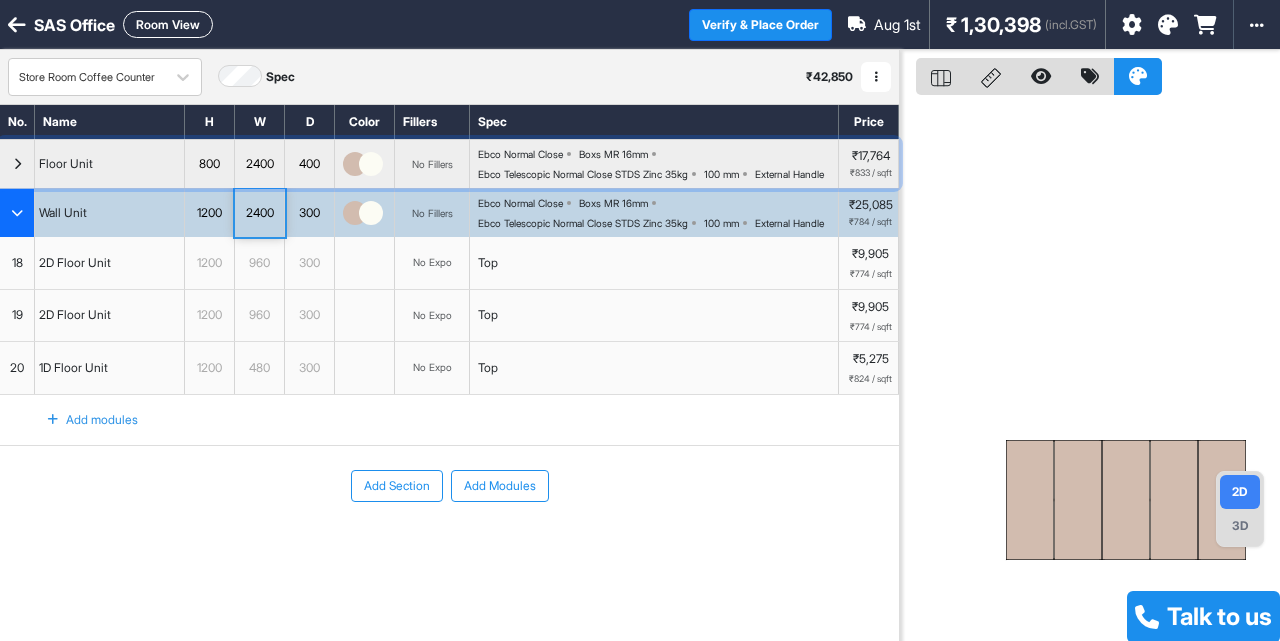 click at bounding box center [17, 164] 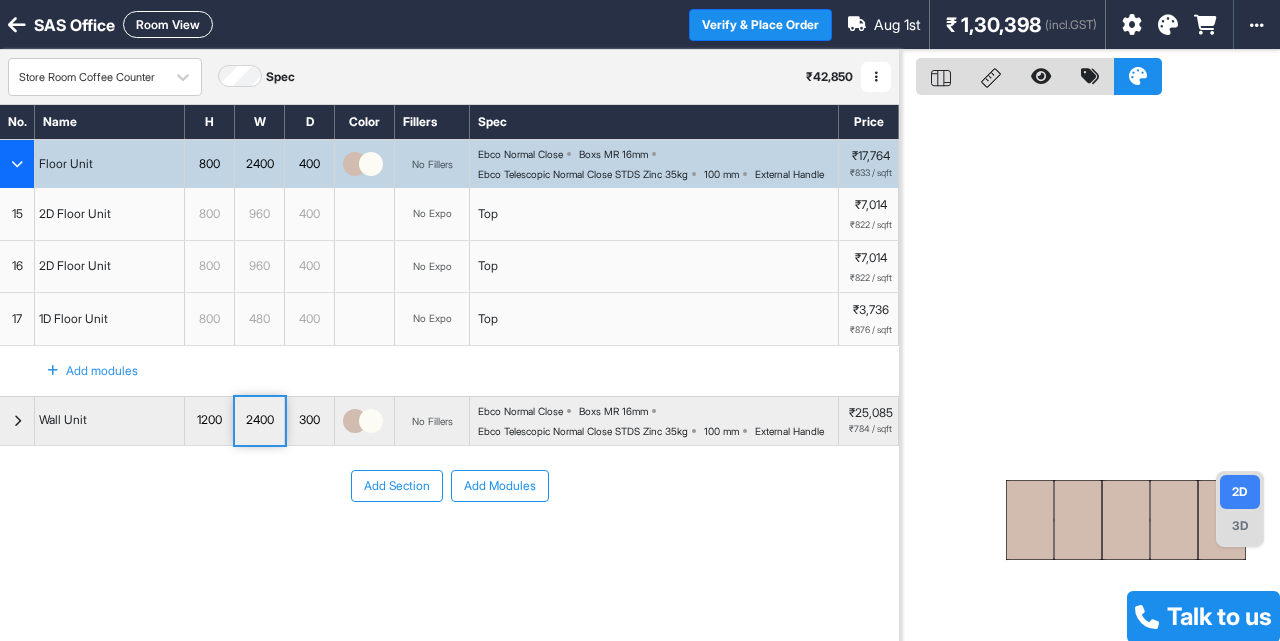 click on "Room View" at bounding box center (168, 24) 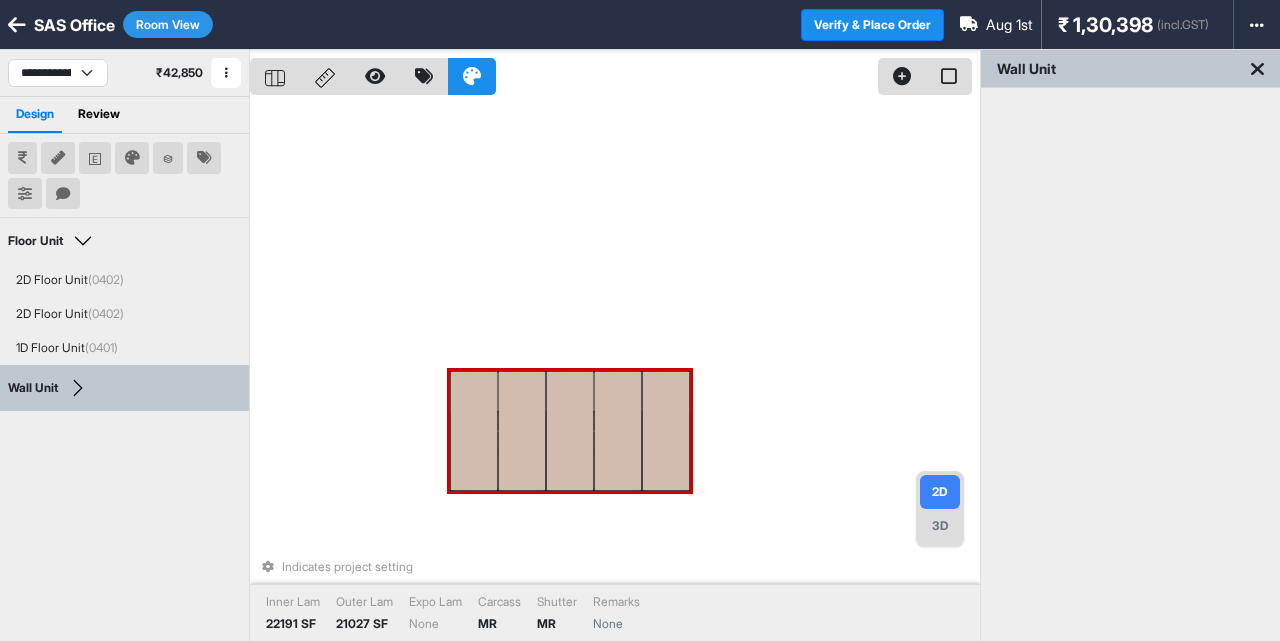 drag, startPoint x: 499, startPoint y: 445, endPoint x: 486, endPoint y: 268, distance: 177.47676 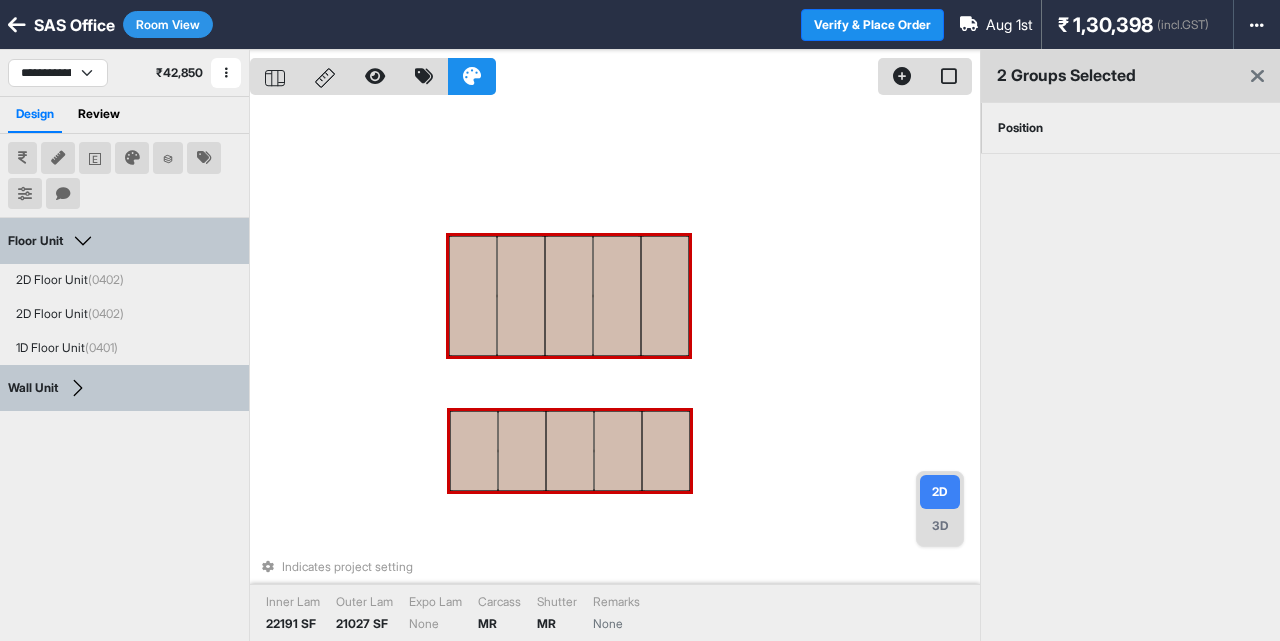 click on "Position" at bounding box center [1020, 128] 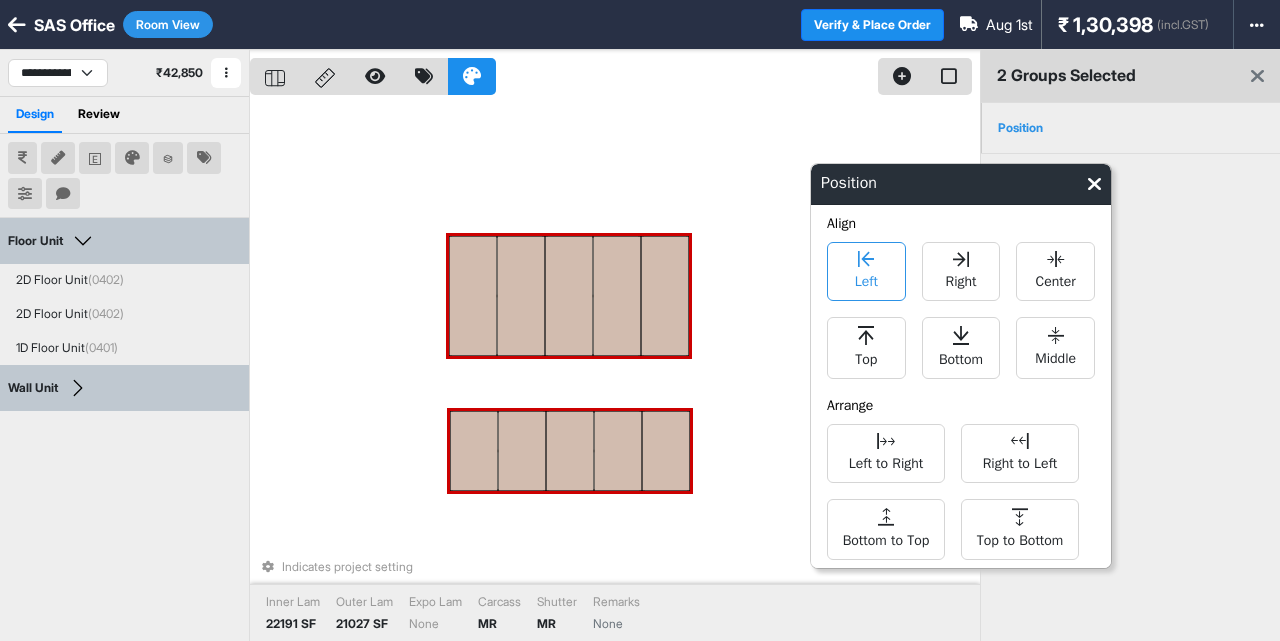 click on "Left" at bounding box center [866, 279] 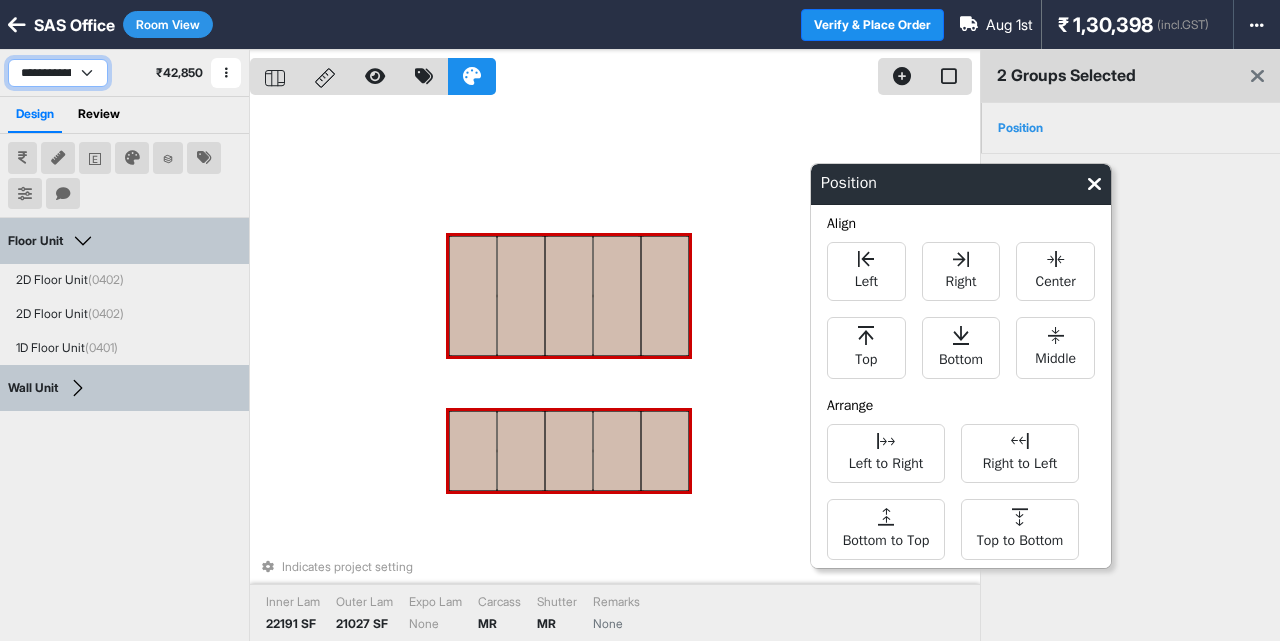 drag, startPoint x: 49, startPoint y: 63, endPoint x: 43, endPoint y: 164, distance: 101.17806 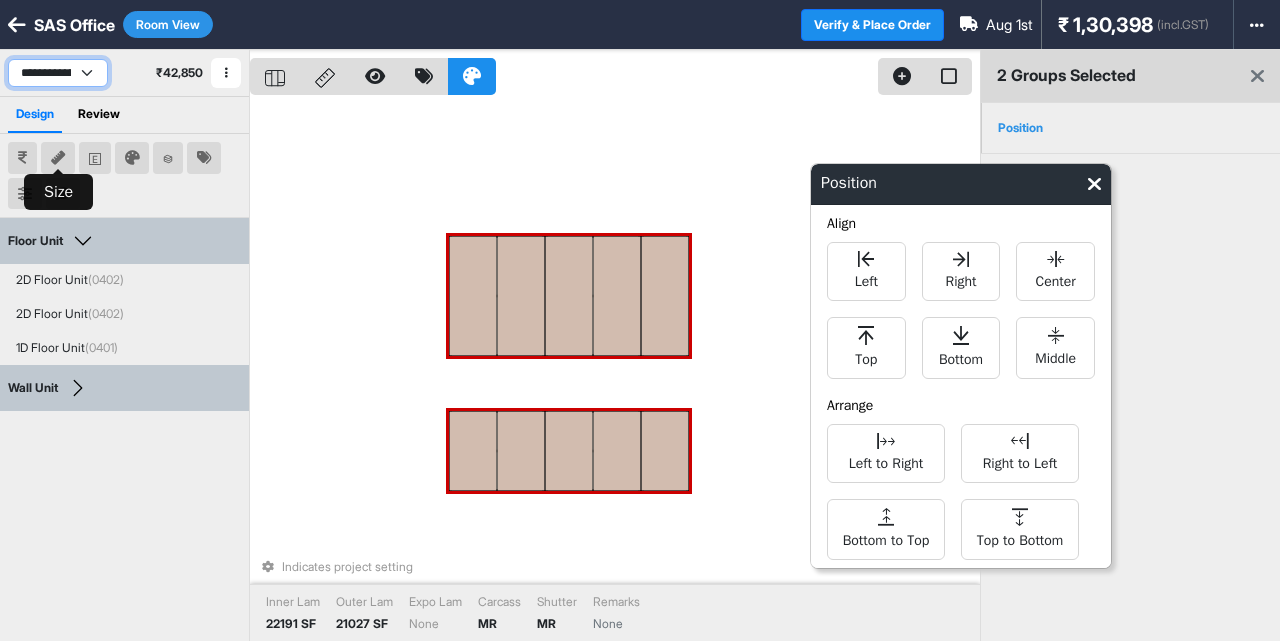 click on "**********" at bounding box center [58, 73] 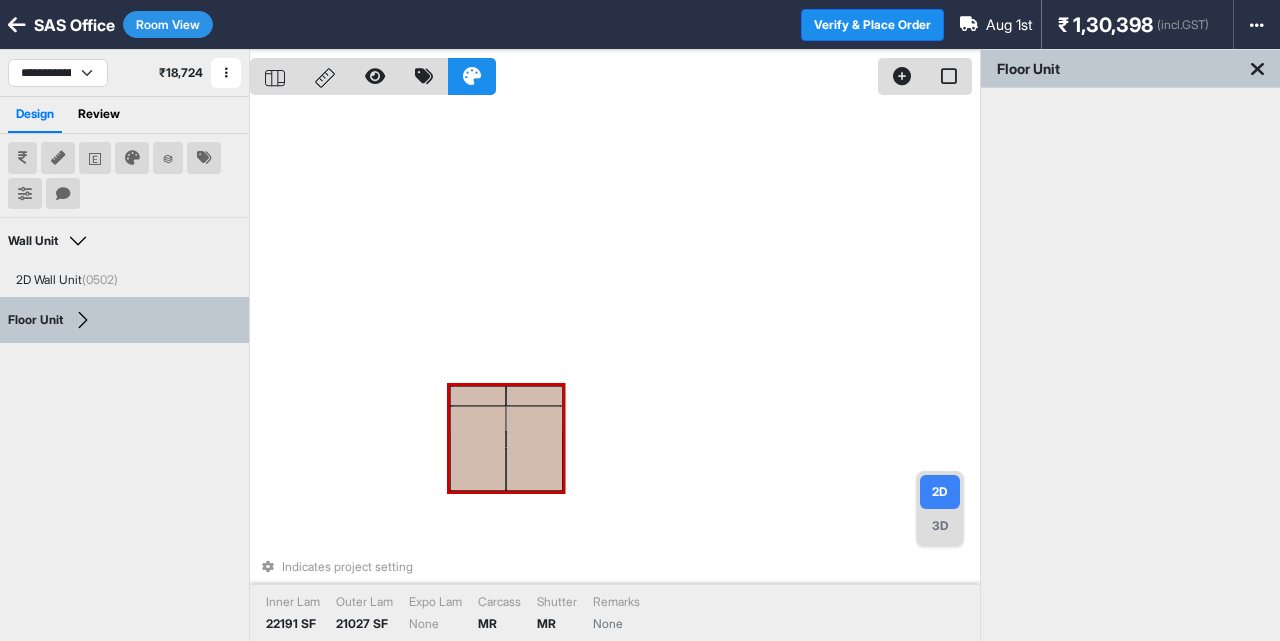 drag, startPoint x: 469, startPoint y: 420, endPoint x: 465, endPoint y: 316, distance: 104.0769 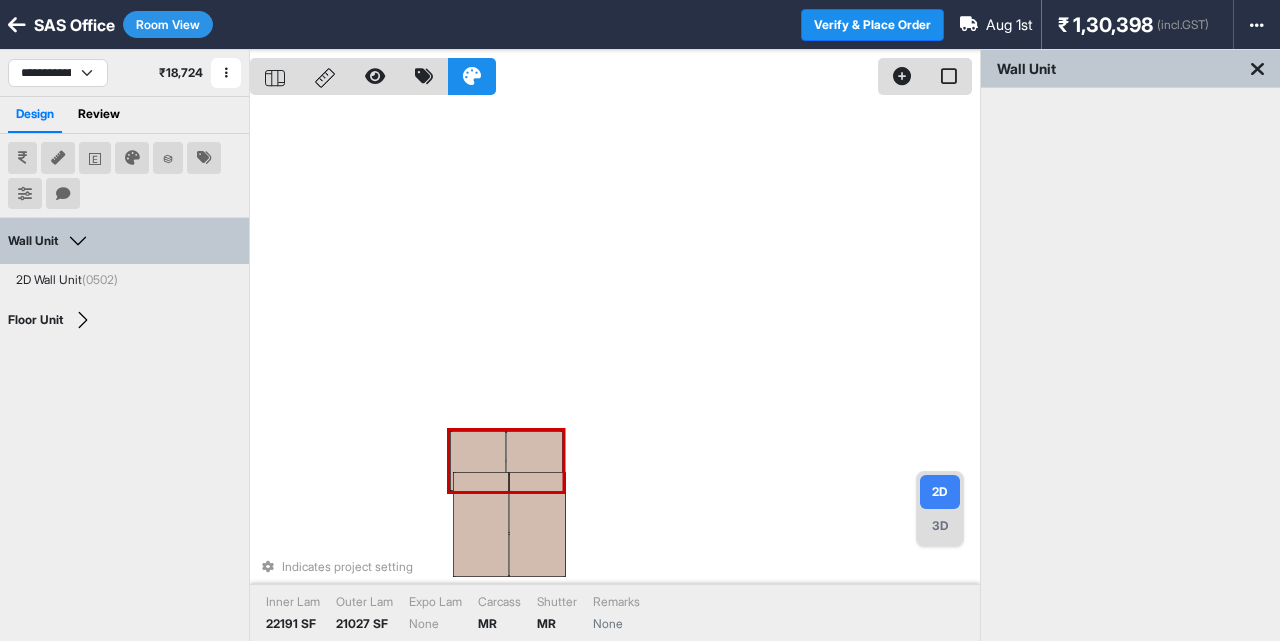 drag, startPoint x: 484, startPoint y: 448, endPoint x: 488, endPoint y: 330, distance: 118.06778 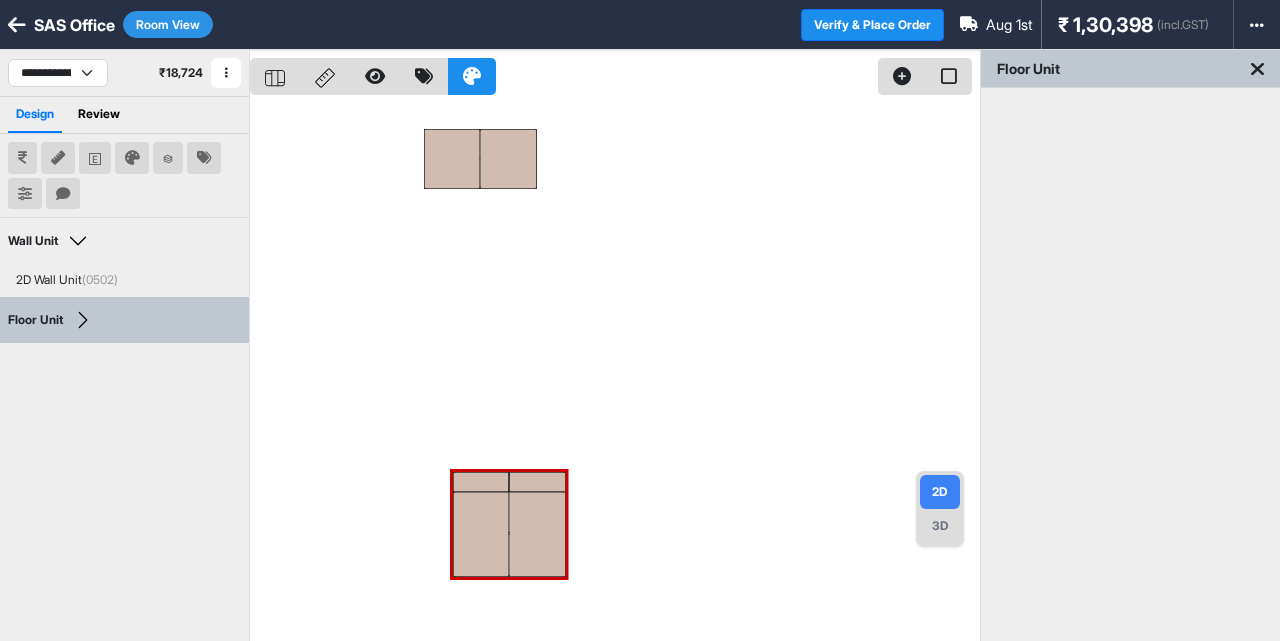 drag, startPoint x: 474, startPoint y: 454, endPoint x: 514, endPoint y: 457, distance: 40.112343 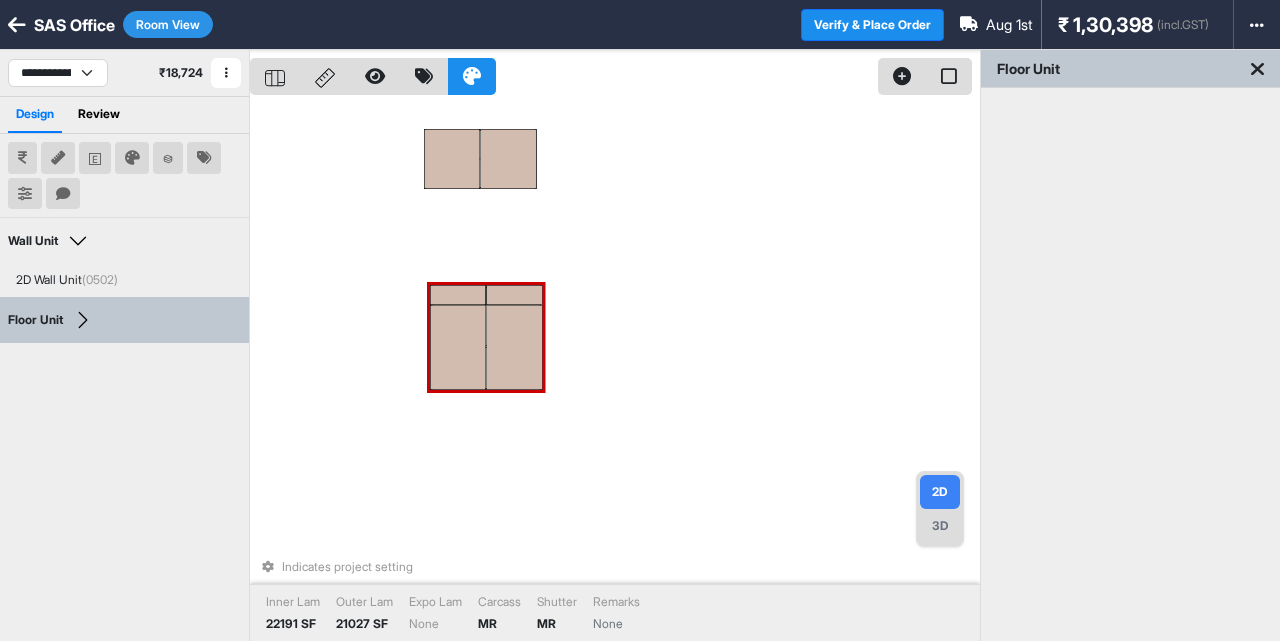 drag, startPoint x: 494, startPoint y: 483, endPoint x: 461, endPoint y: 327, distance: 159.4522 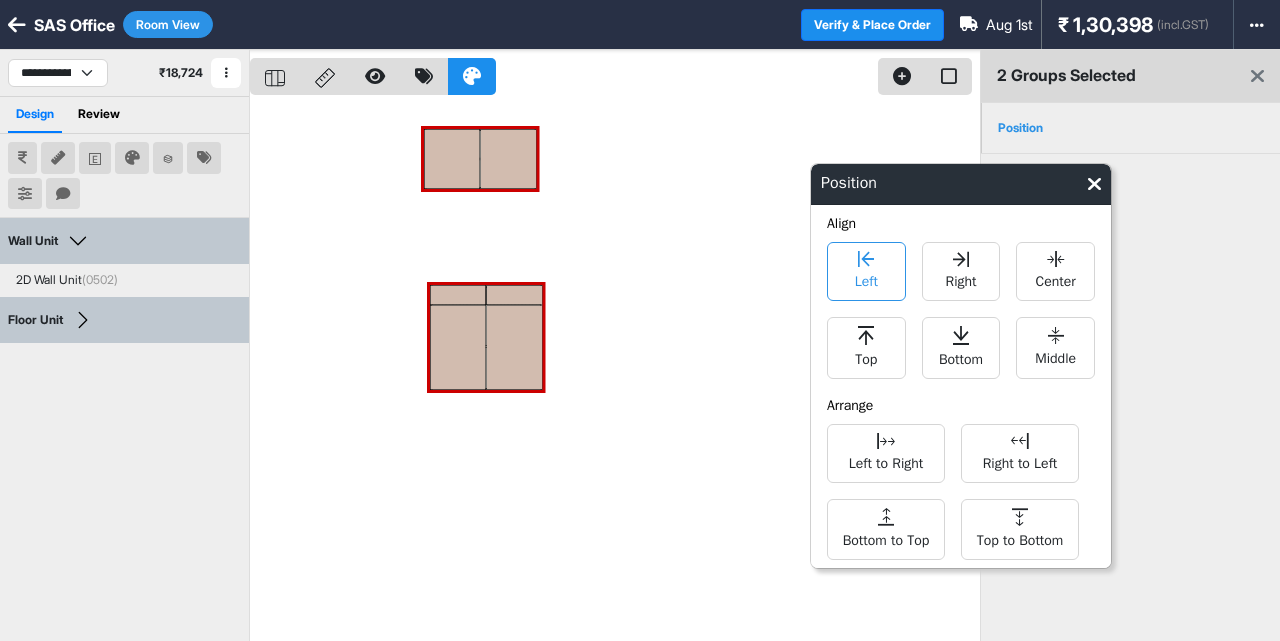 click on "Left" at bounding box center (866, 279) 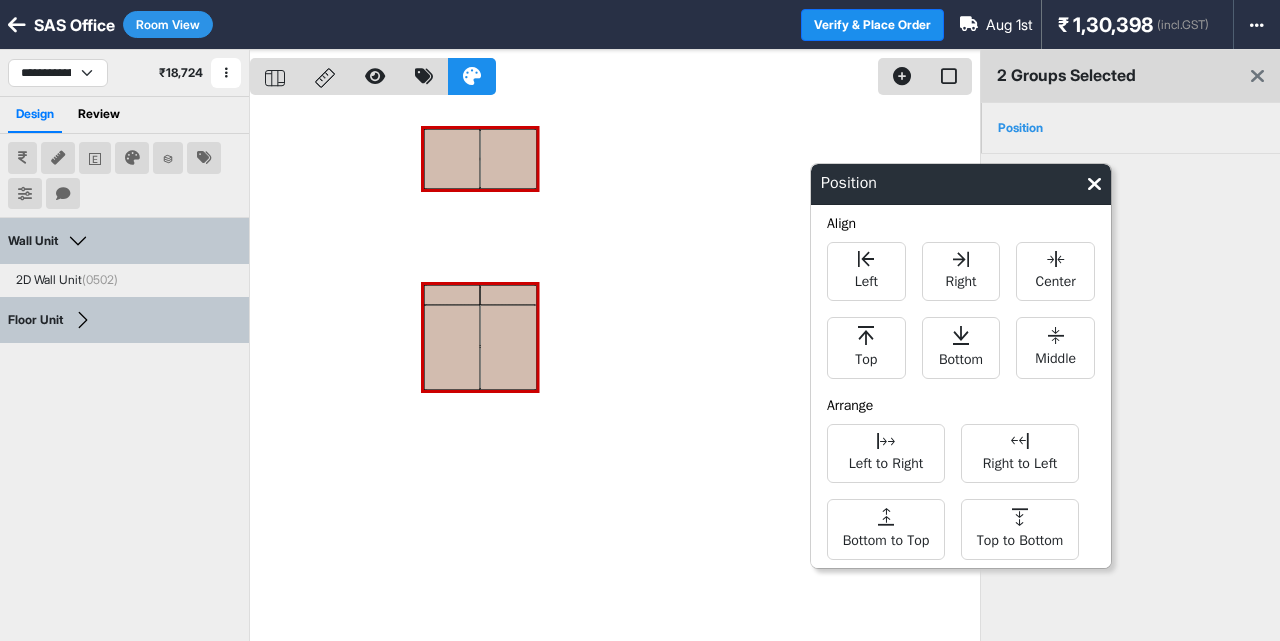 click at bounding box center (615, 370) 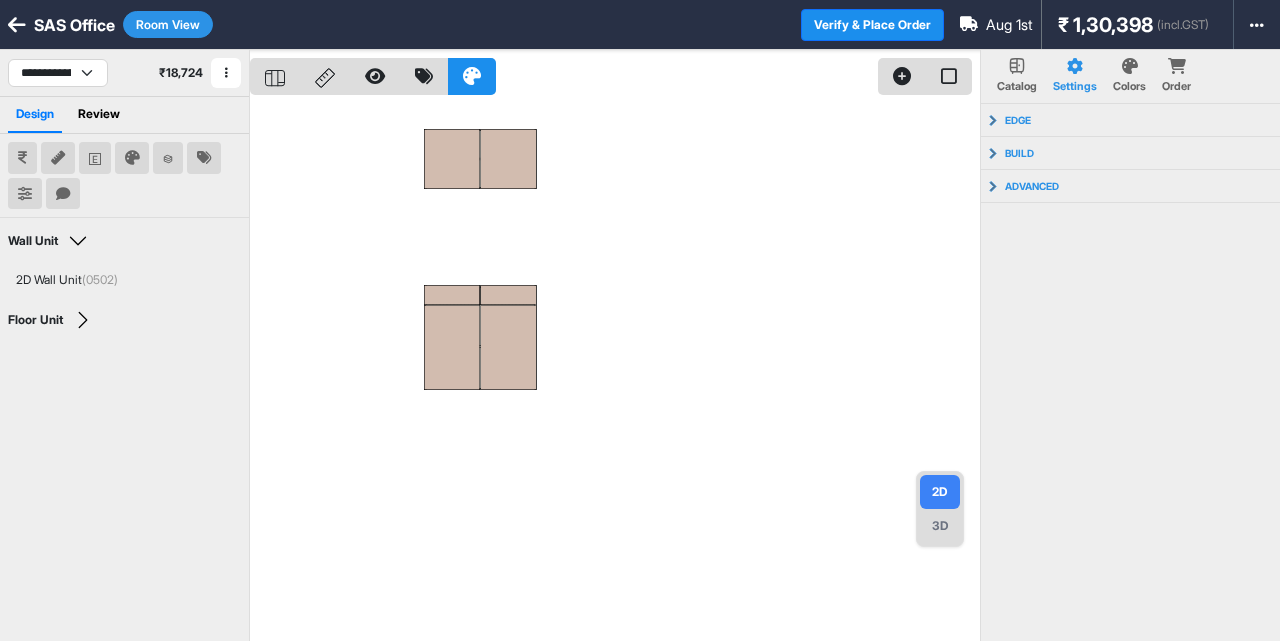 click on "Room View" at bounding box center [168, 24] 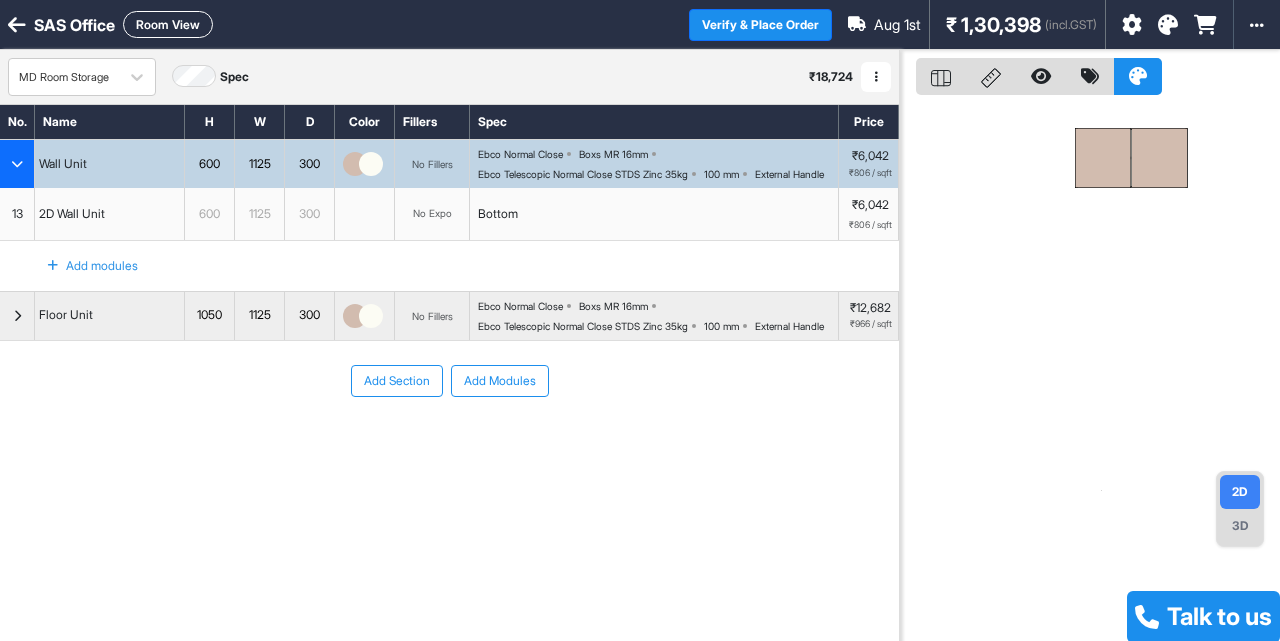 click on "13" at bounding box center [17, 214] 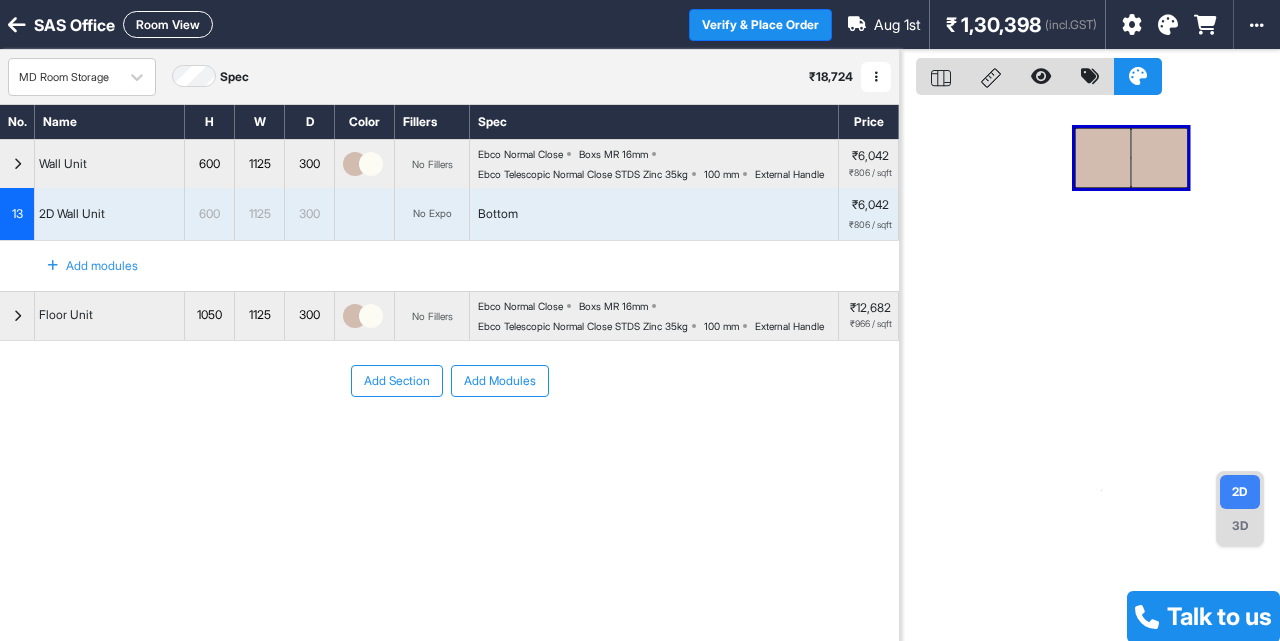 click on "600" at bounding box center (209, 214) 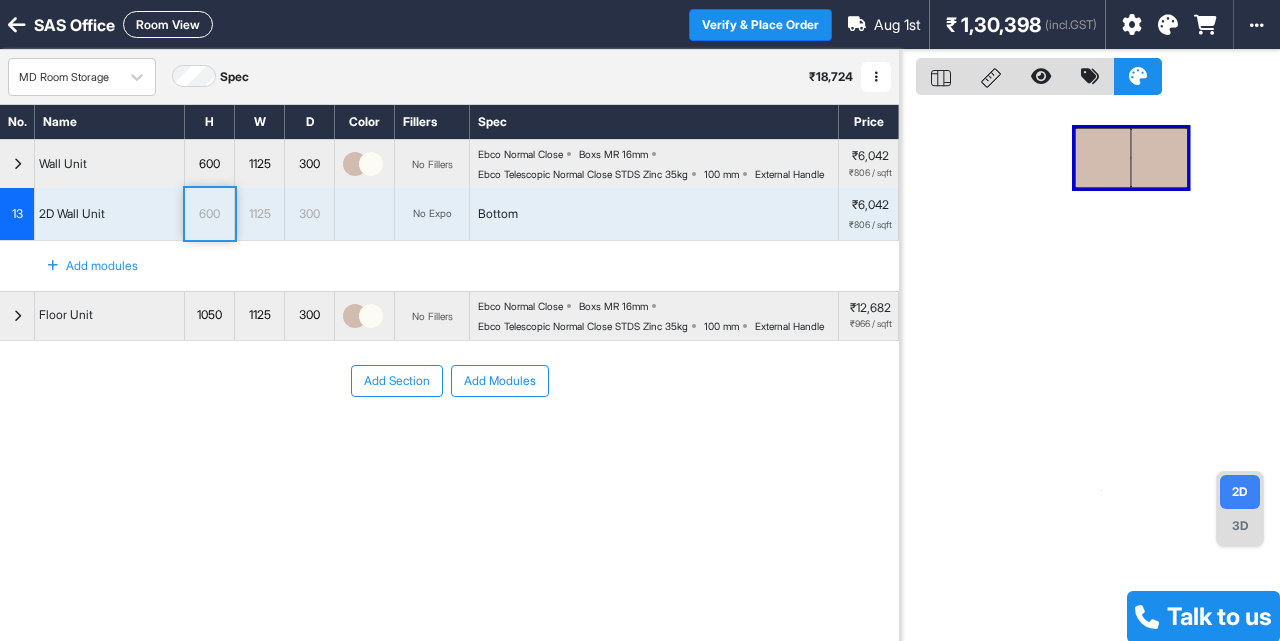 click on "600" at bounding box center (209, 214) 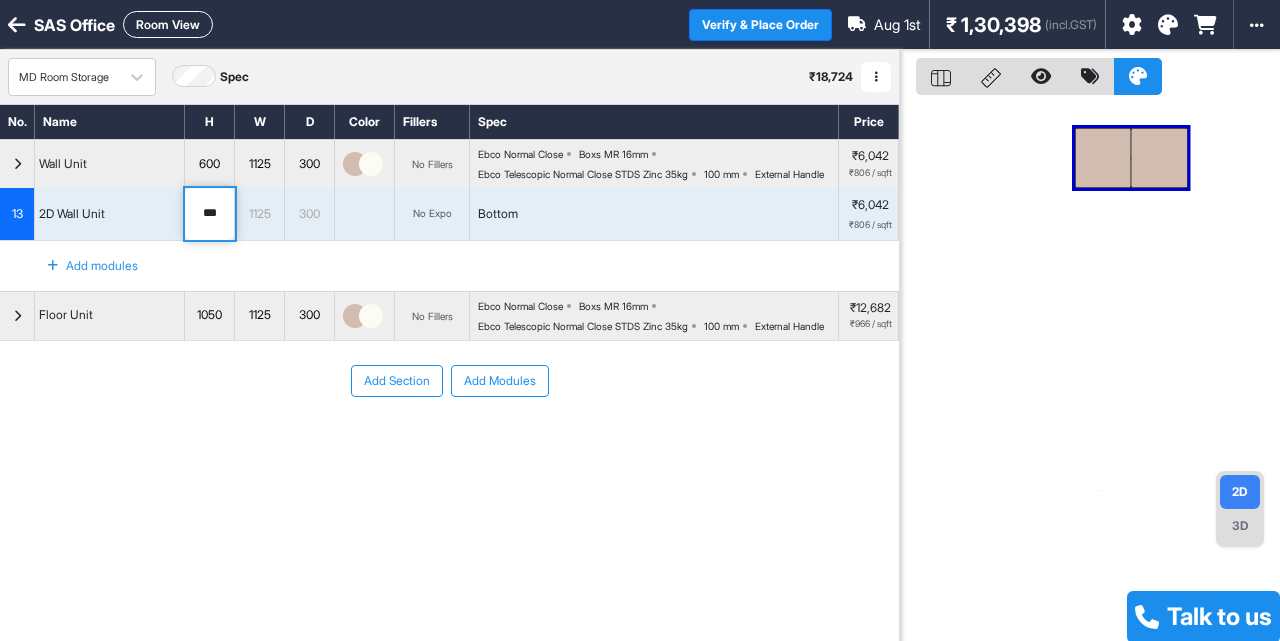 click on "***" at bounding box center [209, 214] 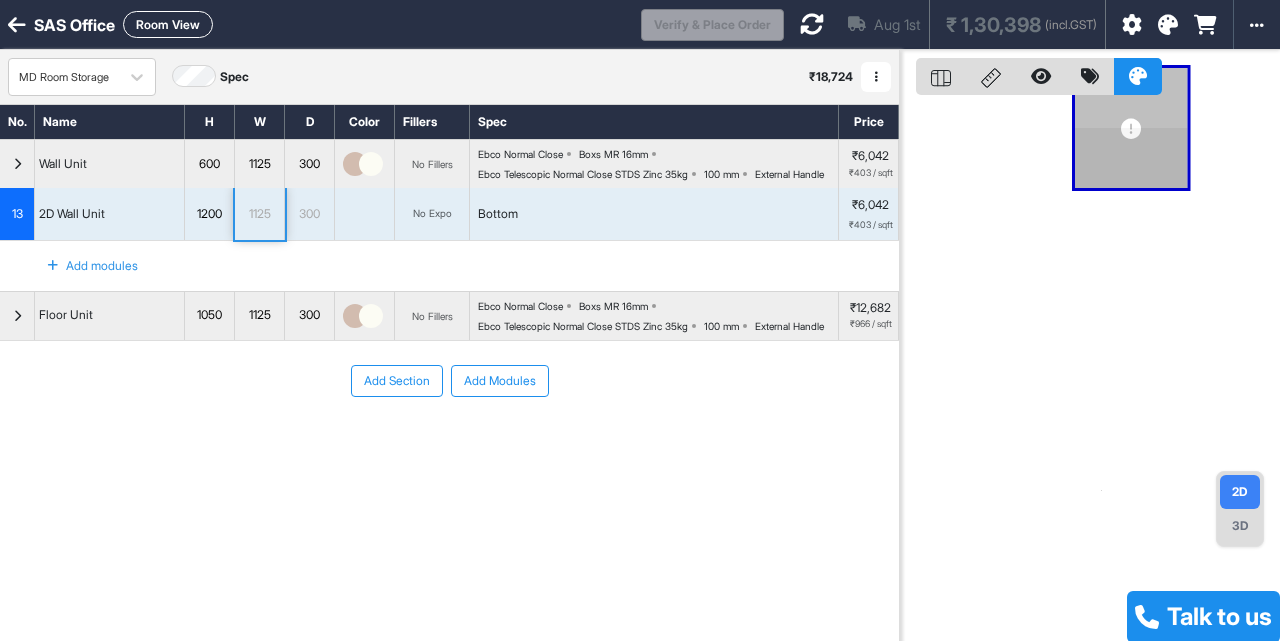 click on "600" at bounding box center (209, 164) 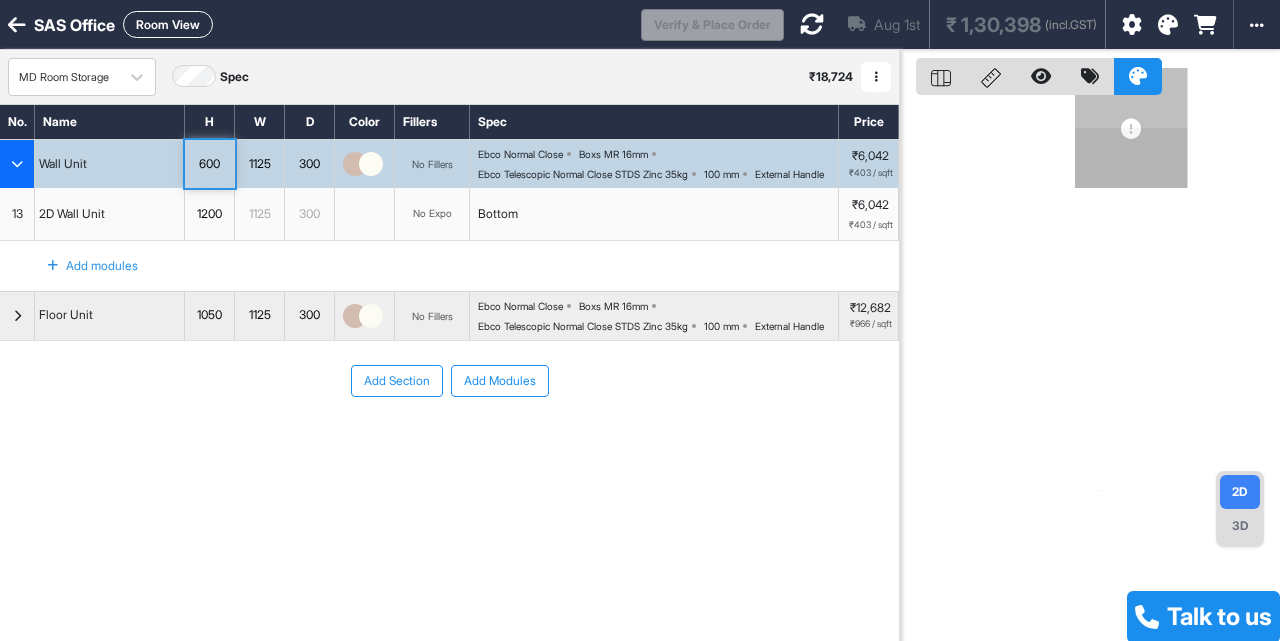 click on "600" at bounding box center [209, 164] 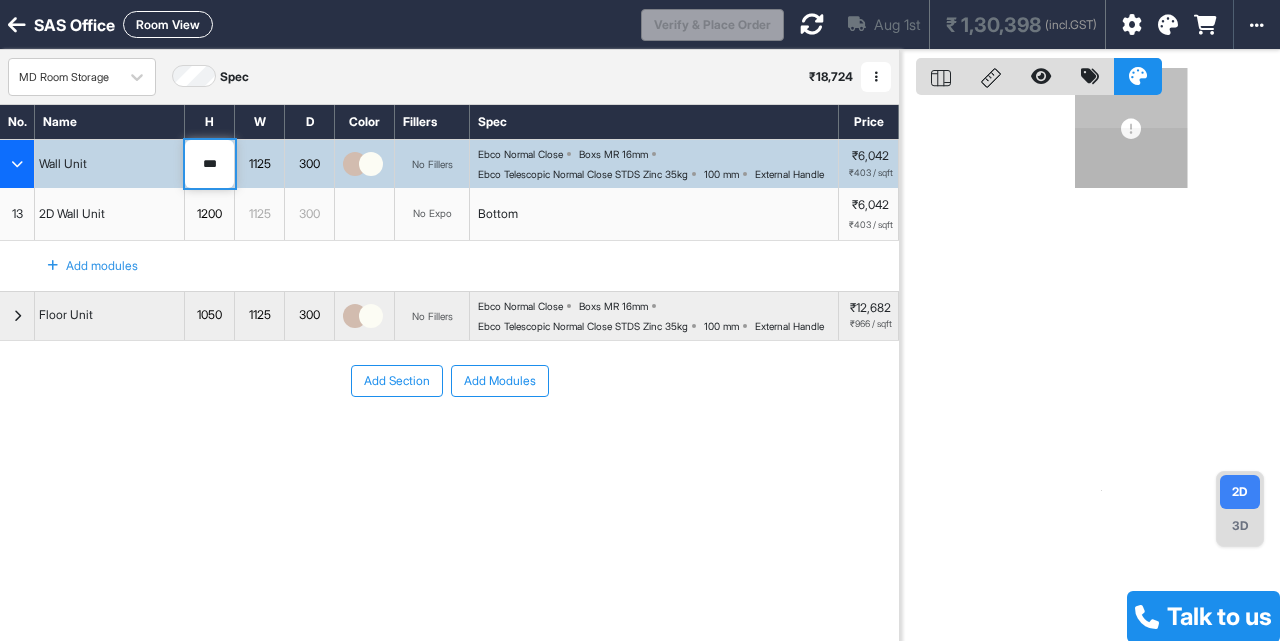 click on "***" at bounding box center (209, 164) 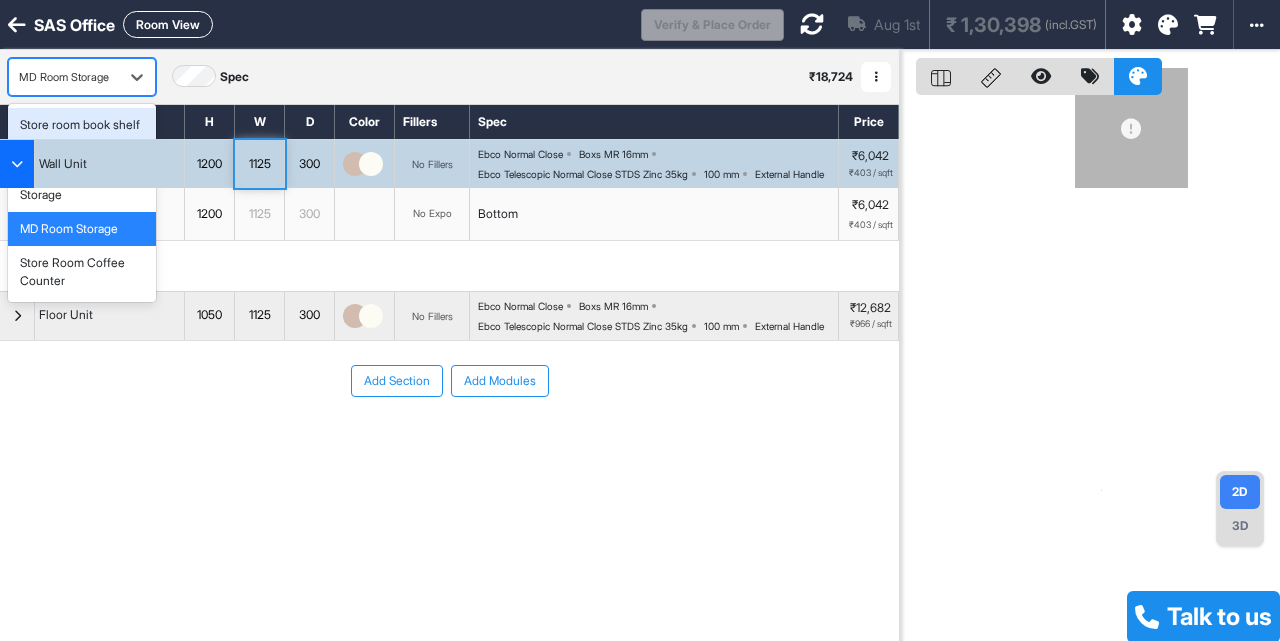 click on "MD Room Storage" at bounding box center [64, 77] 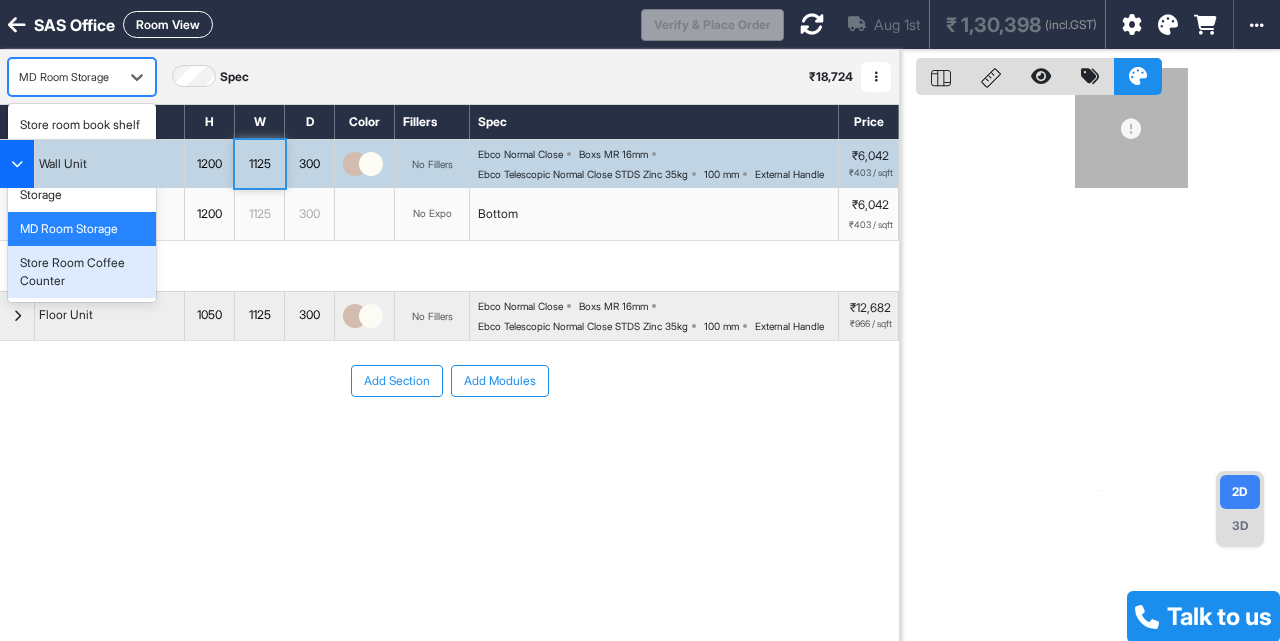click on "Store Room Coffee Counter" at bounding box center [82, 272] 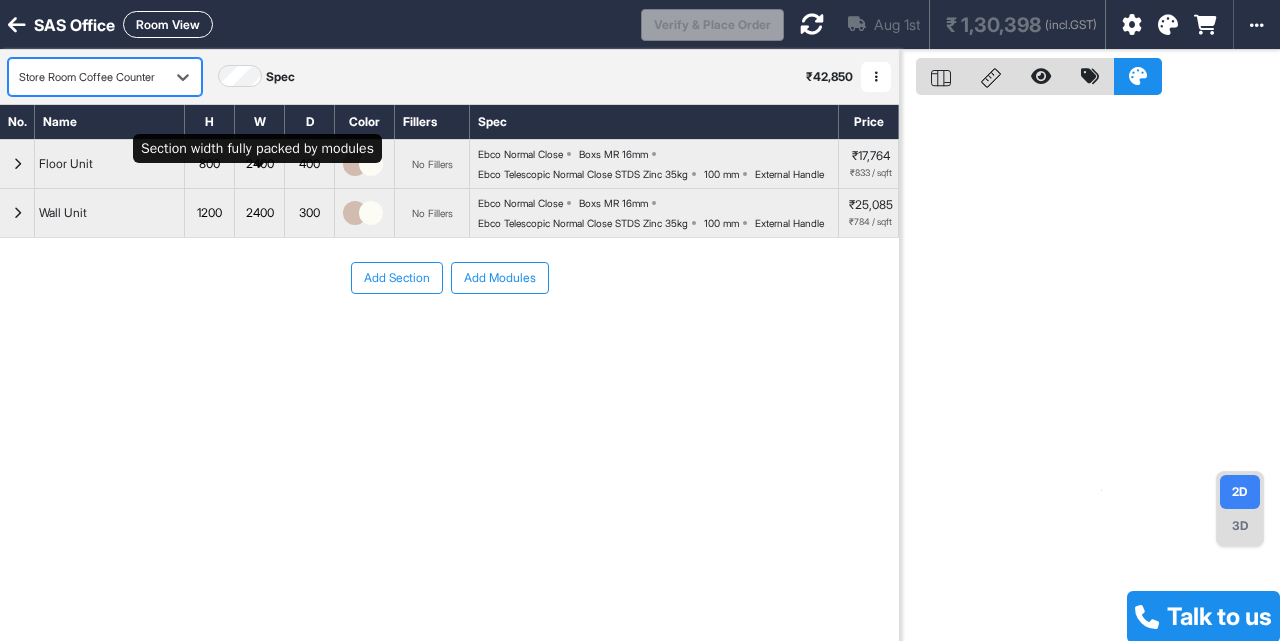 click on "2400" at bounding box center [259, 164] 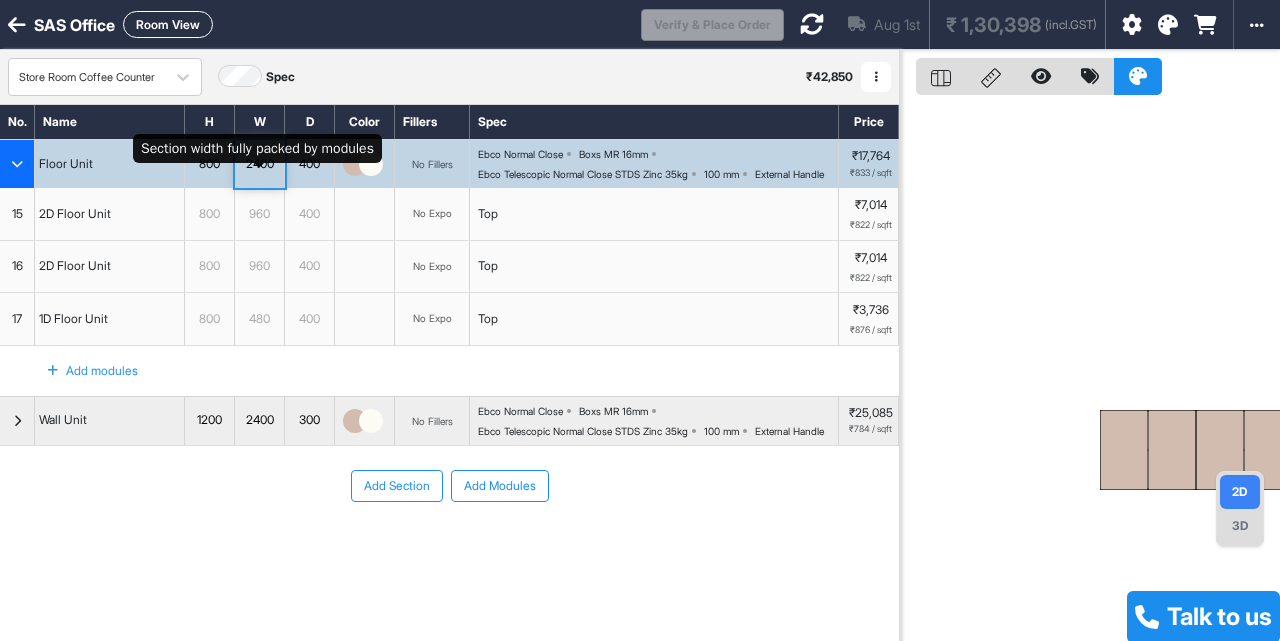 click on "2400" at bounding box center [259, 164] 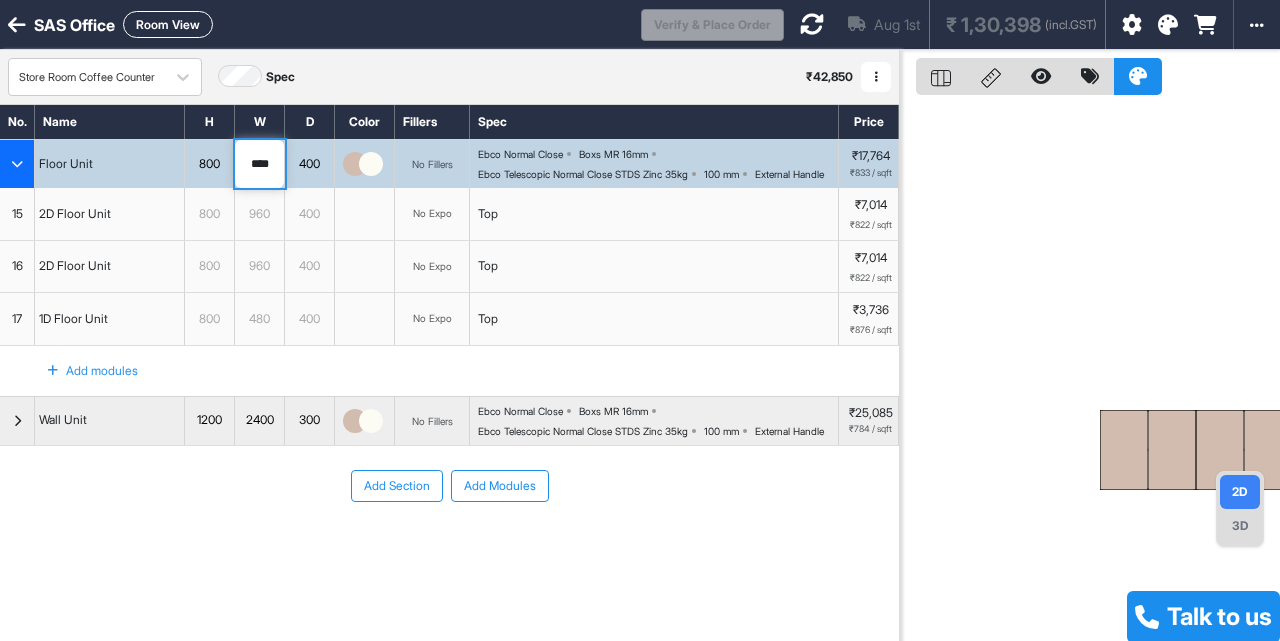 click on "****" at bounding box center [259, 164] 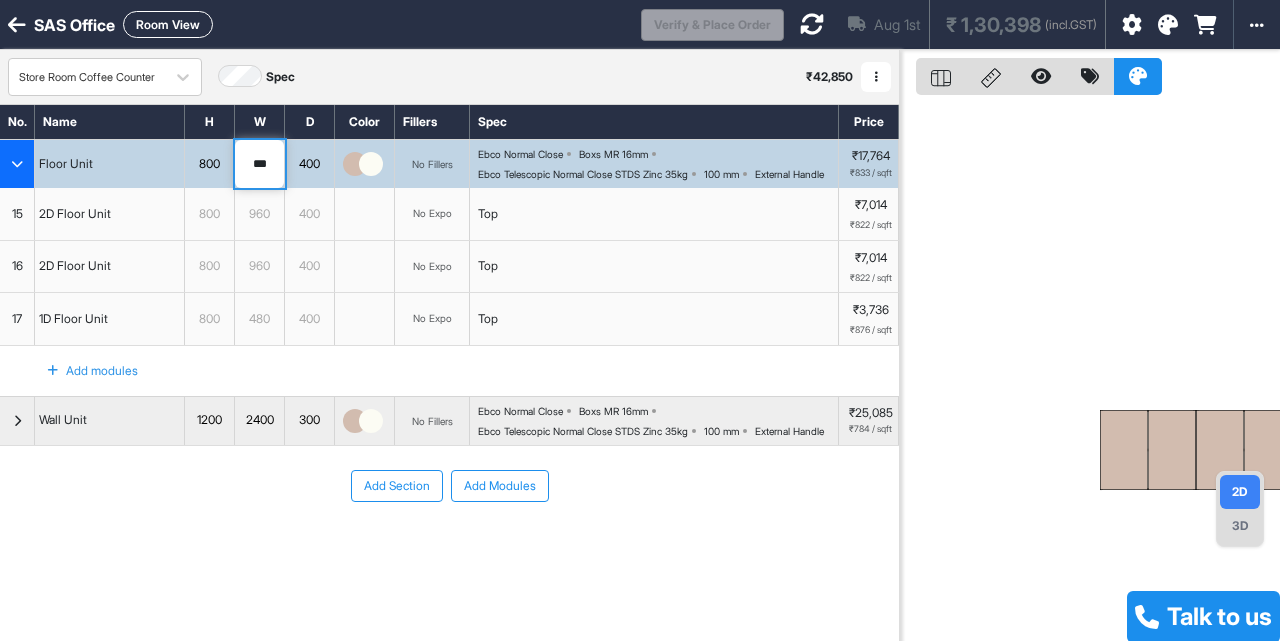 type on "****" 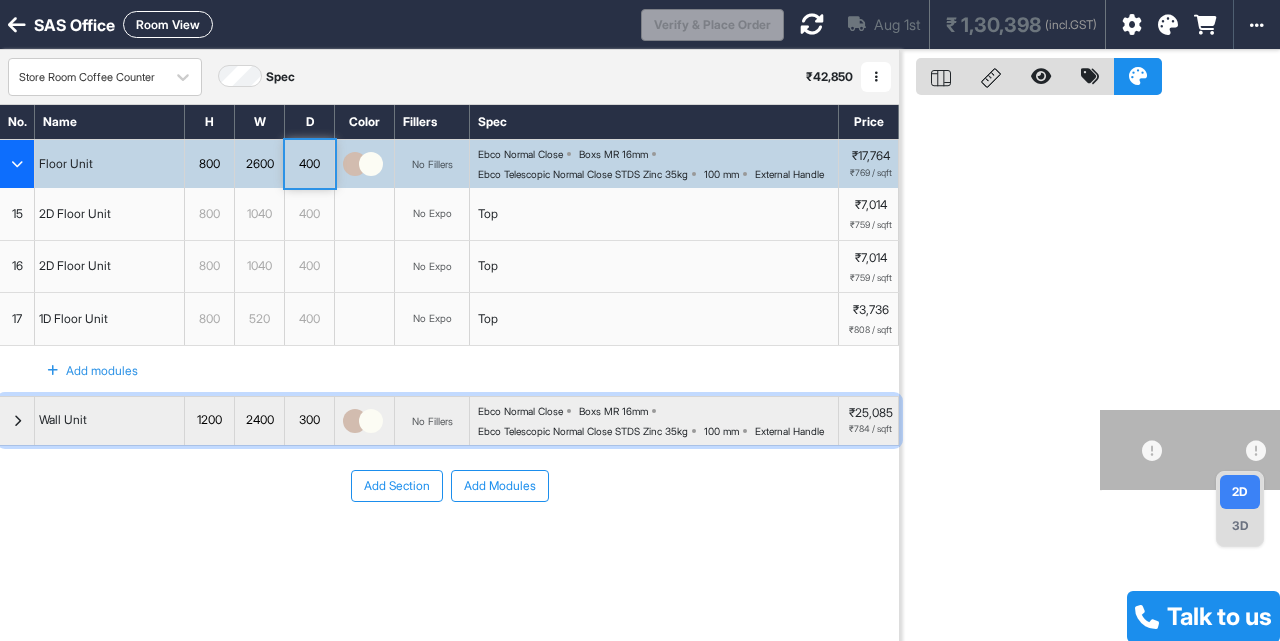 click on "2400" at bounding box center [260, 421] 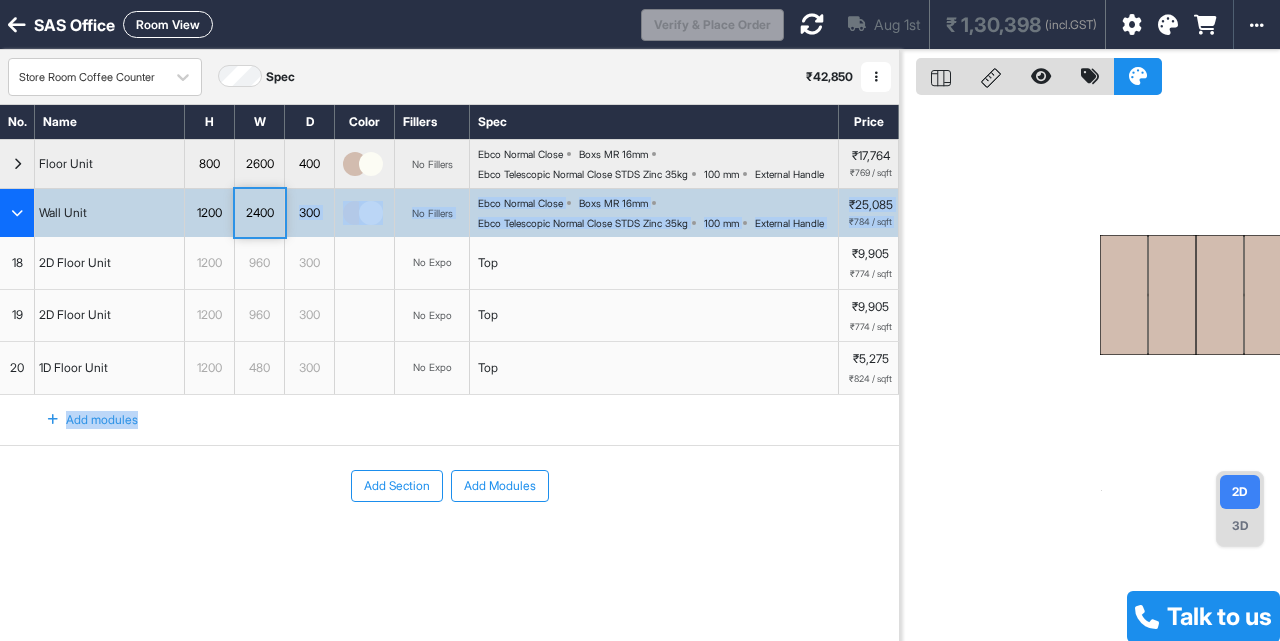click on "Wall Unit 1200 2400 300 No Fillers Ebco Normal Close Boxs MR 16mm Ebco Telescopic Normal Close STDS Zinc 35kg 100 mm External Handle ₹25,085 ₹784 / sqft 18 2D Floor Unit 1200 960 300 No Expo Top ₹9,905 ₹774 / sqft 19 2D Floor Unit 1200 960 300 No Expo Top ₹9,905 ₹774 / sqft 20 1D Floor Unit 1200 480 300 No Expo Top ₹5,275 ₹824 / sqft
To pick up a draggable item, press the space bar.
While dragging, use the arrow keys to move the item.
Press space again to drop the item in its new position, or press escape to cancel.
Add modules" at bounding box center [449, 316] 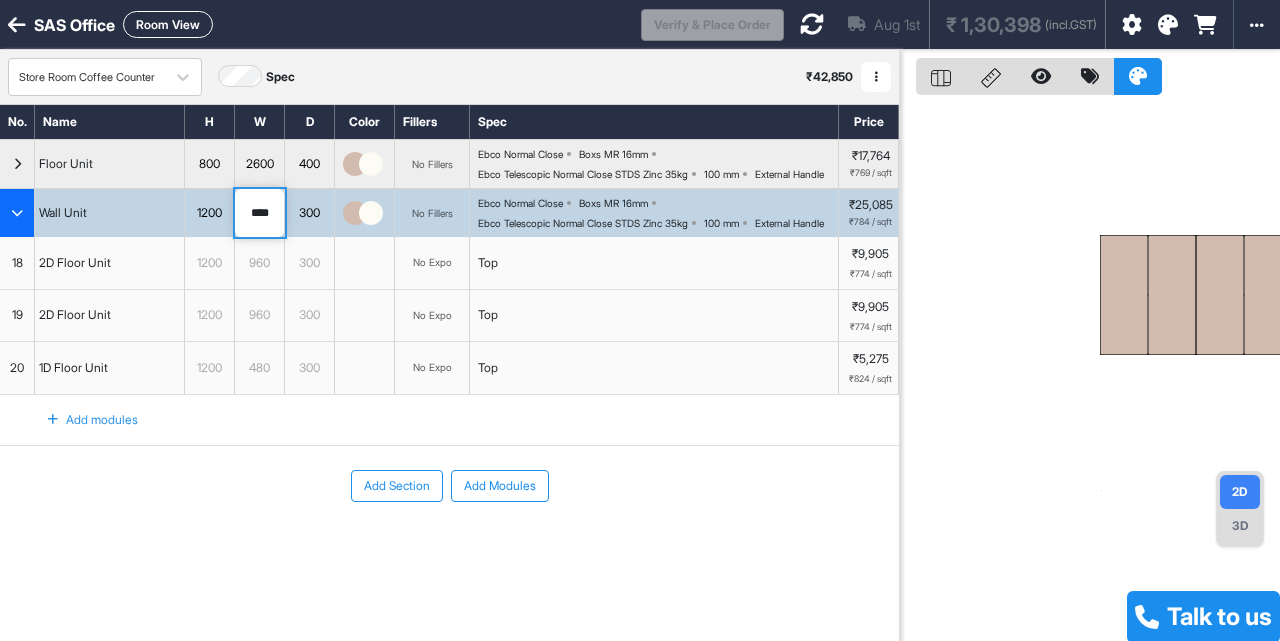 click on "****" at bounding box center [259, 213] 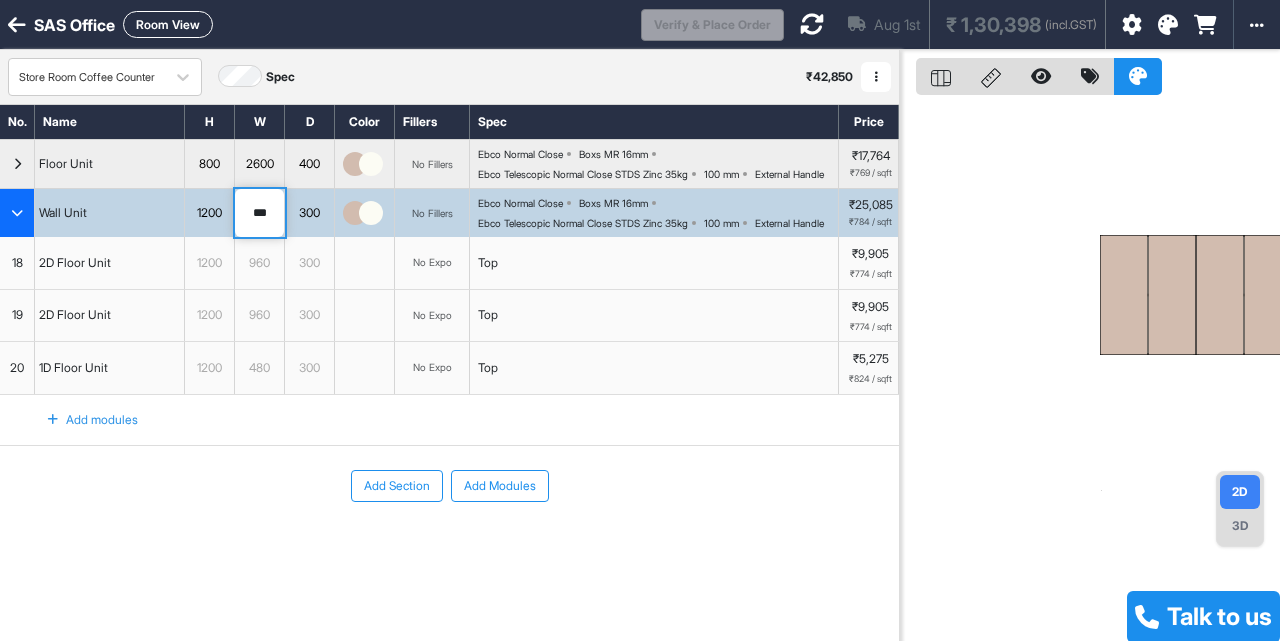 type on "****" 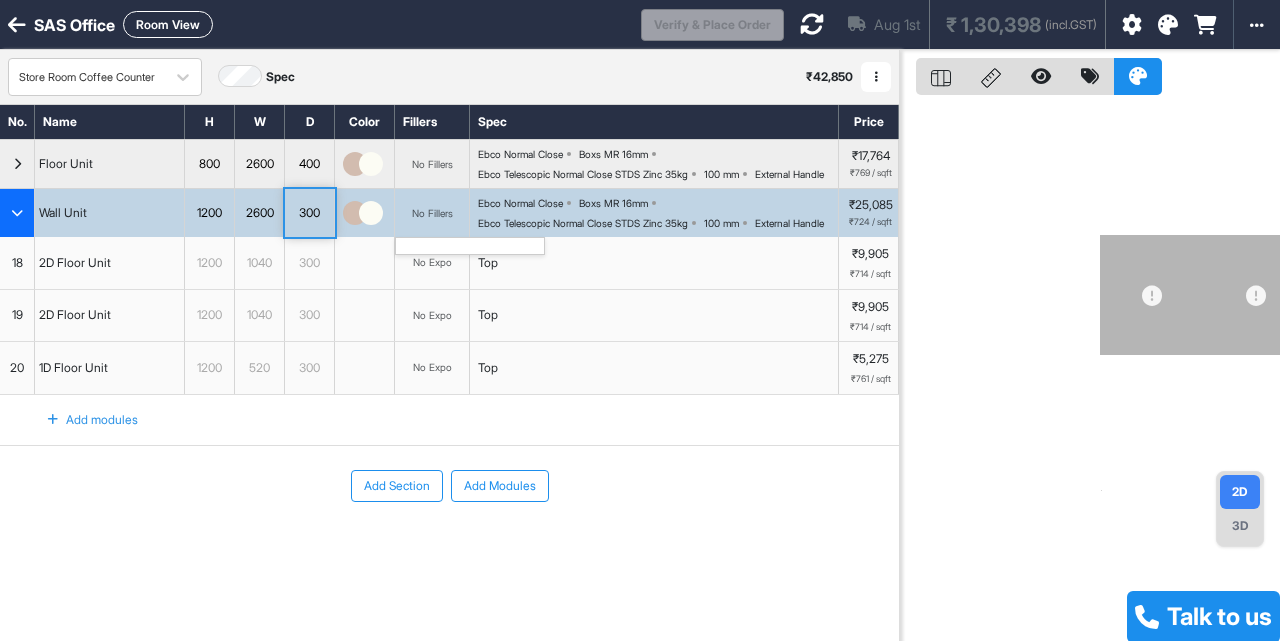 click on "No Fillers" at bounding box center [432, 213] 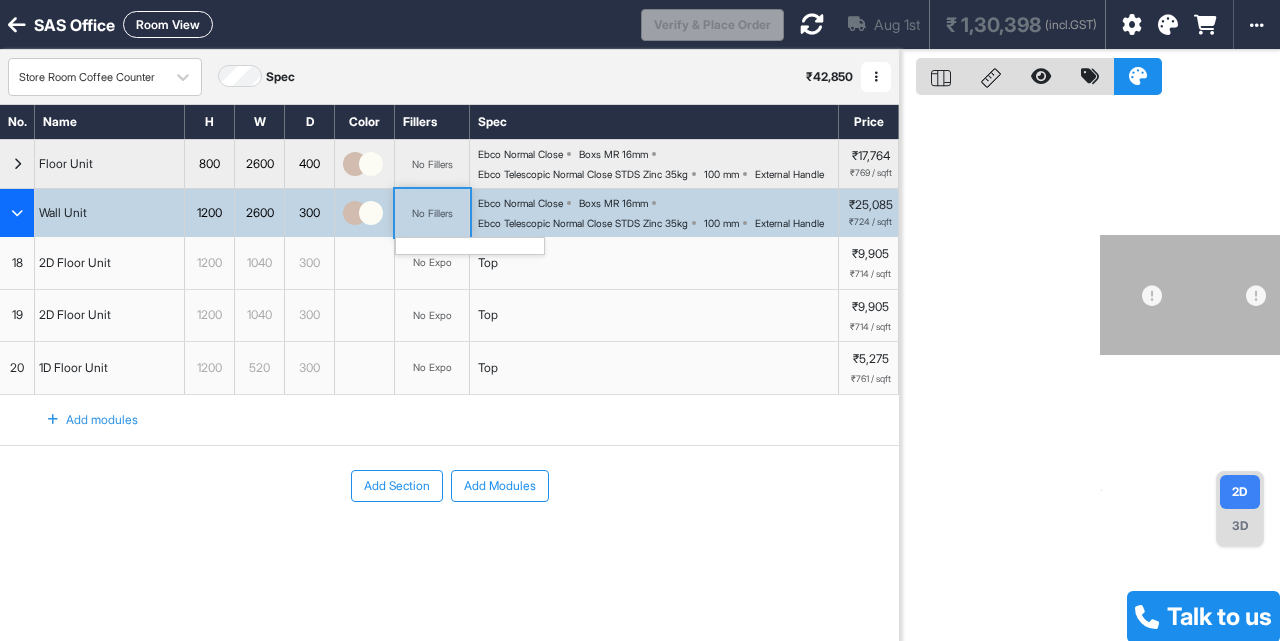 click on "No Fillers" at bounding box center (432, 213) 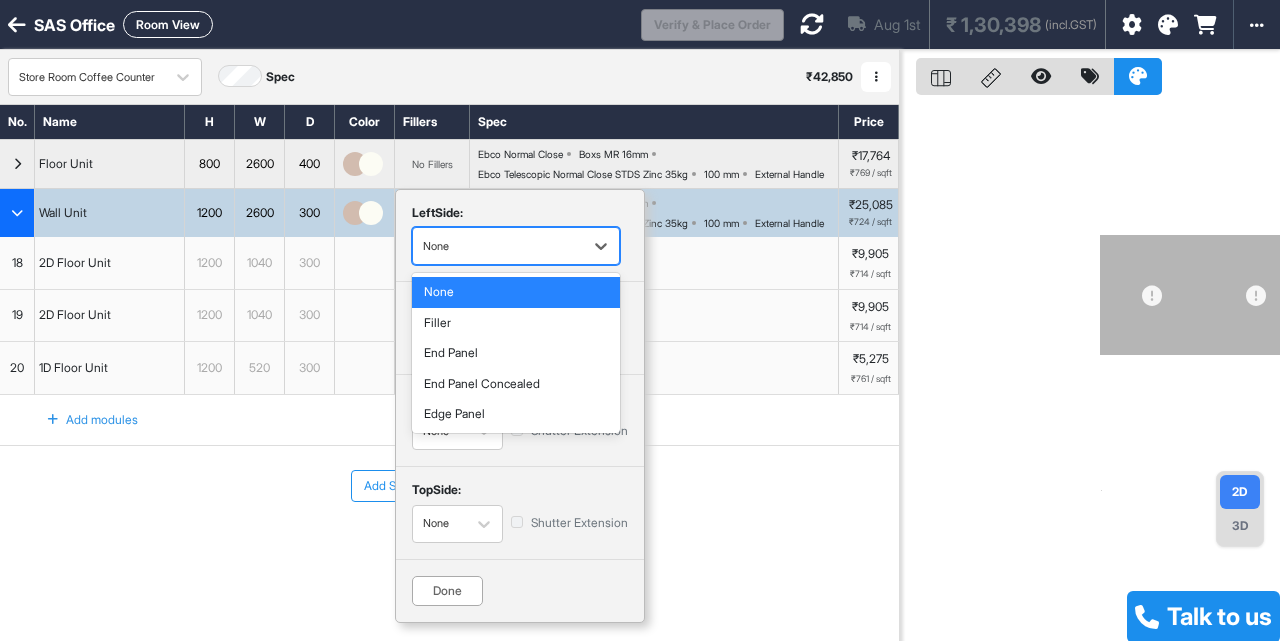 click on "None" at bounding box center (498, 246) 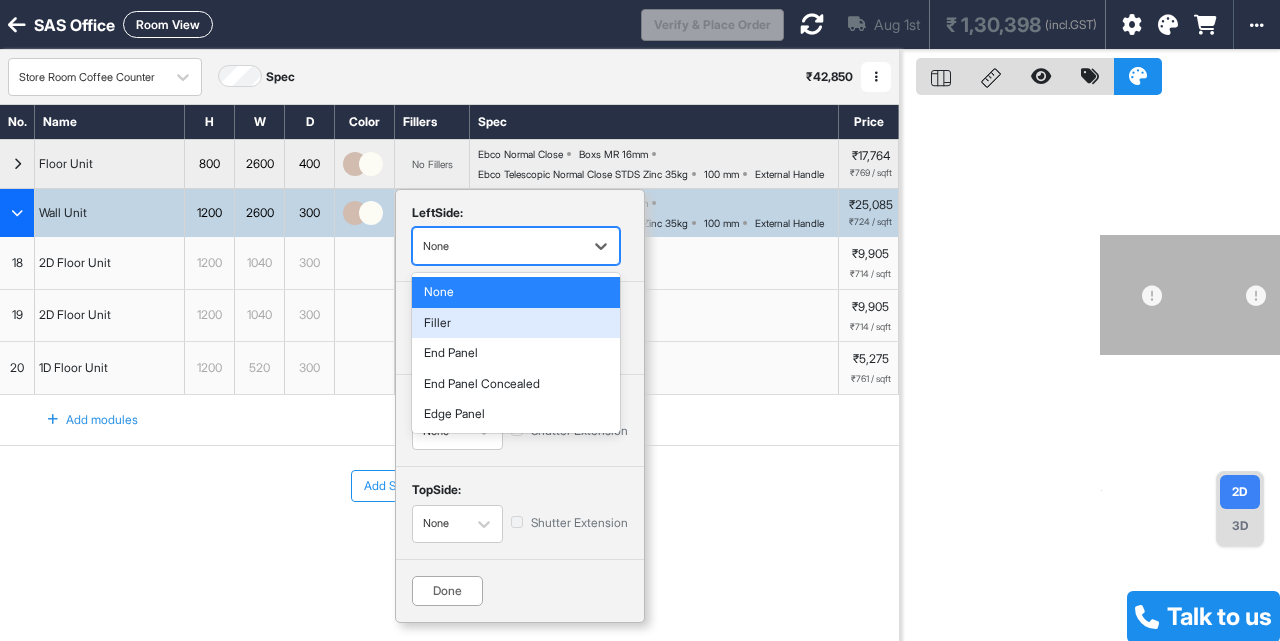 click on "Filler" at bounding box center [516, 323] 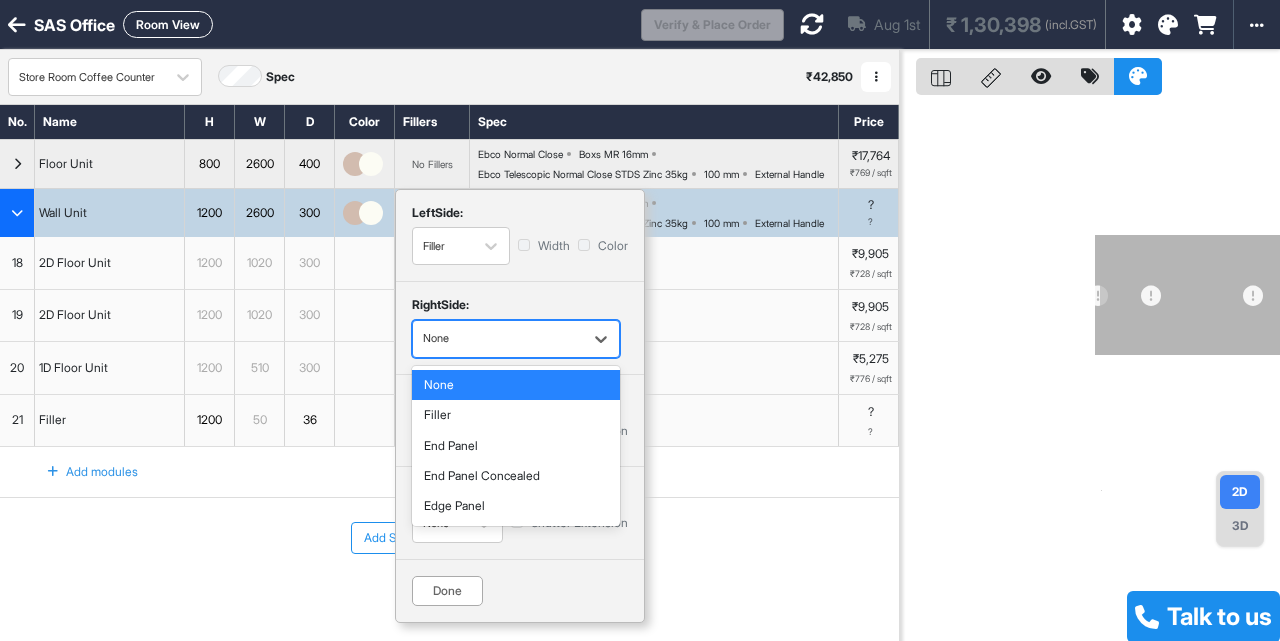 click at bounding box center [498, 339] 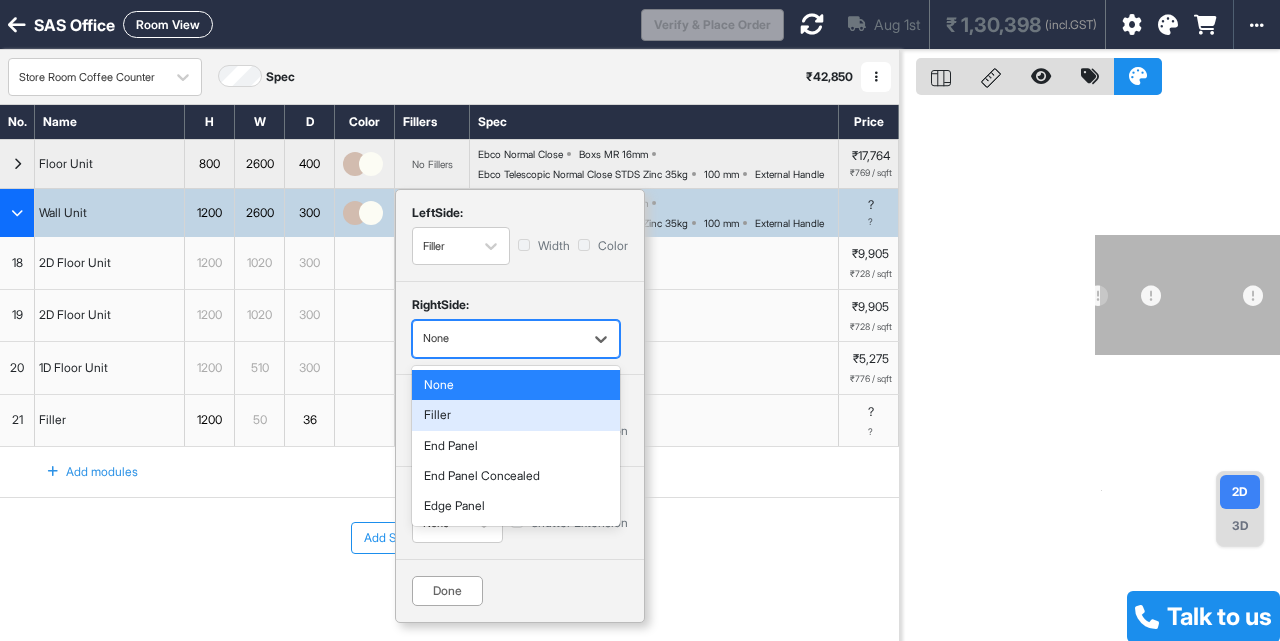 click on "Filler" at bounding box center (516, 415) 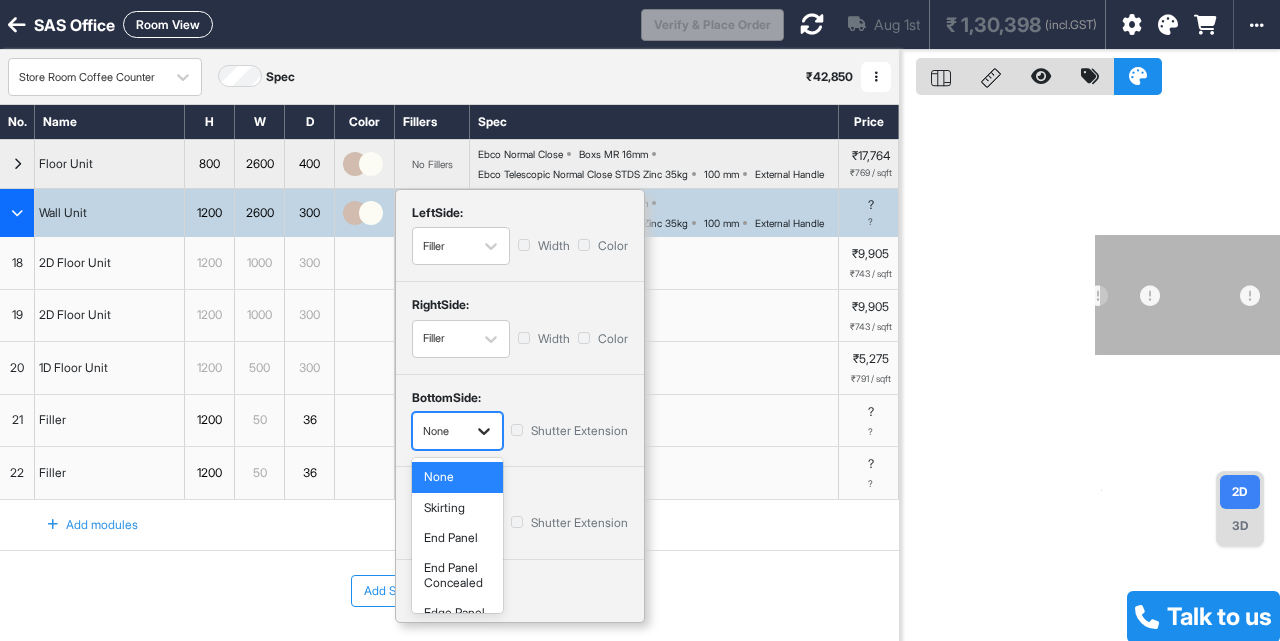 click at bounding box center (484, 431) 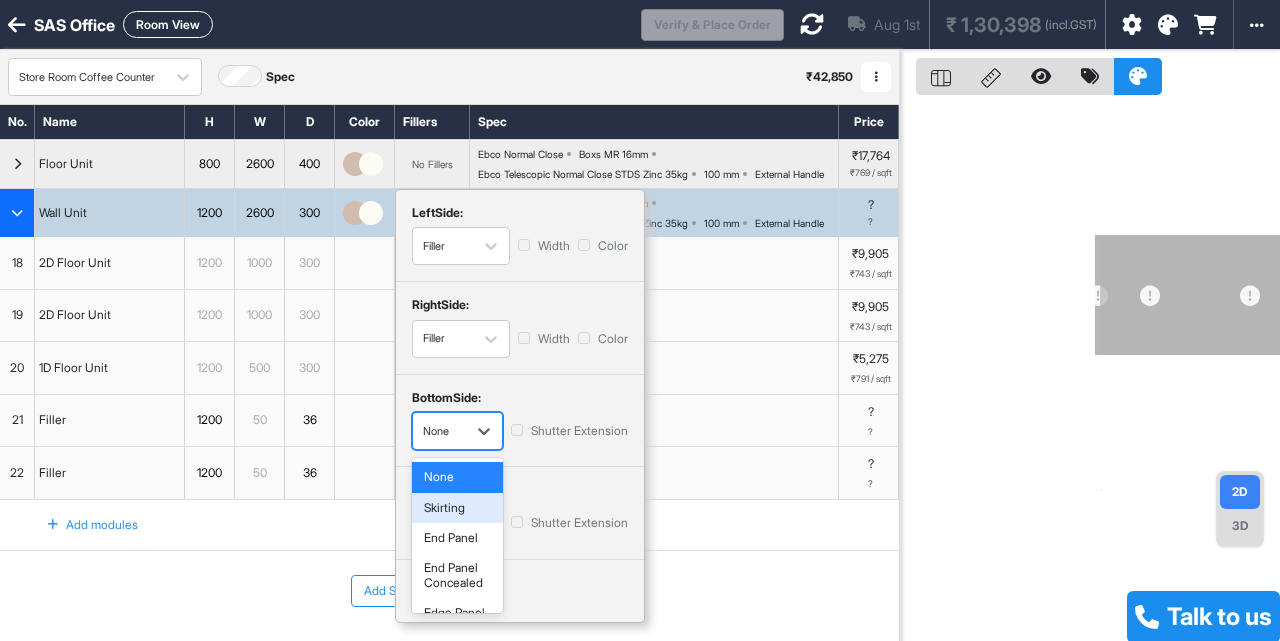 click on "Skirting" at bounding box center (457, 508) 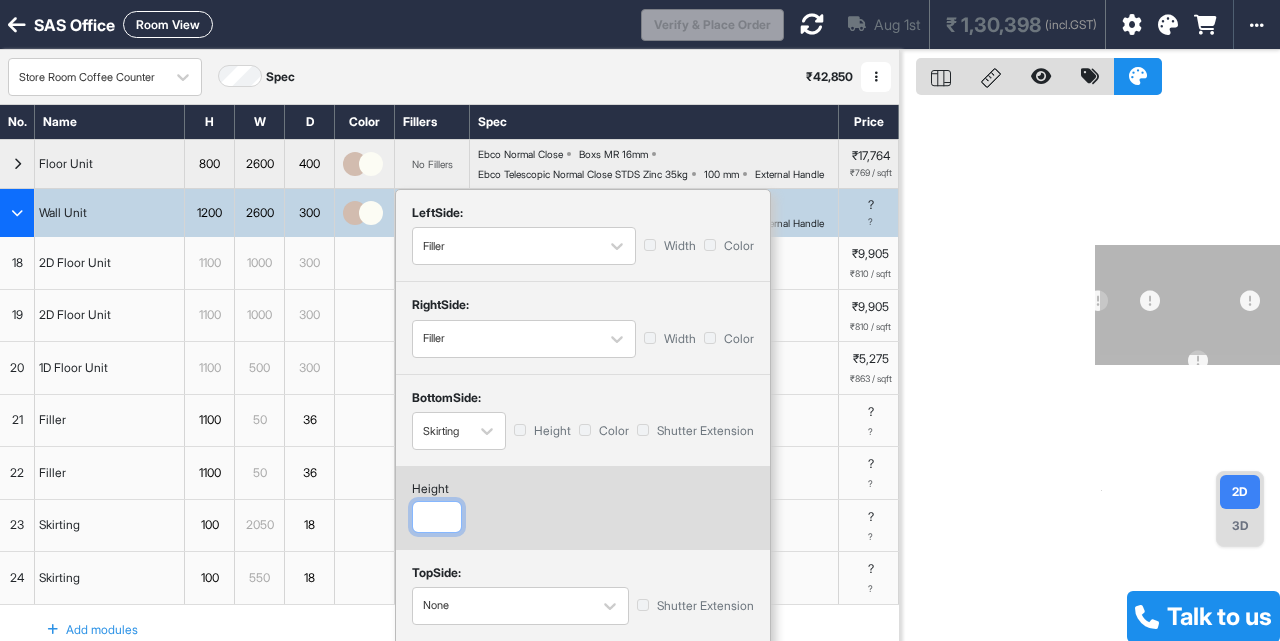 click at bounding box center [437, 517] 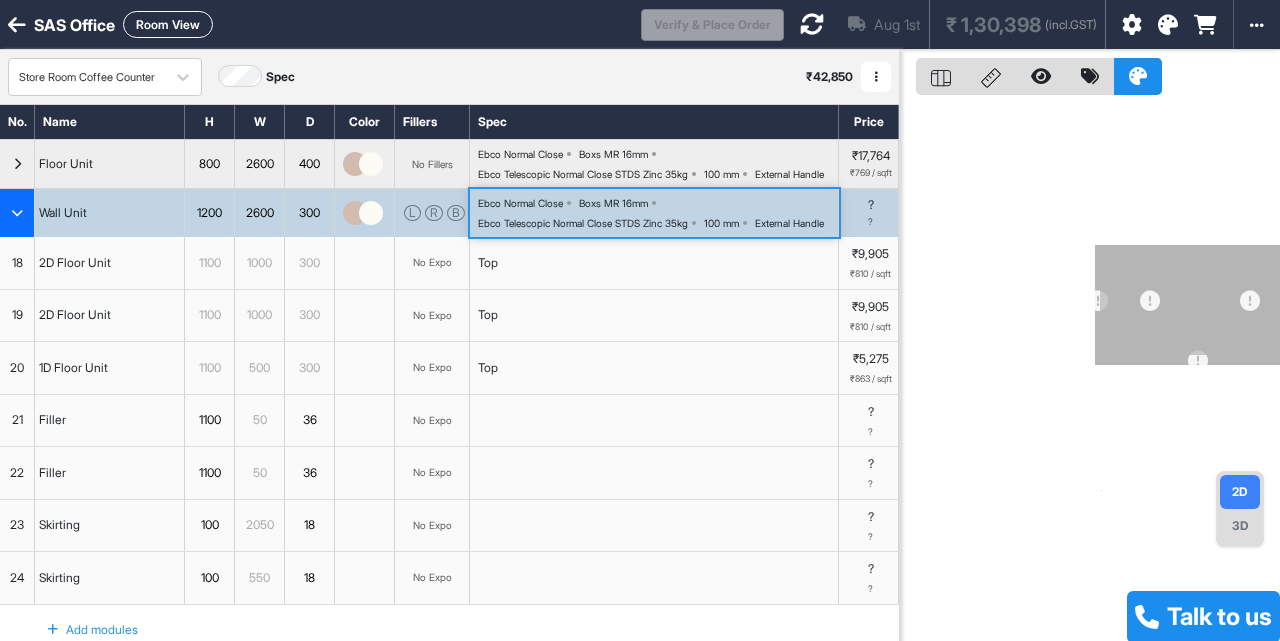 click on "Ebco Normal Close Boxs MR 16mm Ebco Telescopic Normal Close STDS Zinc 35kg 100 mm External Handle" at bounding box center [658, 213] 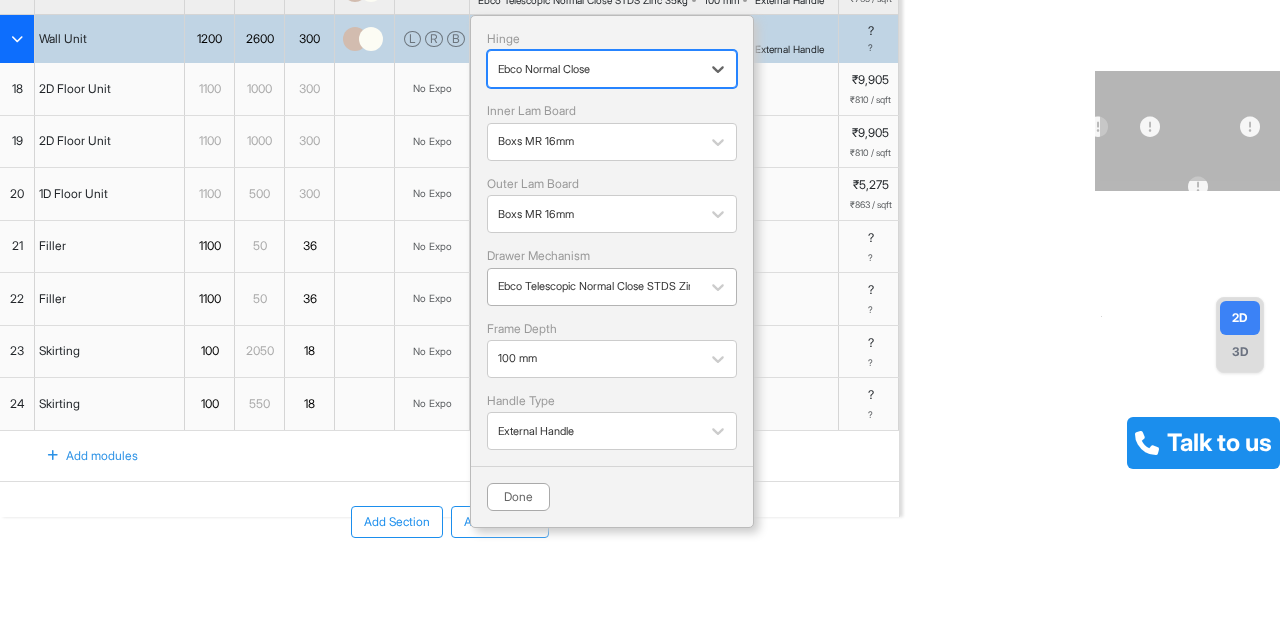 scroll, scrollTop: 200, scrollLeft: 0, axis: vertical 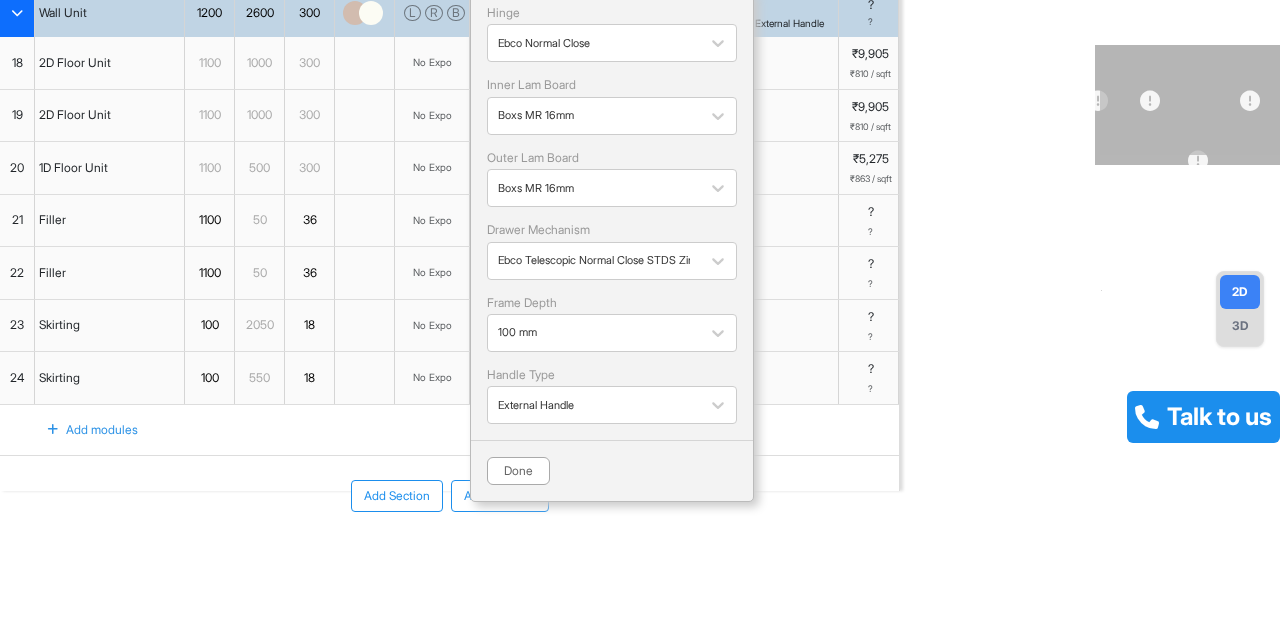 click on "Done" at bounding box center [612, 462] 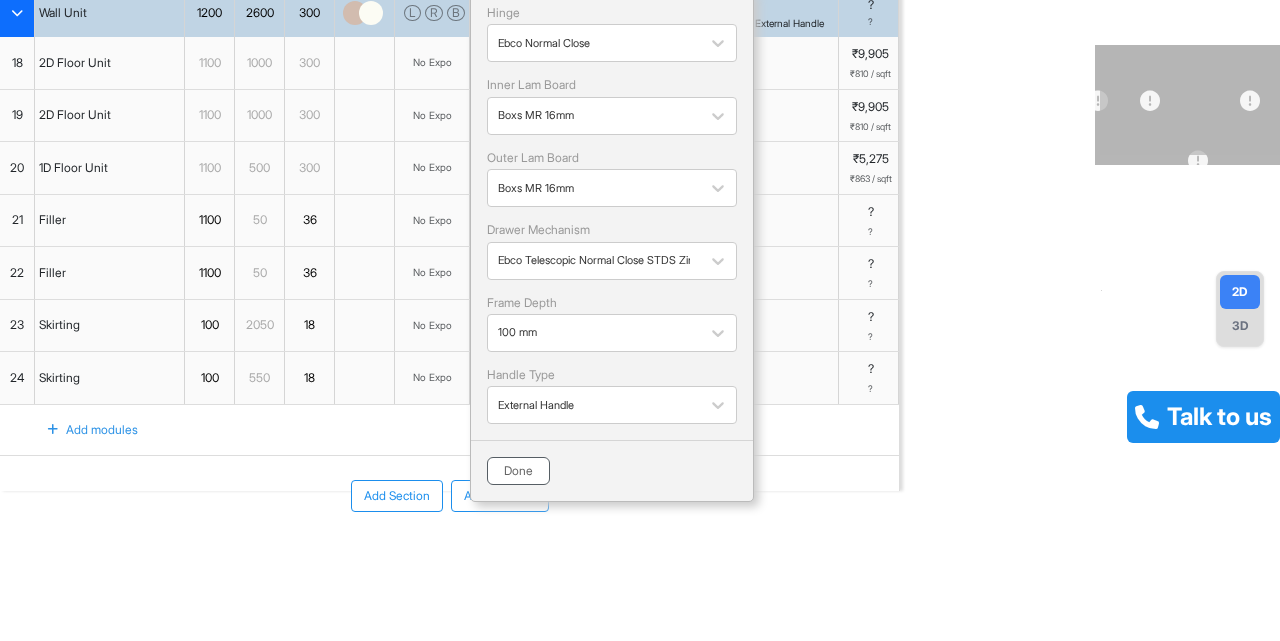 click on "Done" at bounding box center (518, 471) 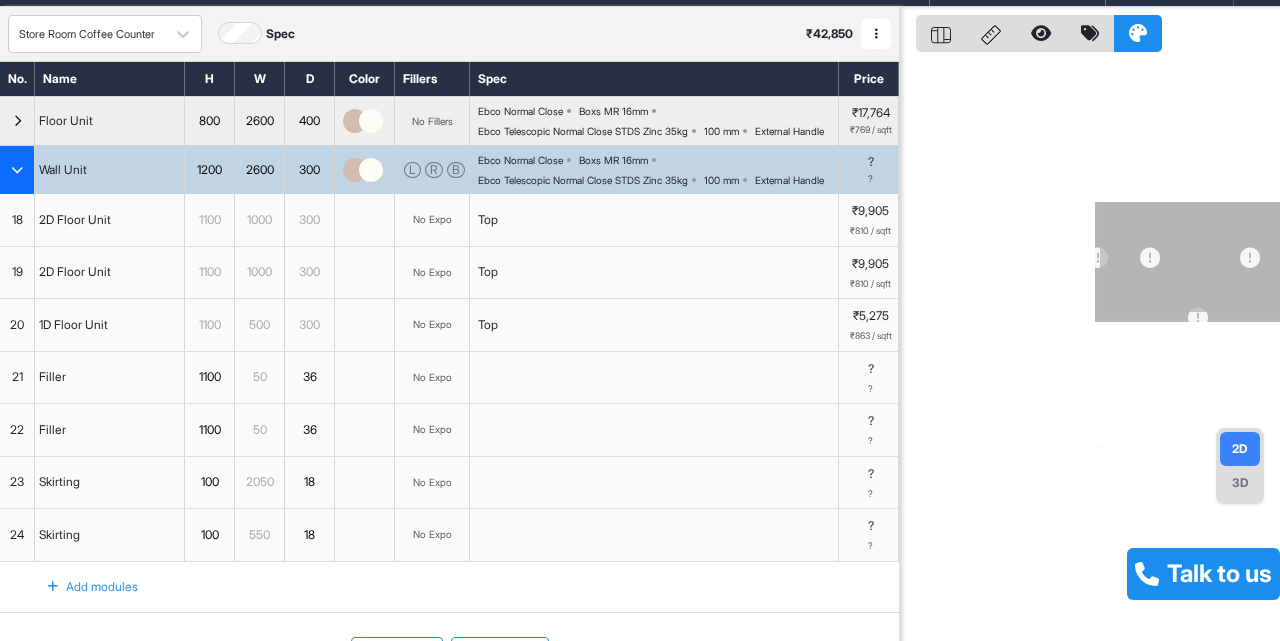 scroll, scrollTop: 36, scrollLeft: 0, axis: vertical 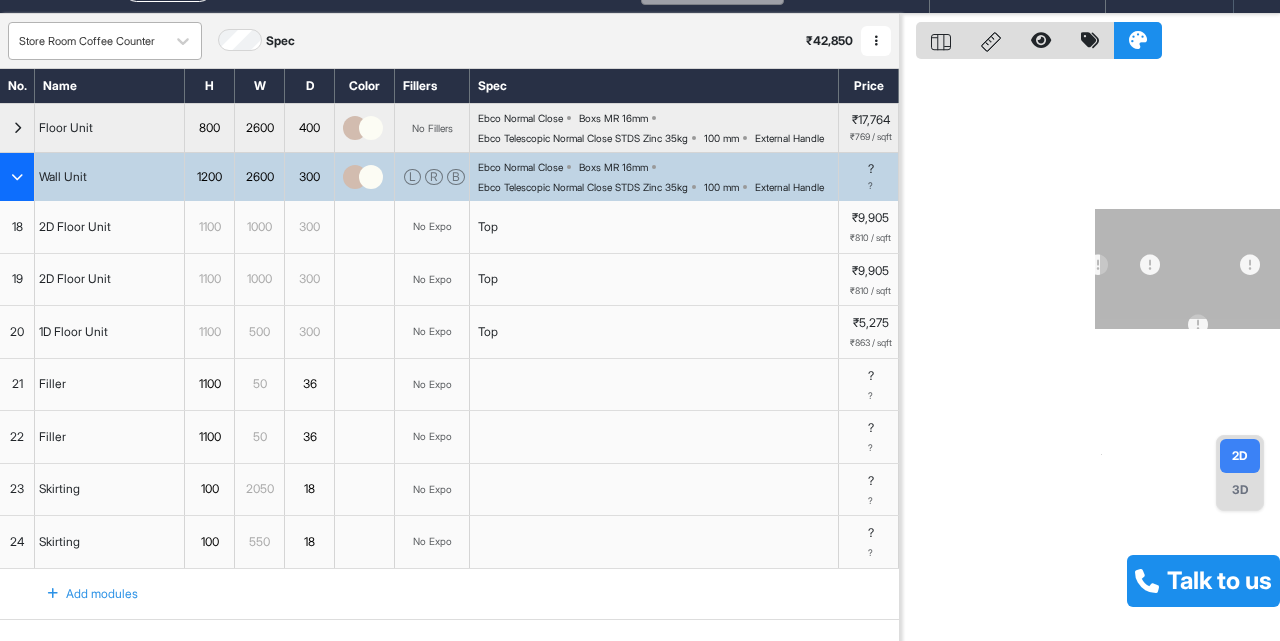 click on "Store Room Coffee Counter" at bounding box center [87, 41] 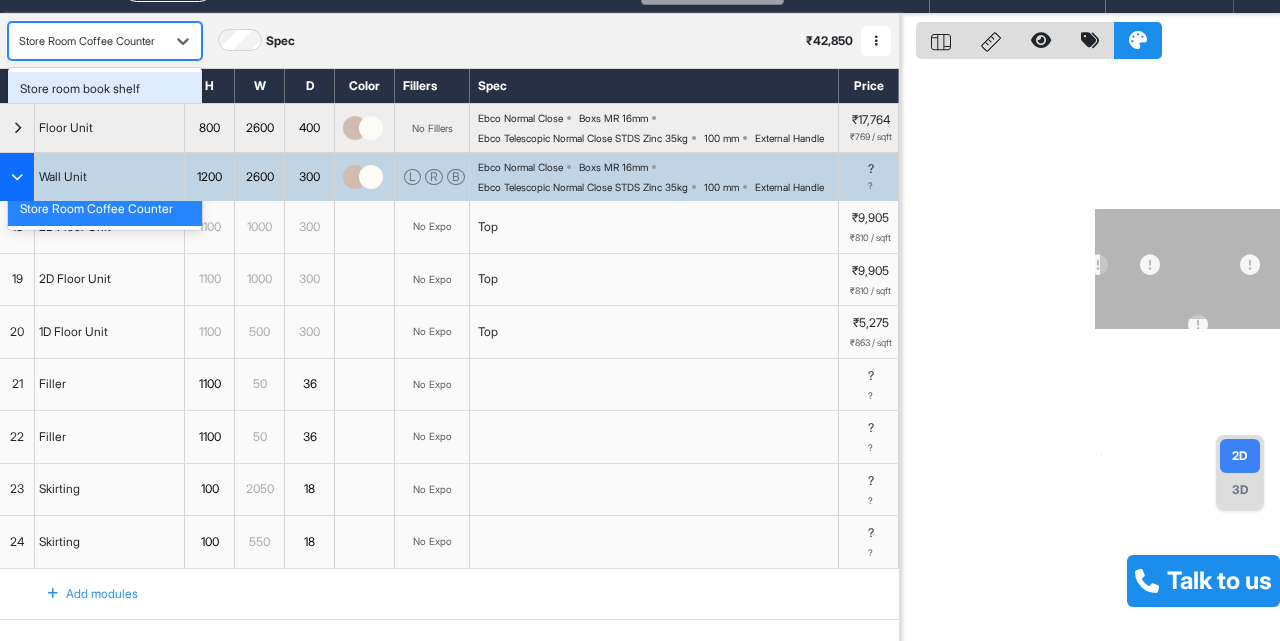scroll, scrollTop: 0, scrollLeft: 0, axis: both 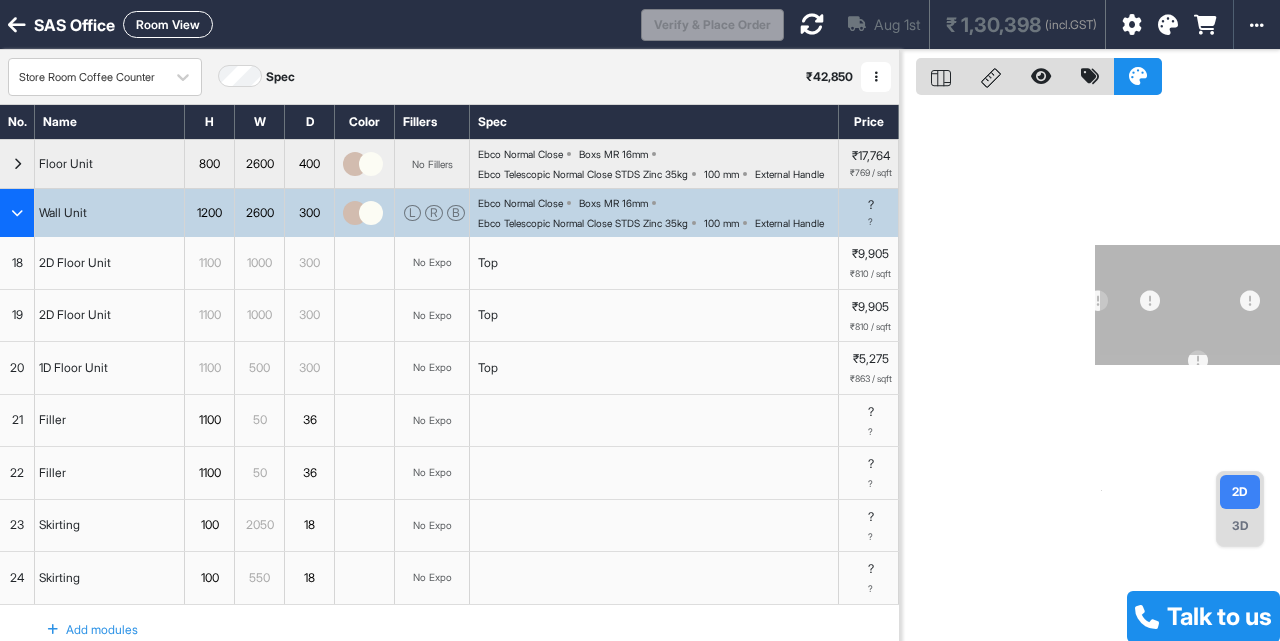 click on "Aug 1st ₹ [PRICE] (incl.GST)" at bounding box center [944, 24] 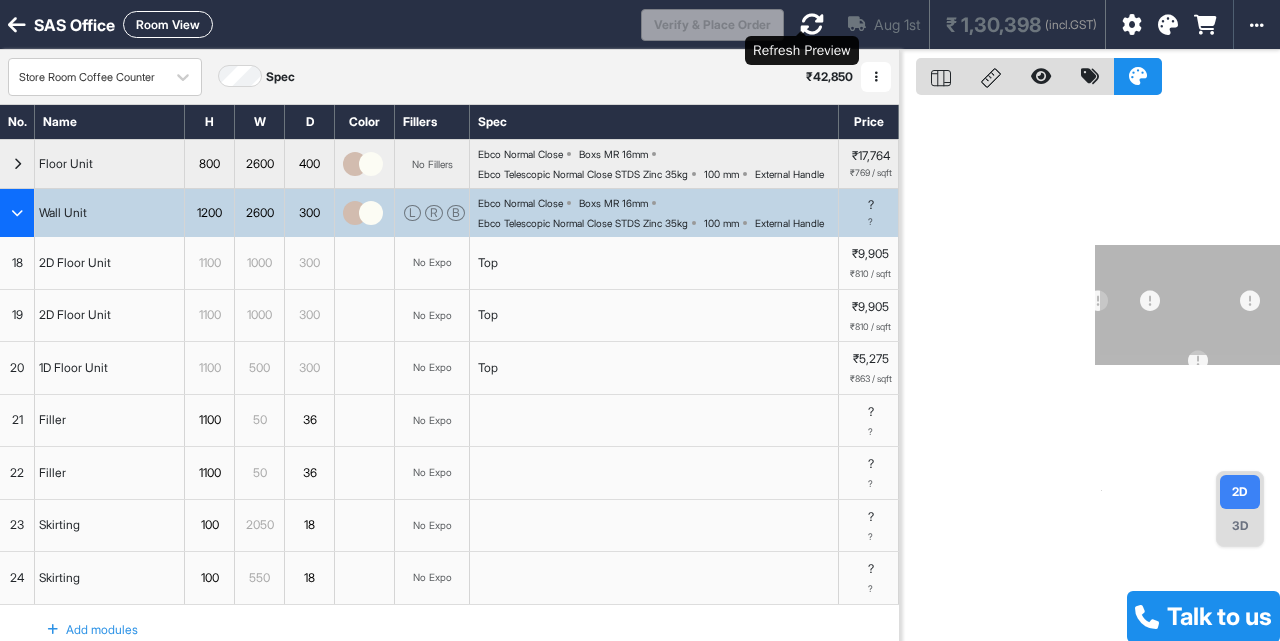 click at bounding box center (812, 24) 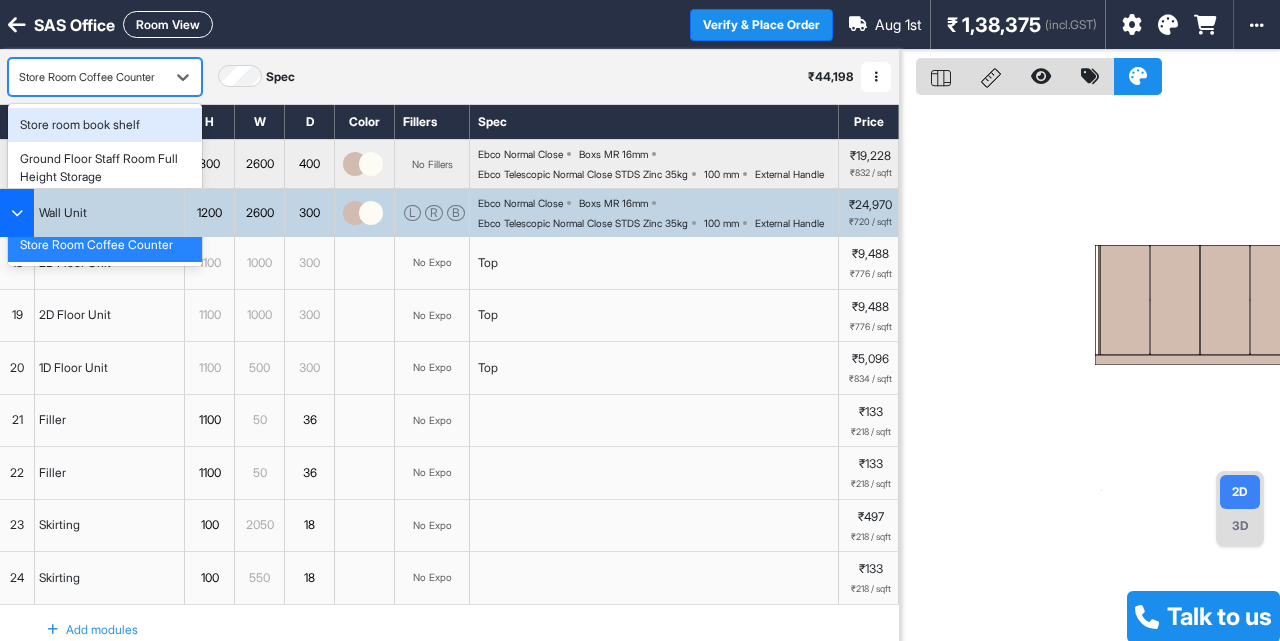 click on "Store Room Coffee Counter" at bounding box center (87, 77) 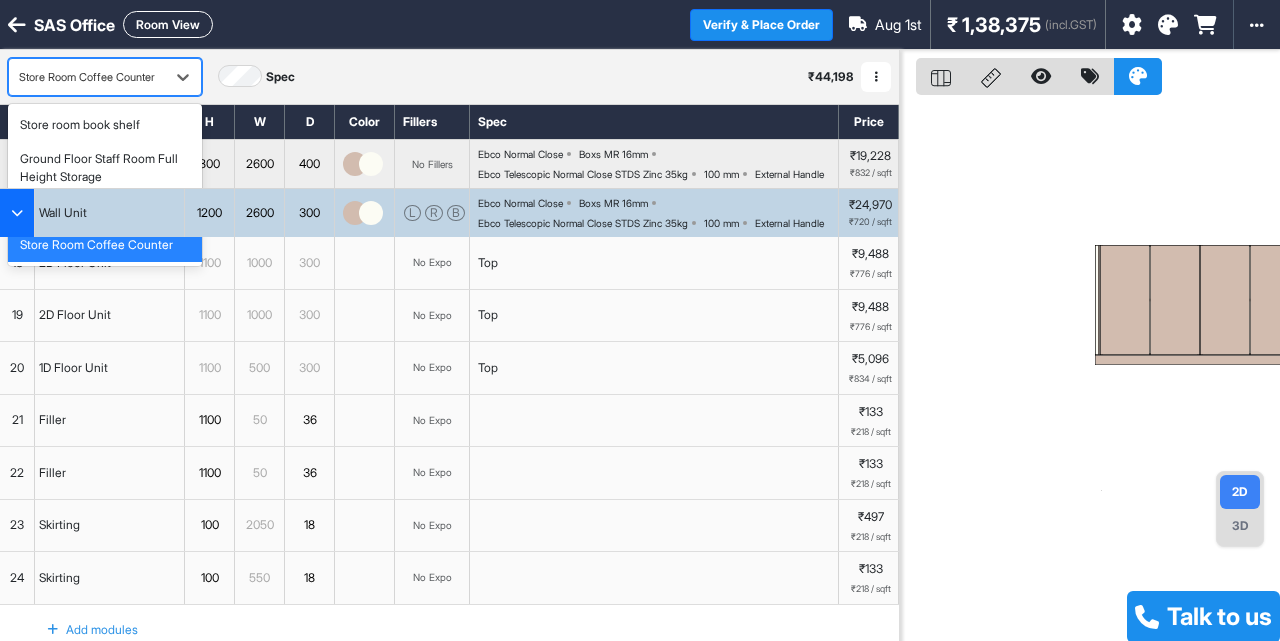 click on "MD Room Storage" at bounding box center (69, 211) 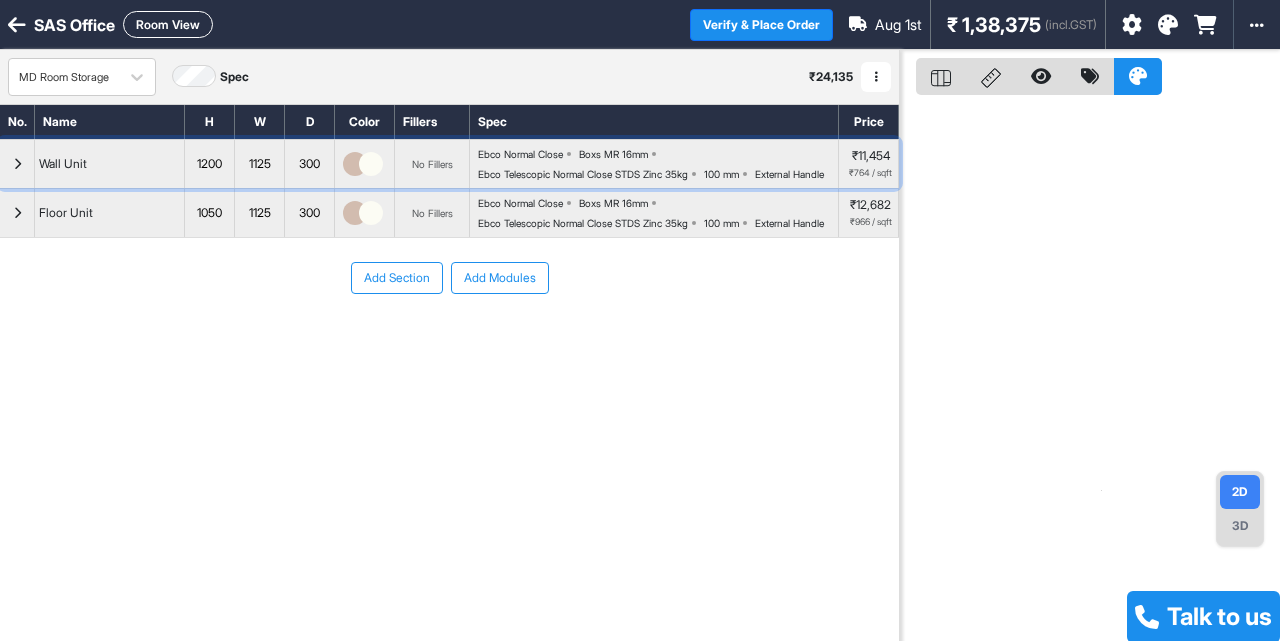 click at bounding box center [17, 164] 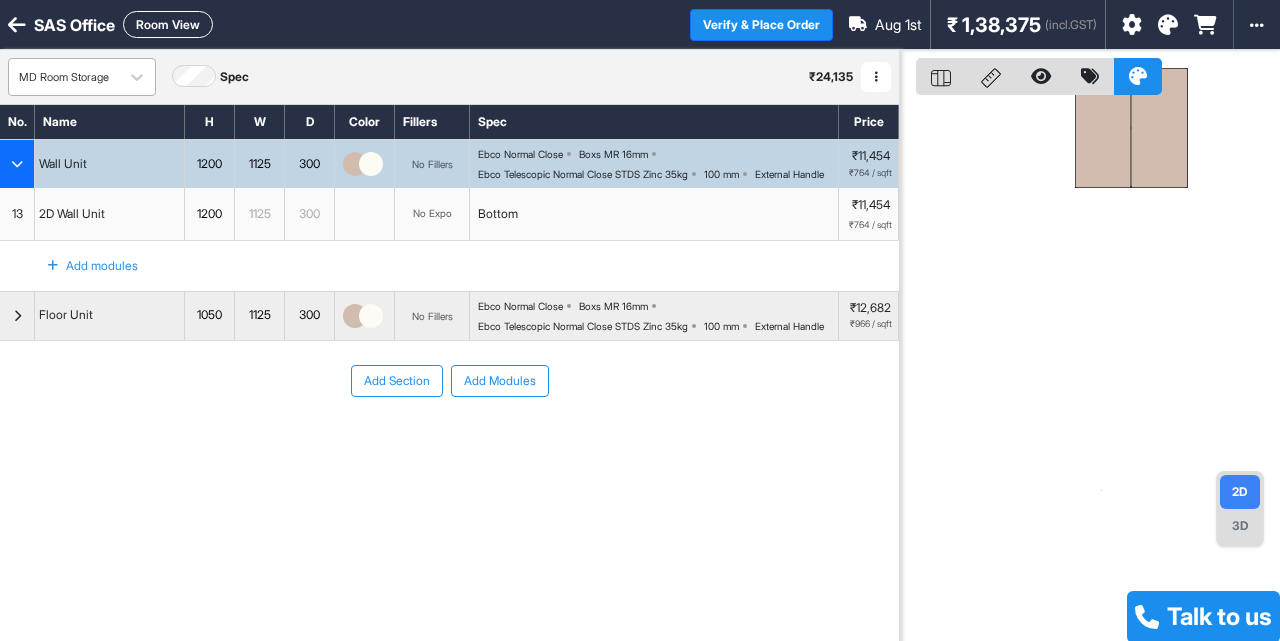 click on "MD Room Storage" at bounding box center (64, 77) 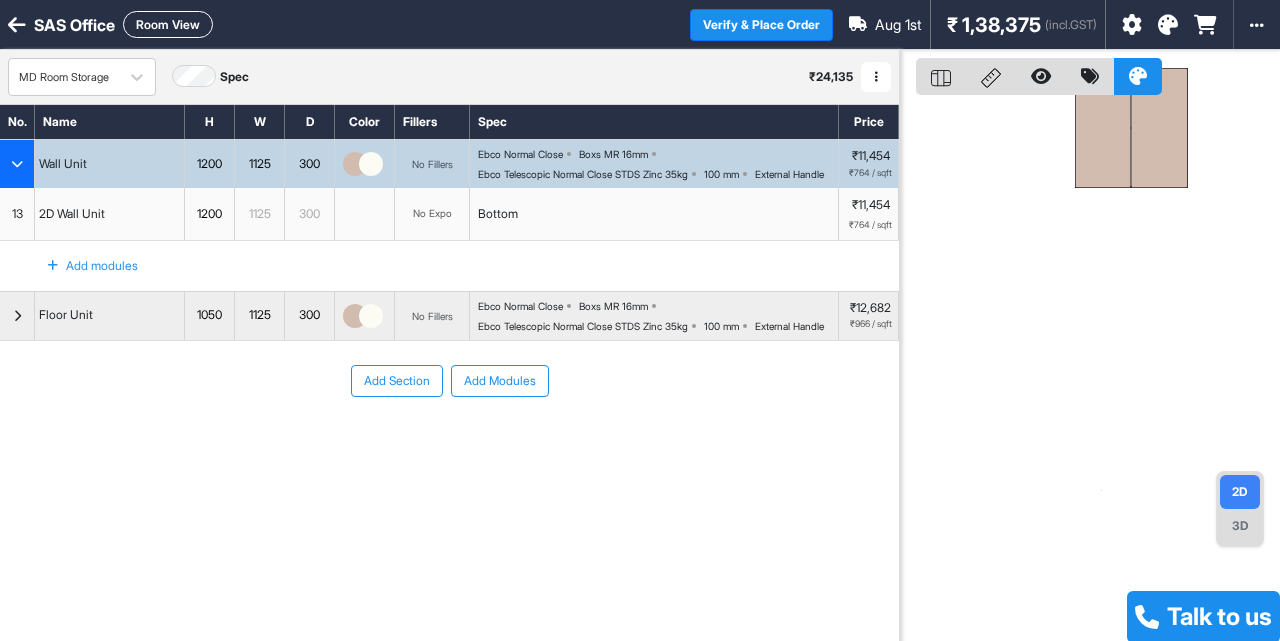 click on "Add Section Add Modules" at bounding box center [449, 441] 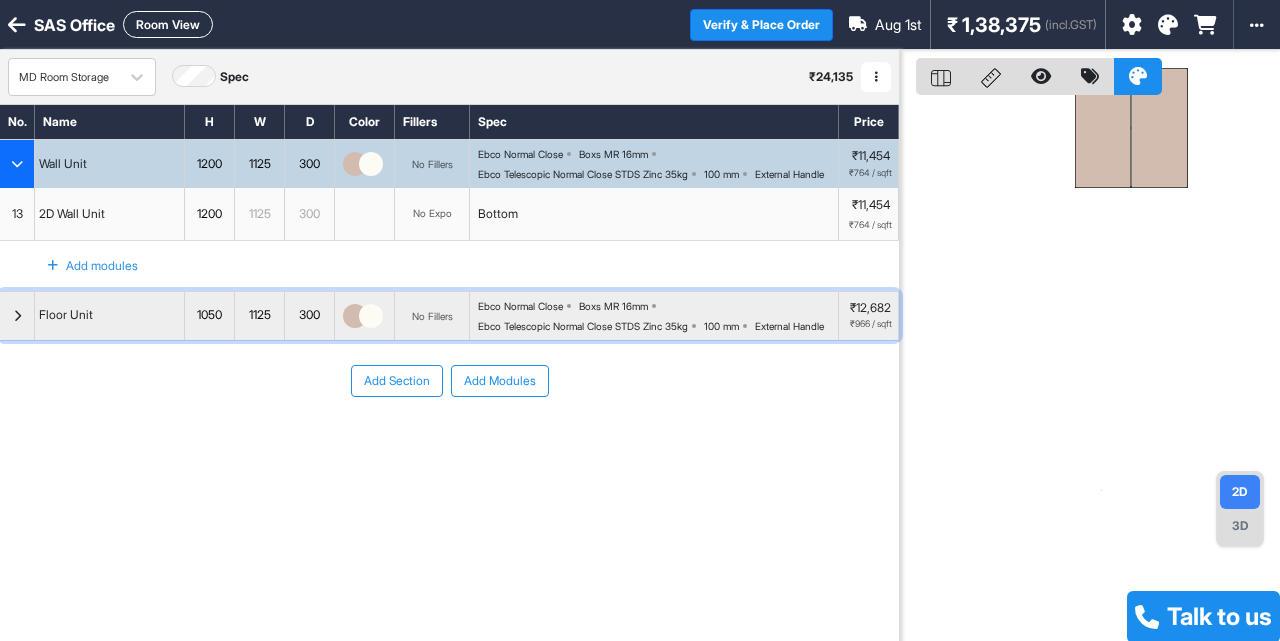 click at bounding box center (17, 316) 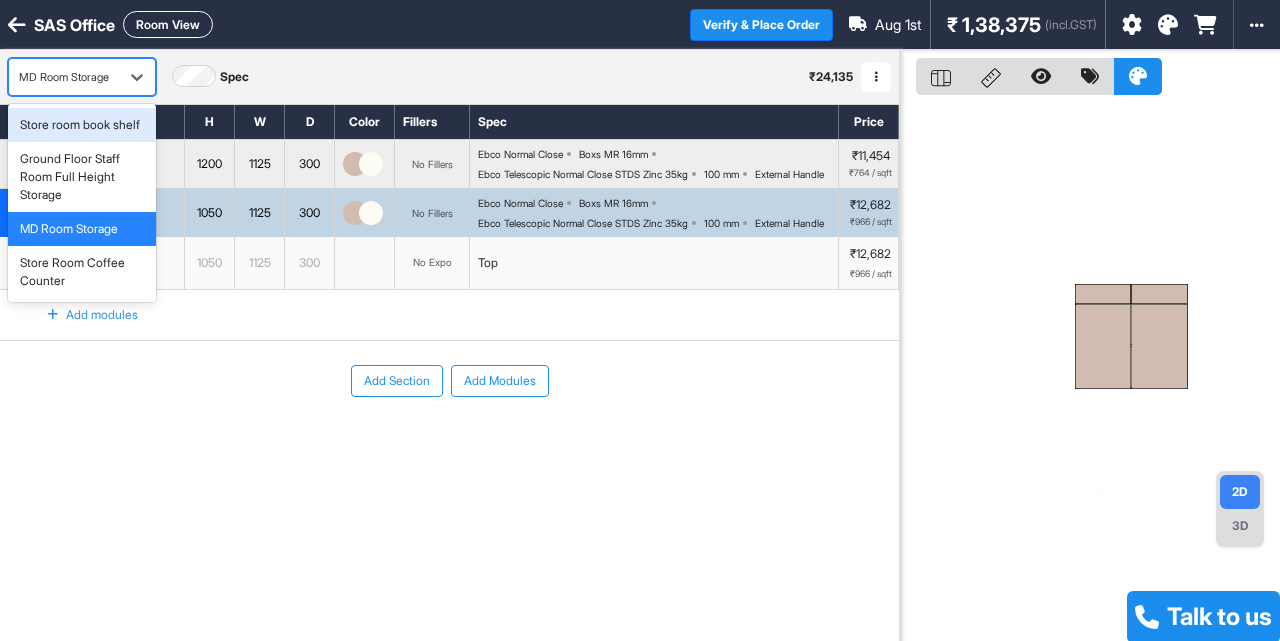 click on "MD Room Storage" at bounding box center [64, 77] 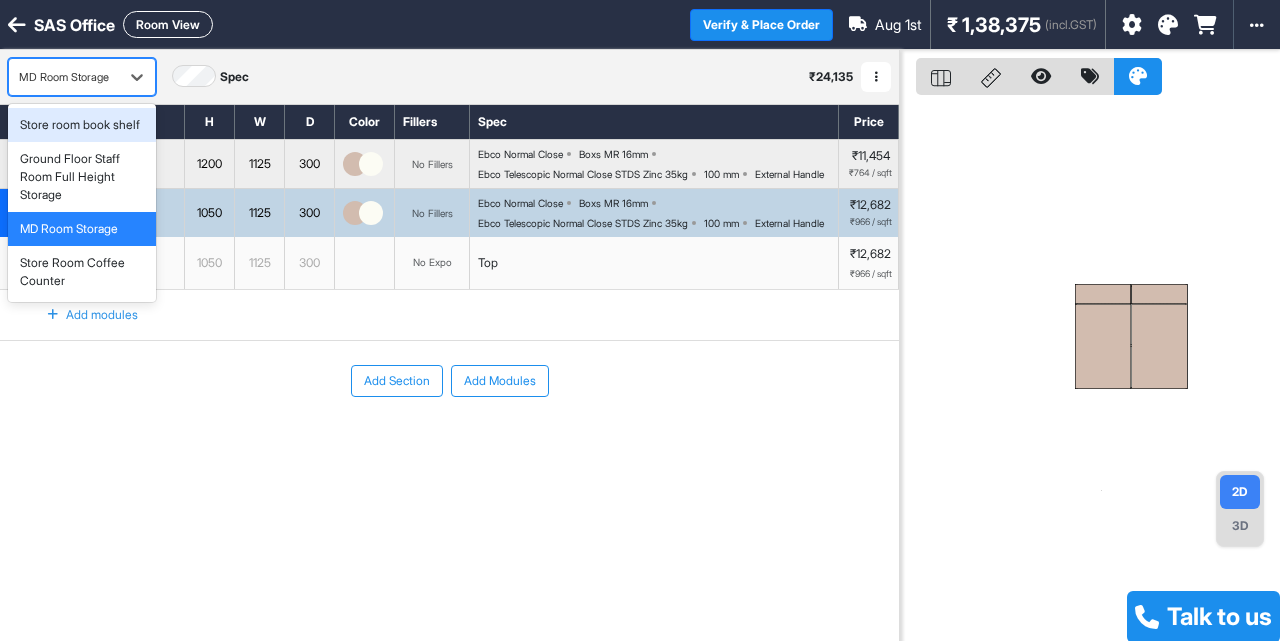 click on "Store room book shelf" at bounding box center [82, 125] 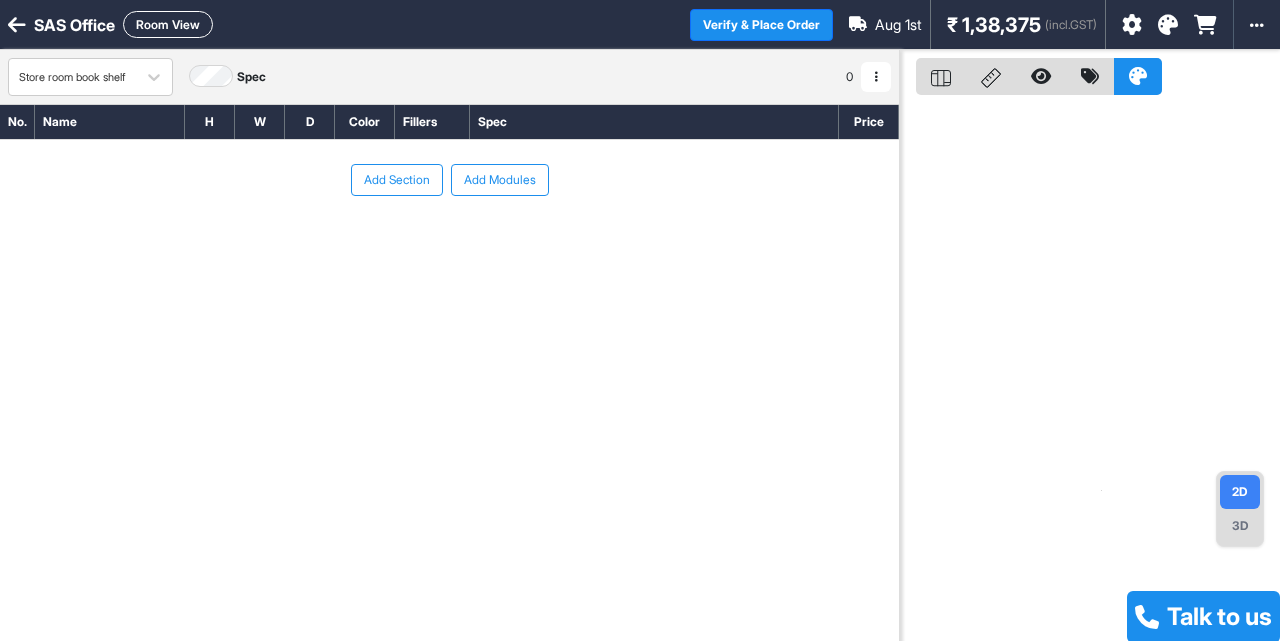 click on "Add Section" at bounding box center (397, 180) 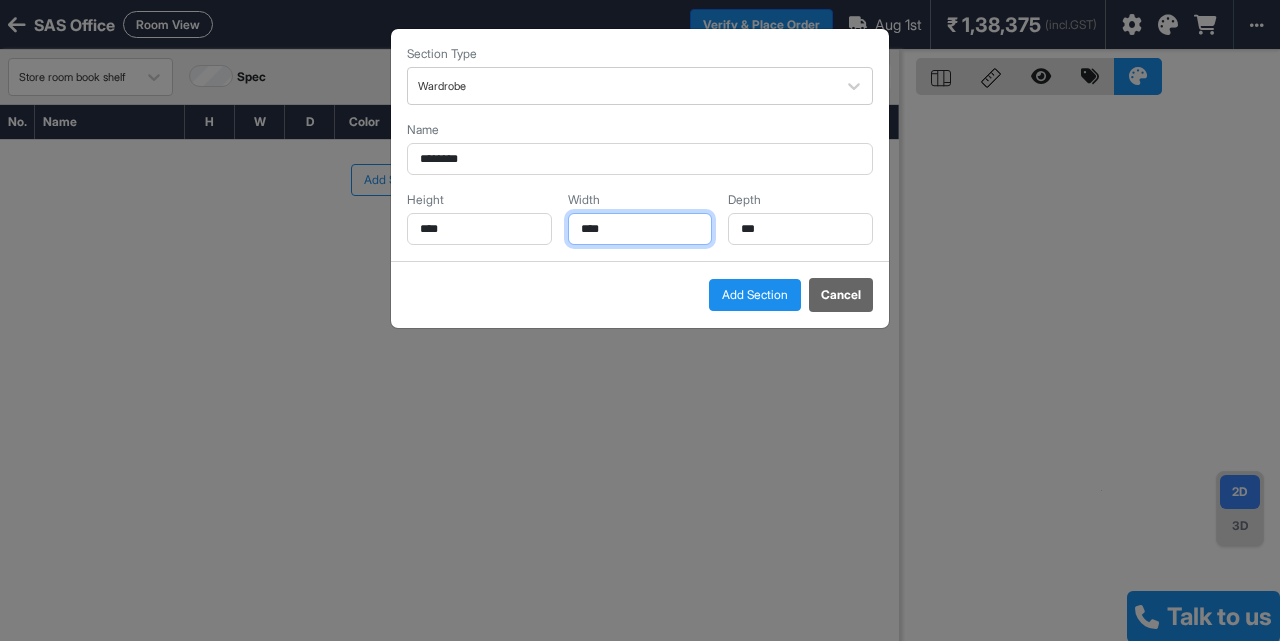 click on "****" at bounding box center [640, 229] 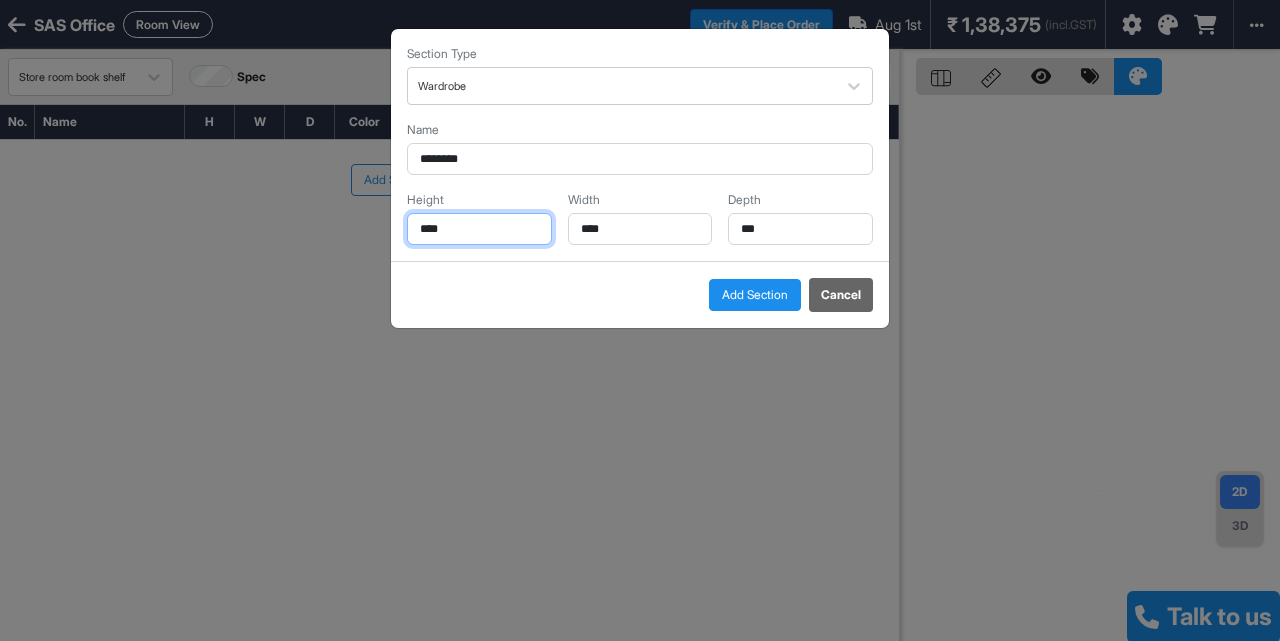 click on "****" at bounding box center (479, 229) 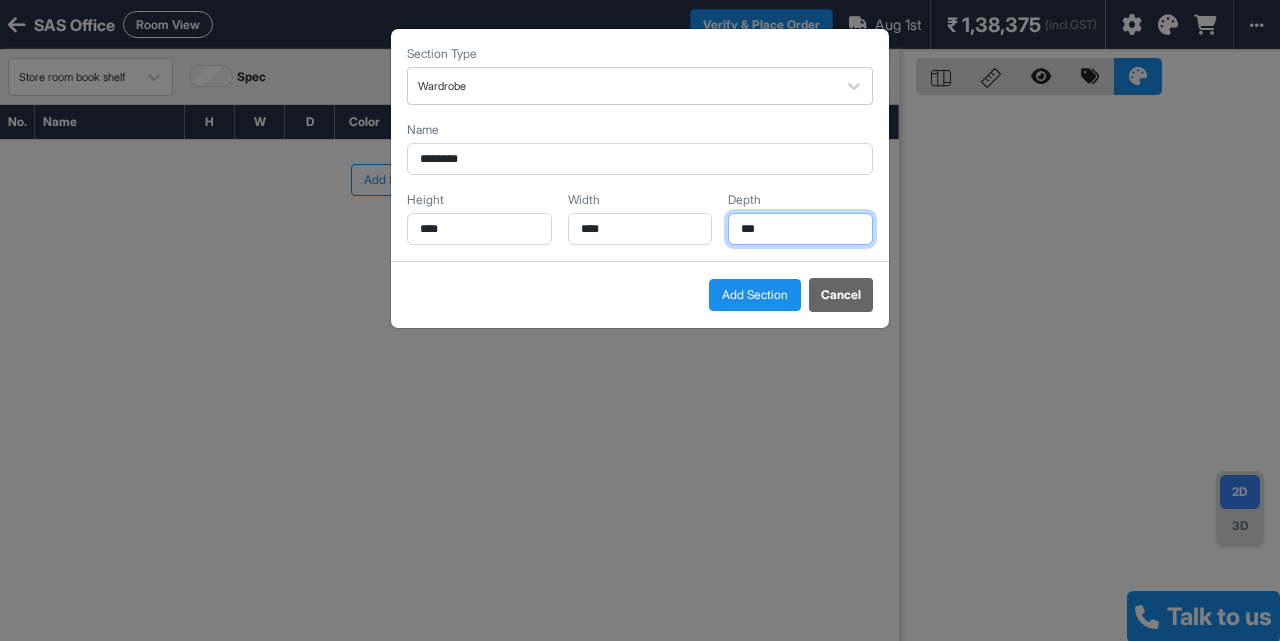 click on "***" at bounding box center (800, 229) 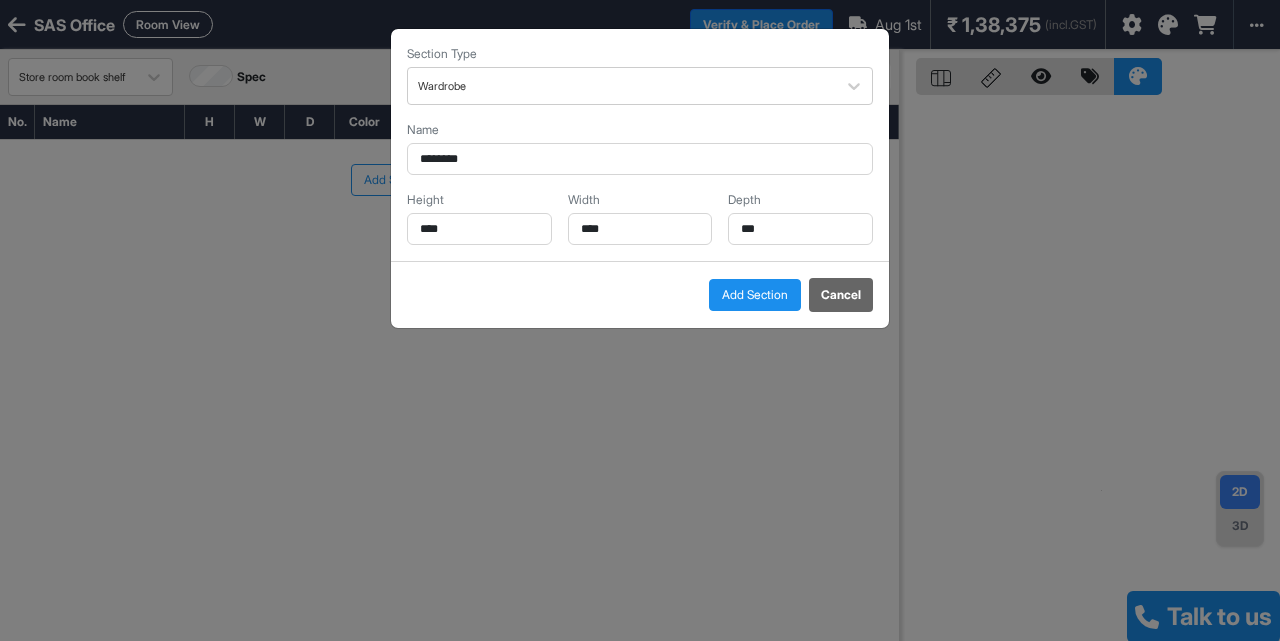 click on "Add Section" at bounding box center (755, 295) 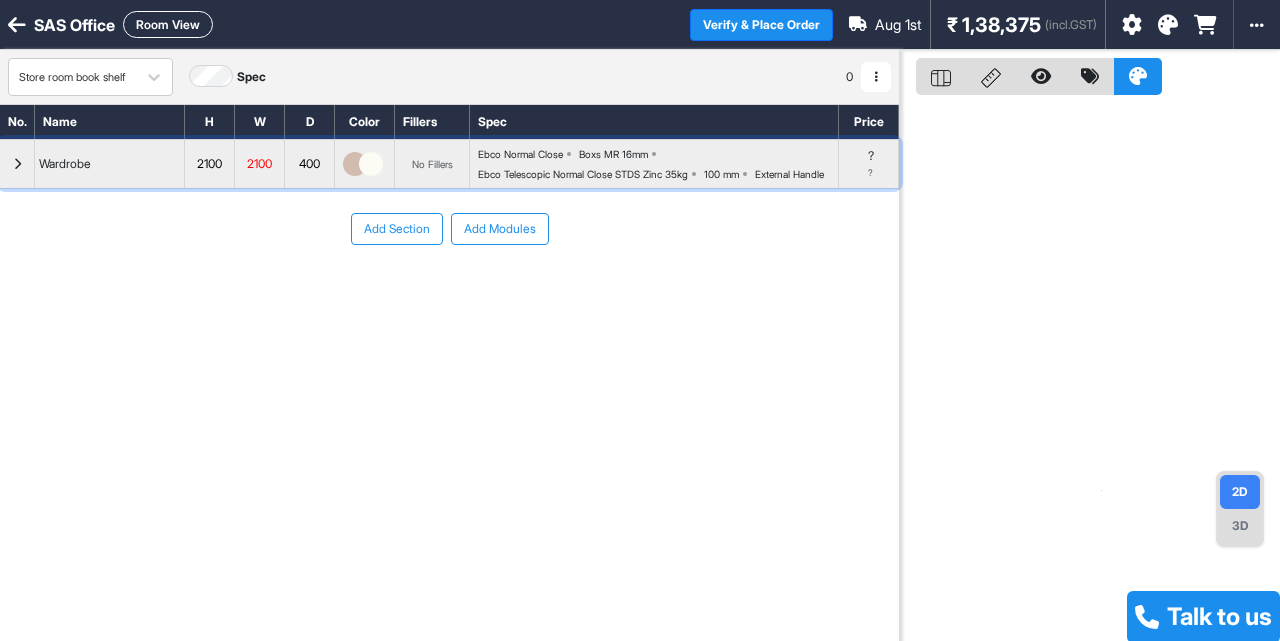 click at bounding box center (17, 164) 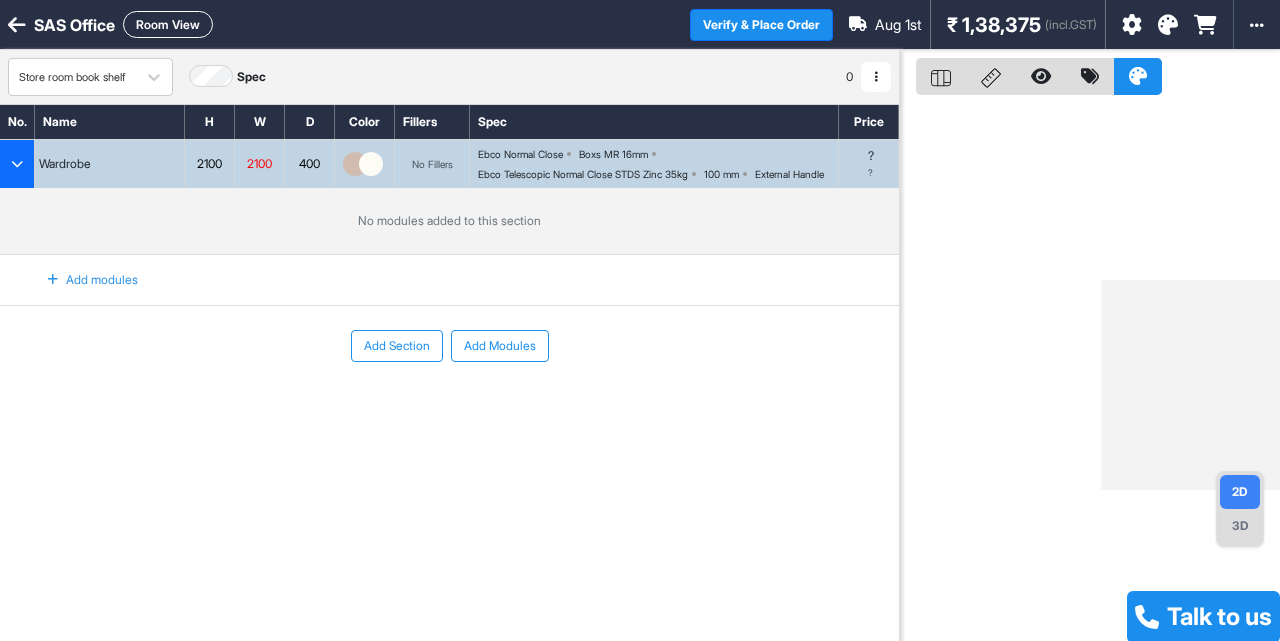 click on "Add modules" at bounding box center [81, 280] 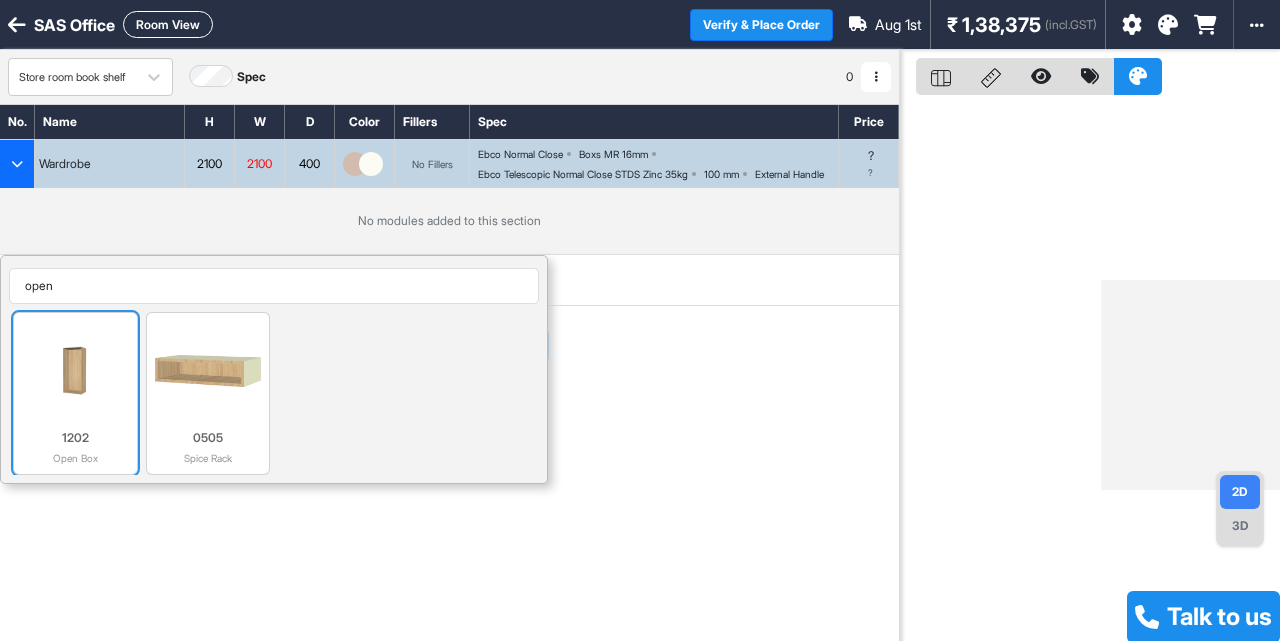 type on "open" 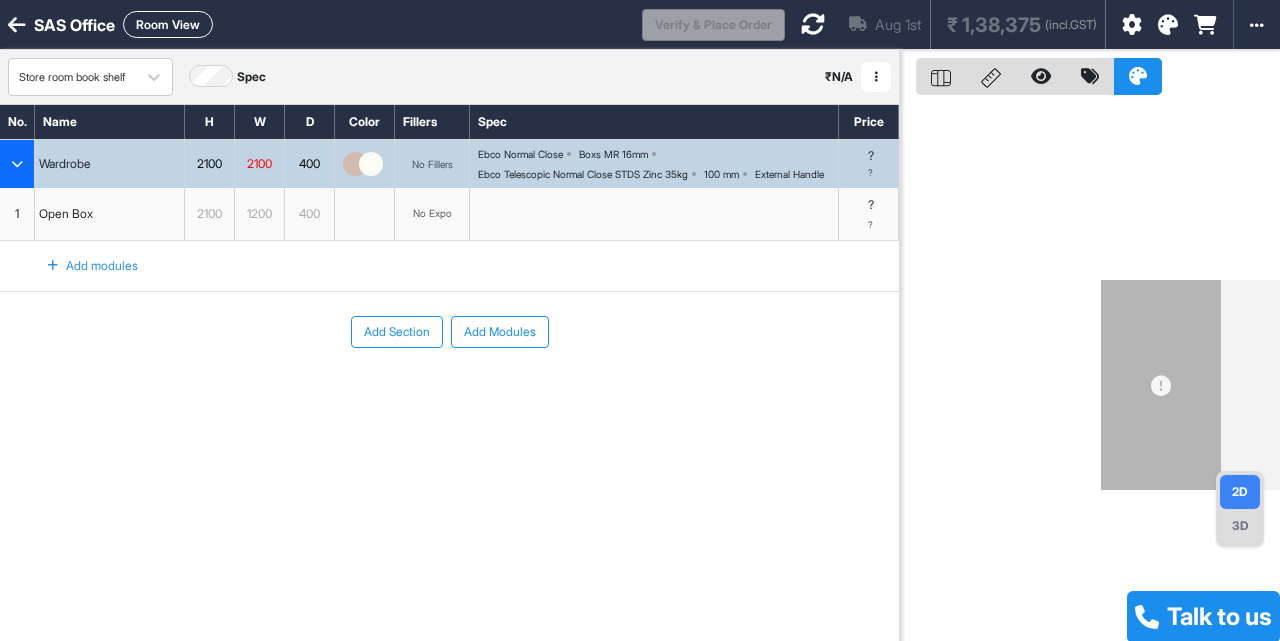 click on "1" at bounding box center (17, 214) 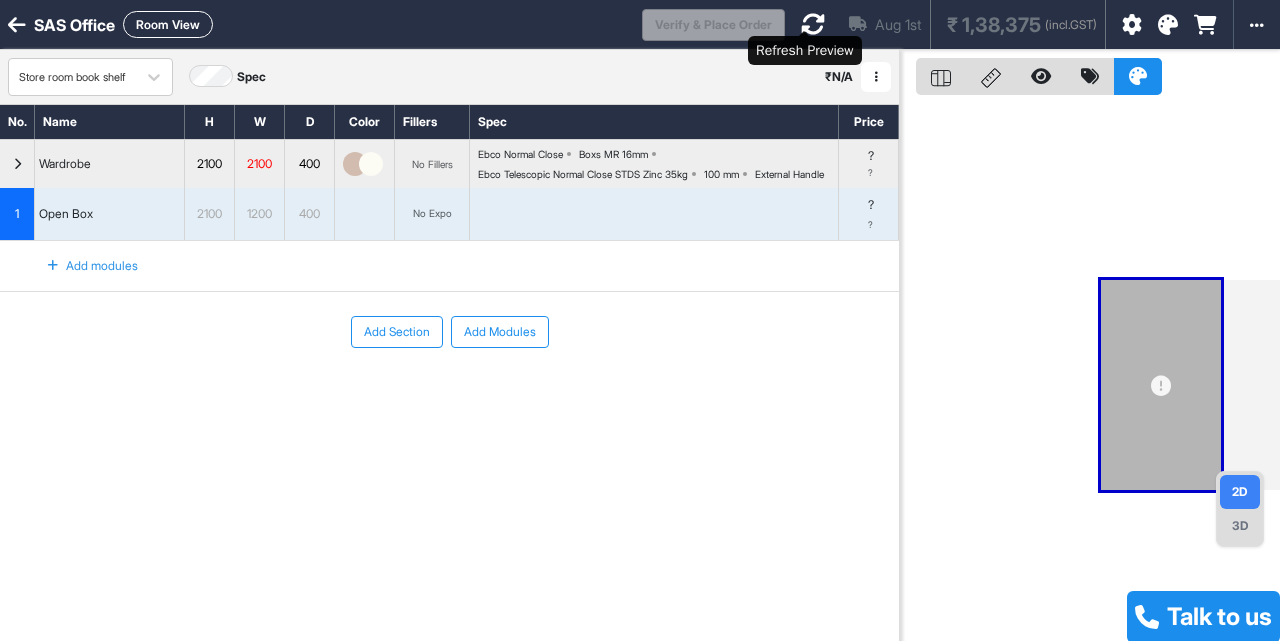 click at bounding box center (813, 24) 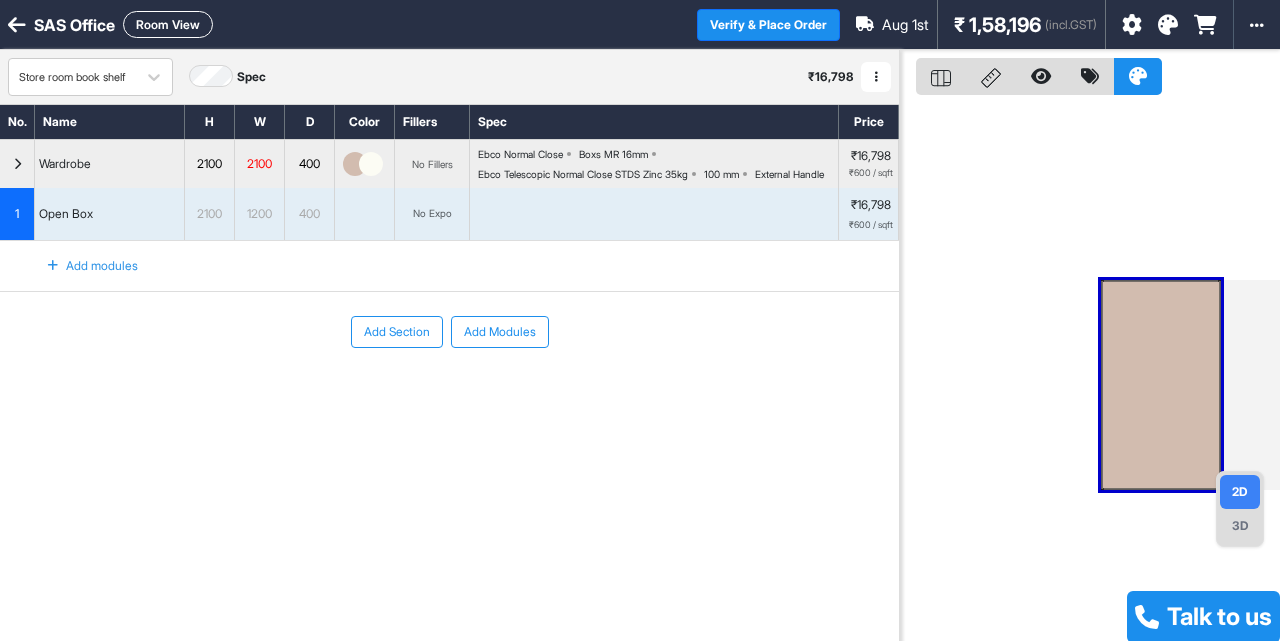 click at bounding box center [1161, 385] 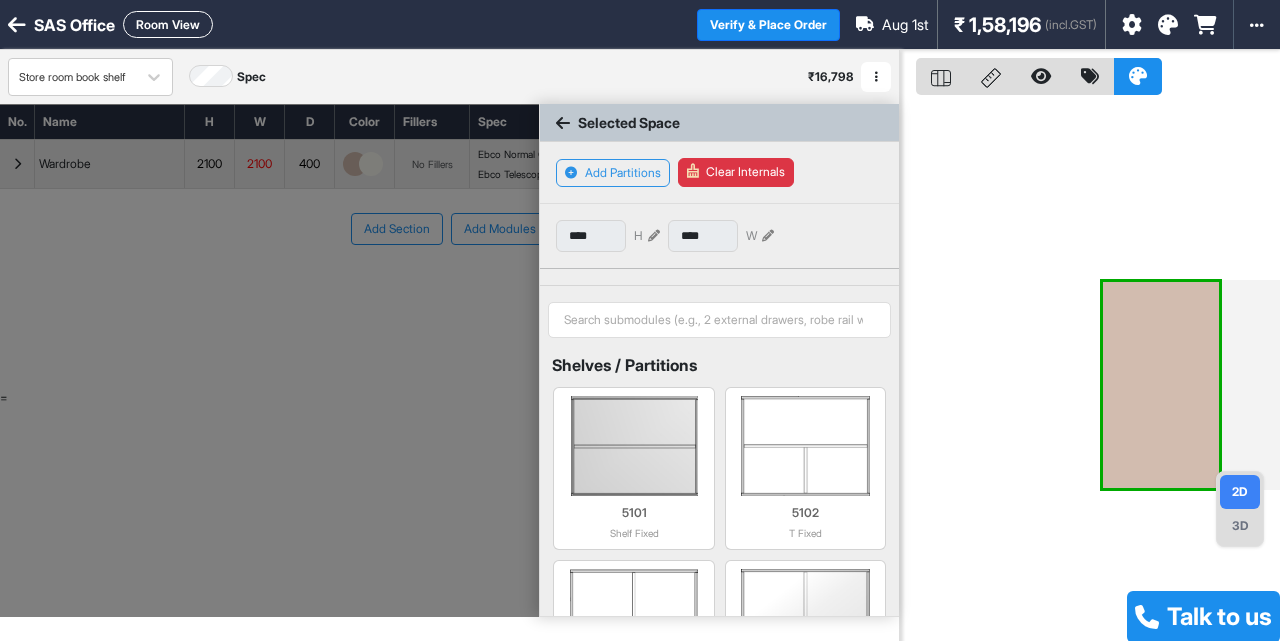 click at bounding box center (1161, 385) 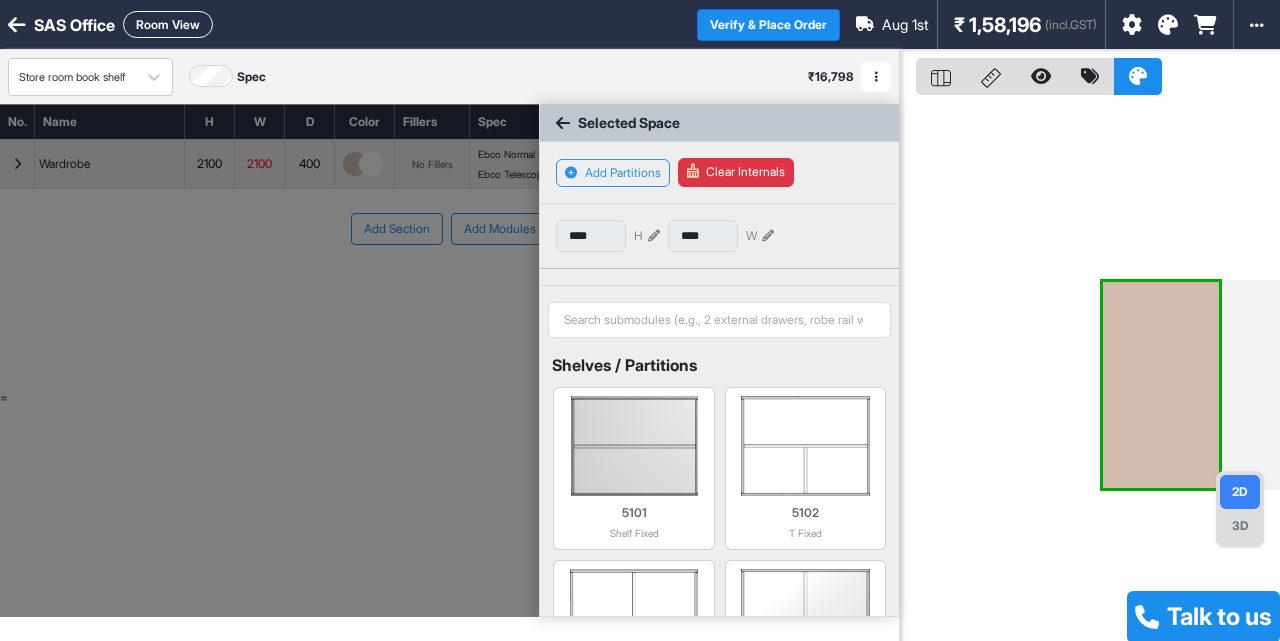 click at bounding box center [1161, 385] 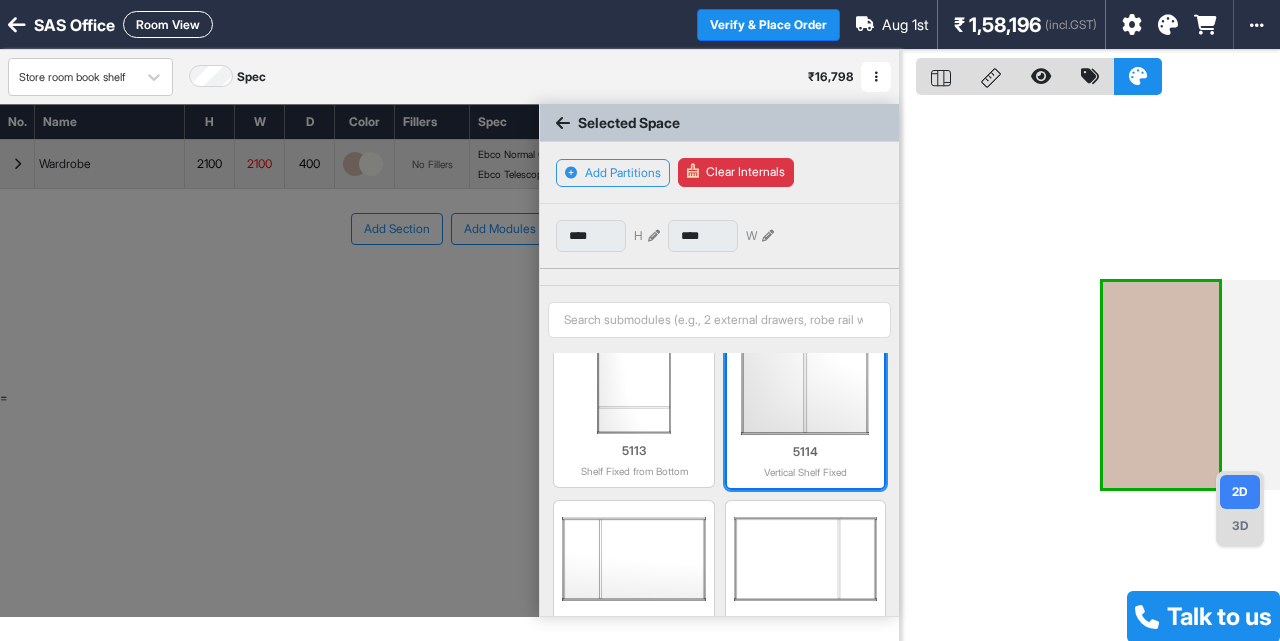 scroll, scrollTop: 1100, scrollLeft: 0, axis: vertical 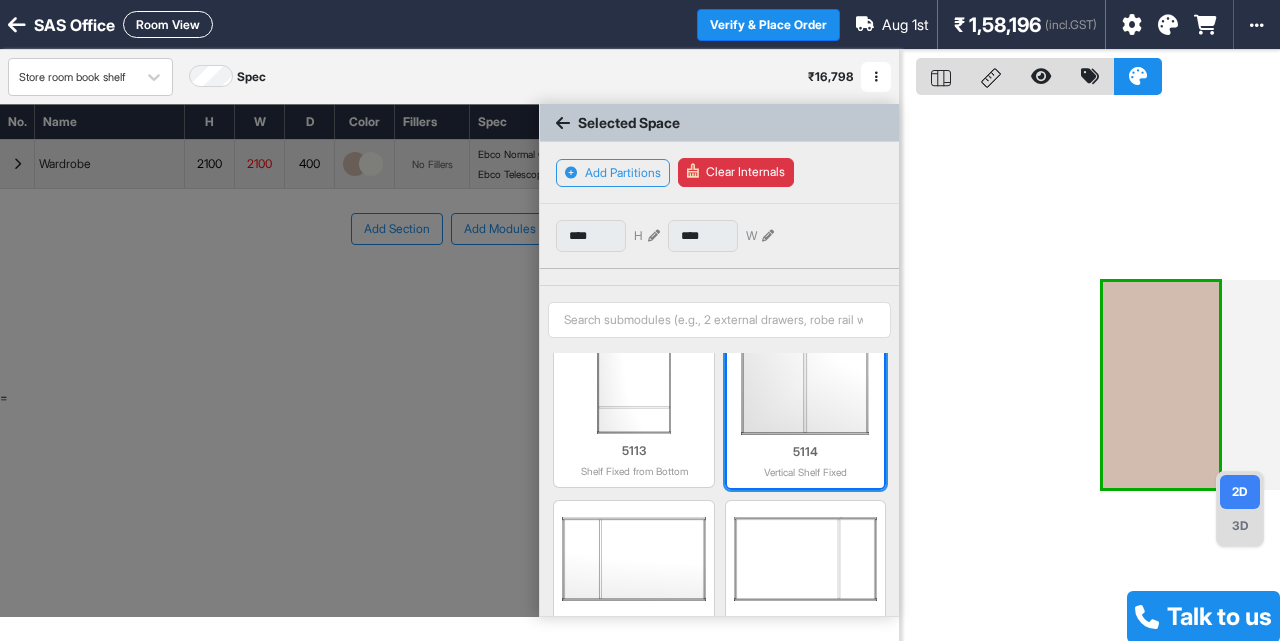 click at bounding box center [805, 385] 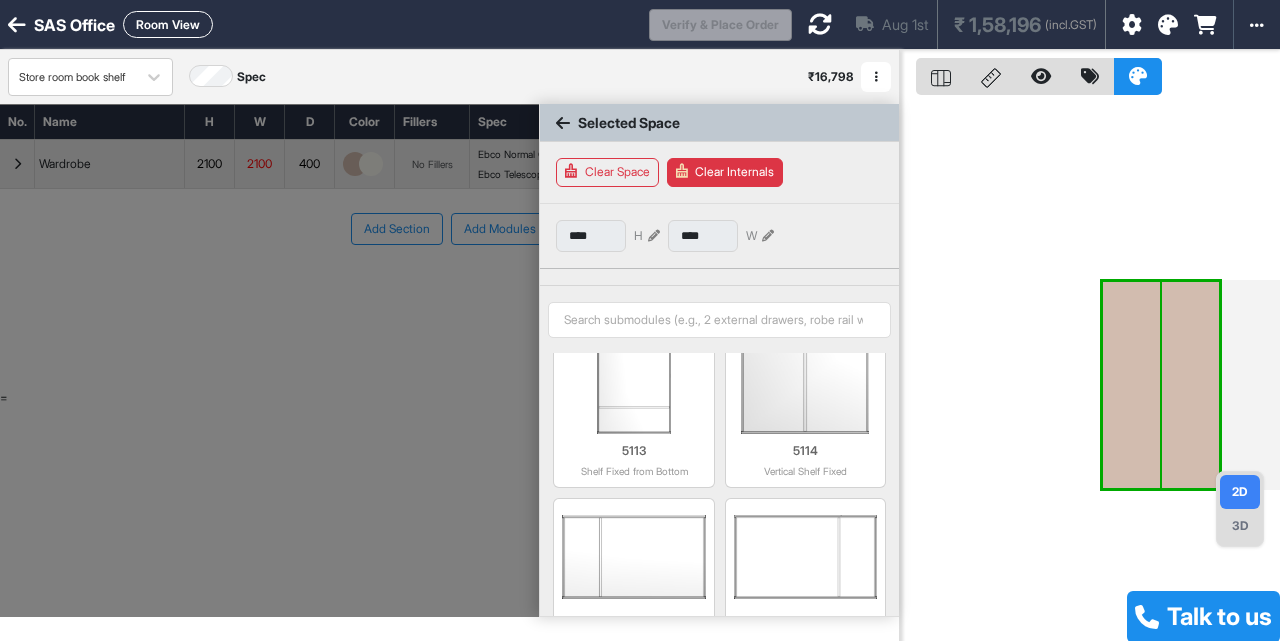 type on "***" 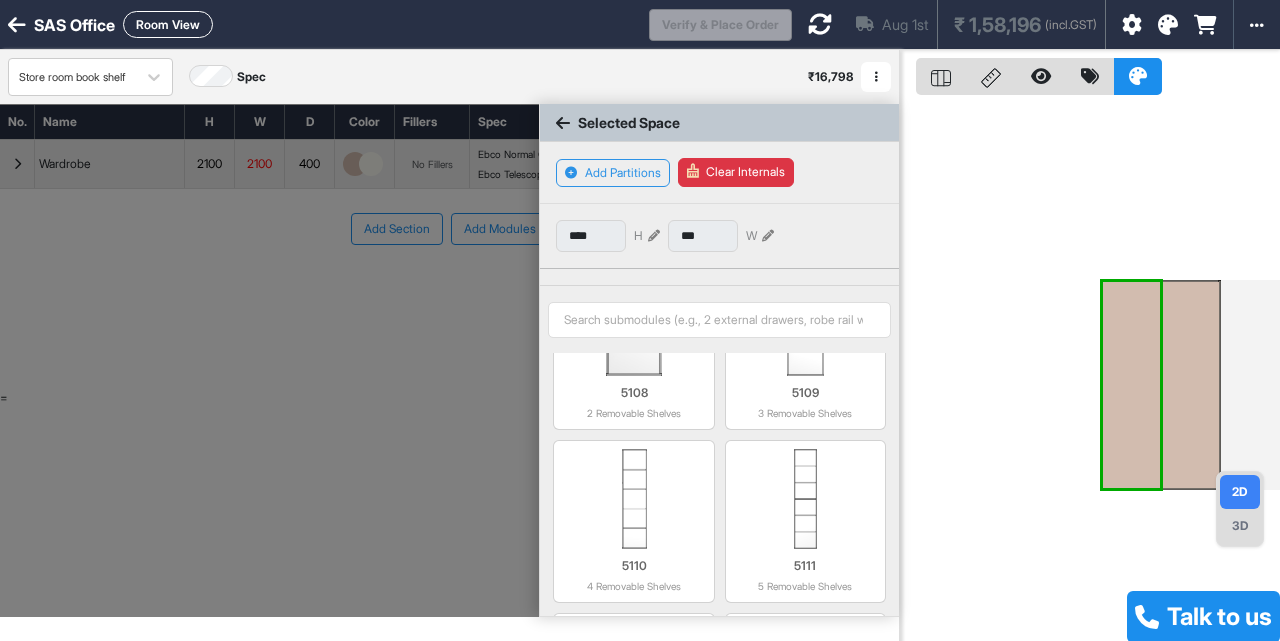 scroll, scrollTop: 294, scrollLeft: 0, axis: vertical 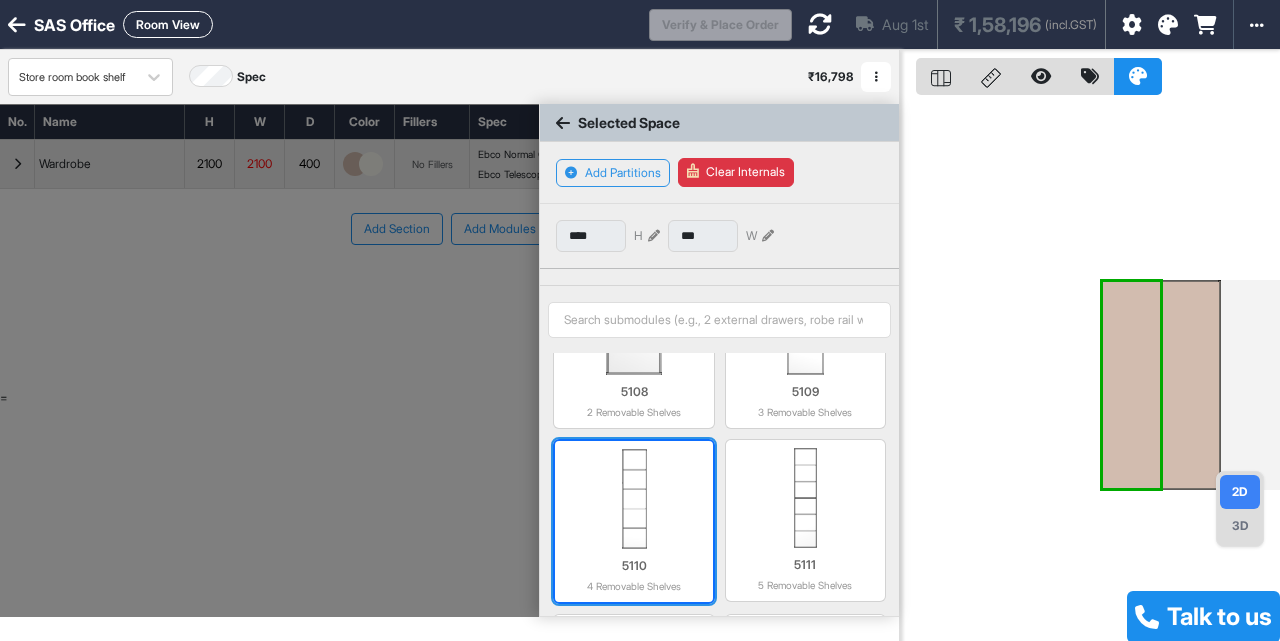 click at bounding box center [633, 499] 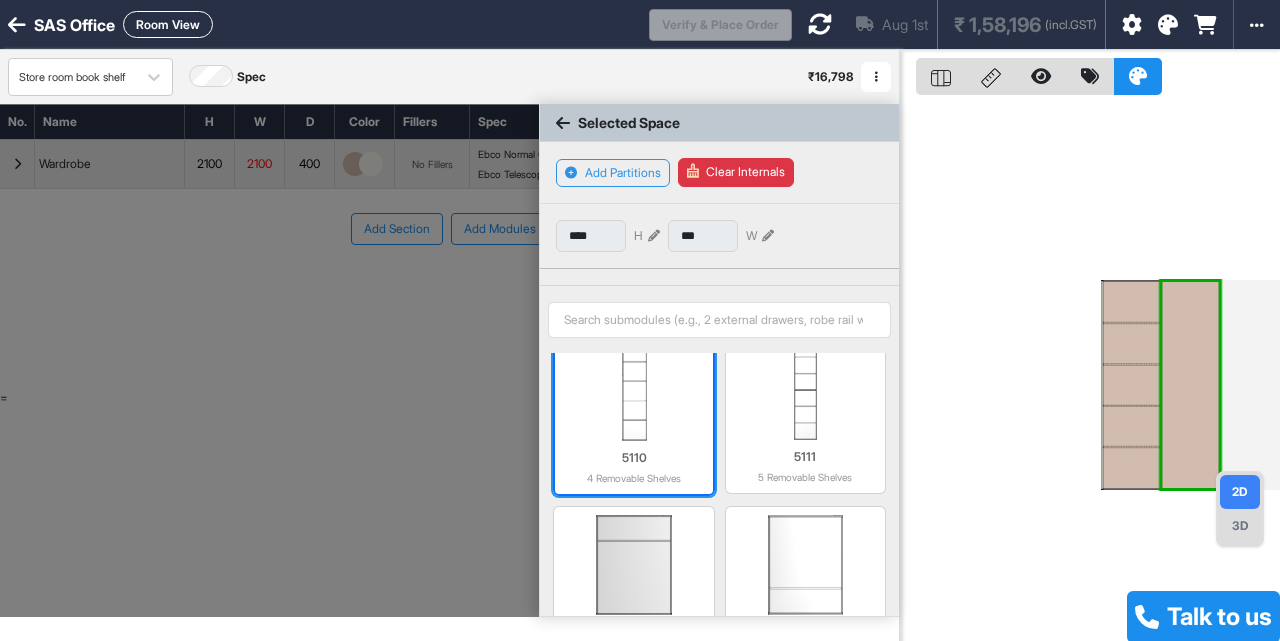 click on "5110 4 Removable Shelves" at bounding box center [633, 463] 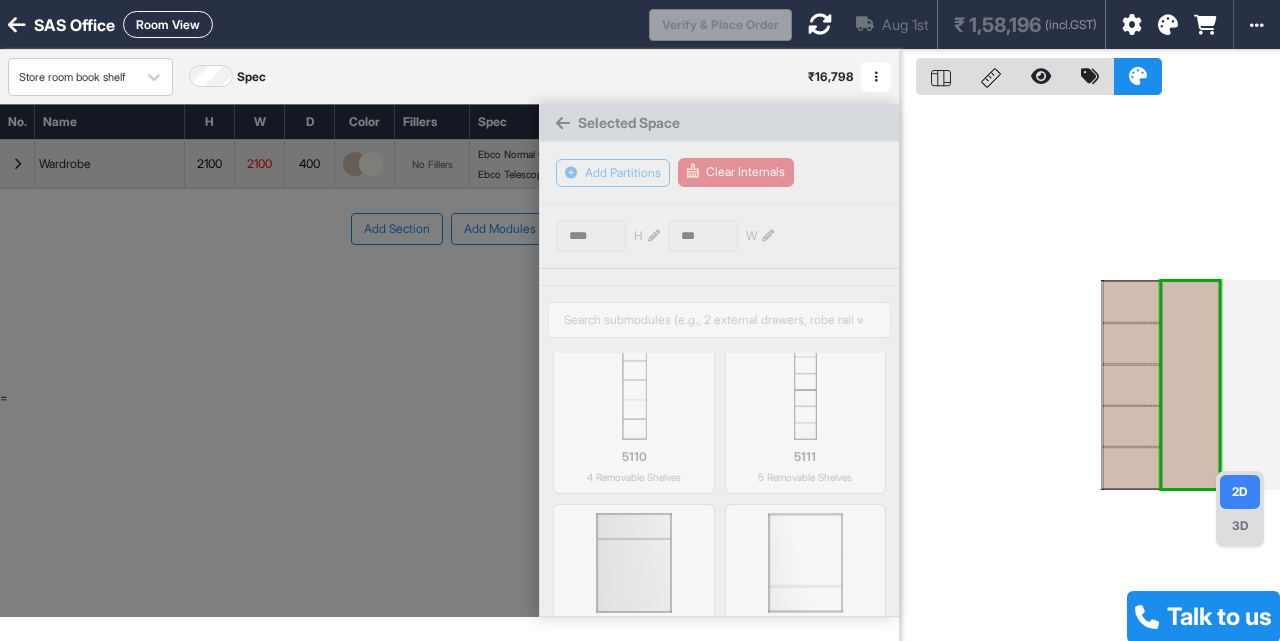 scroll, scrollTop: 401, scrollLeft: 0, axis: vertical 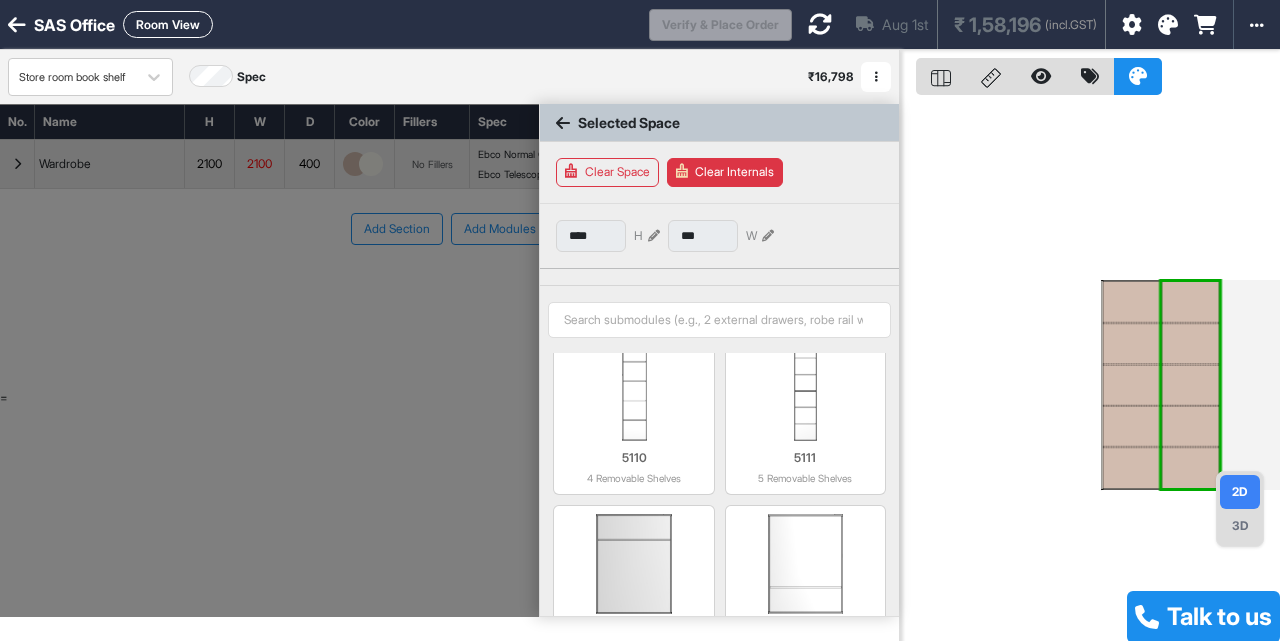 click at bounding box center [563, 123] 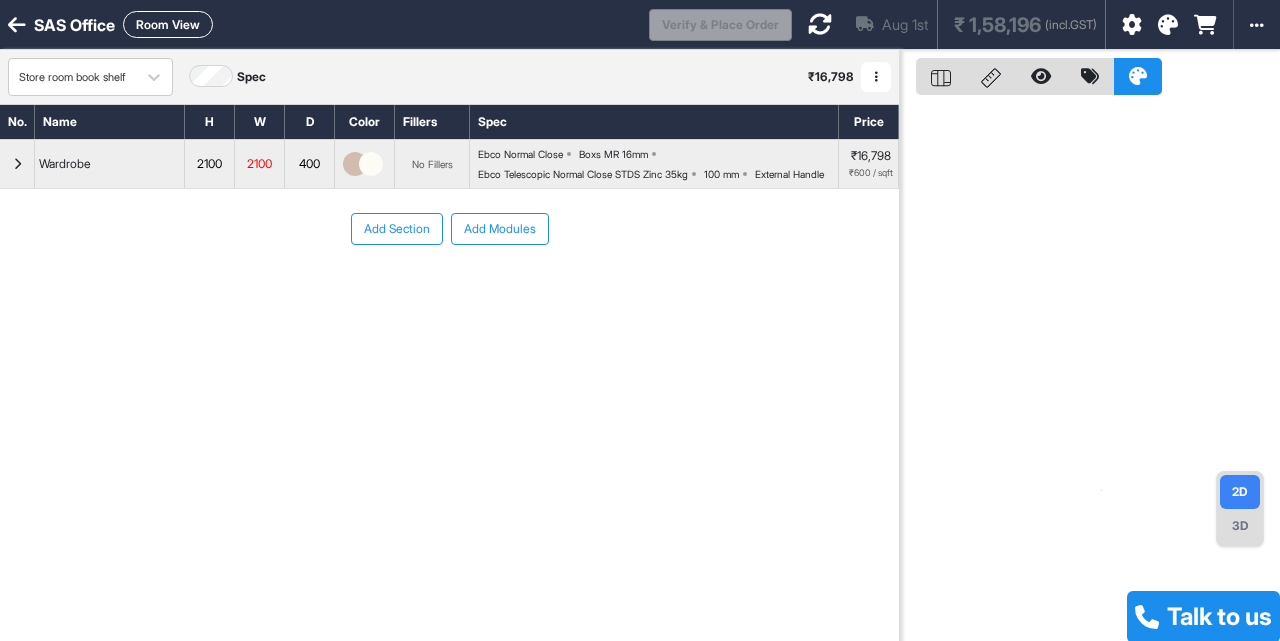 click at bounding box center (17, 164) 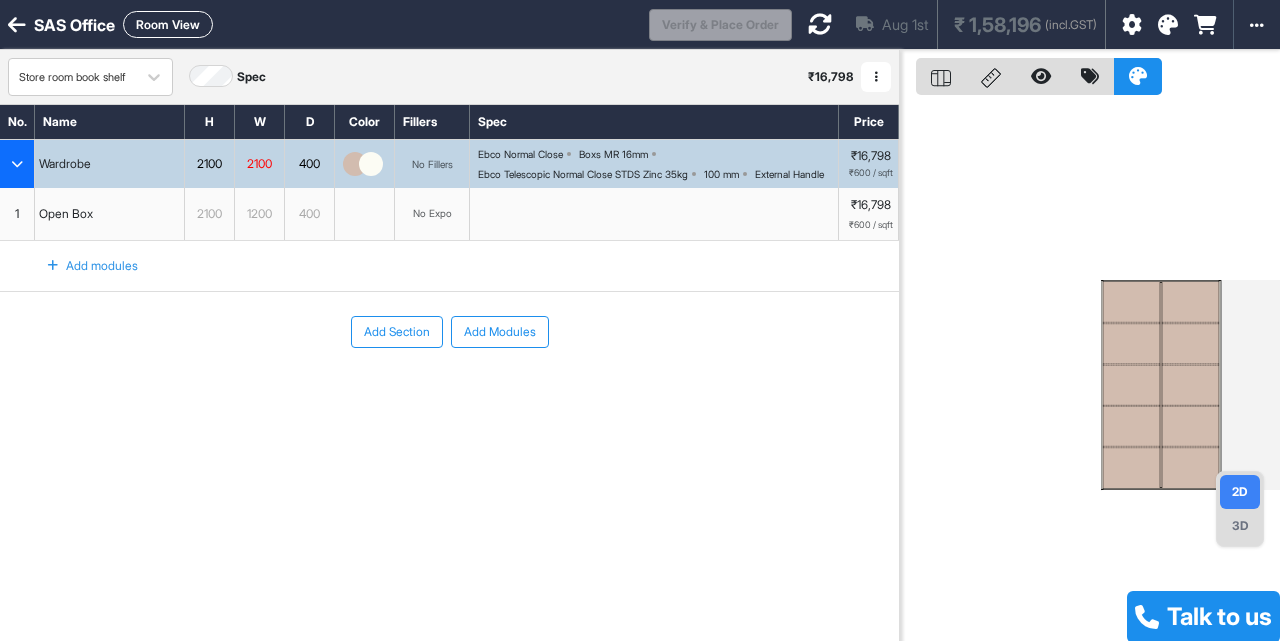 click on "1" at bounding box center [17, 214] 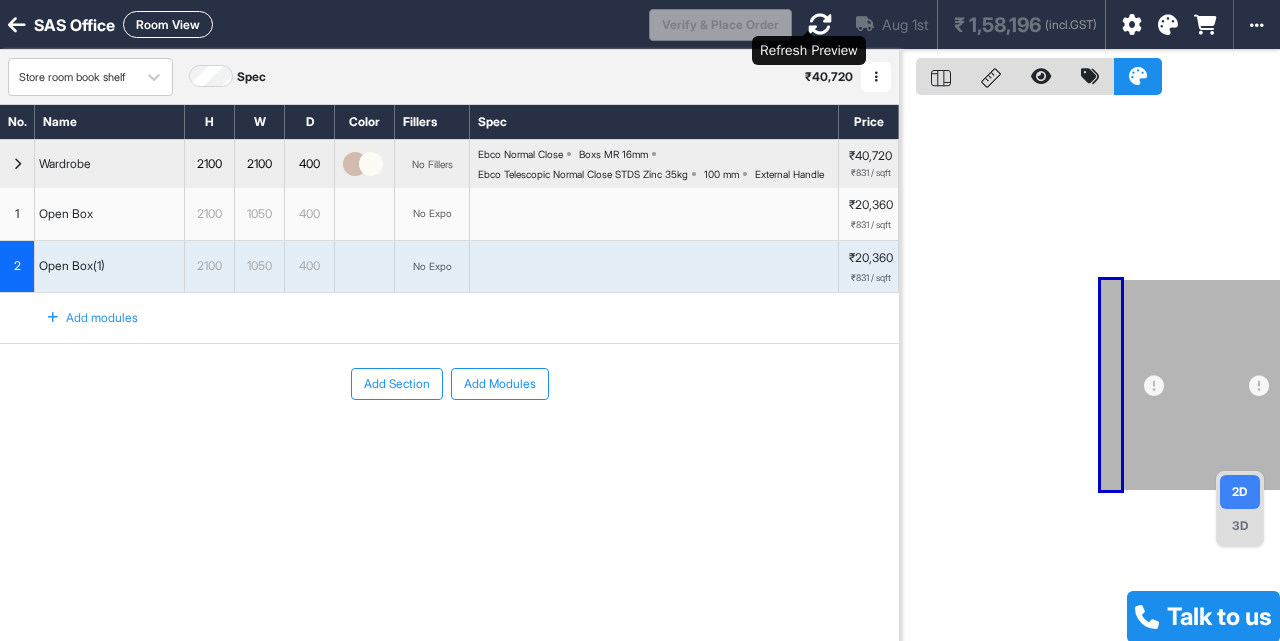 click at bounding box center [820, 24] 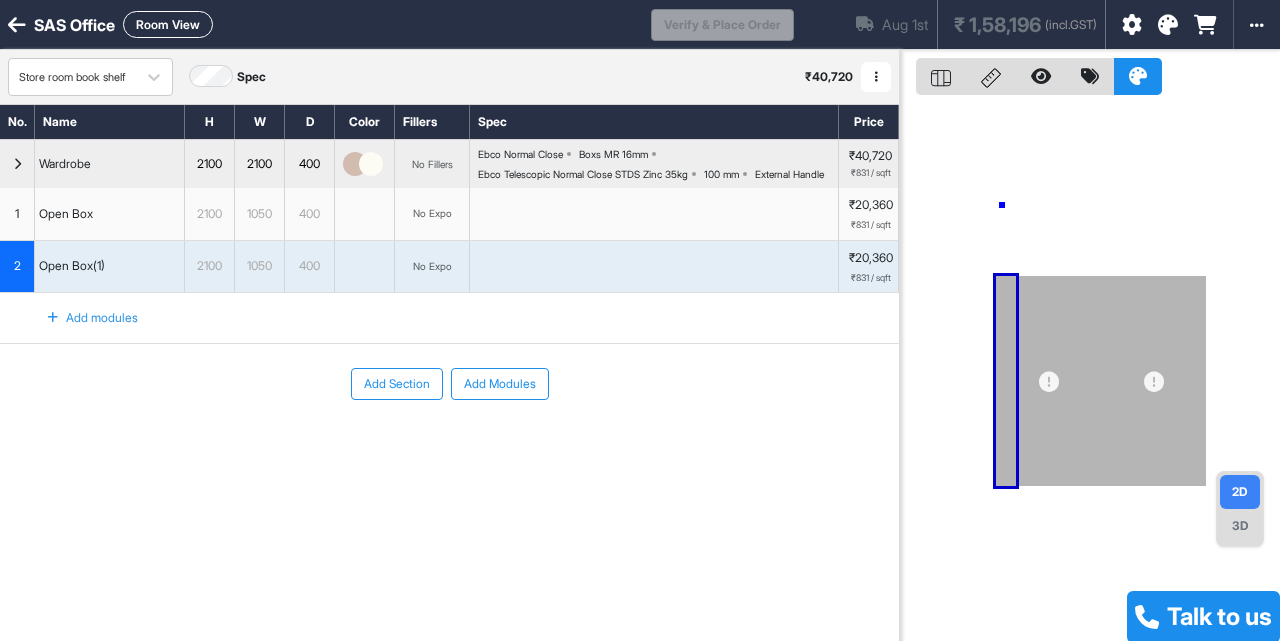 click at bounding box center (1090, 370) 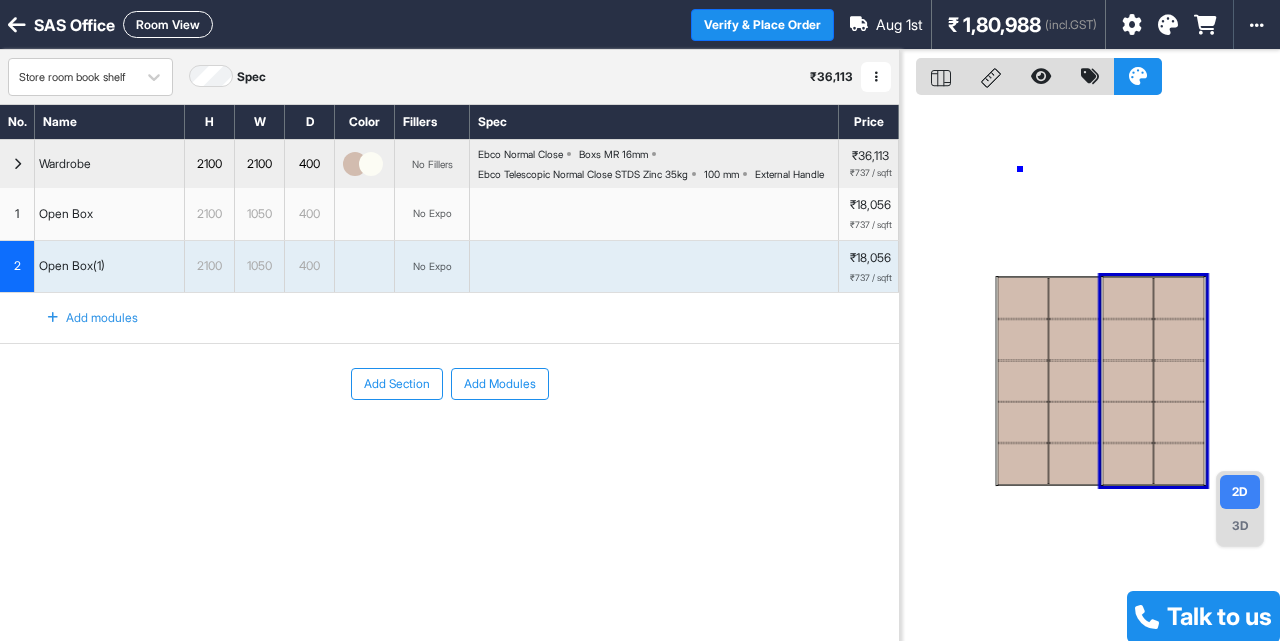 click at bounding box center (1090, 370) 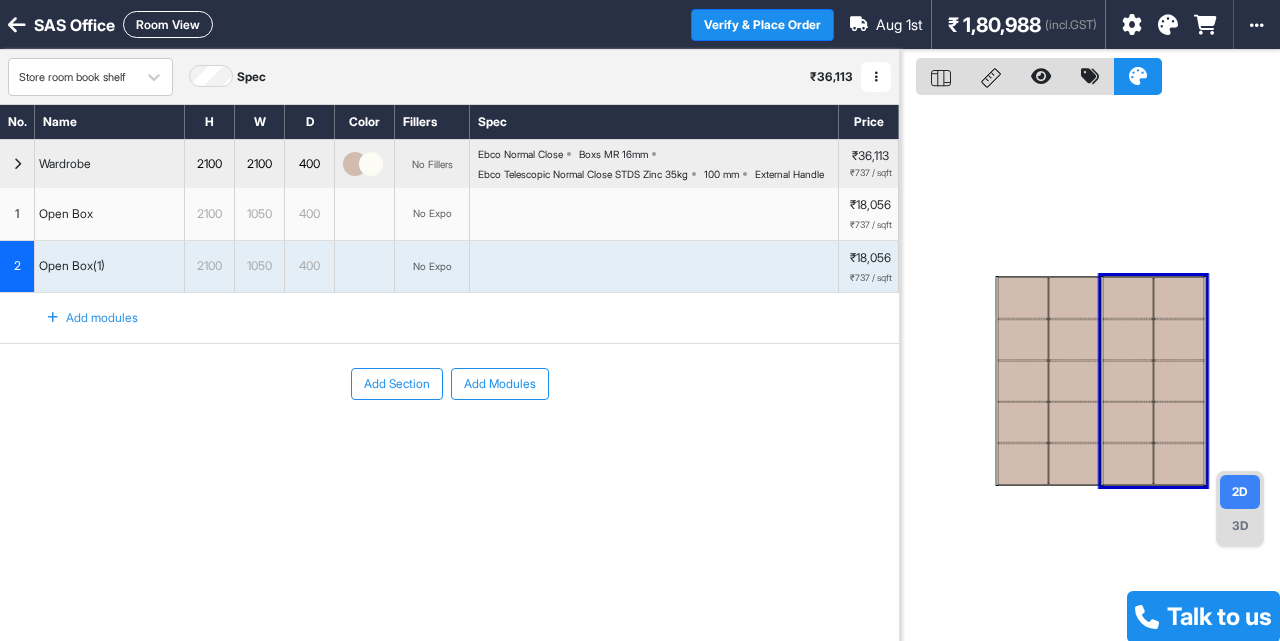 click on "Add Section" at bounding box center (397, 384) 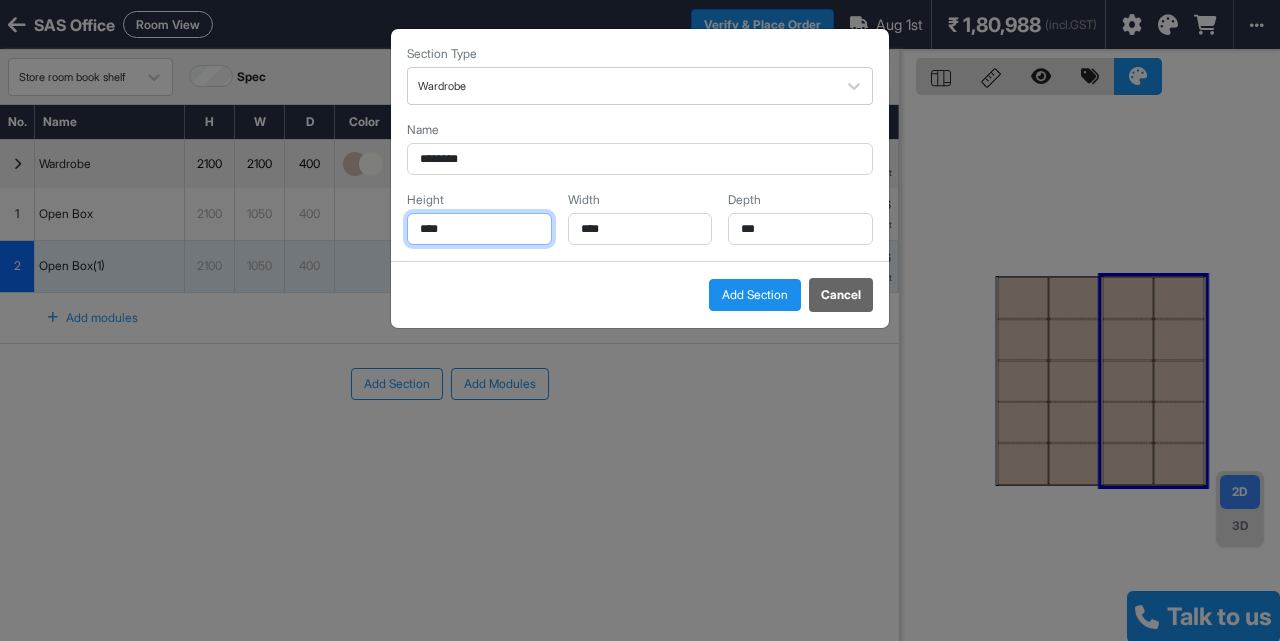 click on "****" at bounding box center [479, 229] 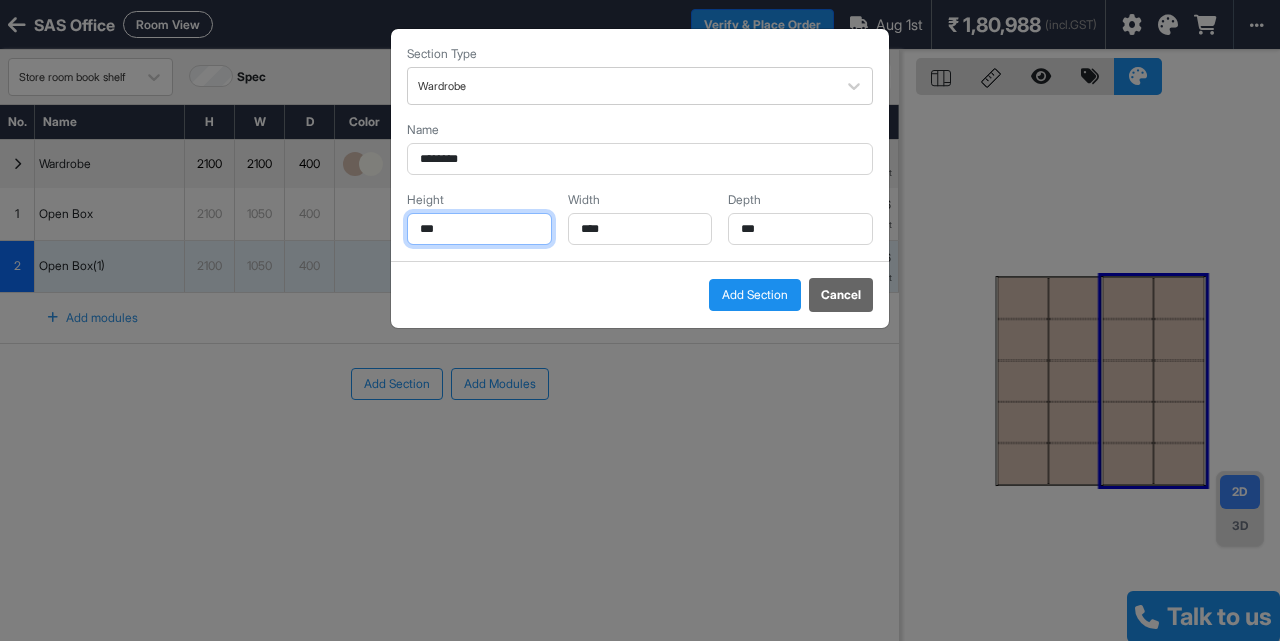 type on "***" 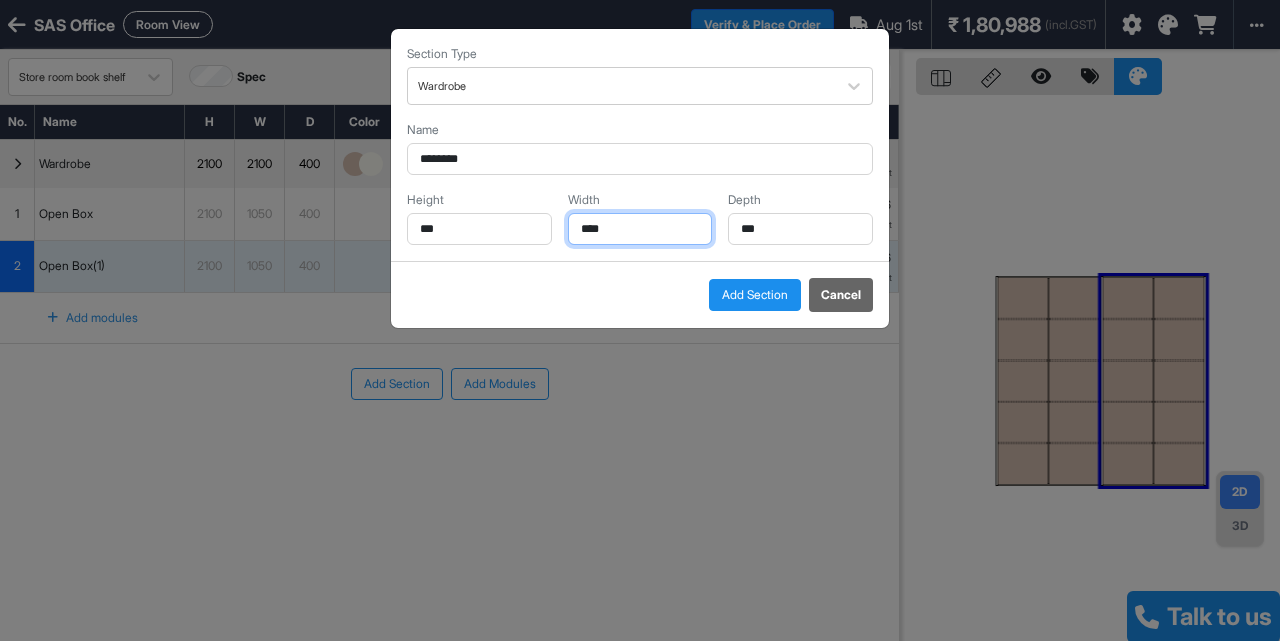 click on "****" at bounding box center [640, 229] 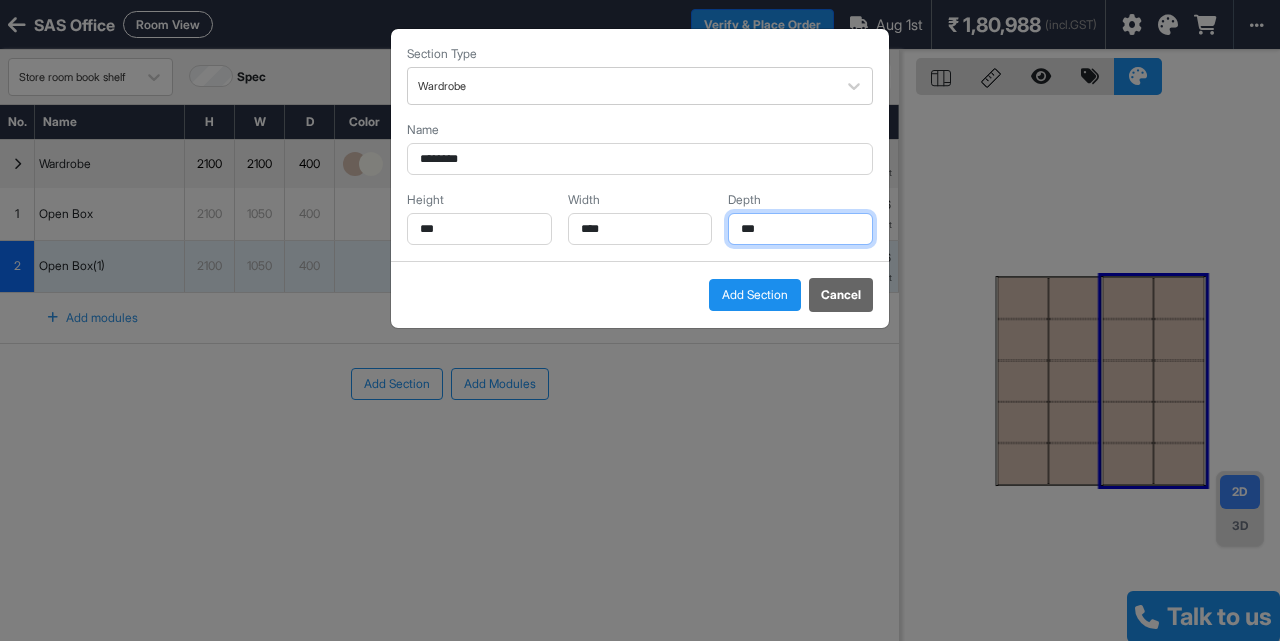 click on "***" at bounding box center (800, 229) 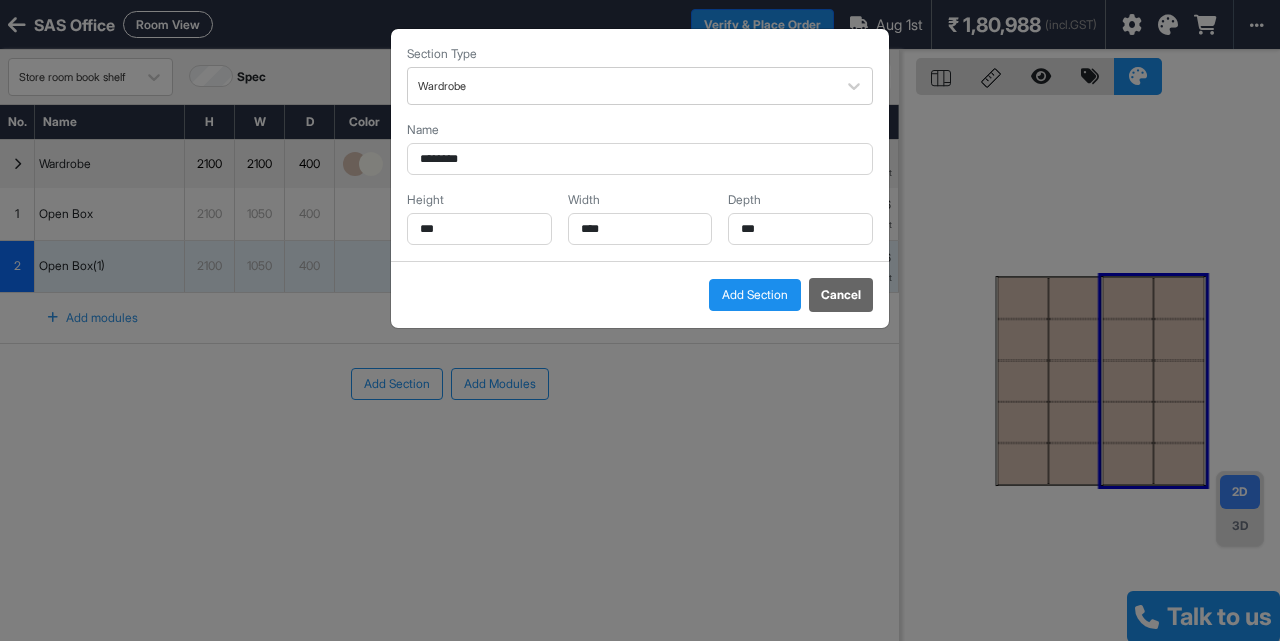 click on "Add Section" at bounding box center [755, 295] 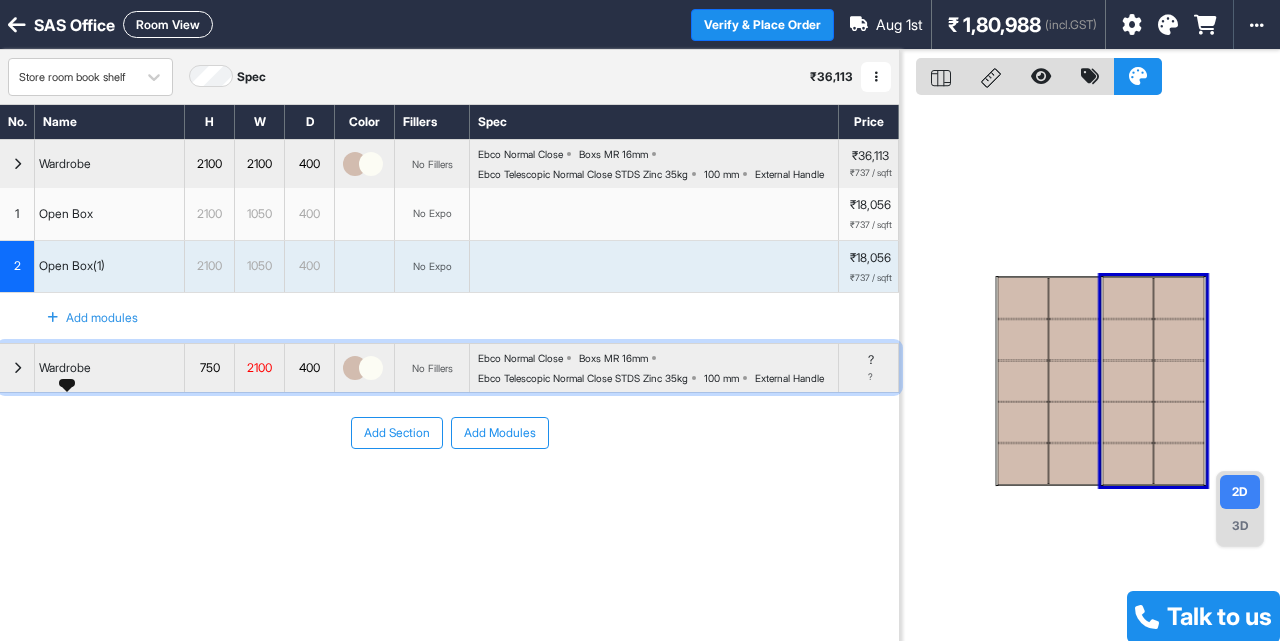 click on "Wardrobe" at bounding box center [65, 368] 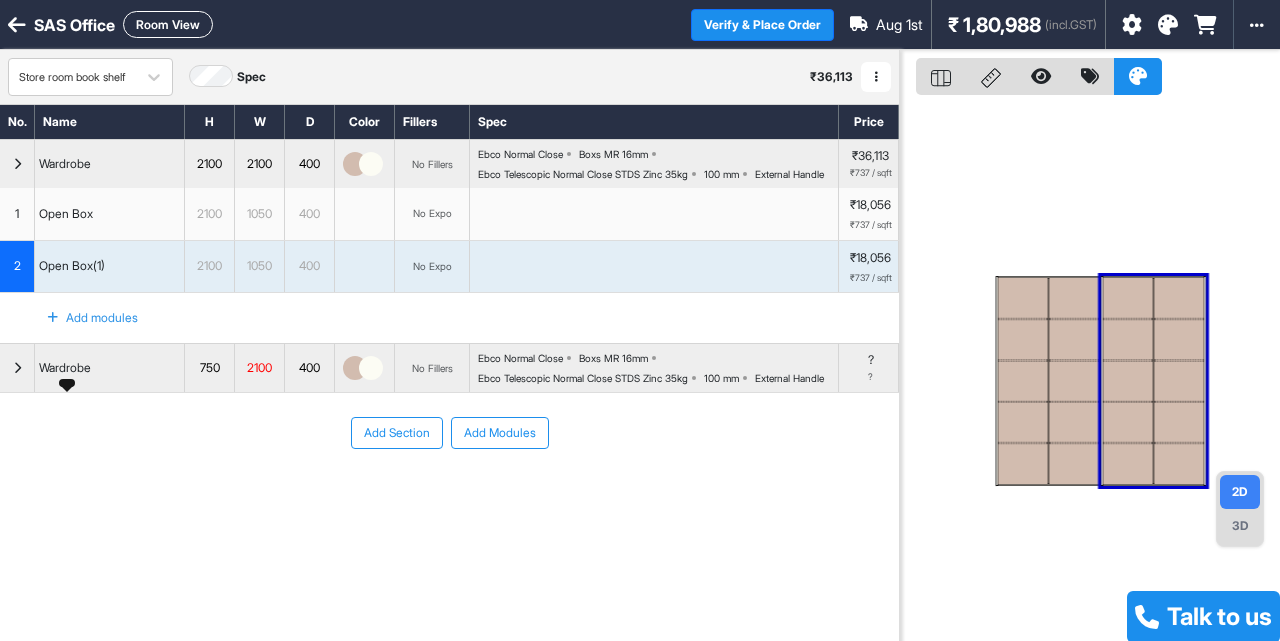 click on "Add Section Add Modules" at bounding box center [449, 493] 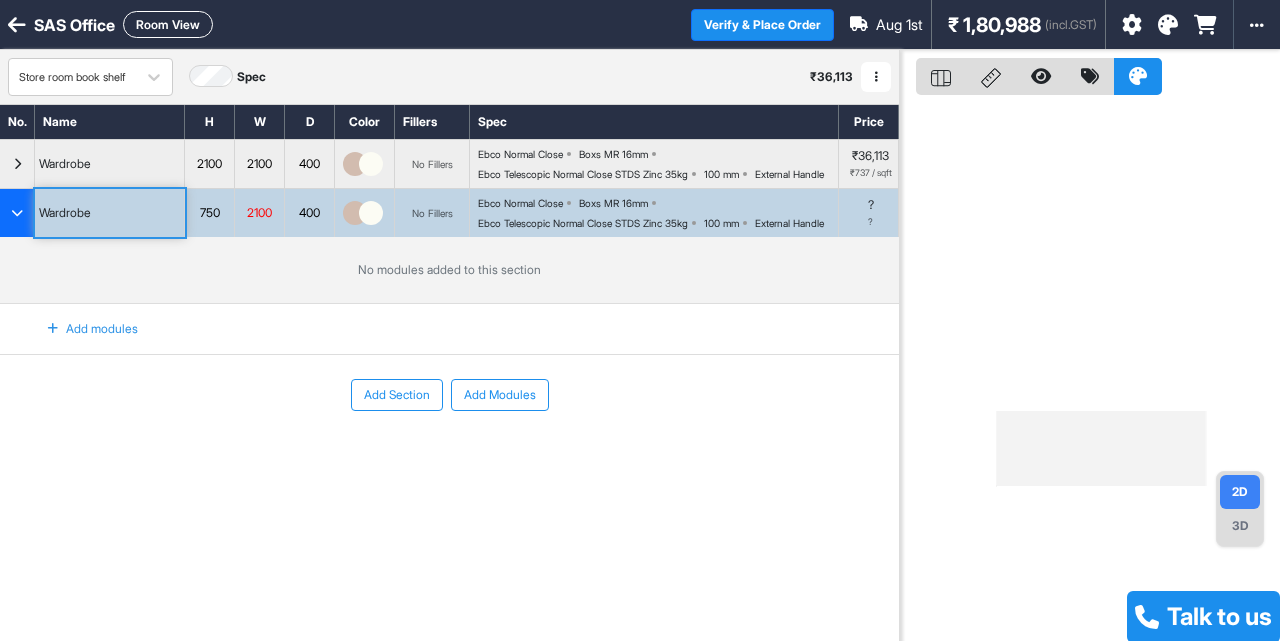 click on "Add Section Add Modules" at bounding box center (449, 455) 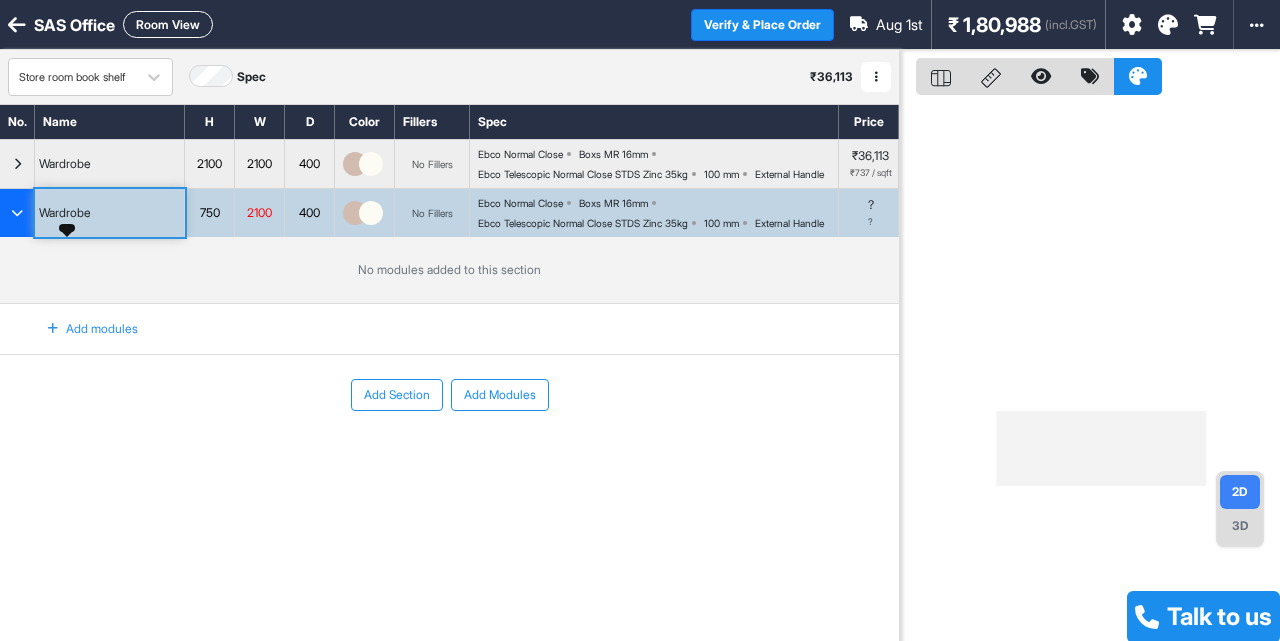 click on "Wardrobe" at bounding box center [65, 213] 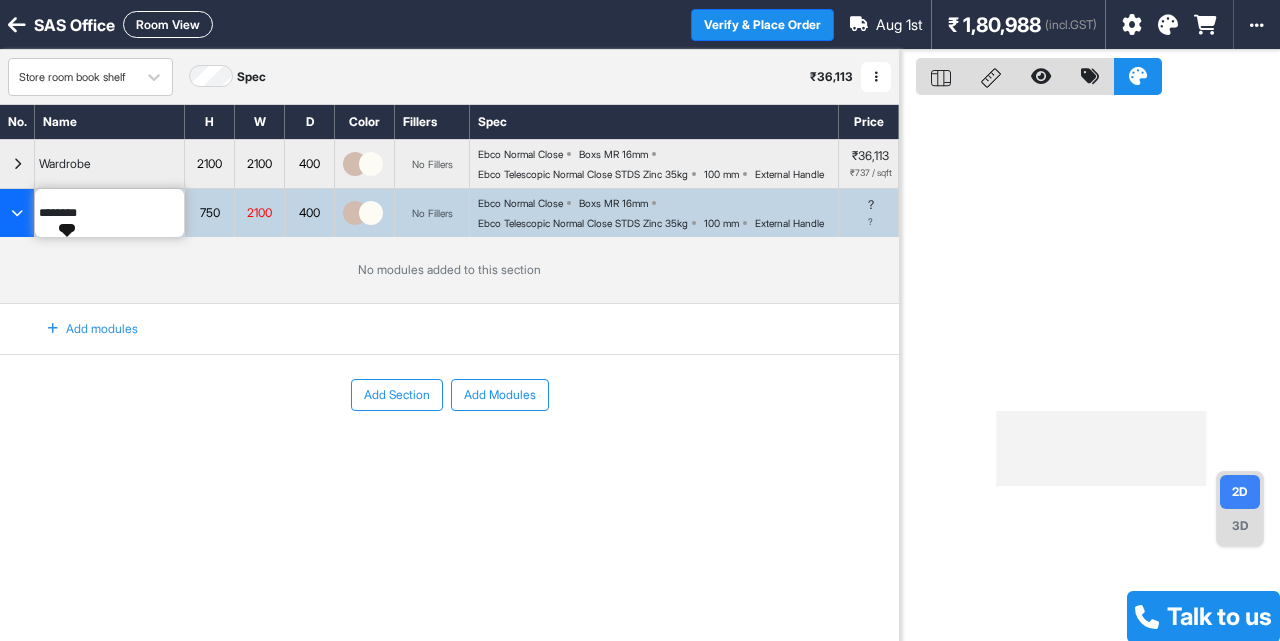 click on "********" at bounding box center [109, 213] 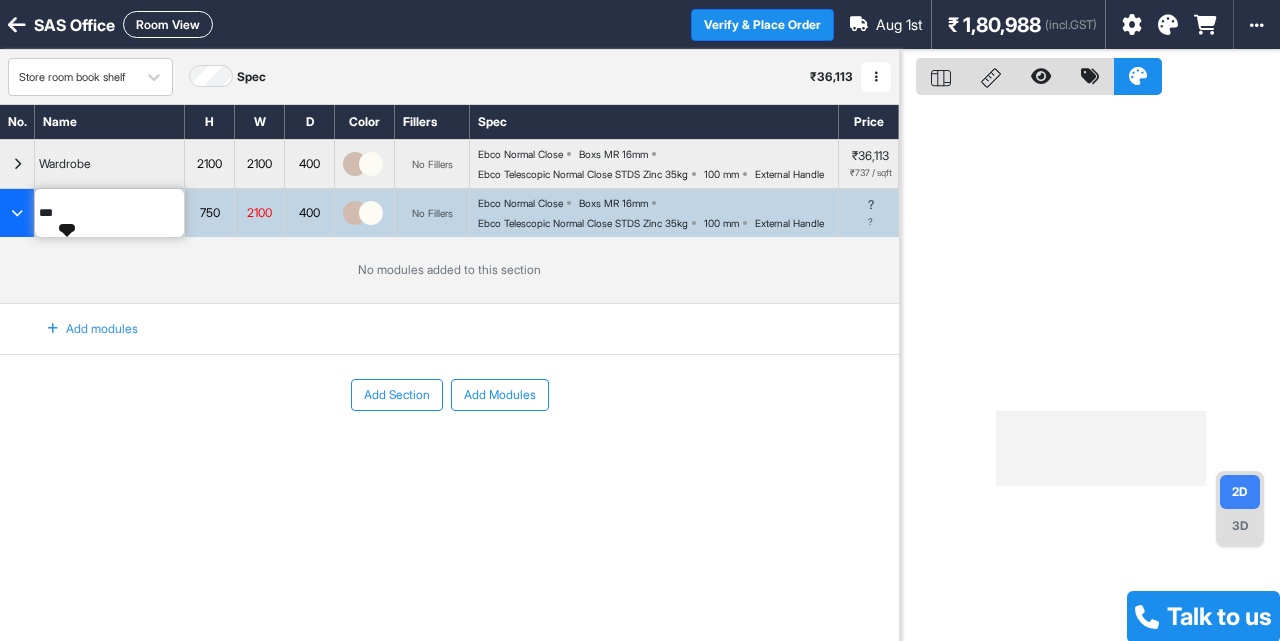 type on "****" 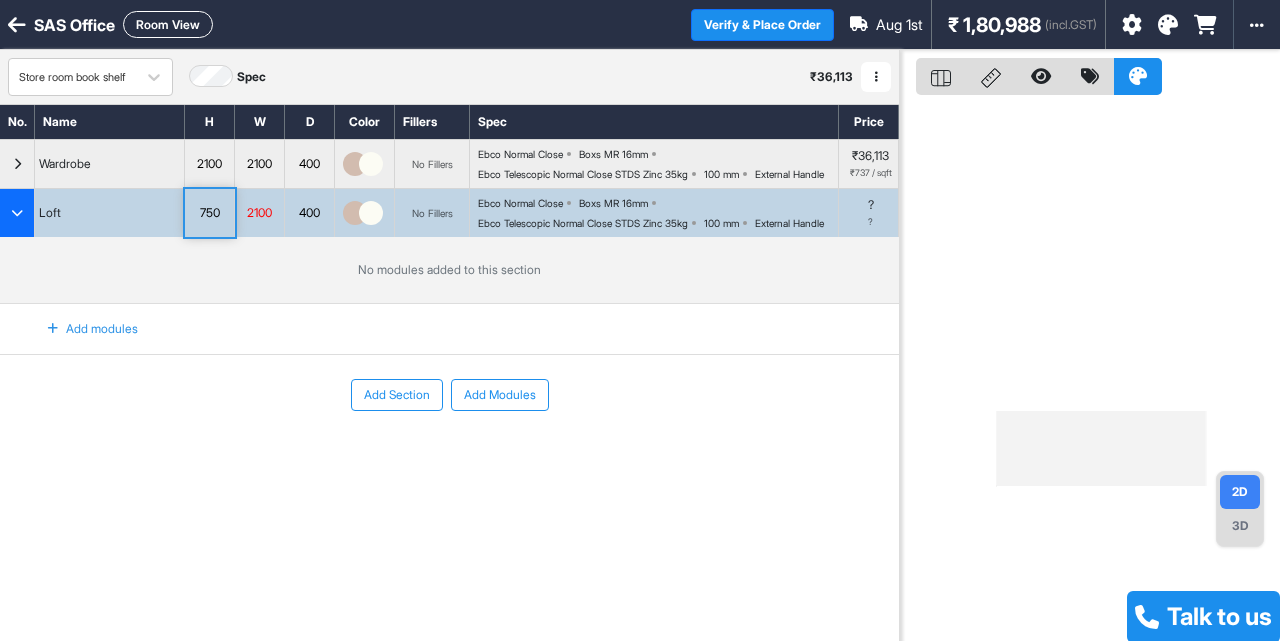click at bounding box center [17, 213] 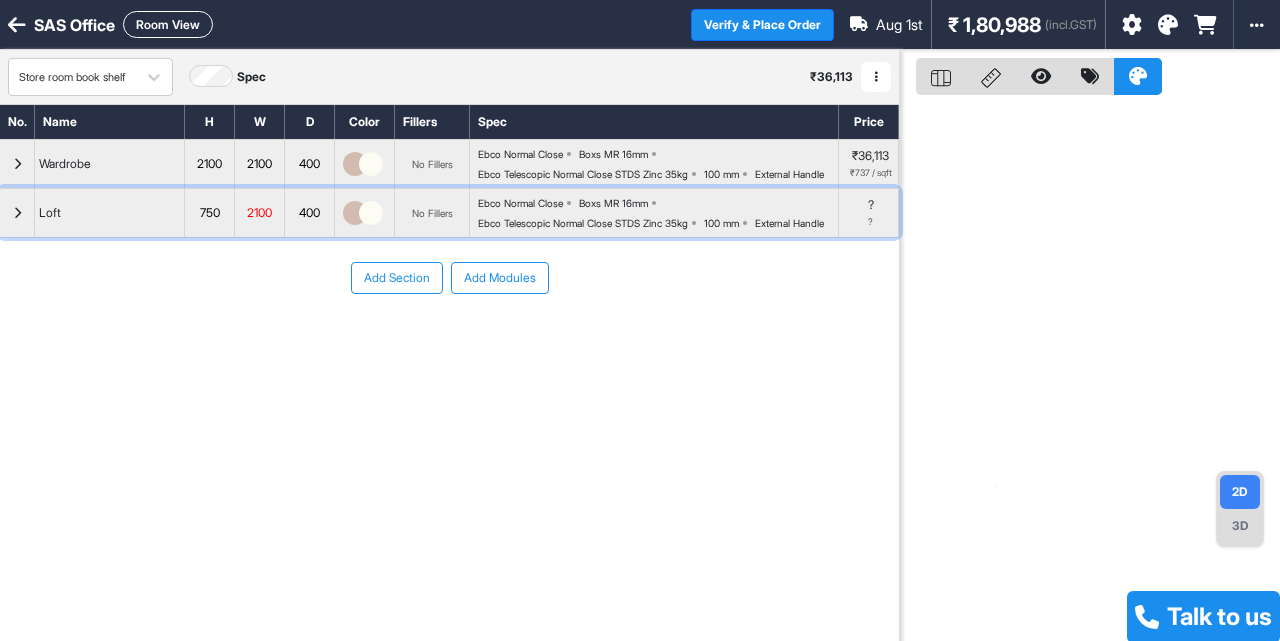 click at bounding box center (17, 213) 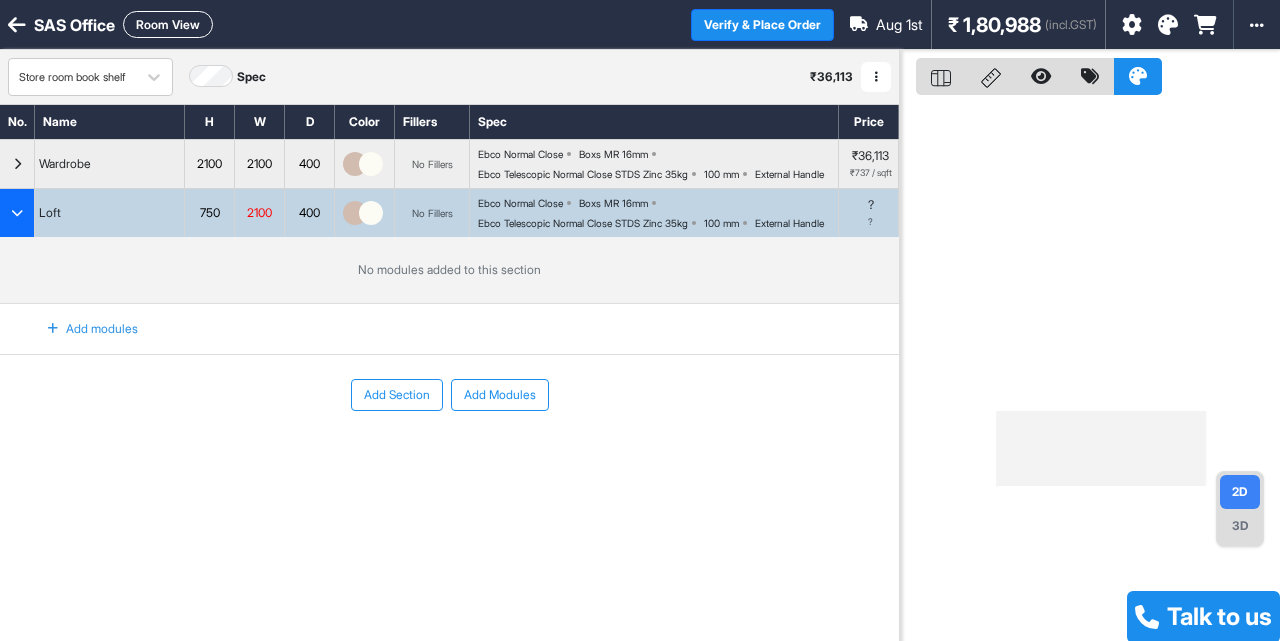 click on "Add modules" at bounding box center (81, 329) 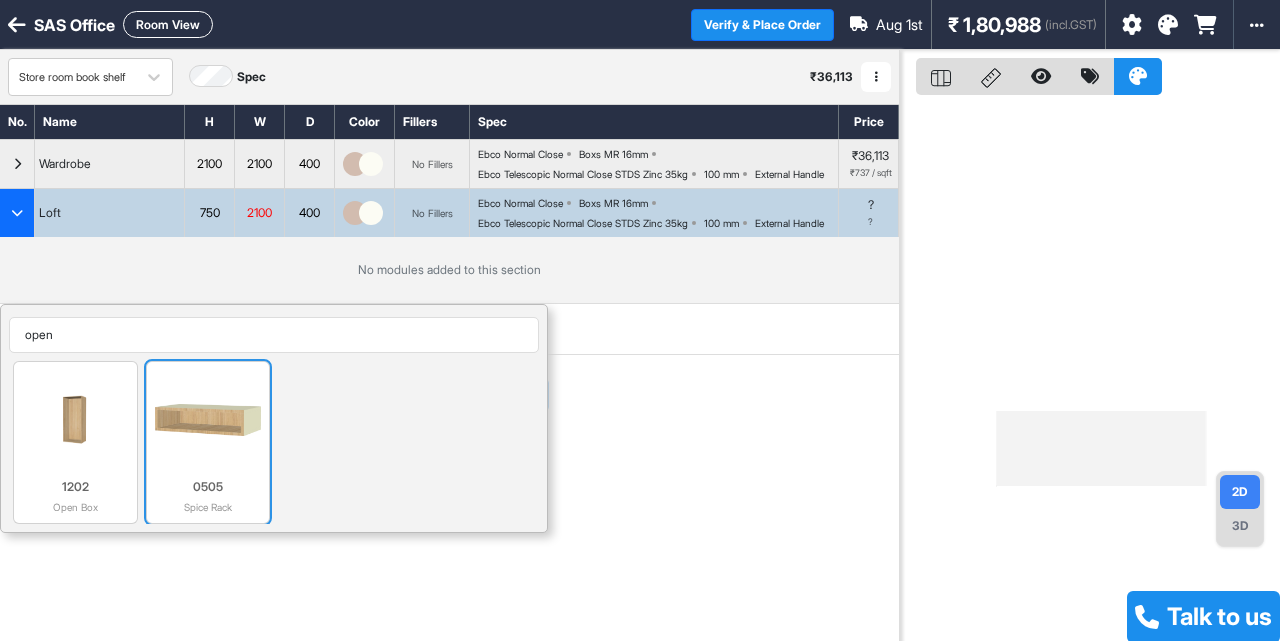 scroll, scrollTop: 50, scrollLeft: 0, axis: vertical 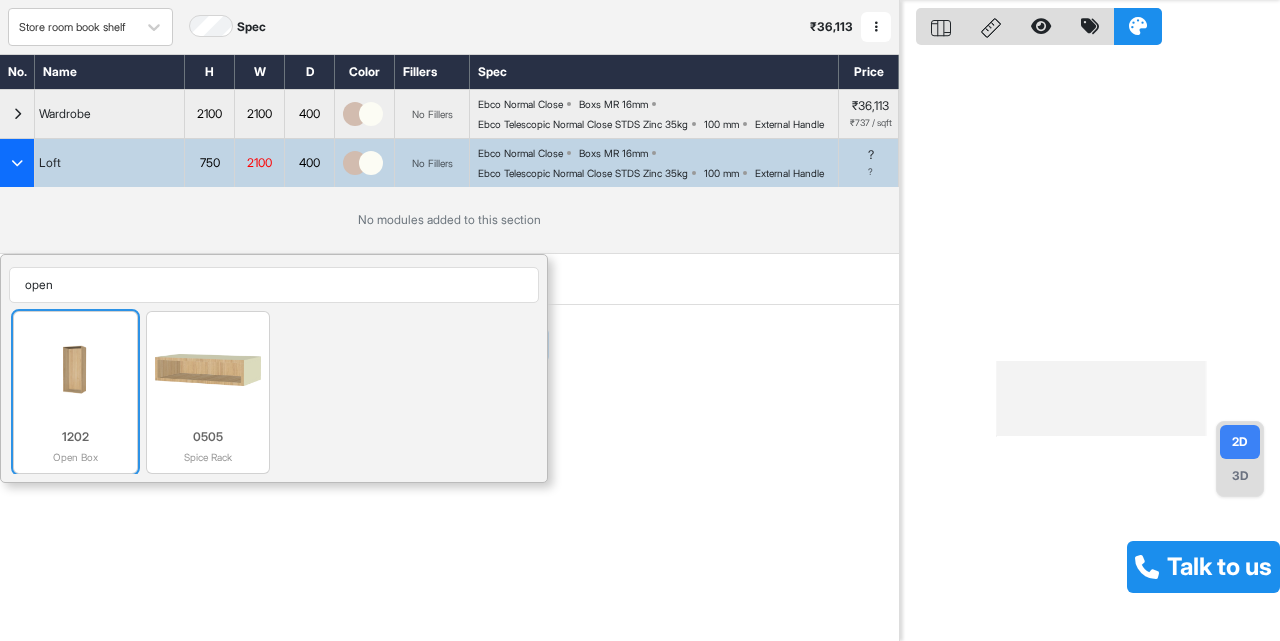 type on "open" 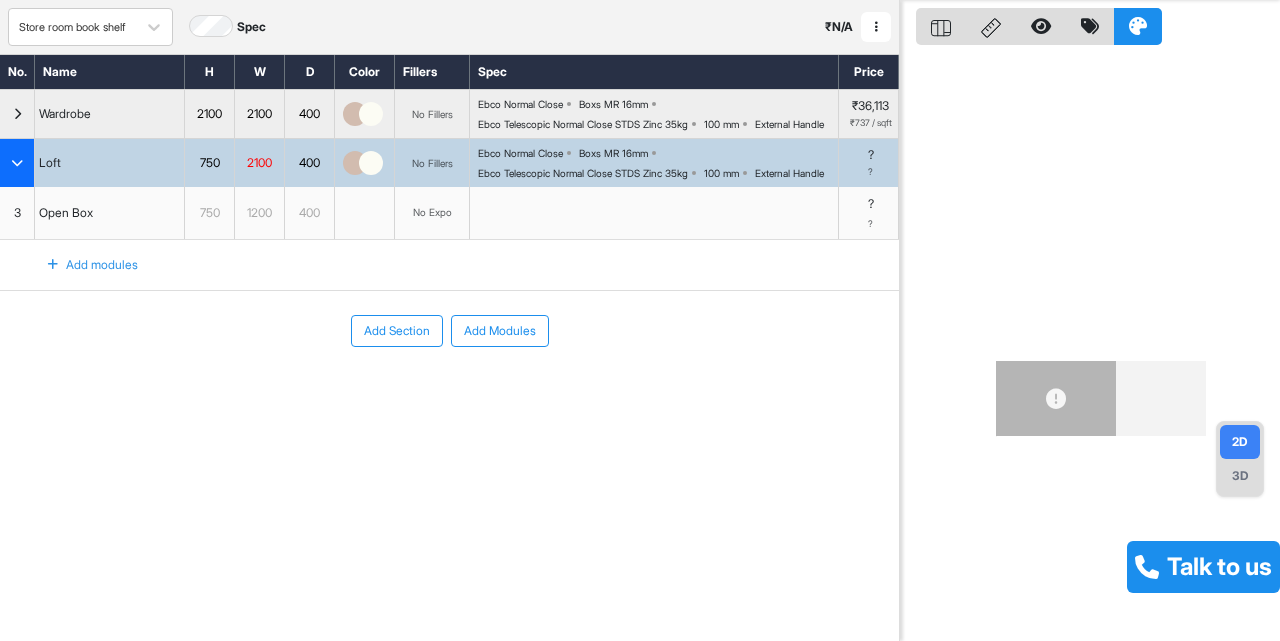 click on "3" at bounding box center [17, 213] 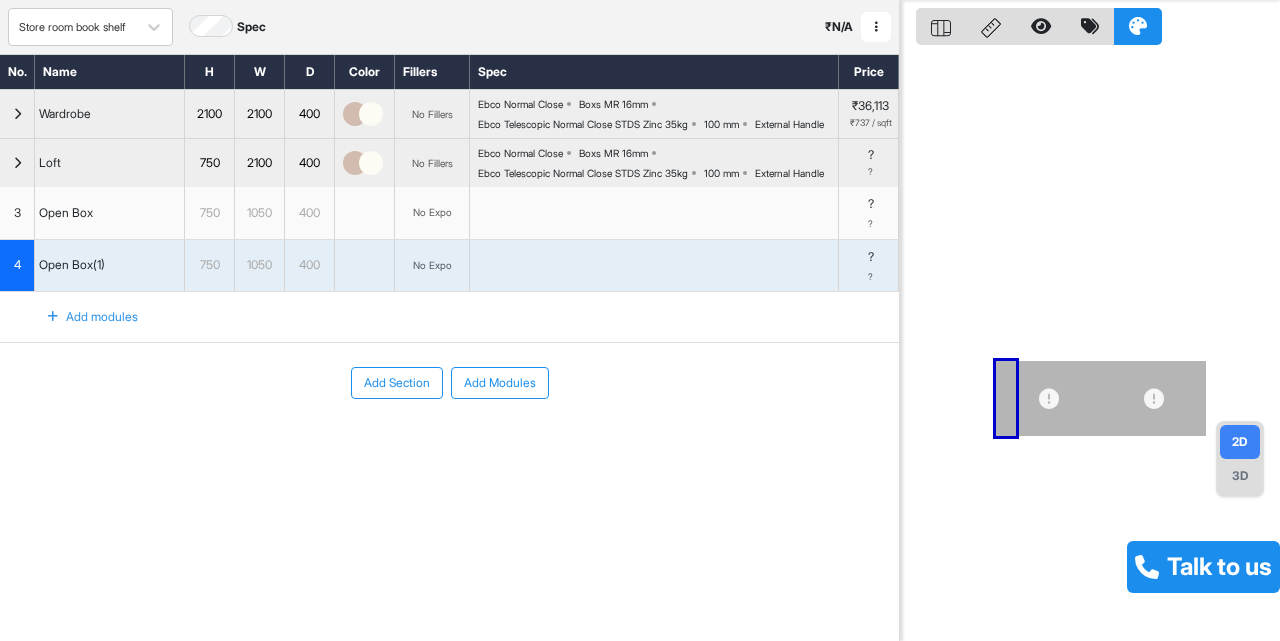 scroll, scrollTop: 0, scrollLeft: 0, axis: both 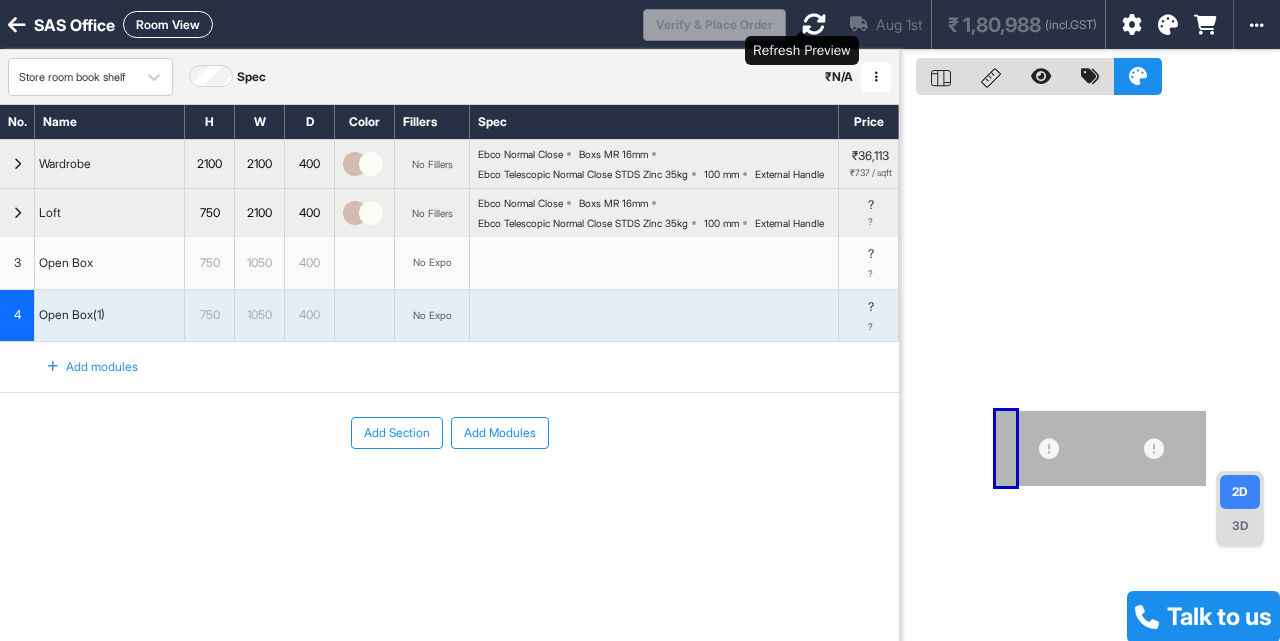 click at bounding box center [814, 24] 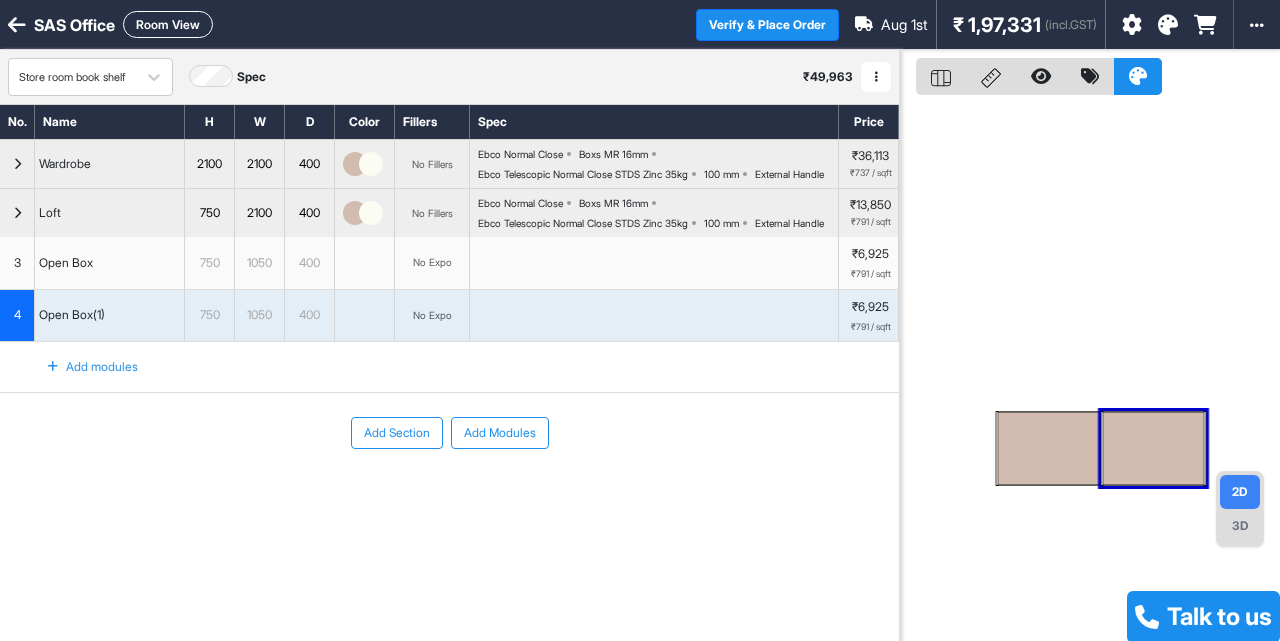 click at bounding box center (1047, 448) 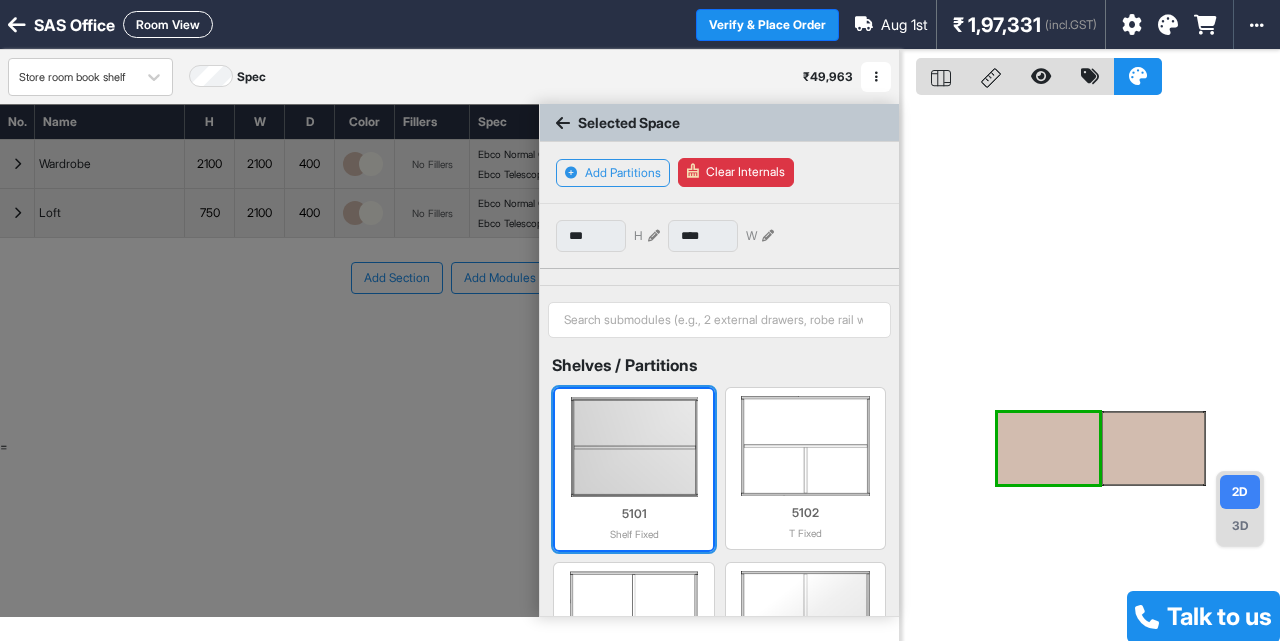 click at bounding box center [633, 447] 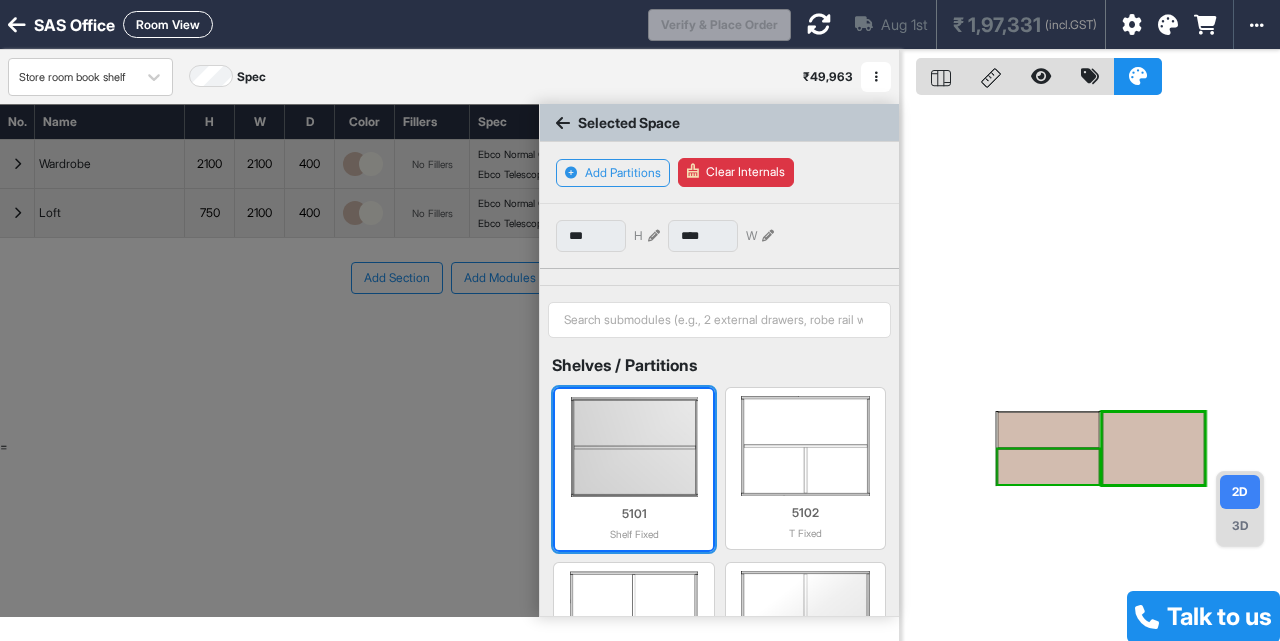 click at bounding box center [633, 447] 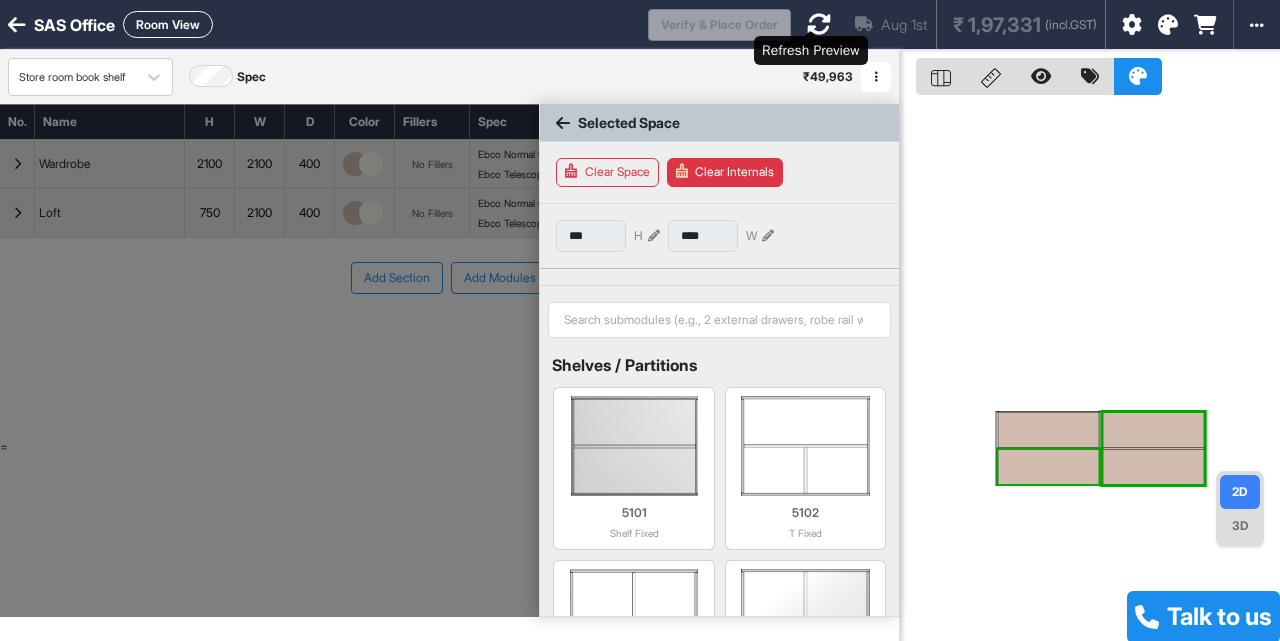 click at bounding box center (819, 24) 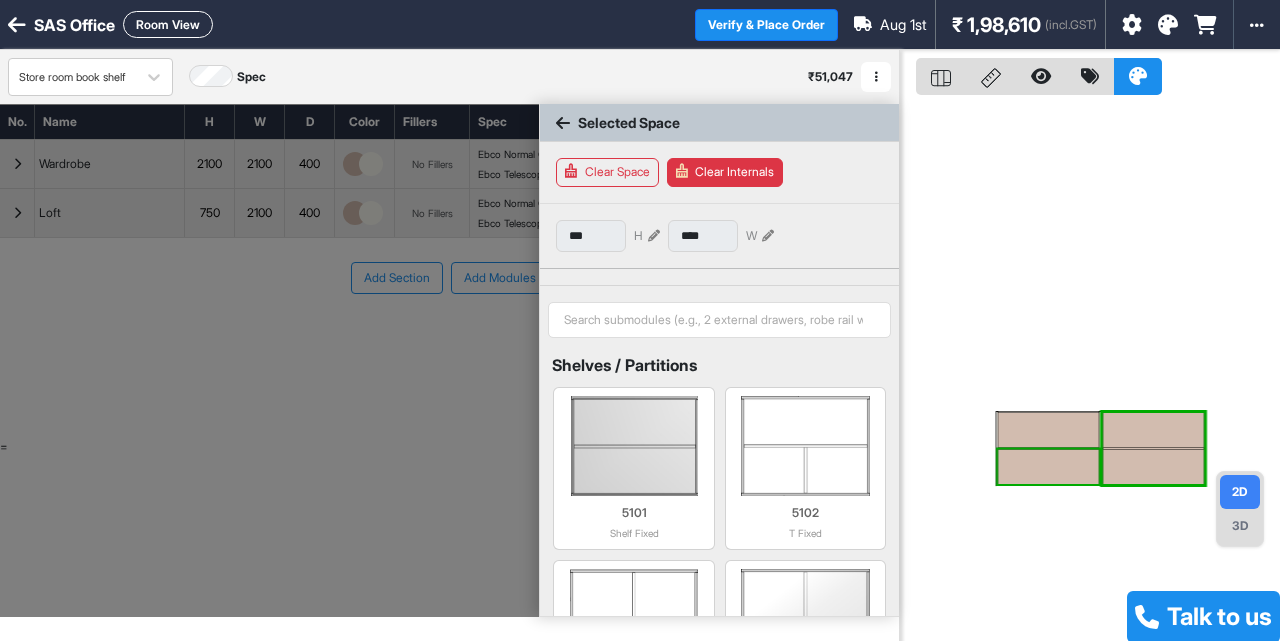 click on "Selected Space" at bounding box center [719, 123] 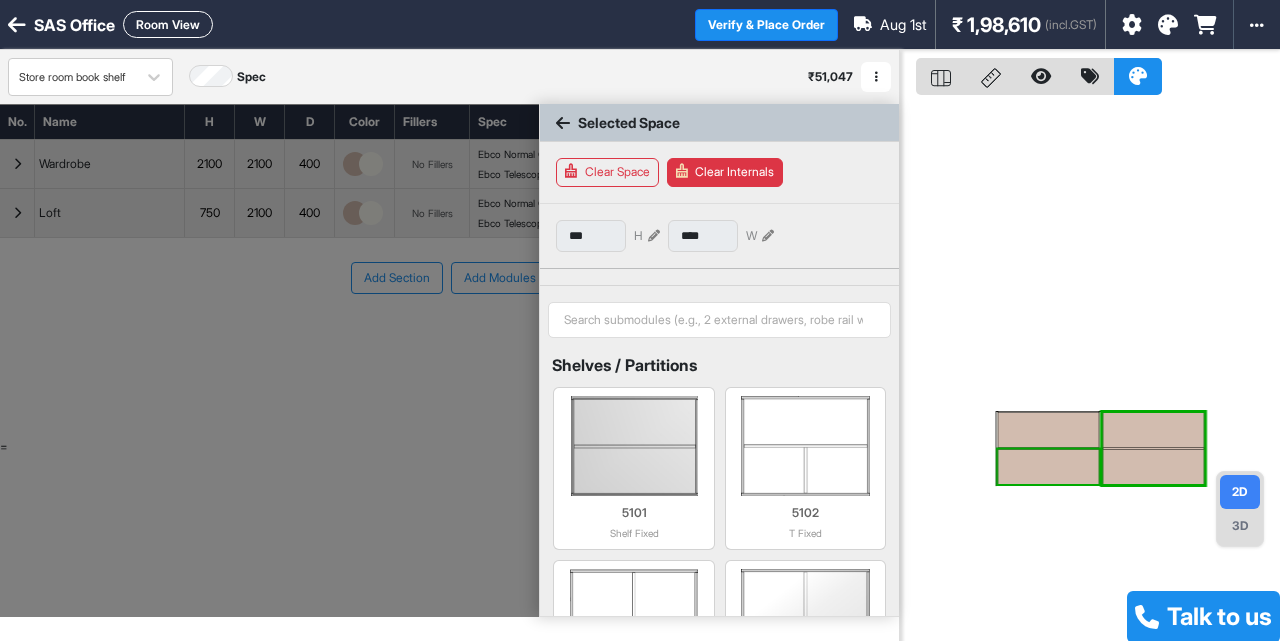 click at bounding box center [563, 123] 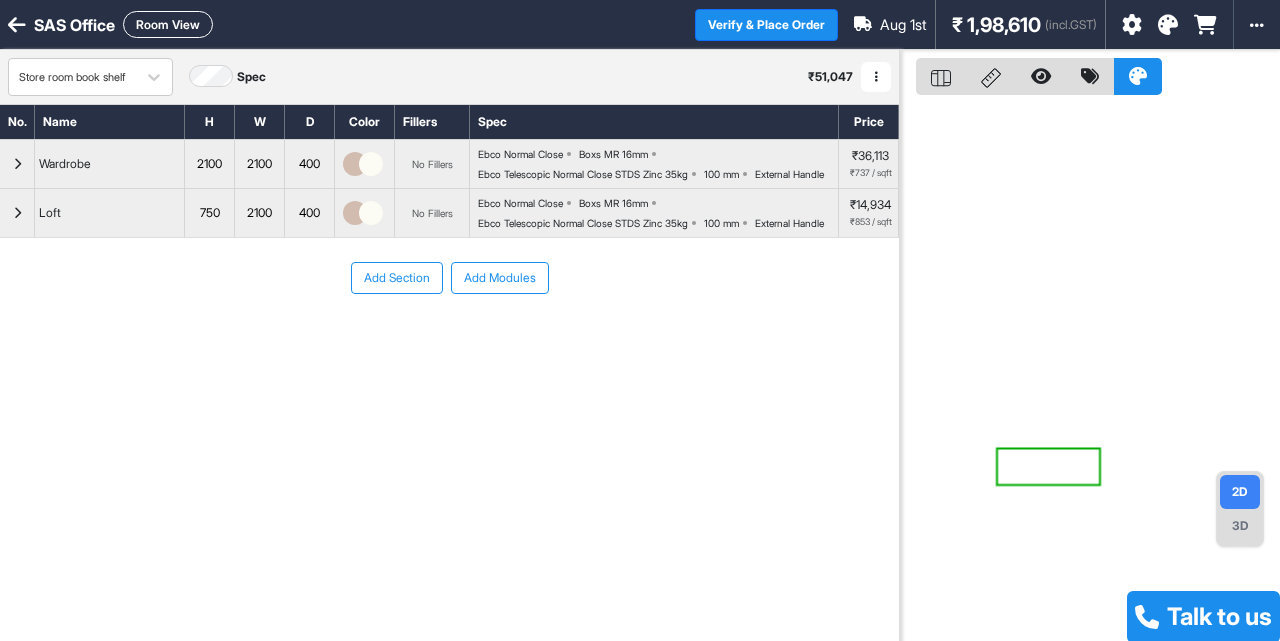 click at bounding box center (1161, 24) 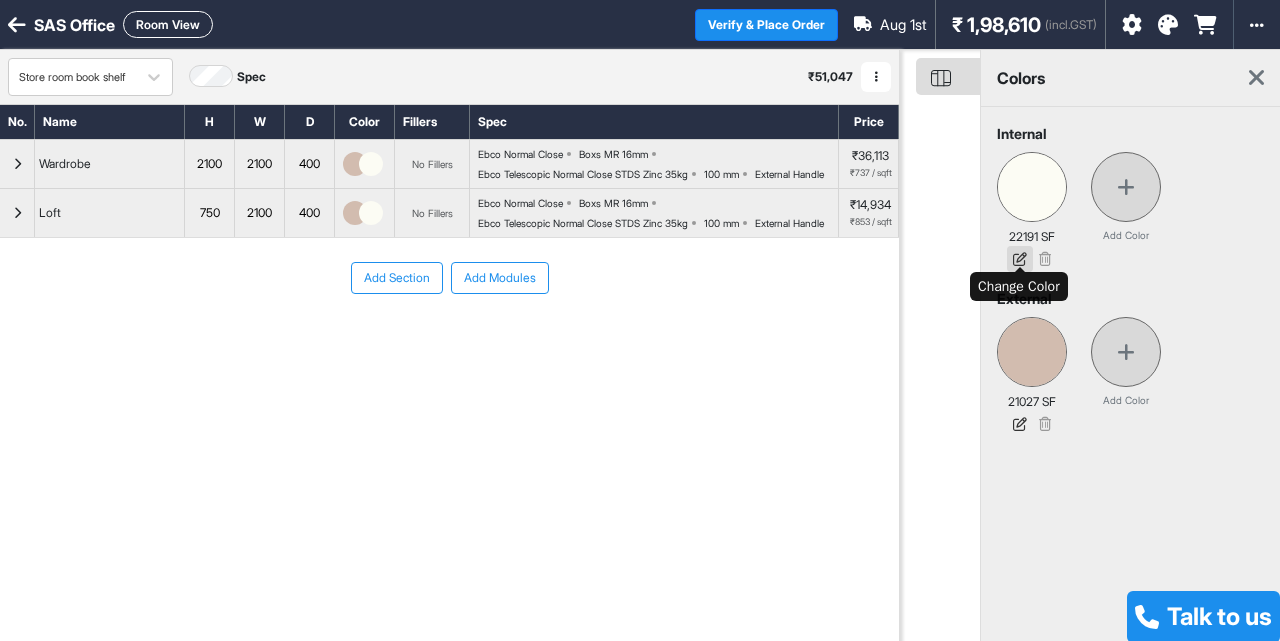 click at bounding box center (1020, 259) 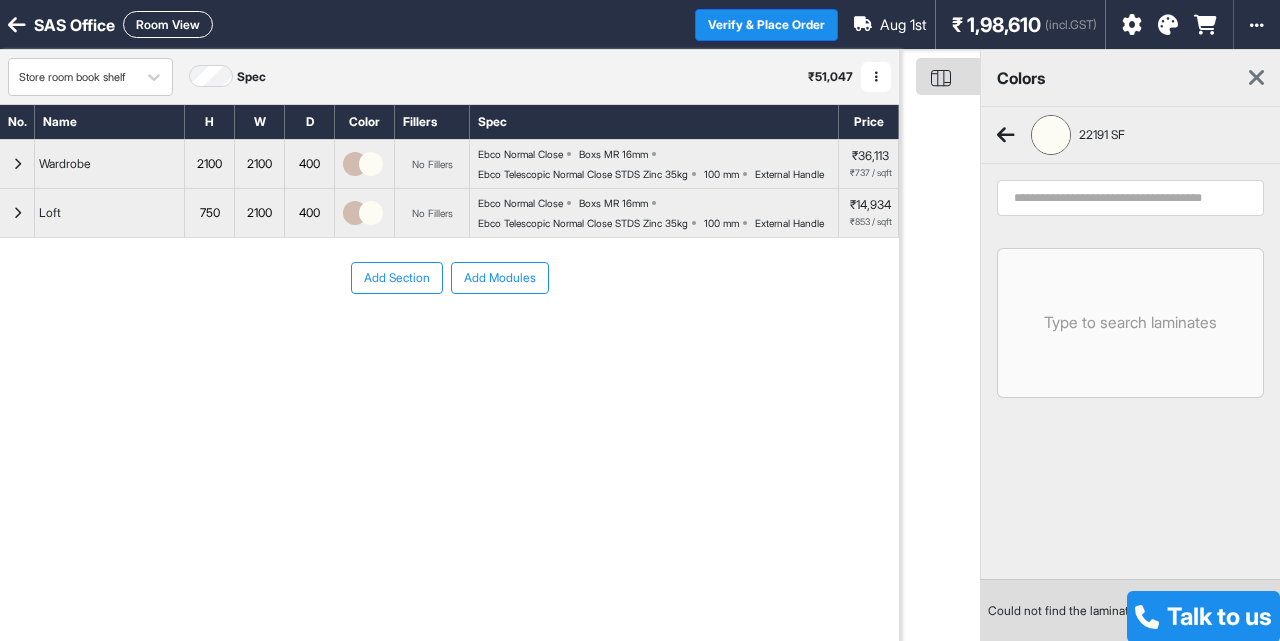 click at bounding box center [1130, 198] 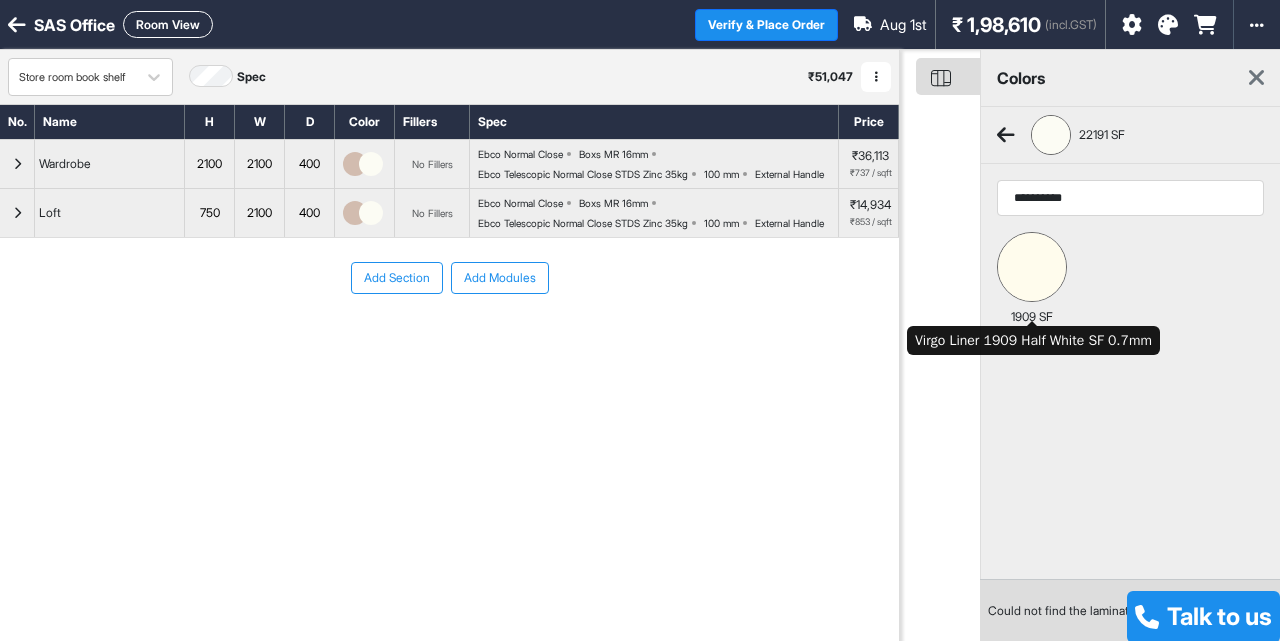 type on "**********" 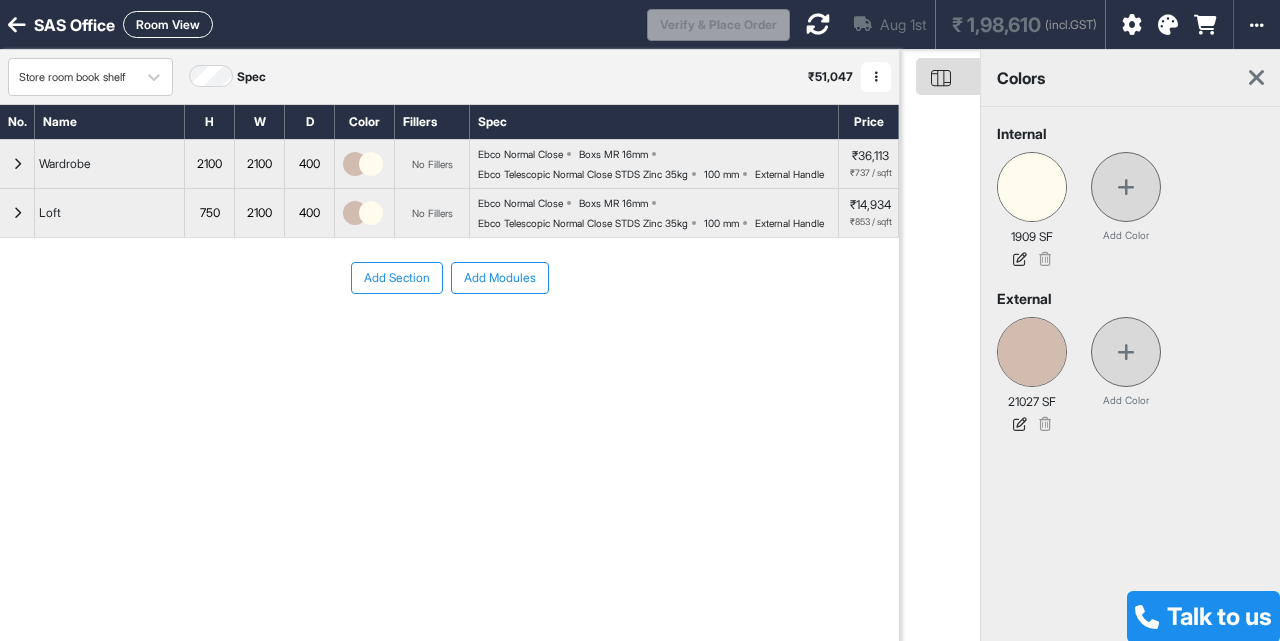 click at bounding box center [1256, 78] 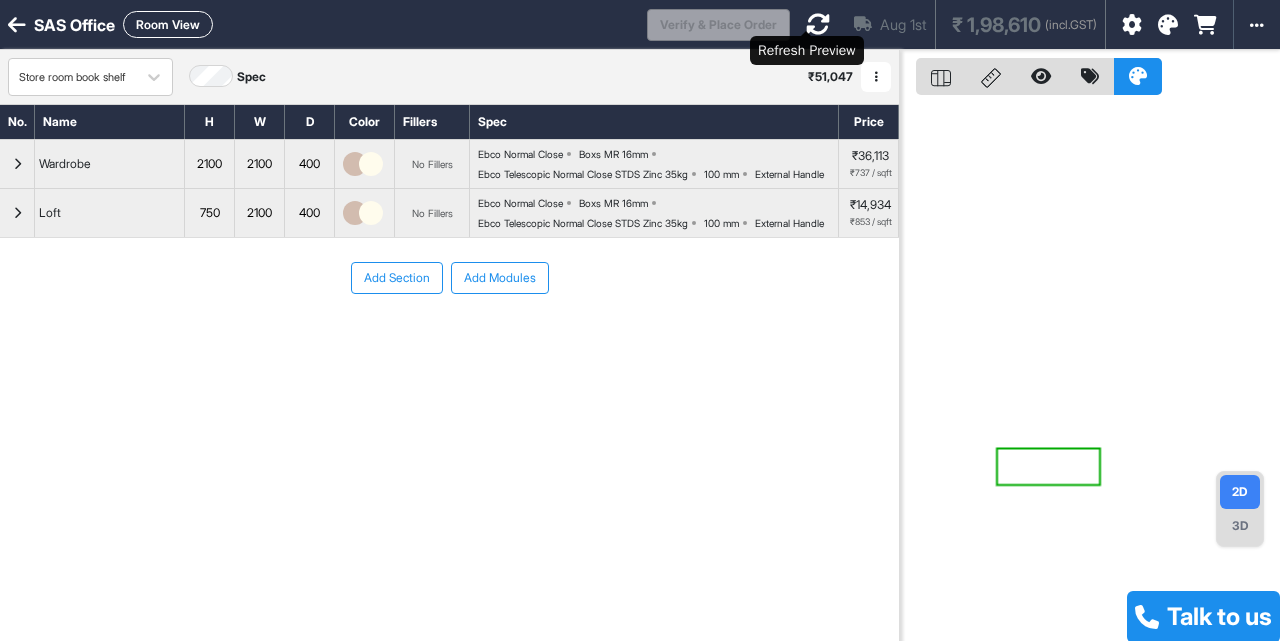 click at bounding box center (818, 24) 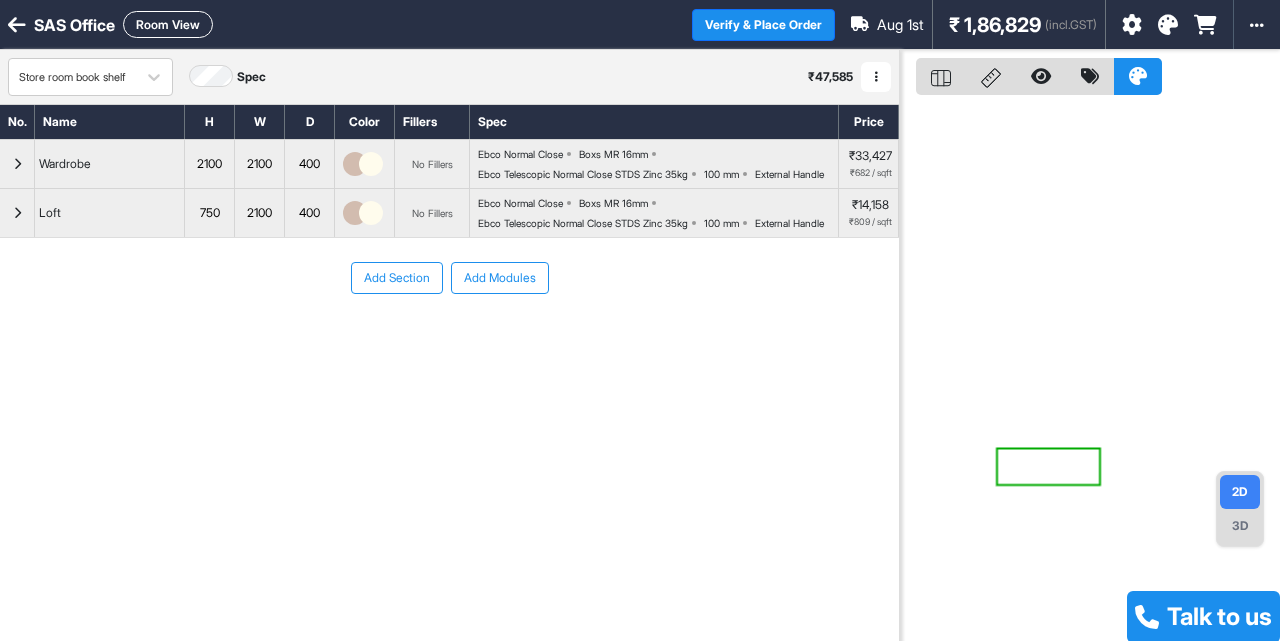 click at bounding box center [1161, 24] 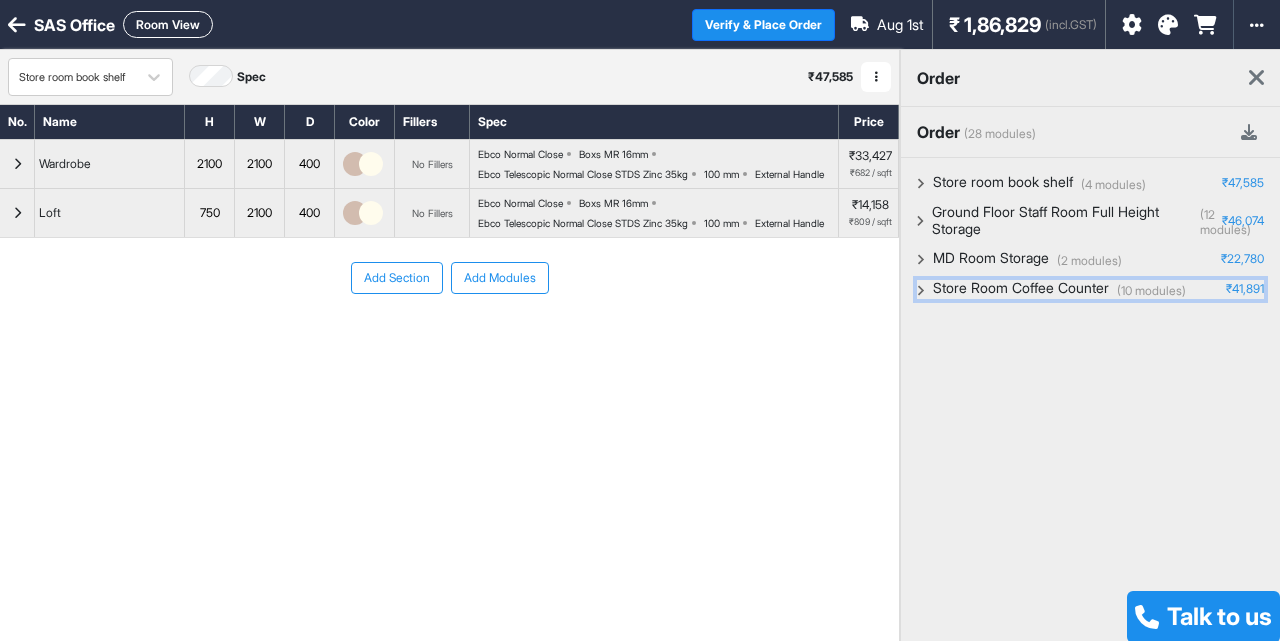 click on "(10 modules) Store Room Coffee Counter ₹41,891" at bounding box center [1090, 289] 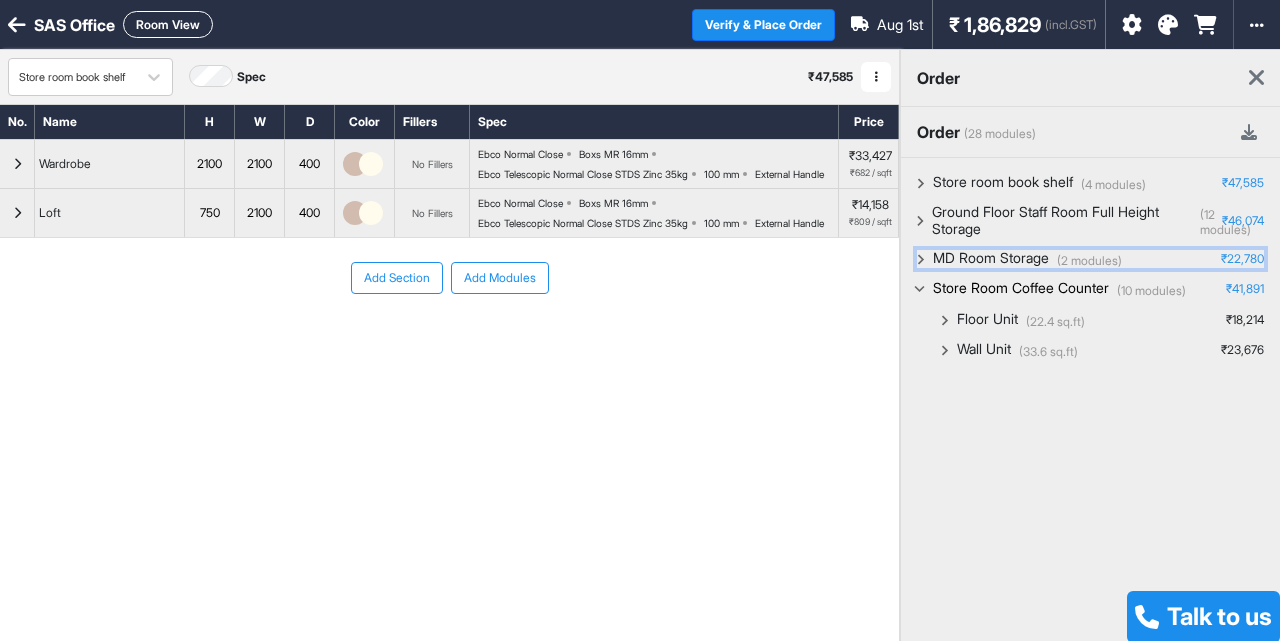 click on "(2 modules) MD Room Storage ₹22,780" at bounding box center [1090, 259] 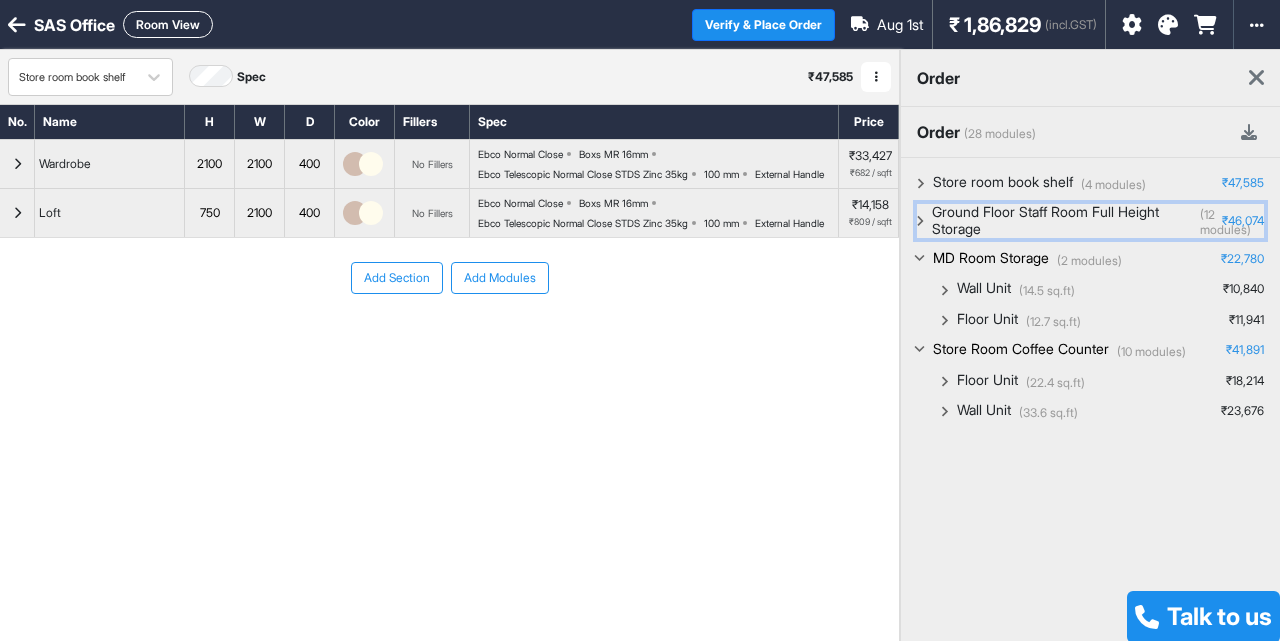click on "(12 modules) Ground Floor Staff Room Full Height Storage ₹46,074" at bounding box center [1090, 221] 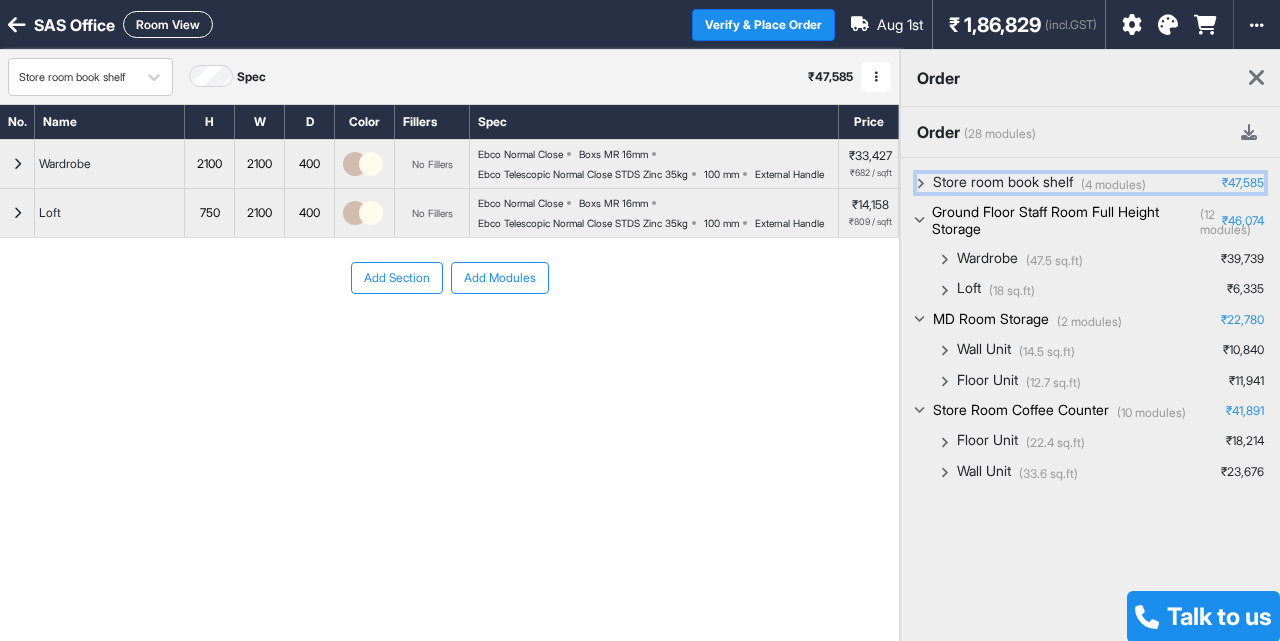 click on "(4 modules) Store room book shelf ₹47,585" at bounding box center (1090, 183) 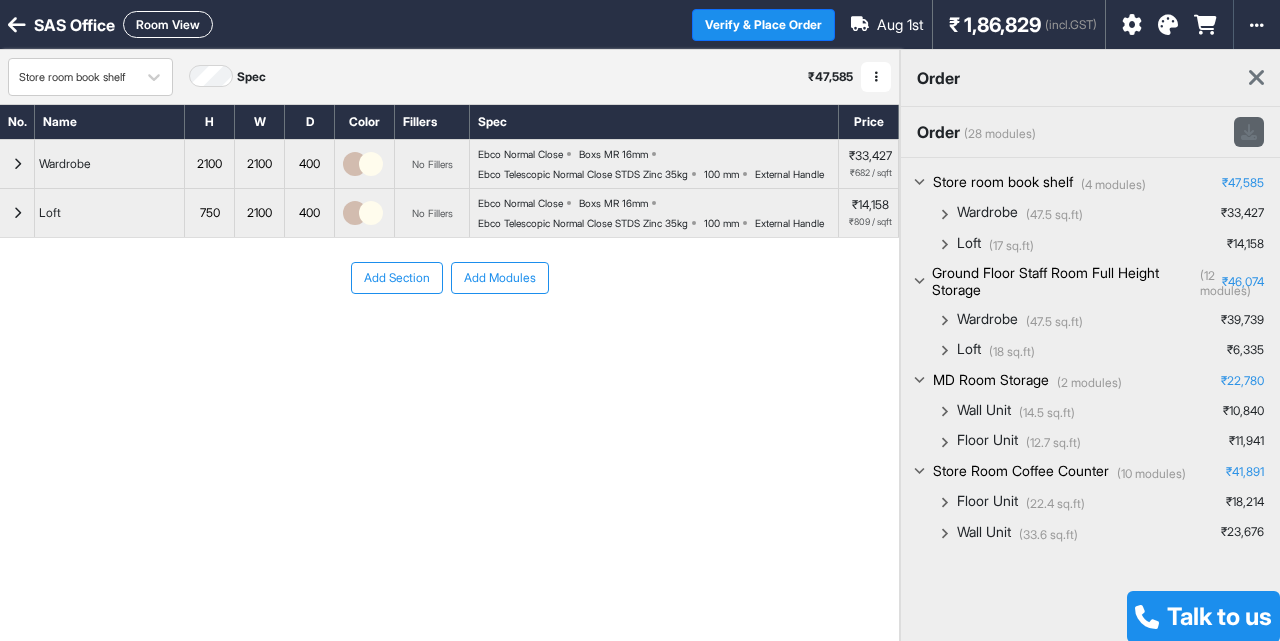 click at bounding box center (1249, 132) 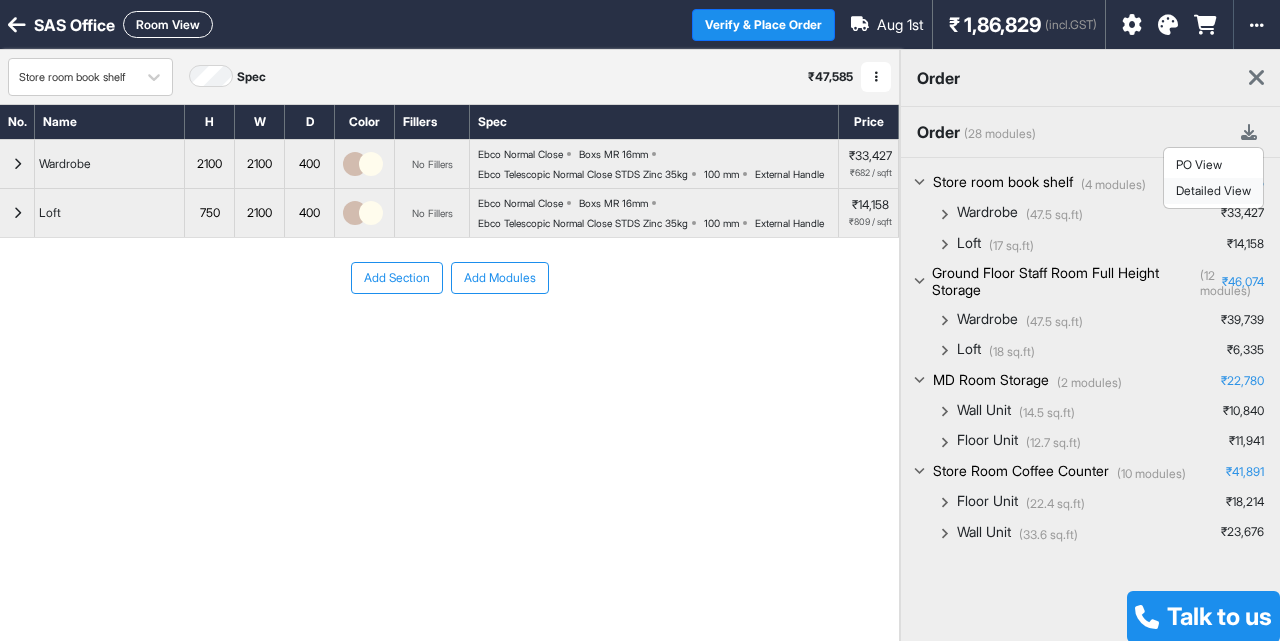 click on "Detailed View" at bounding box center (1213, 191) 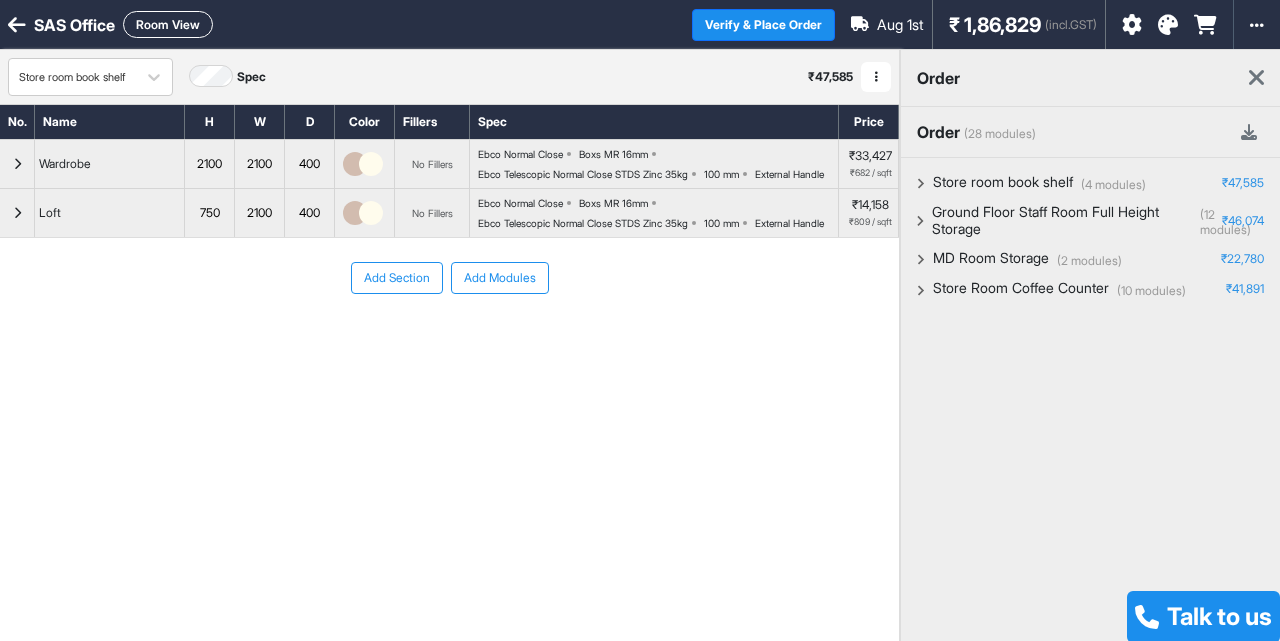 click on "SAS Office Room View" at bounding box center [346, 24] 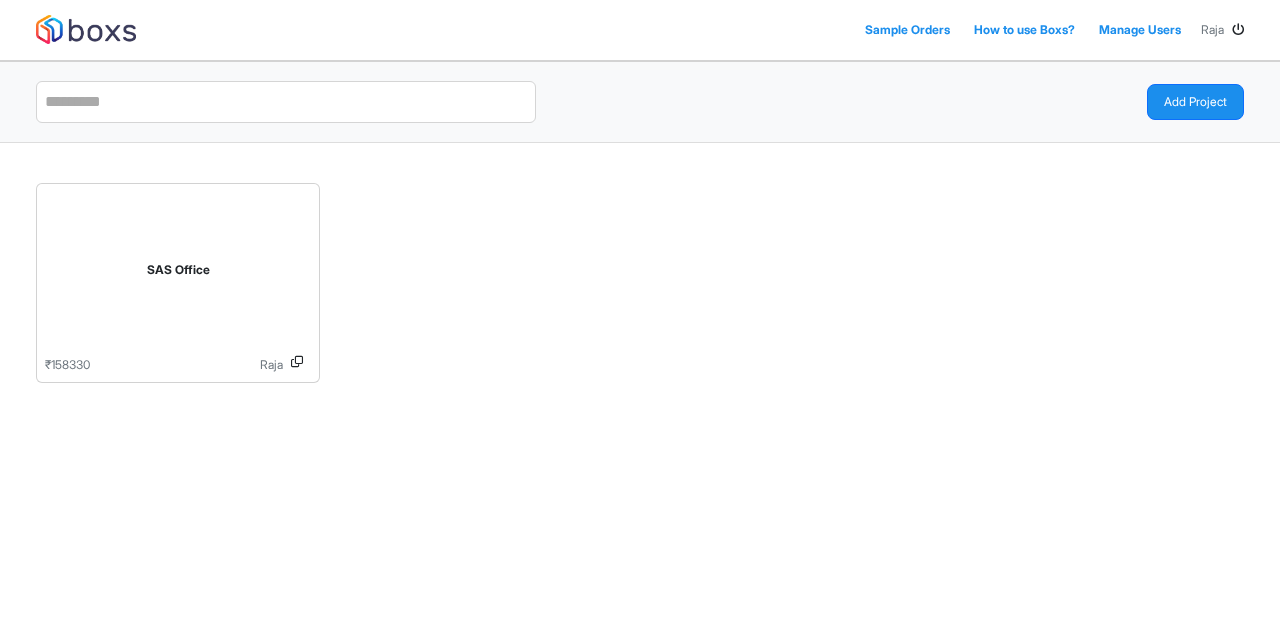 click on "Manage Users" at bounding box center [1140, 30] 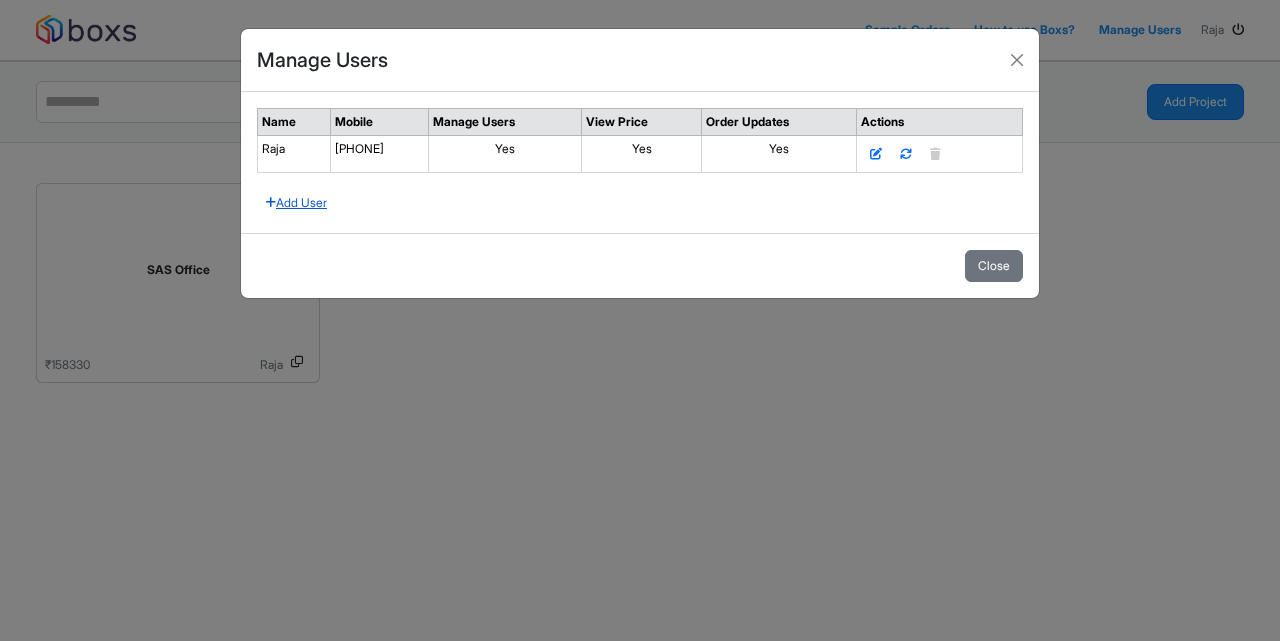 click on "Add User" at bounding box center (296, 203) 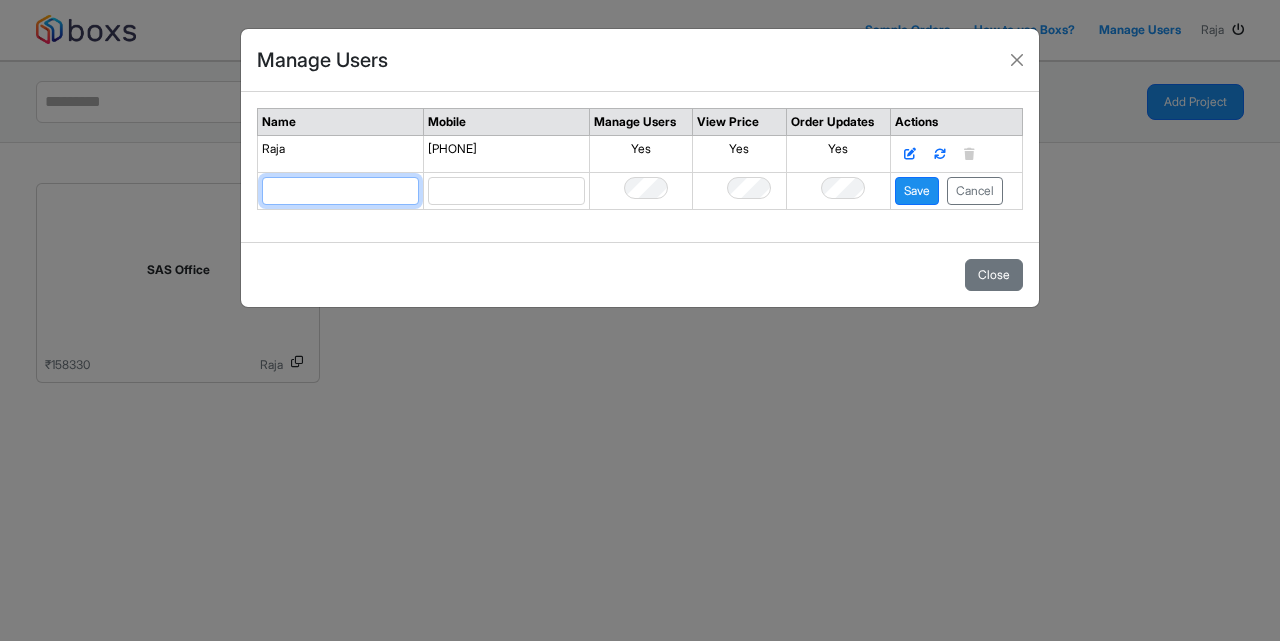 click at bounding box center [340, 191] 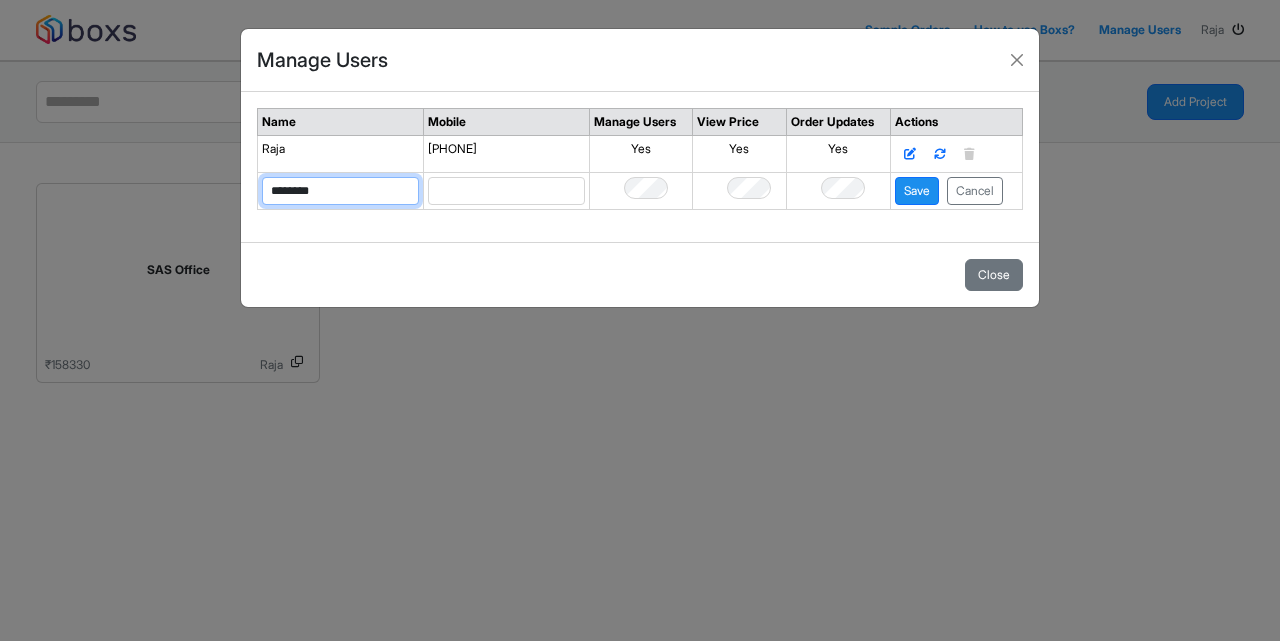 type on "********" 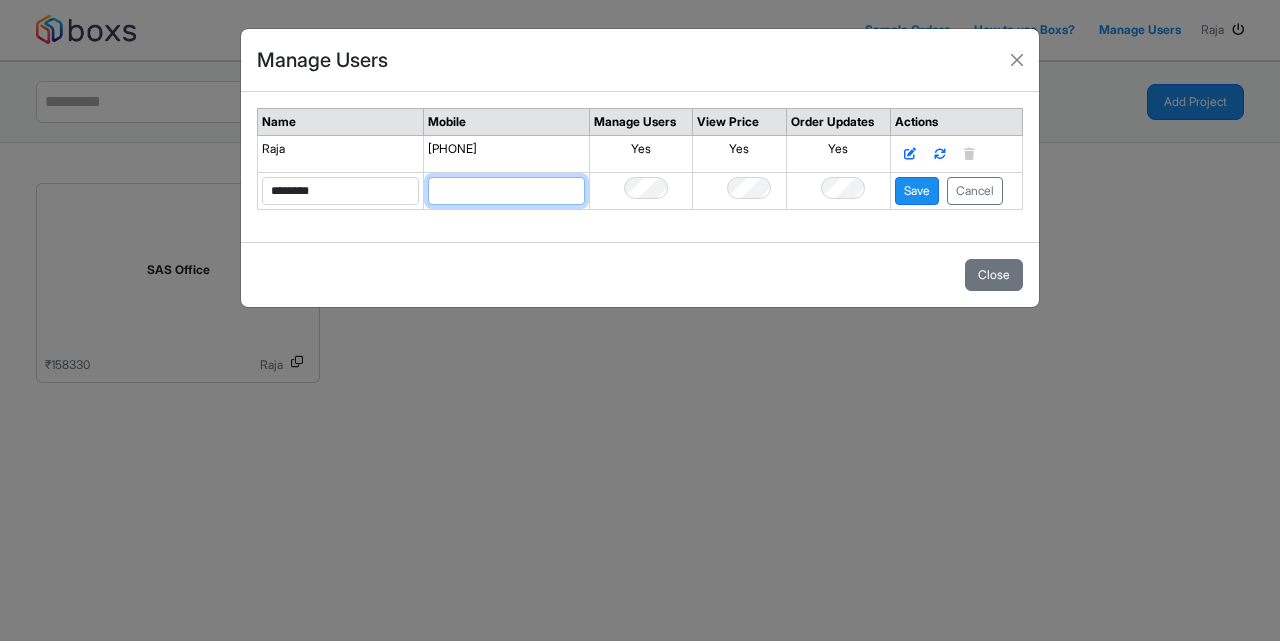 click at bounding box center (506, 191) 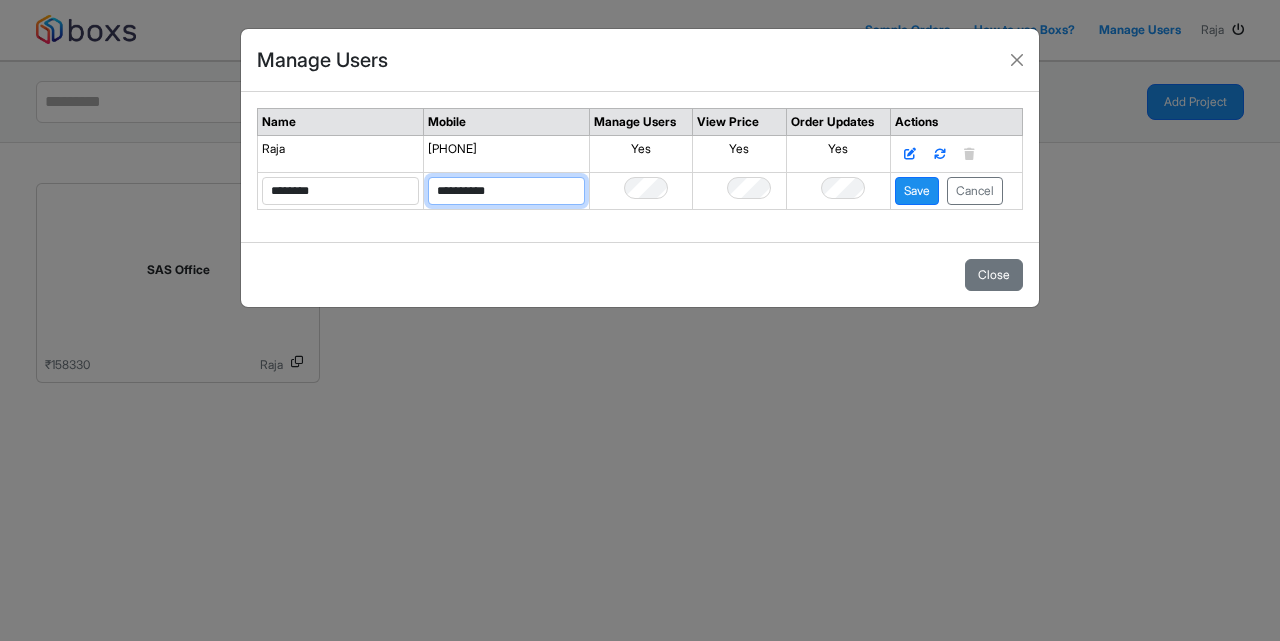 type on "**********" 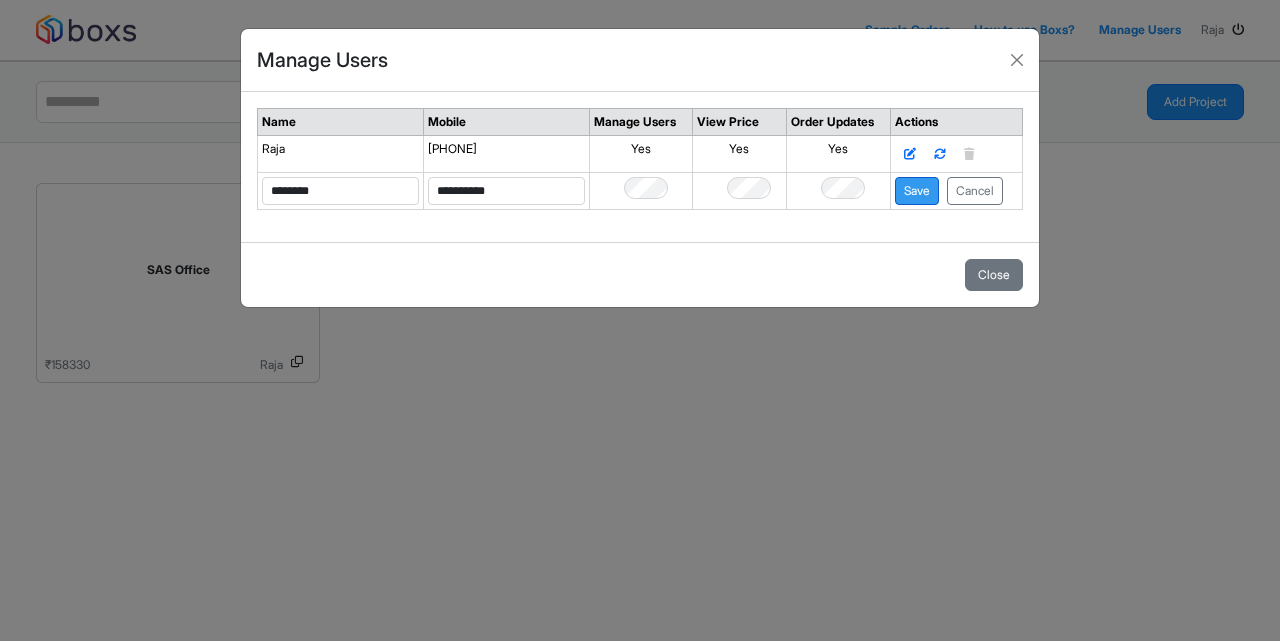 click on "Save" at bounding box center (917, 191) 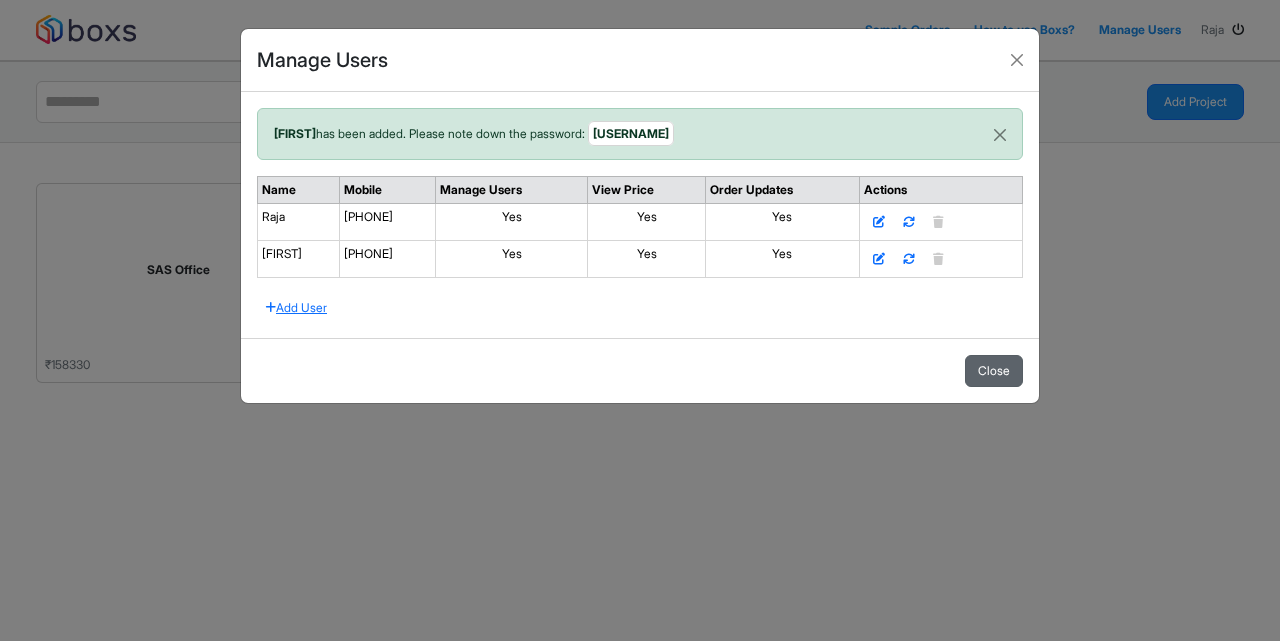 click on "Close" at bounding box center (994, 371) 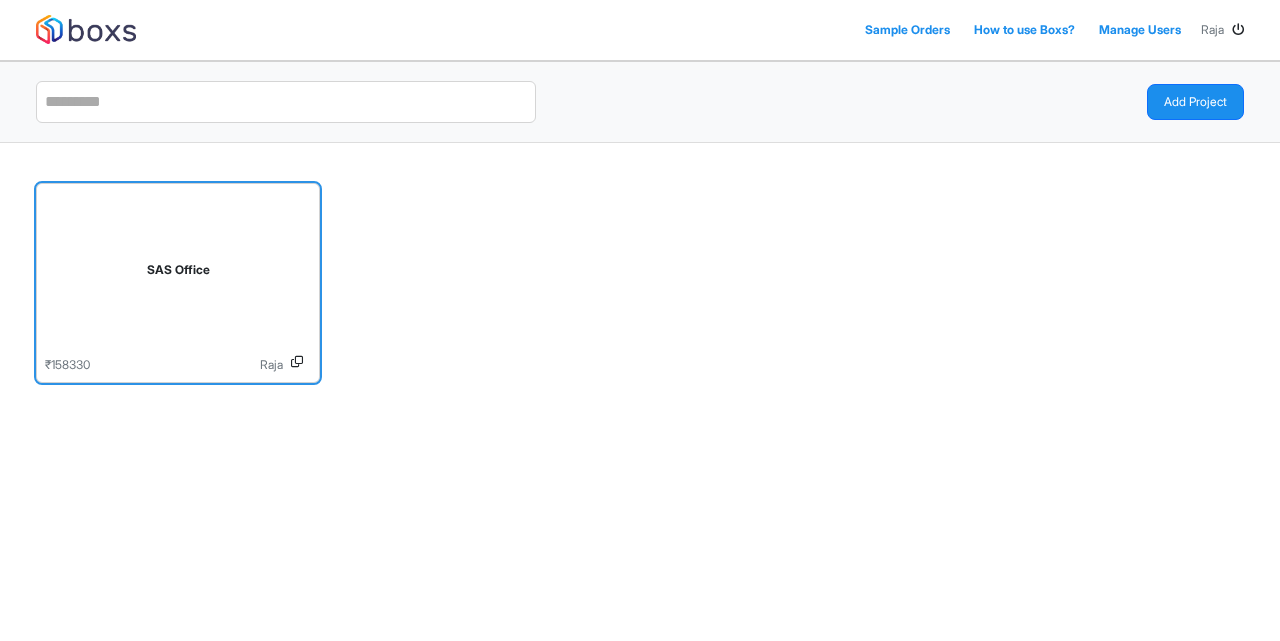 click on "SAS Office" at bounding box center [178, 274] 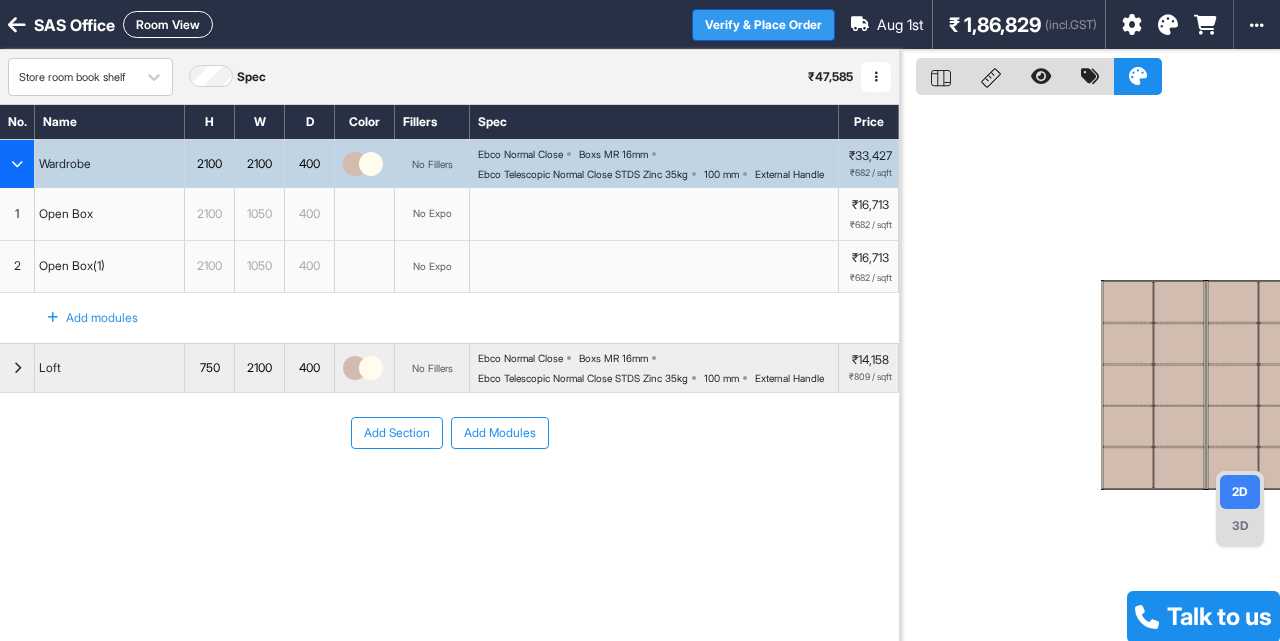 click on "Verify & Place Order" at bounding box center [763, 25] 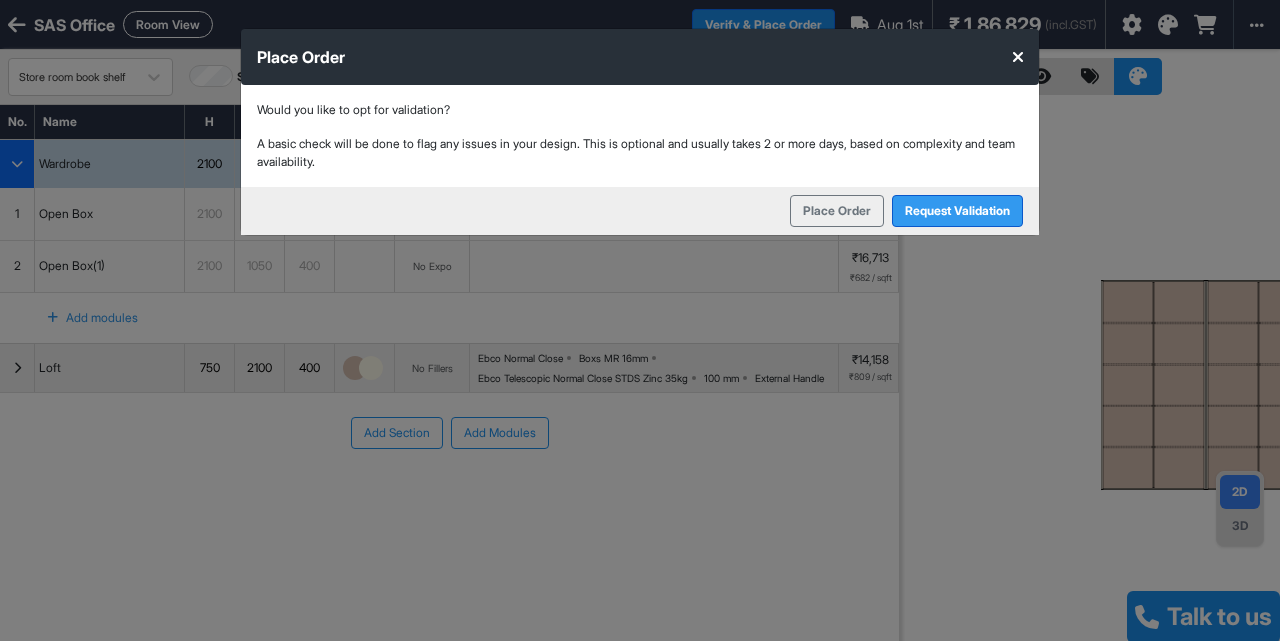 click on "Request Validation" at bounding box center (957, 211) 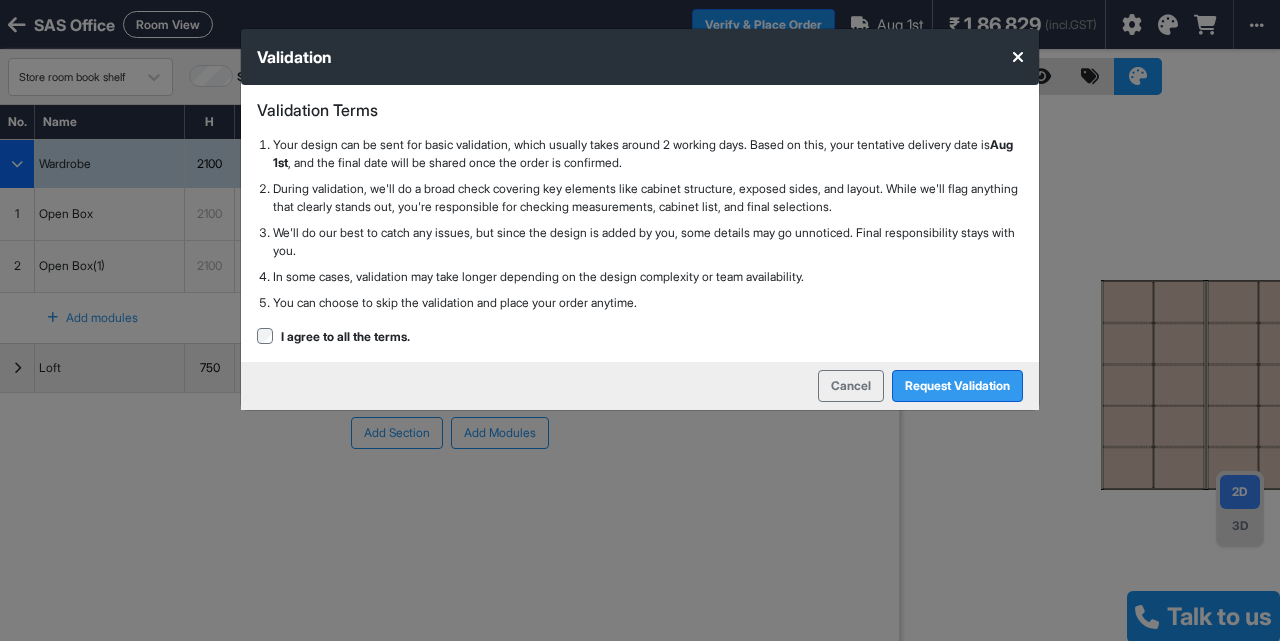click on "Request Validation" at bounding box center (957, 386) 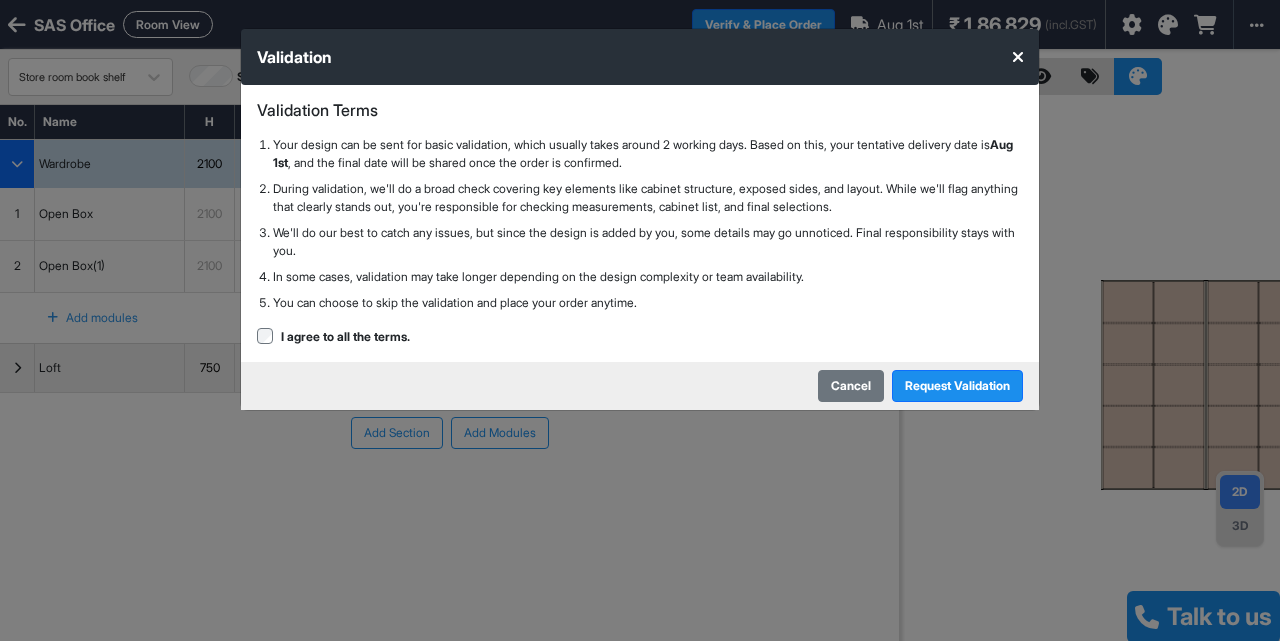 click on "Cancel" at bounding box center (851, 386) 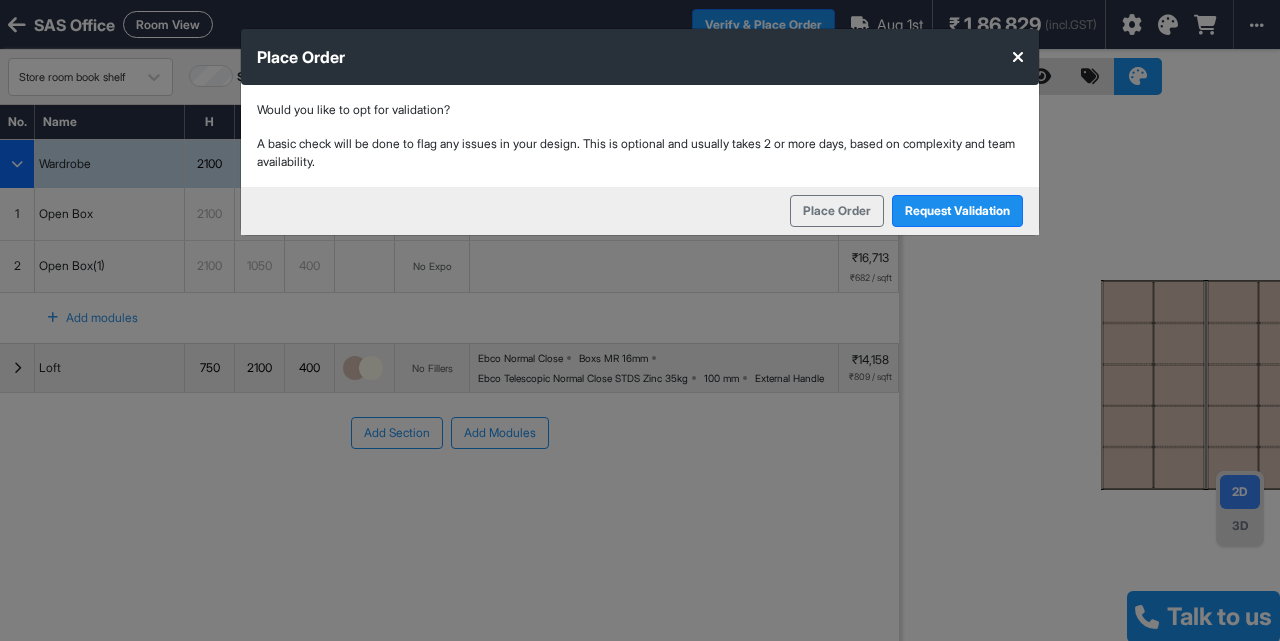 click on "Place Order" at bounding box center [640, 57] 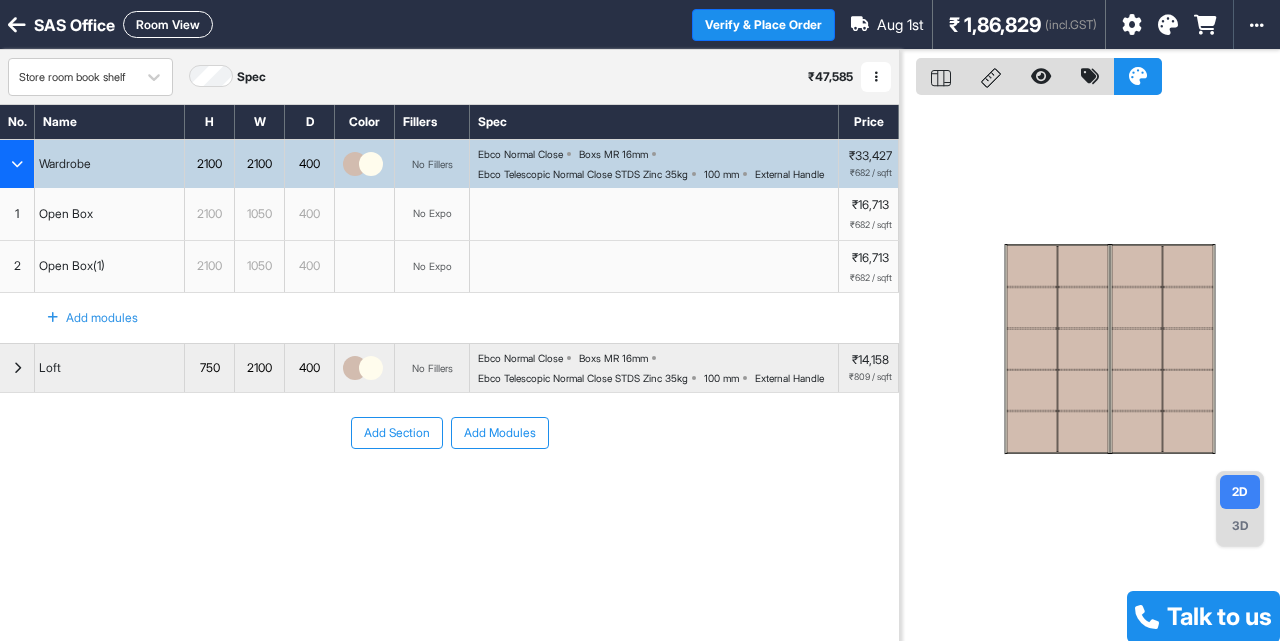 click on "Boxs MR 16mm" at bounding box center [613, 154] 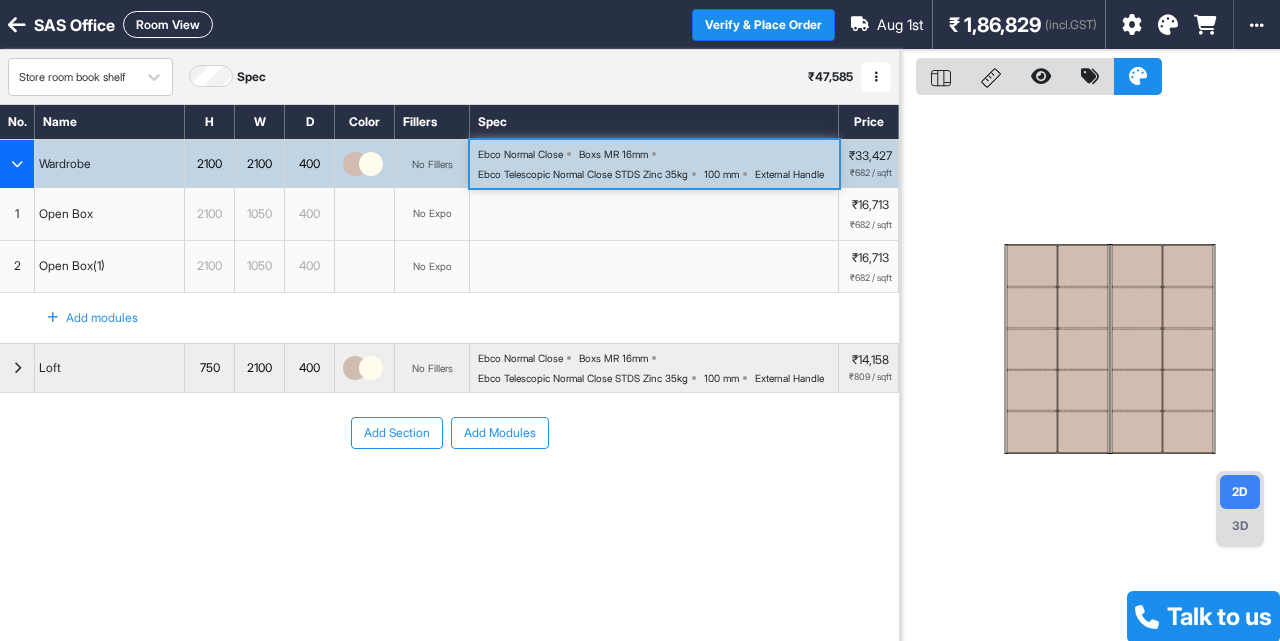 click on "Boxs MR 16mm" at bounding box center (613, 154) 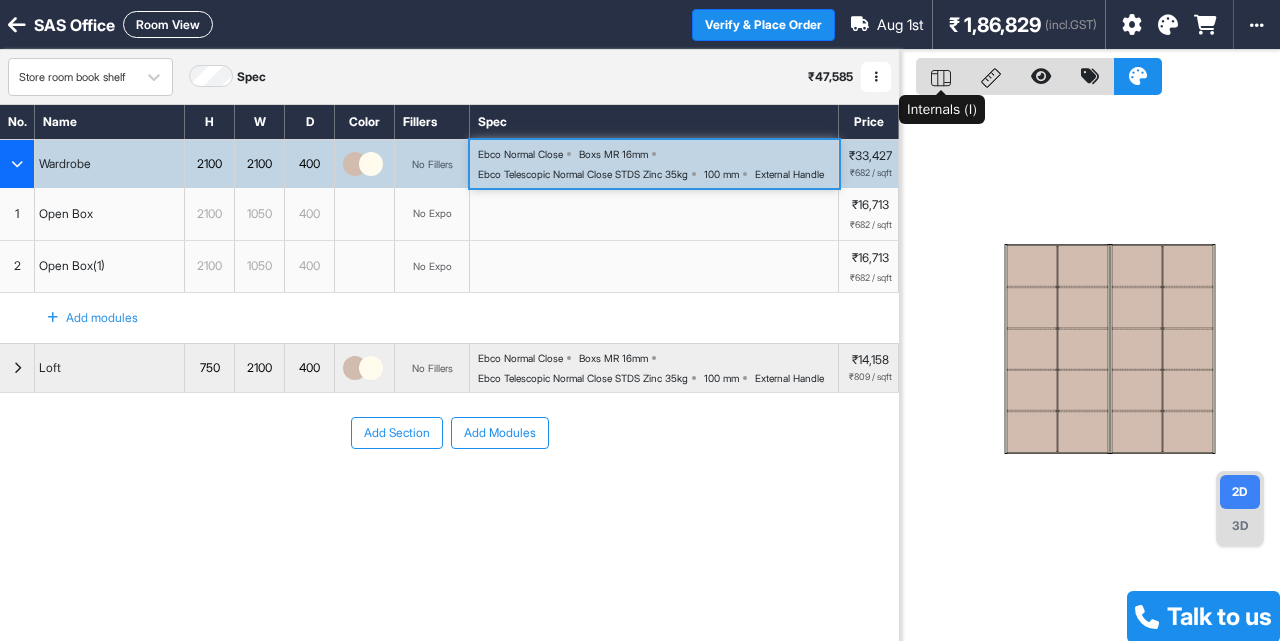click 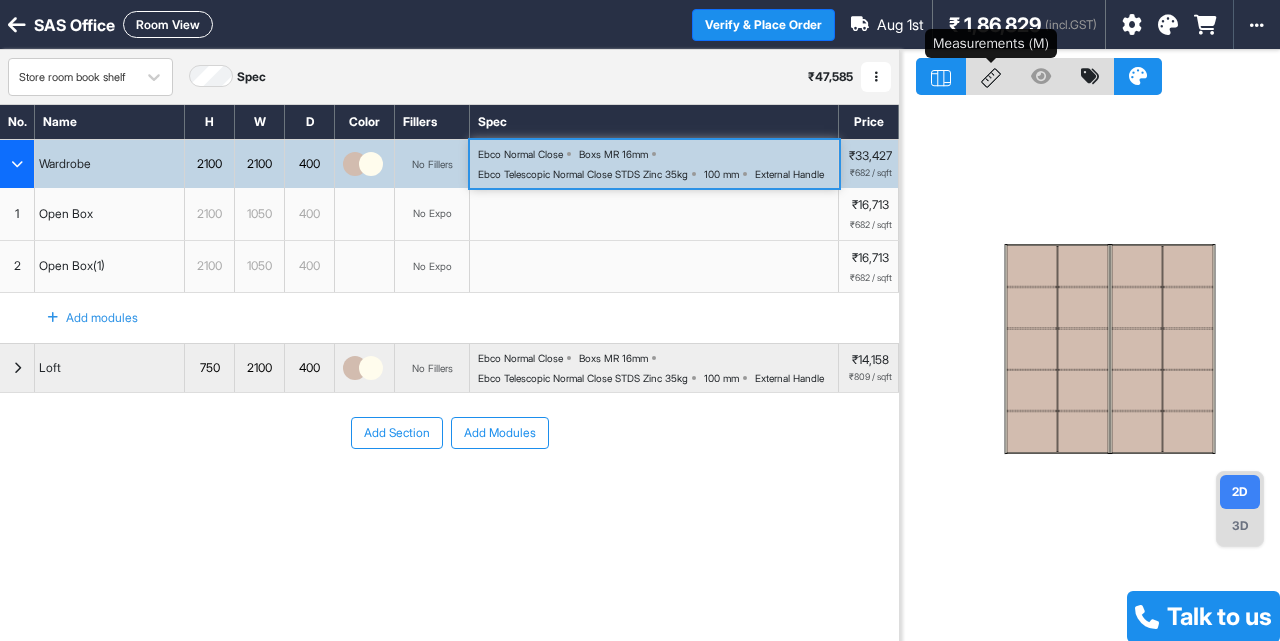 click at bounding box center [991, 76] 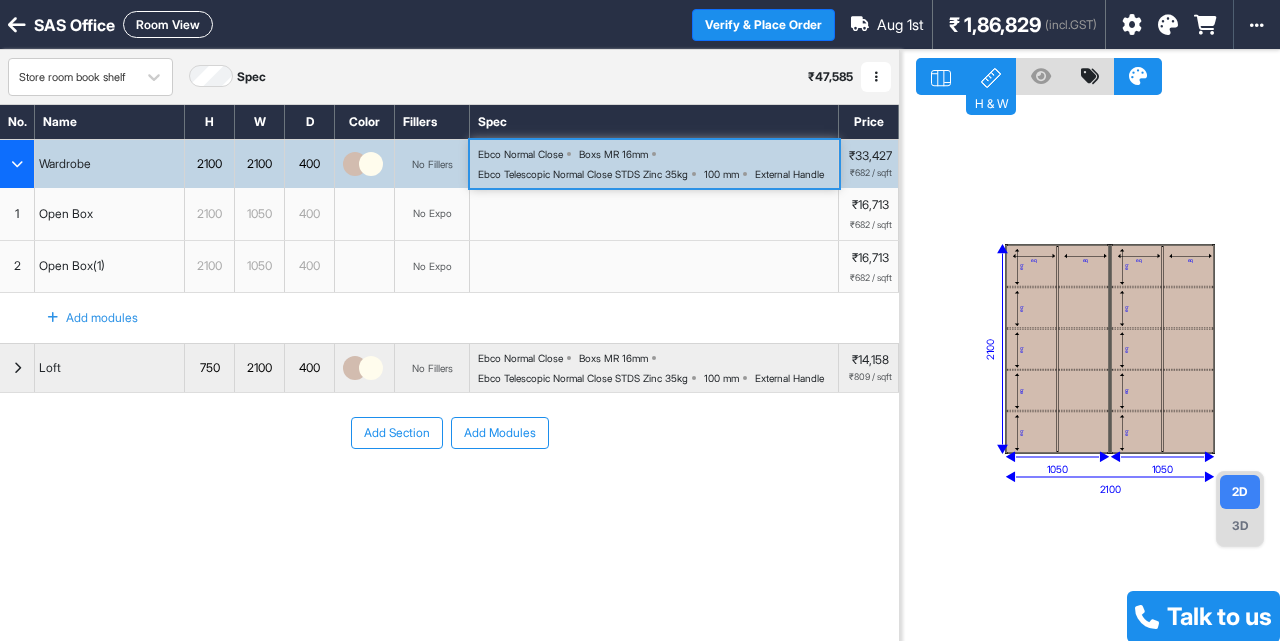 click at bounding box center [1084, 308] 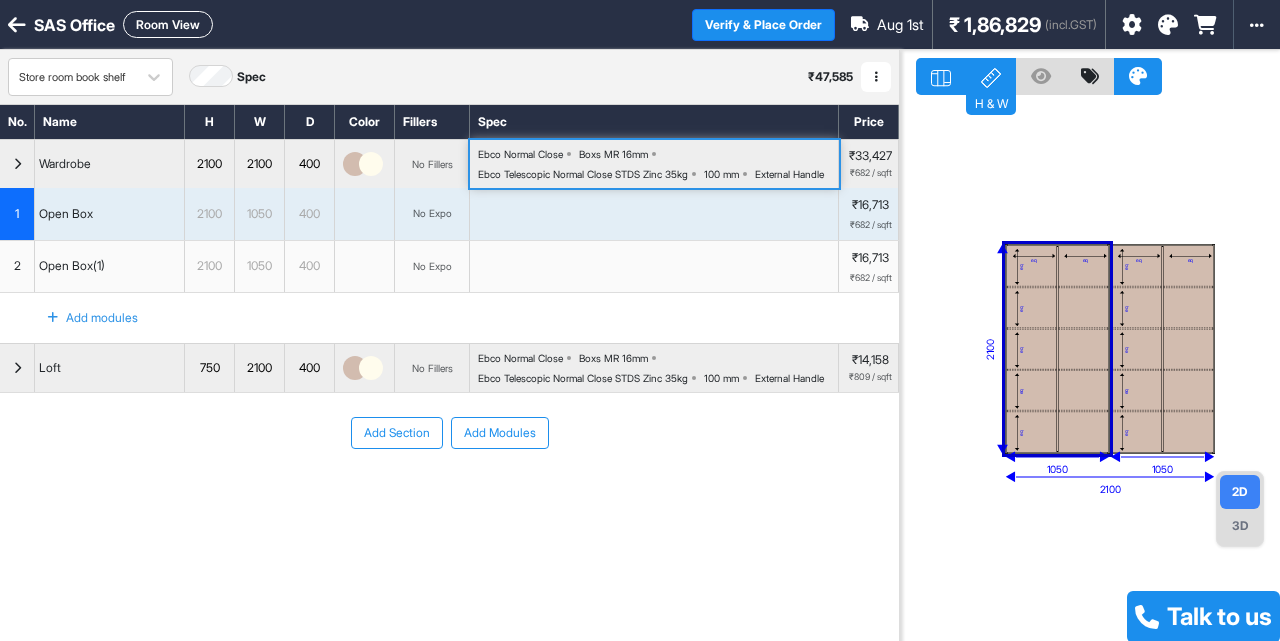 click at bounding box center (1084, 308) 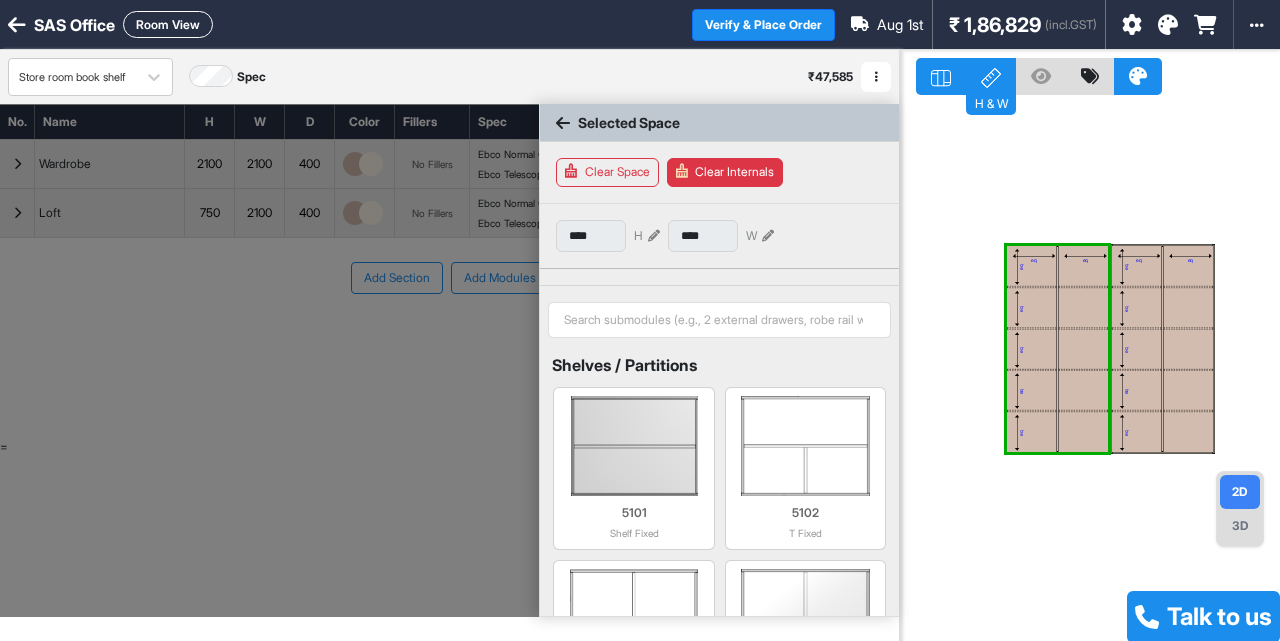 click at bounding box center (563, 123) 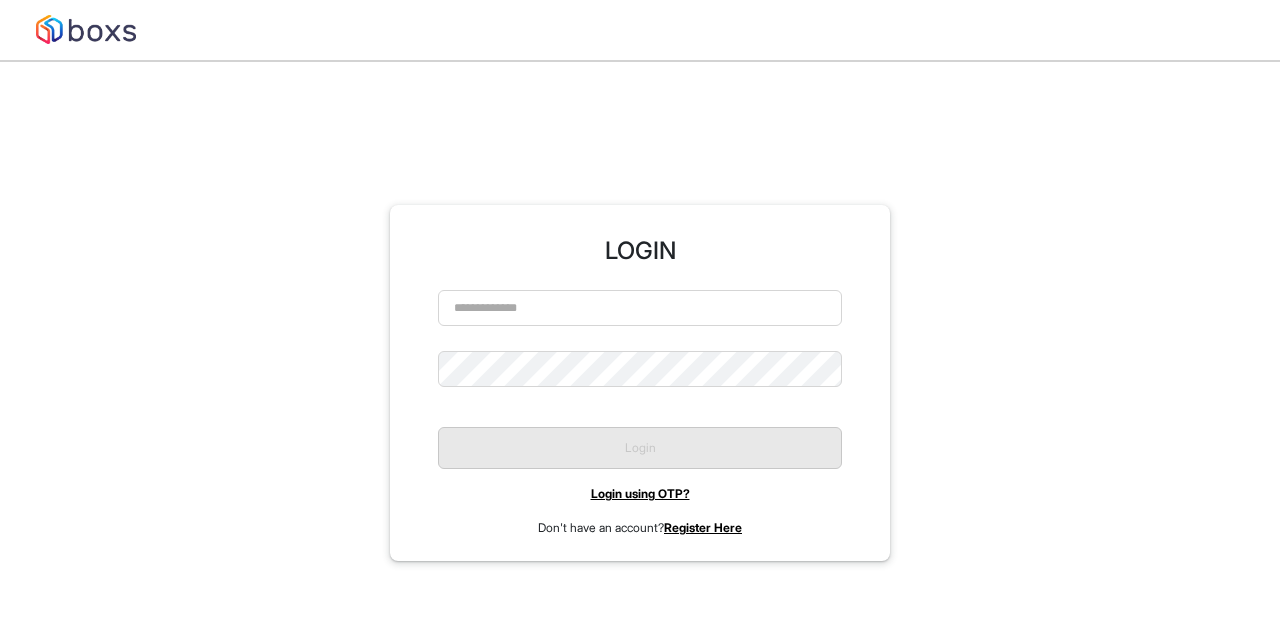 scroll, scrollTop: 0, scrollLeft: 0, axis: both 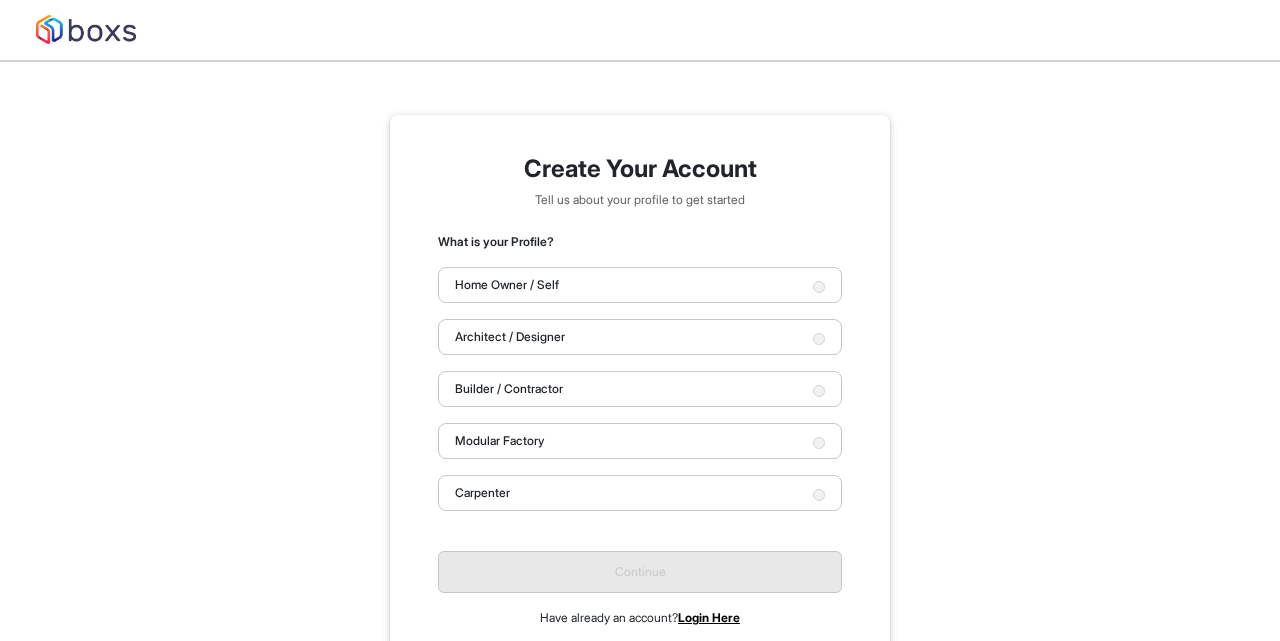 click on "Builder / Contractor" at bounding box center (640, 389) 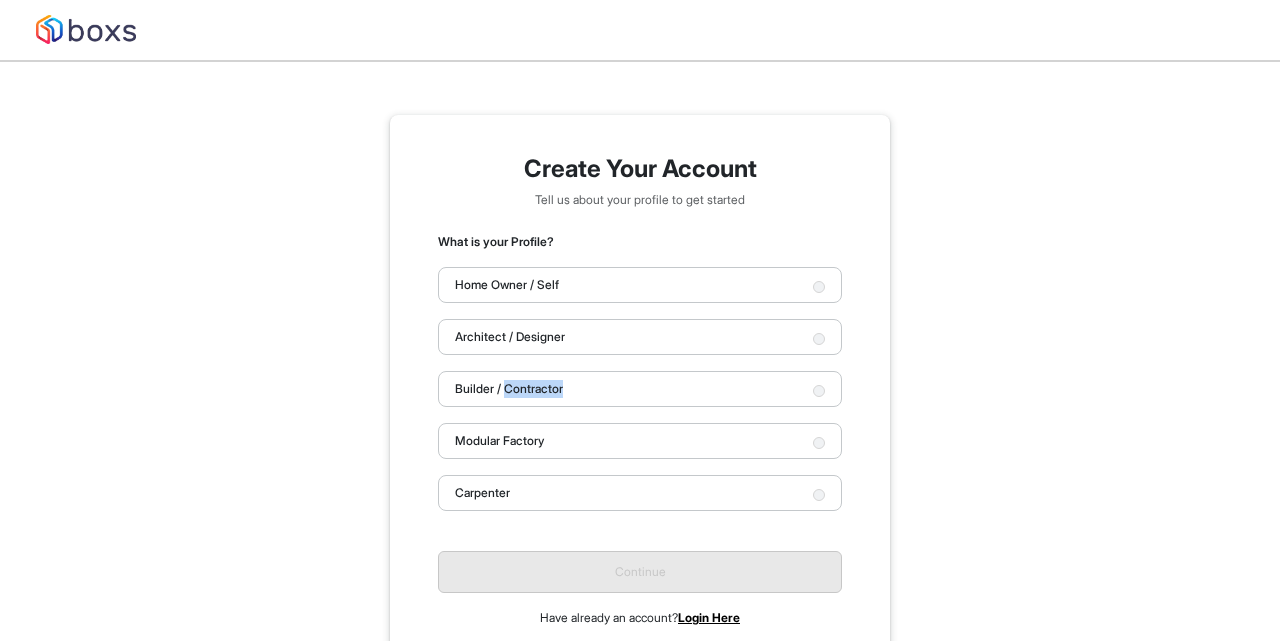 click on "Builder / Contractor" at bounding box center (640, 389) 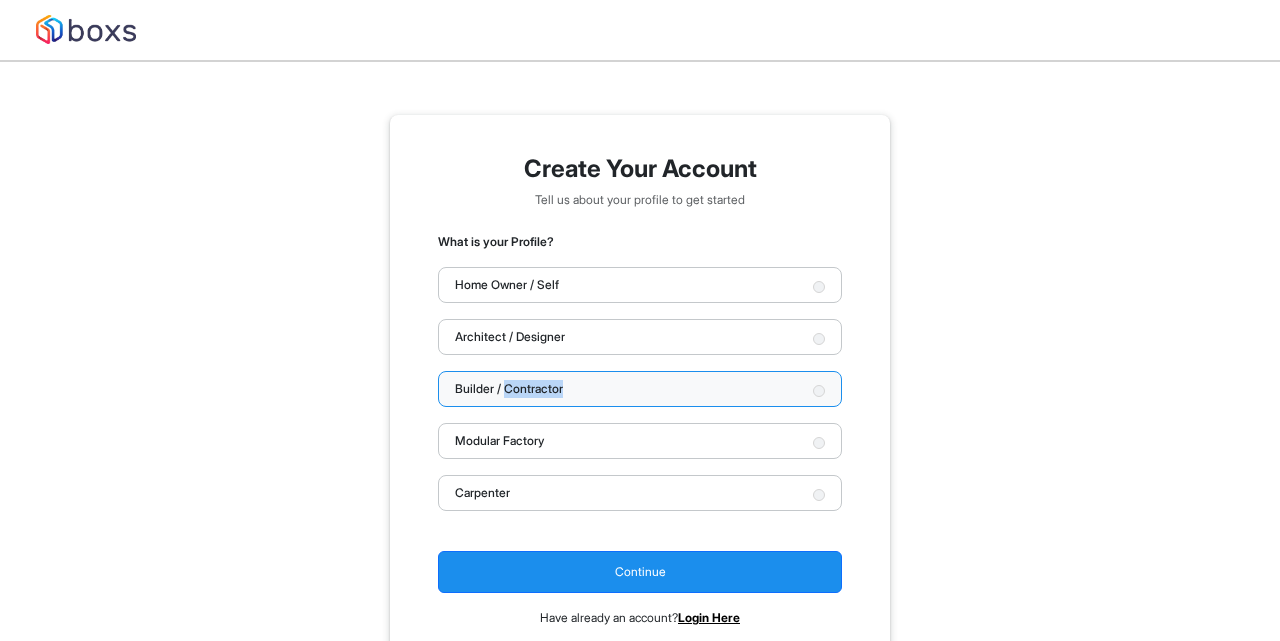 click on "Builder / Contractor" at bounding box center (640, 389) 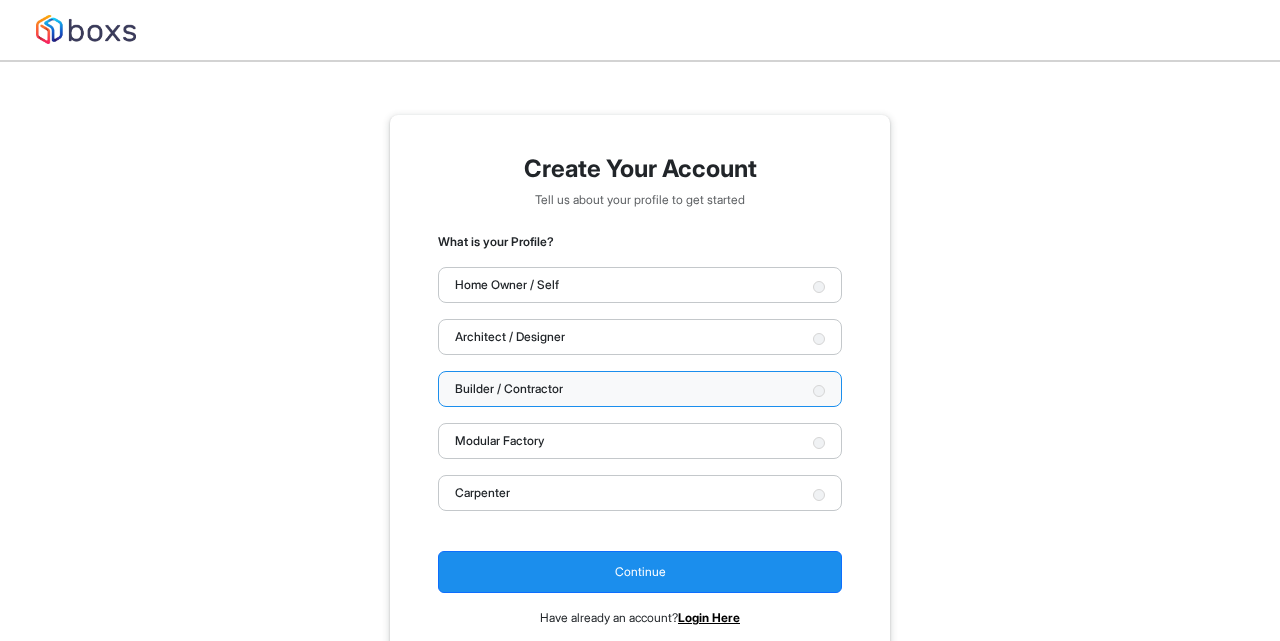 click on "Builder / Contractor" at bounding box center (509, 389) 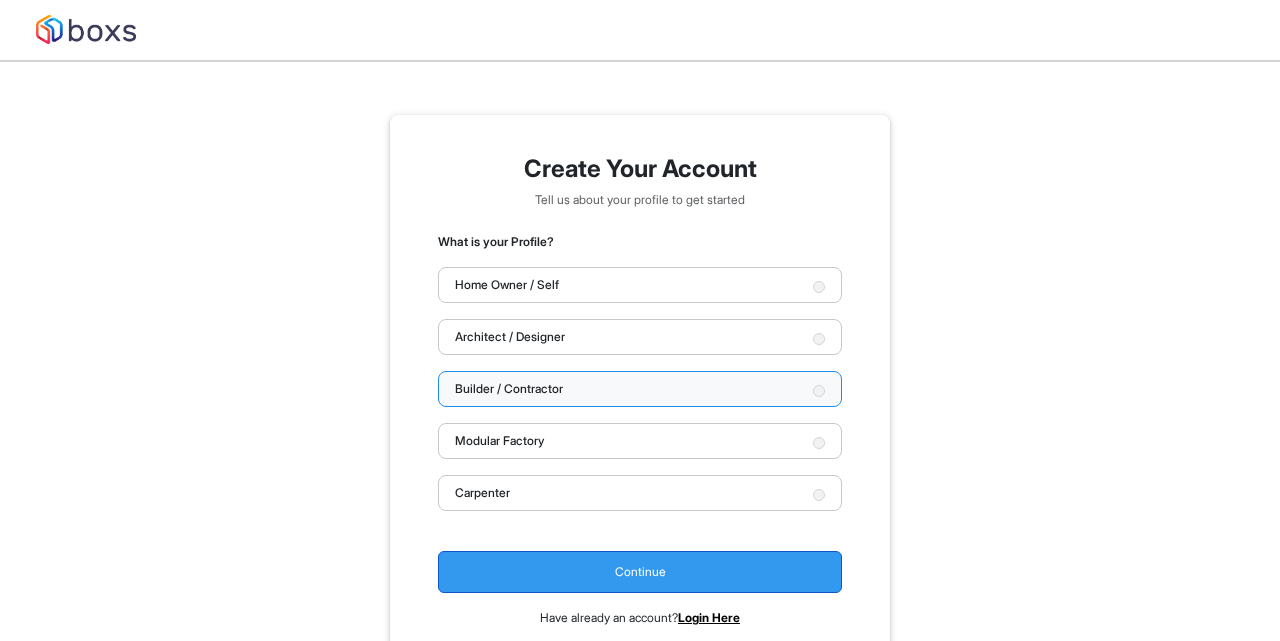 click on "Continue" at bounding box center [640, 572] 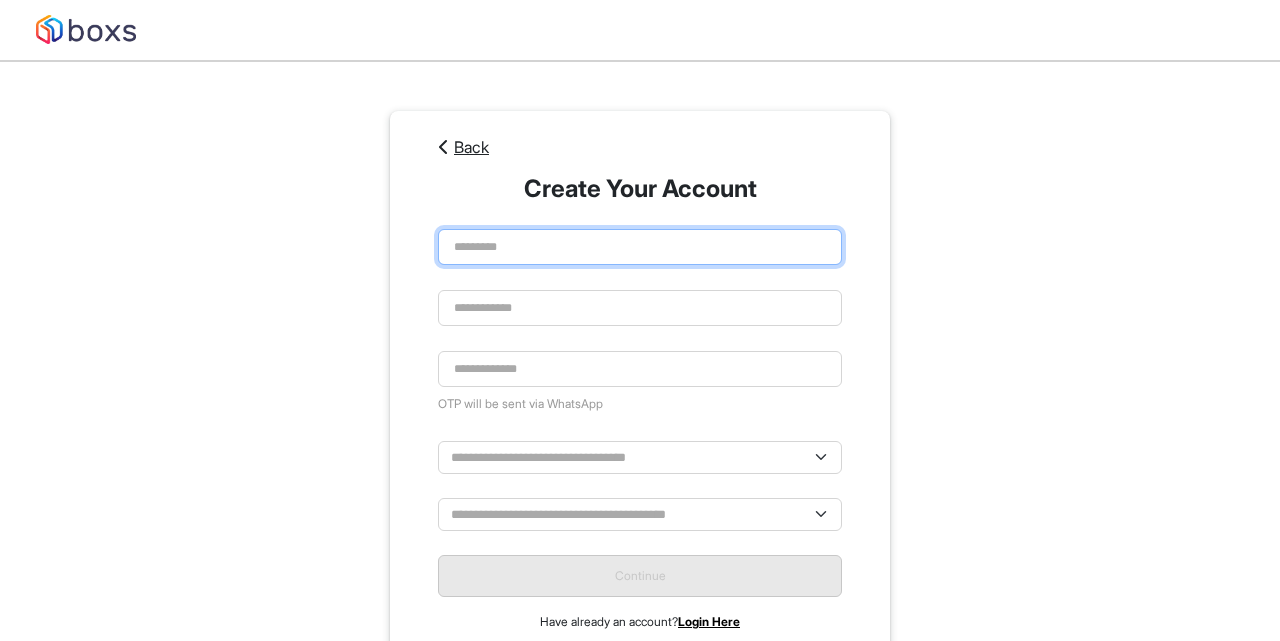 click at bounding box center (640, 247) 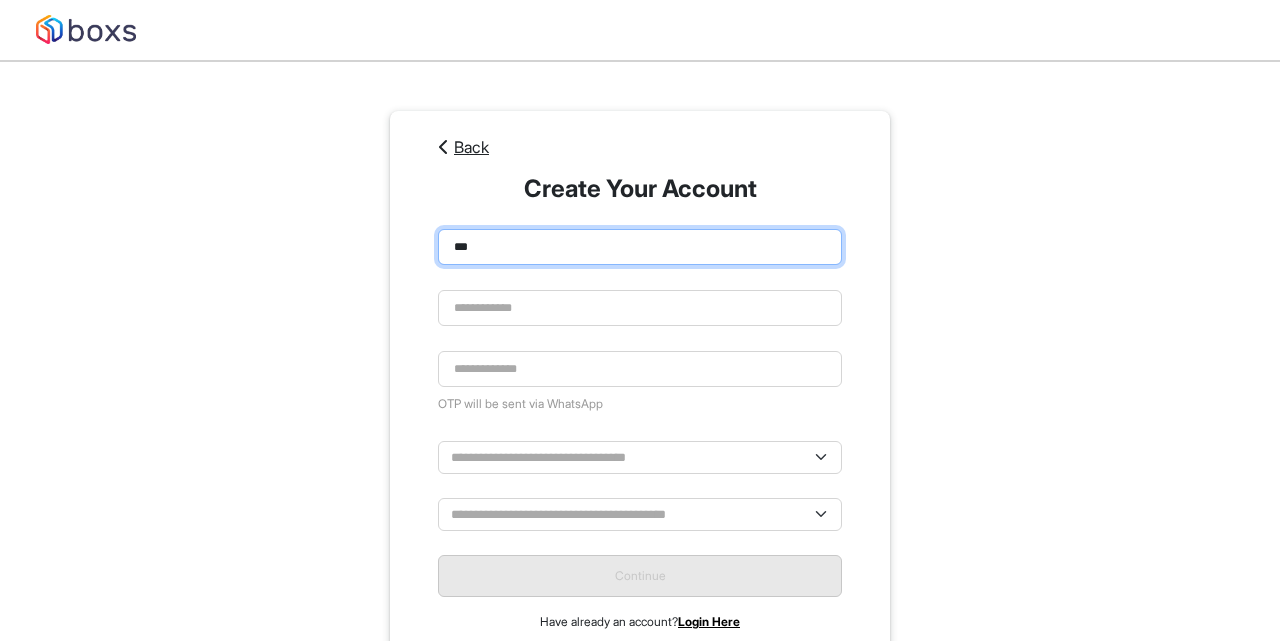 type on "***" 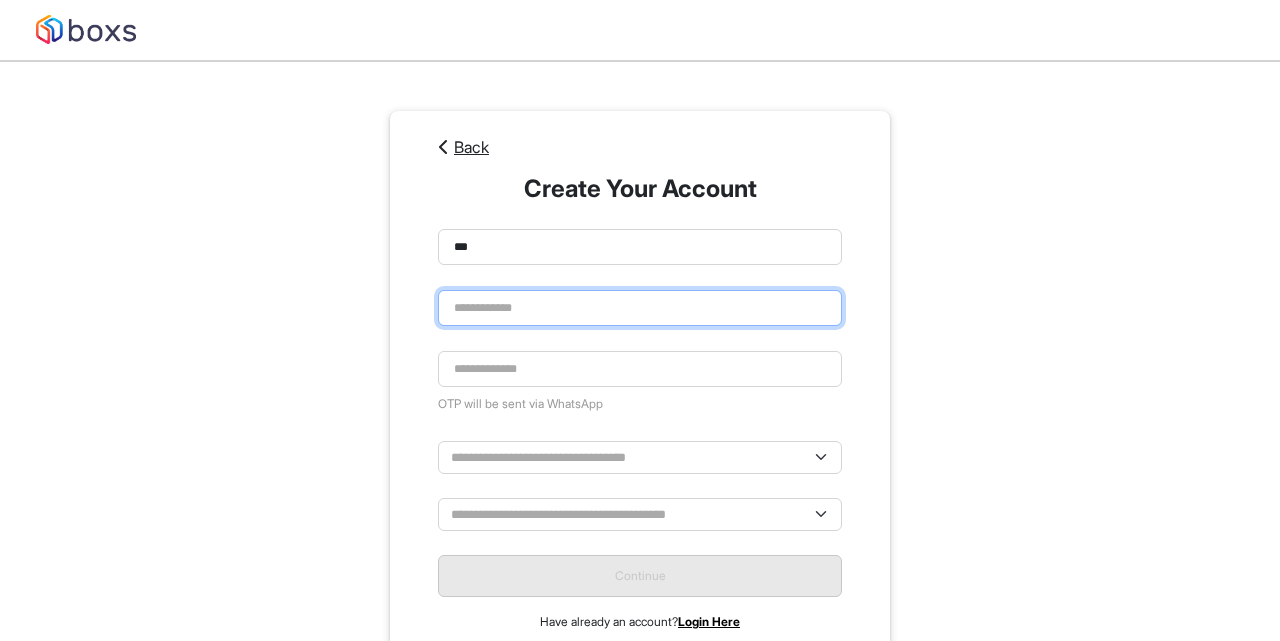 click at bounding box center (640, 308) 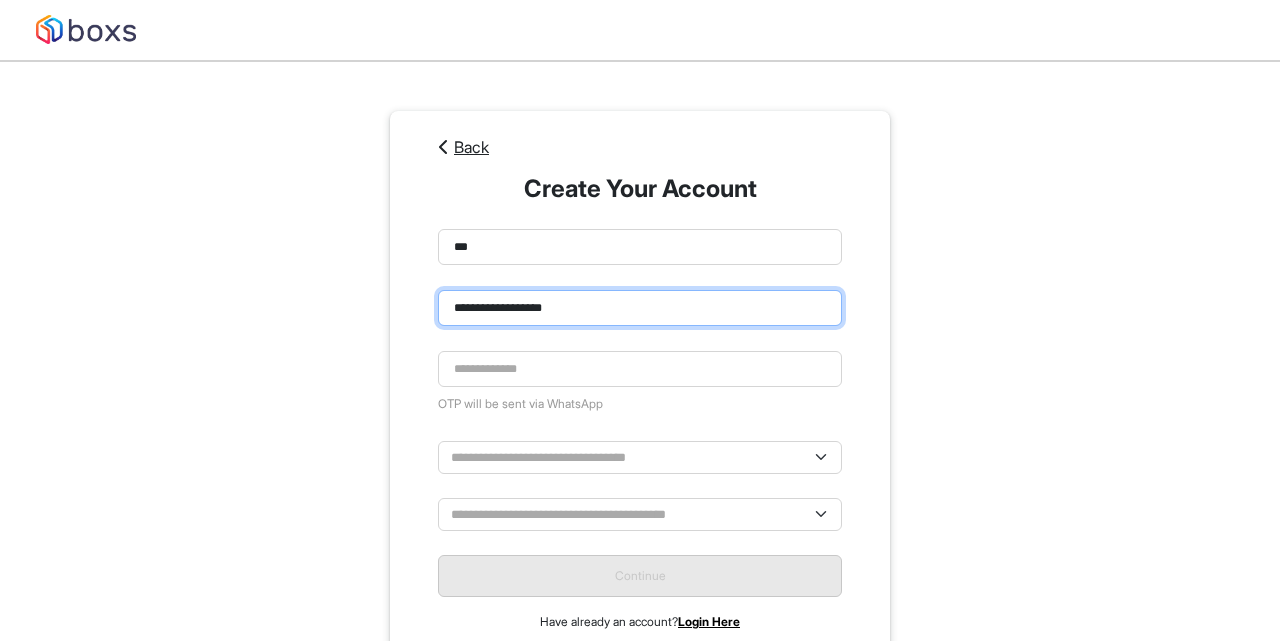 type on "**********" 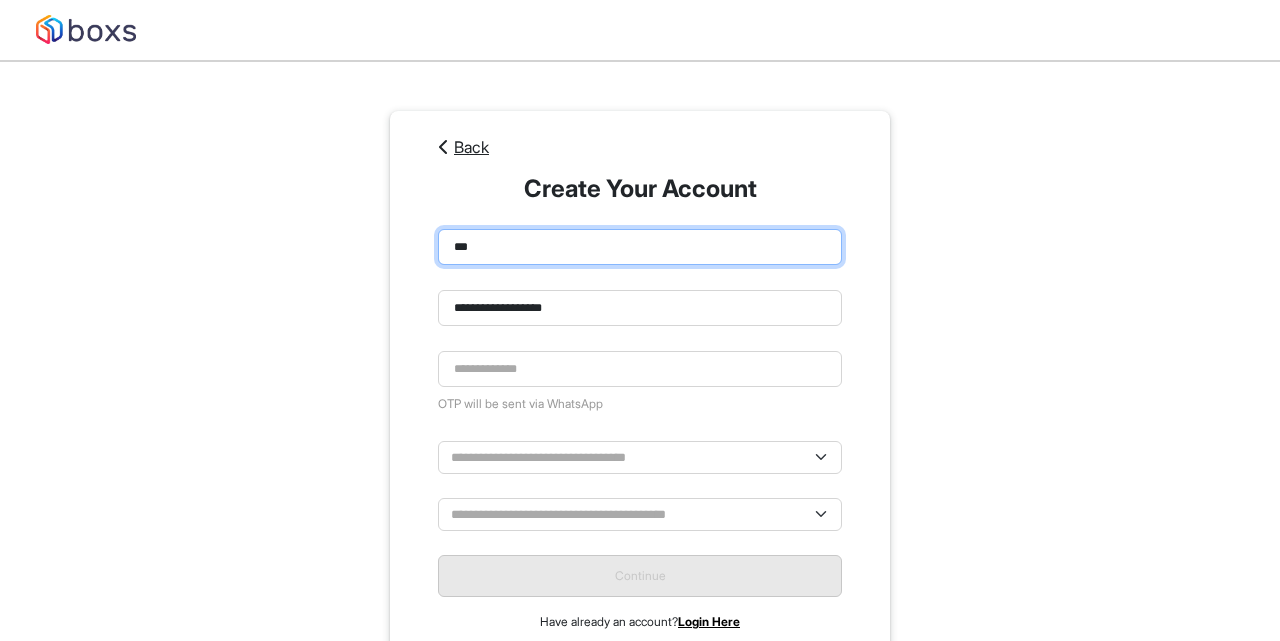 click on "***" at bounding box center (640, 247) 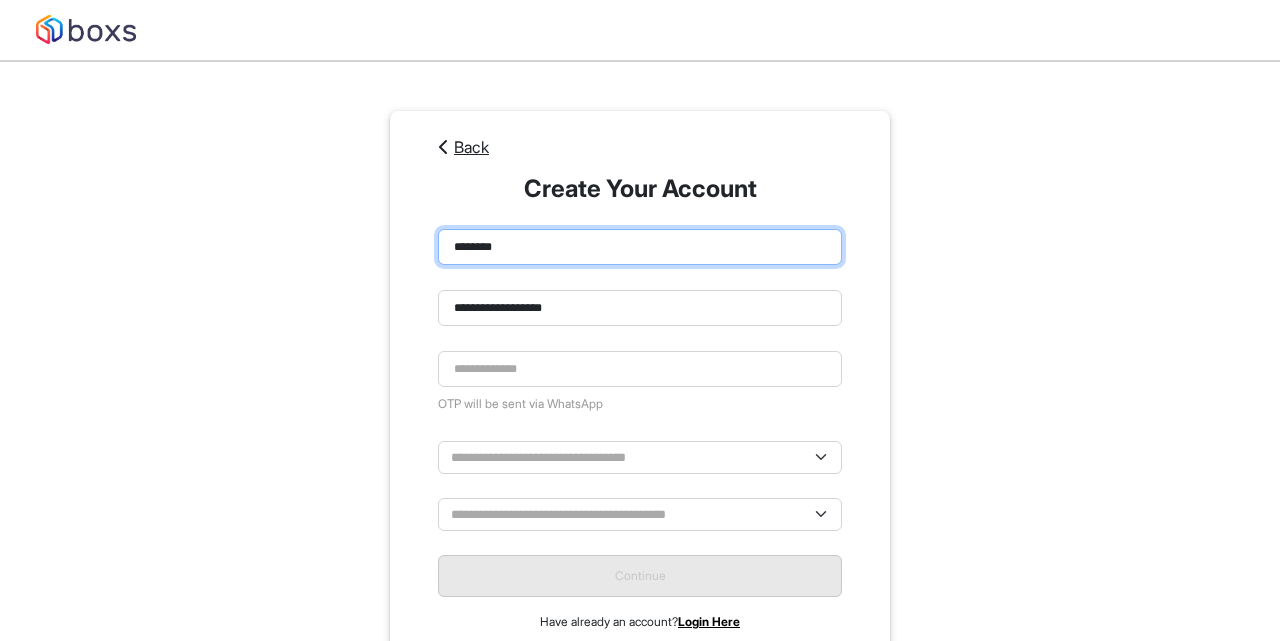 scroll, scrollTop: 62, scrollLeft: 0, axis: vertical 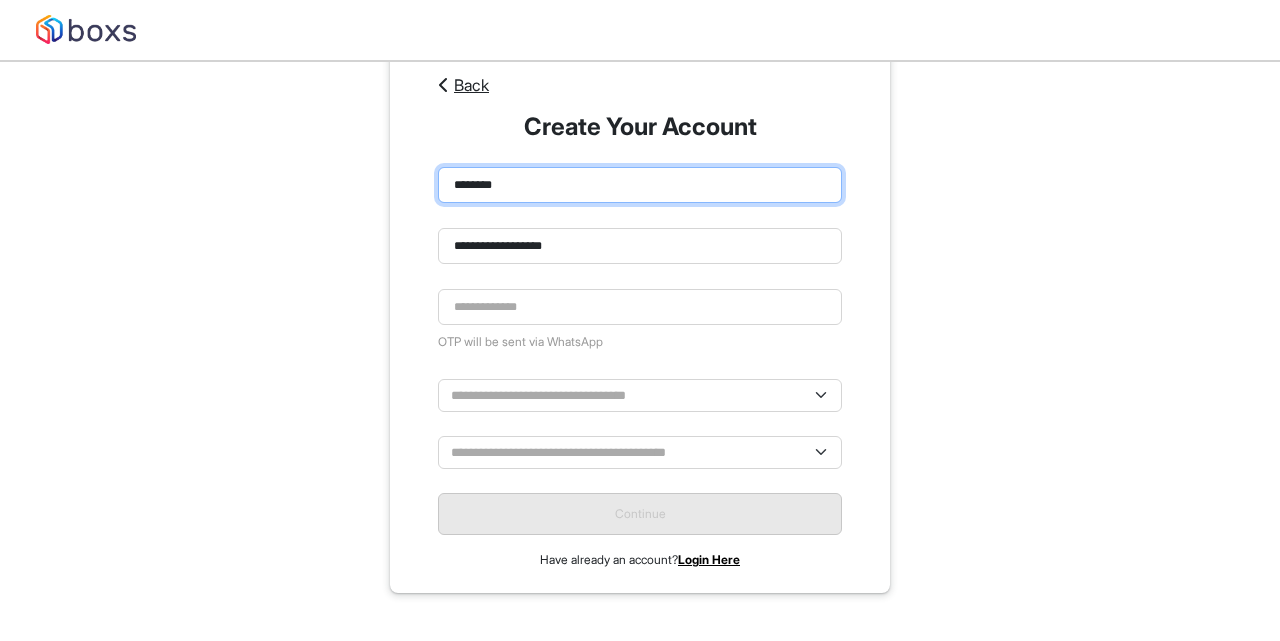 type on "********" 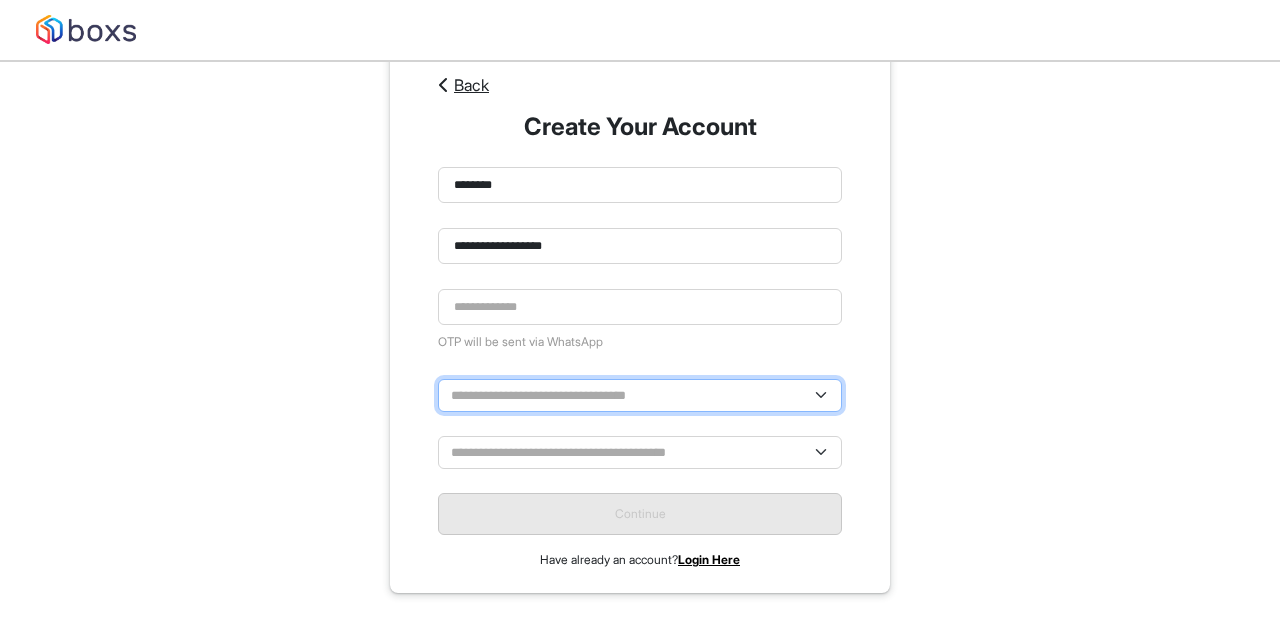 click on "**********" at bounding box center (640, 395) 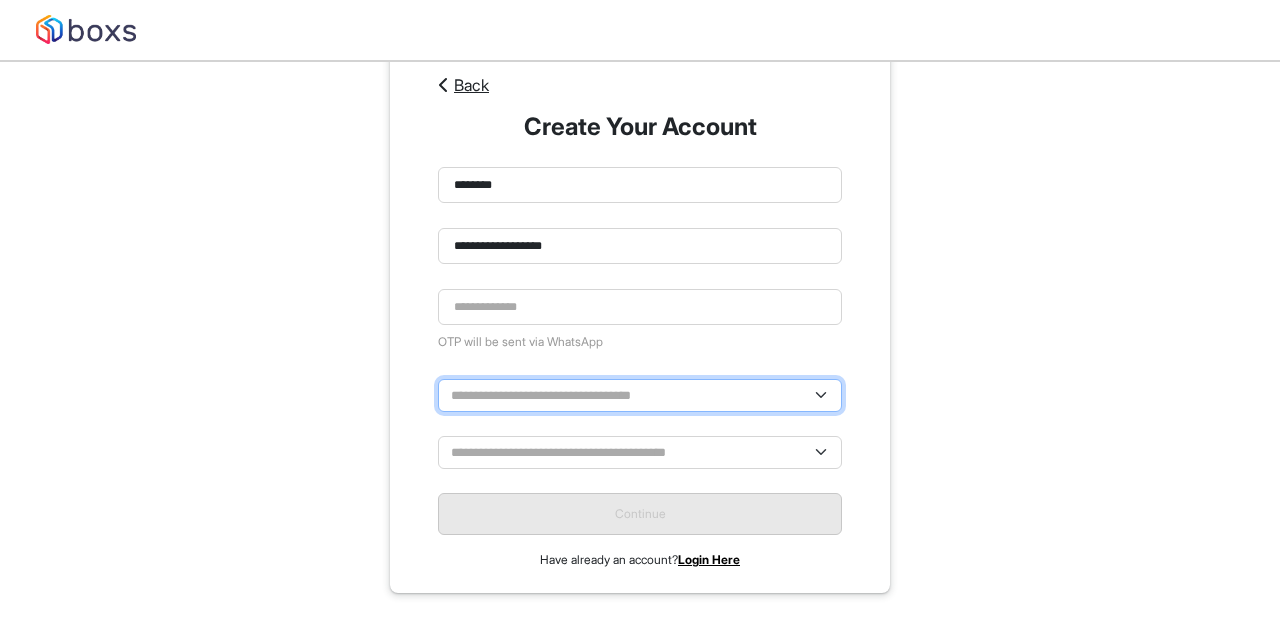 click on "**********" at bounding box center [640, 395] 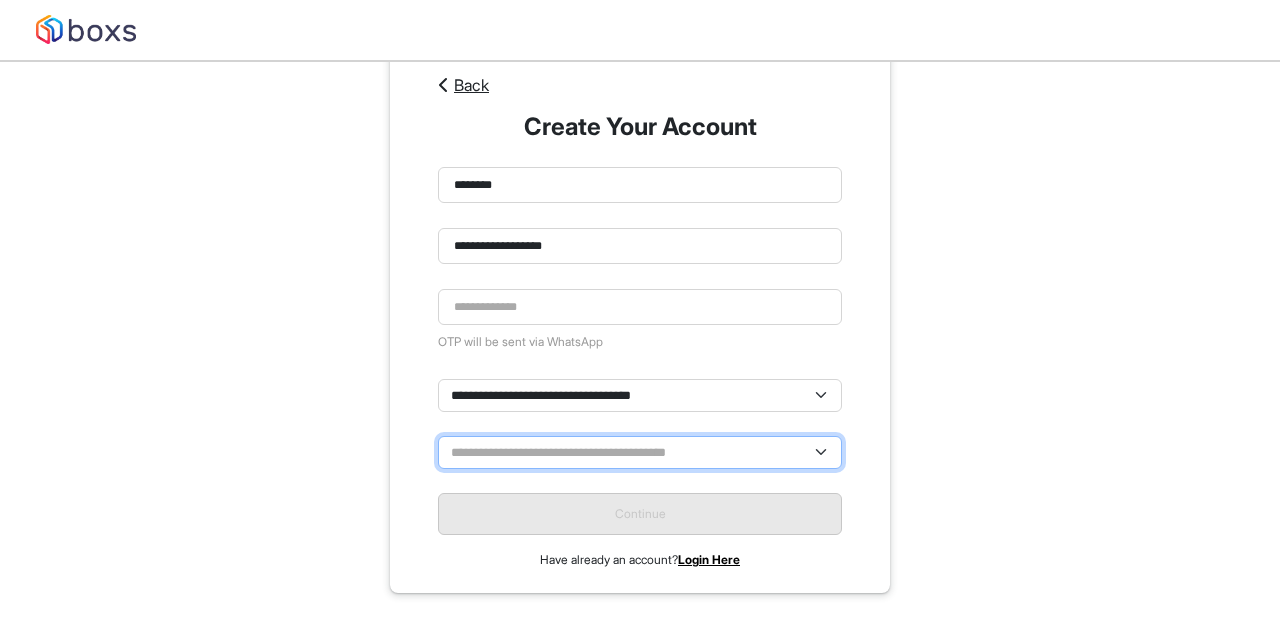 click on "**********" at bounding box center [640, 452] 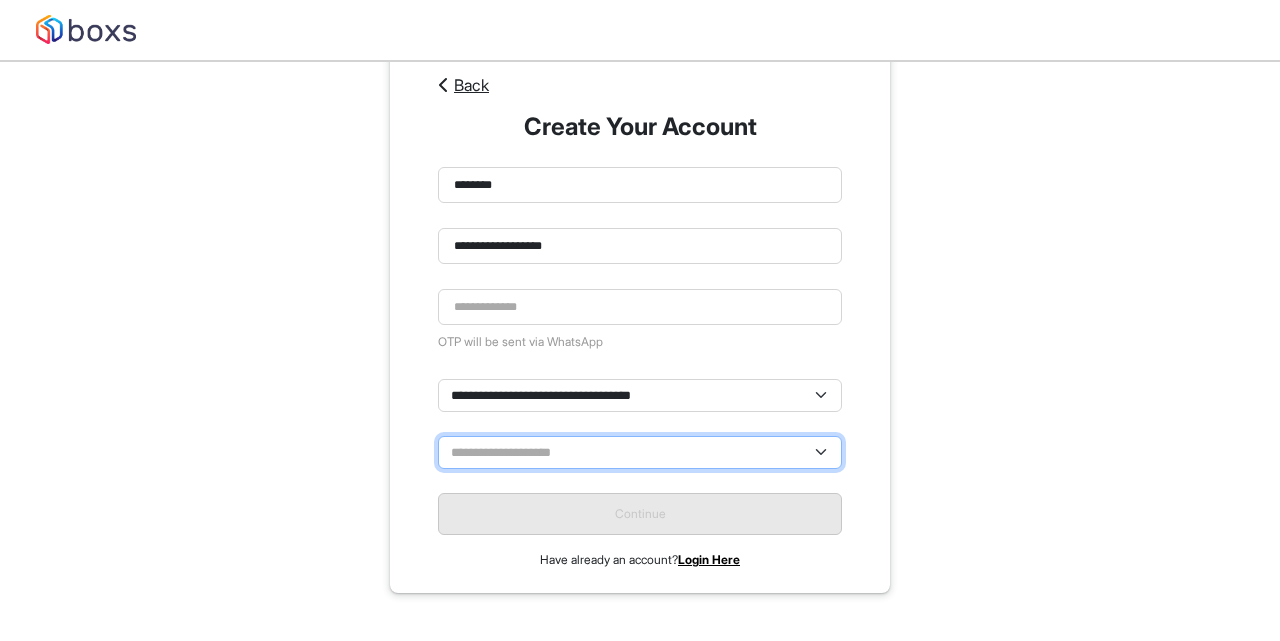 click on "**********" at bounding box center [640, 452] 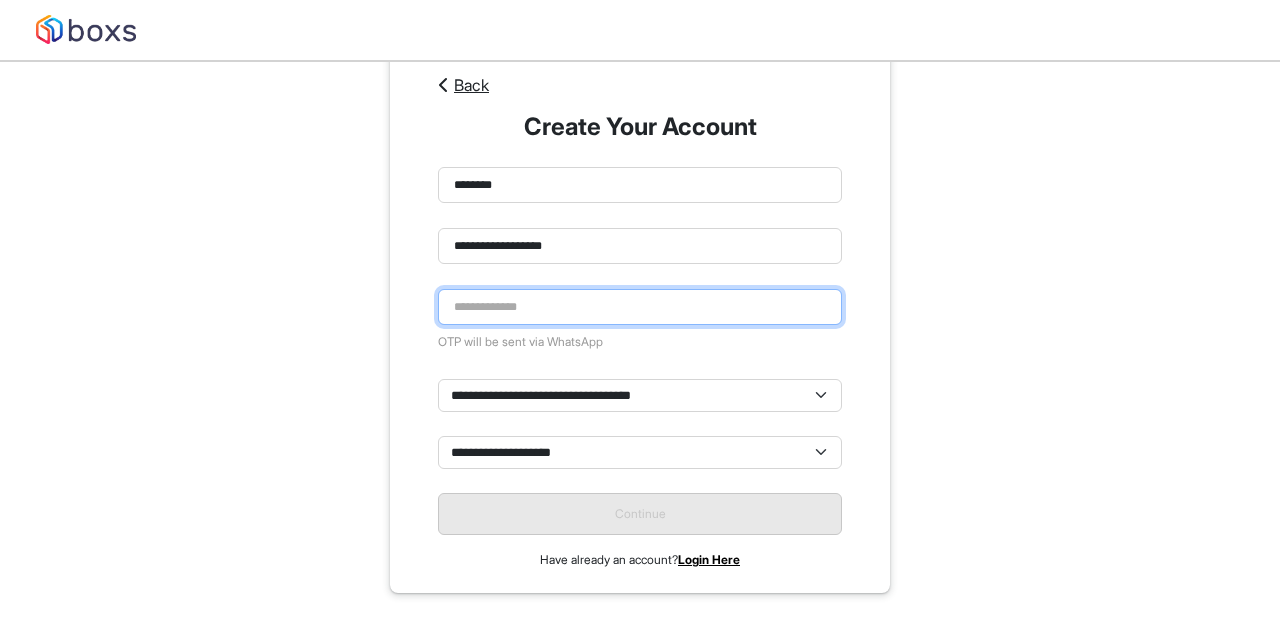 click at bounding box center [640, 307] 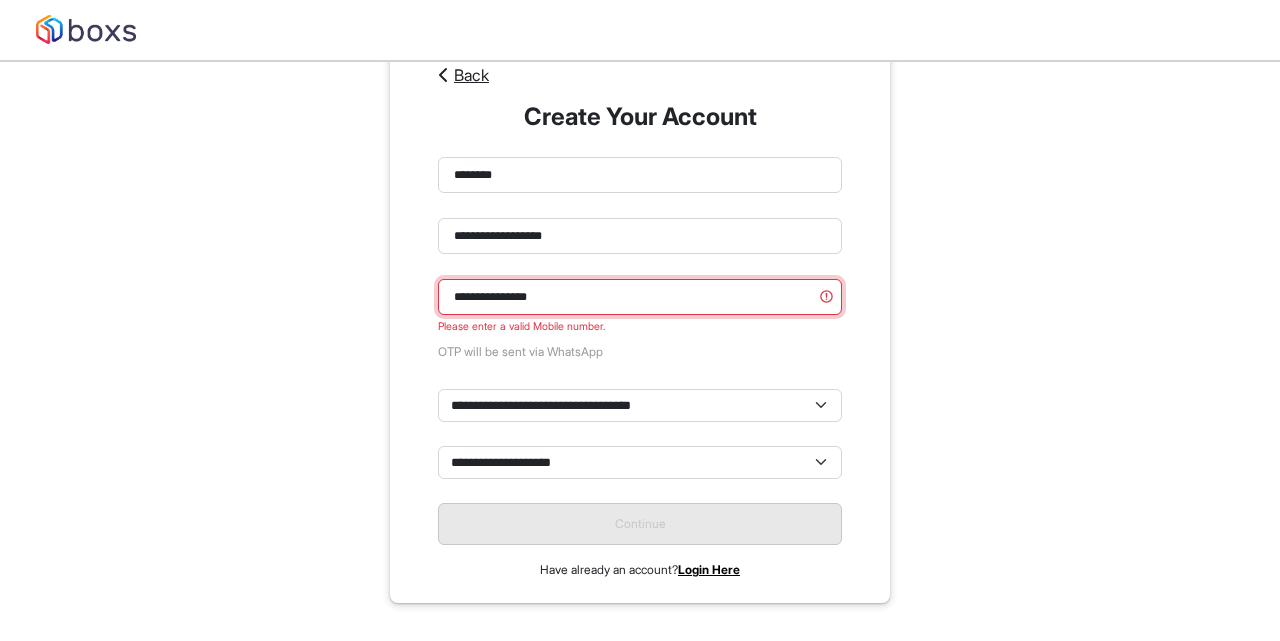 scroll, scrollTop: 52, scrollLeft: 0, axis: vertical 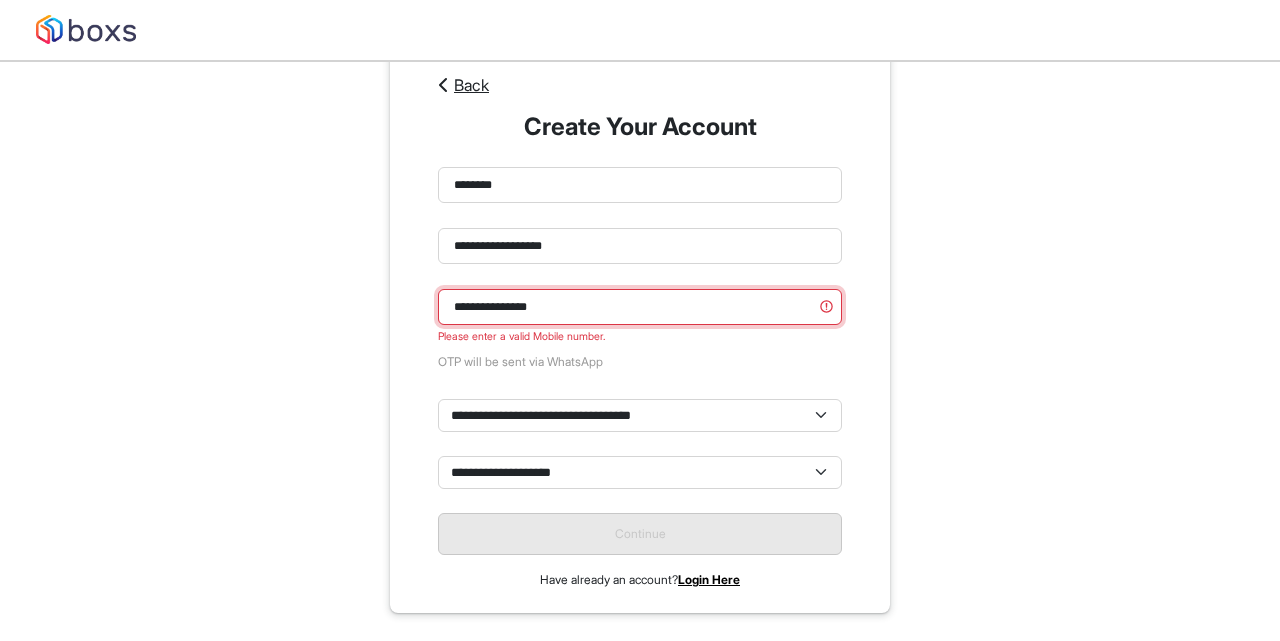 click on "**********" at bounding box center [640, 307] 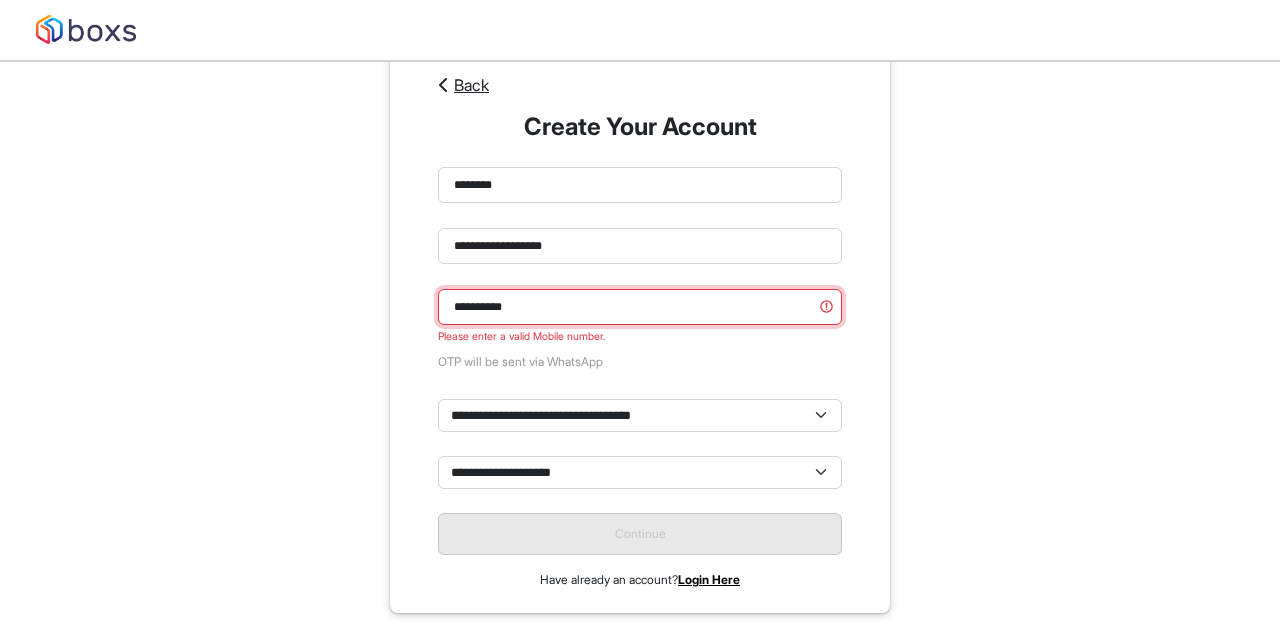 scroll, scrollTop: 62, scrollLeft: 0, axis: vertical 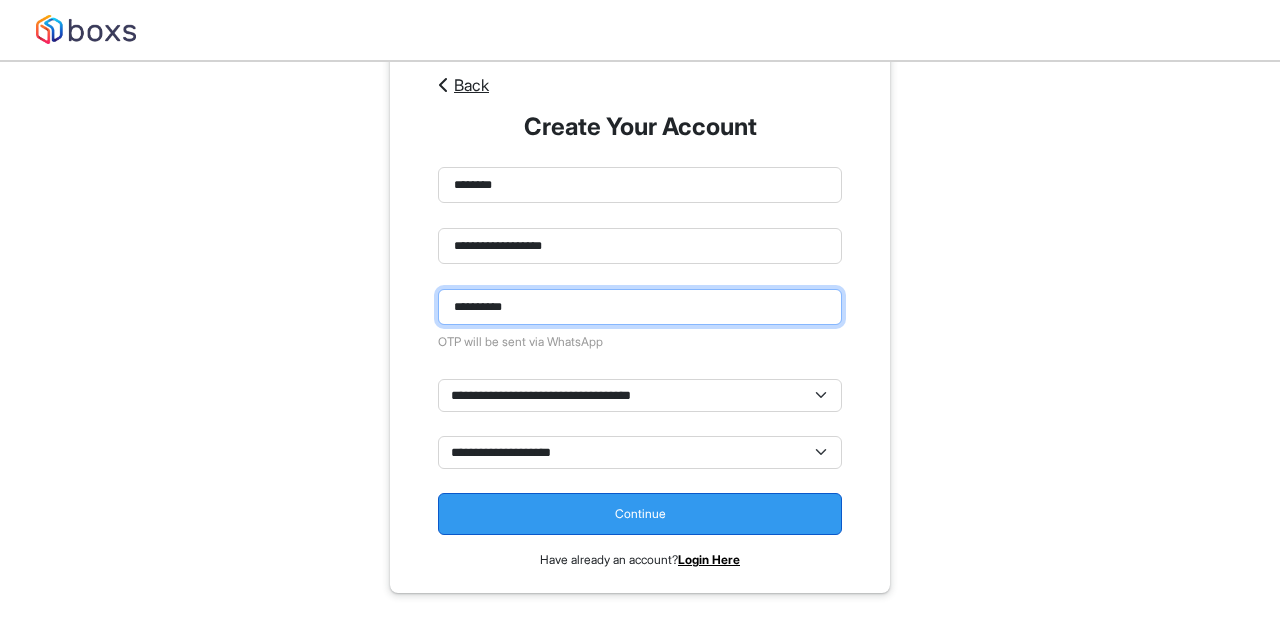 type on "**********" 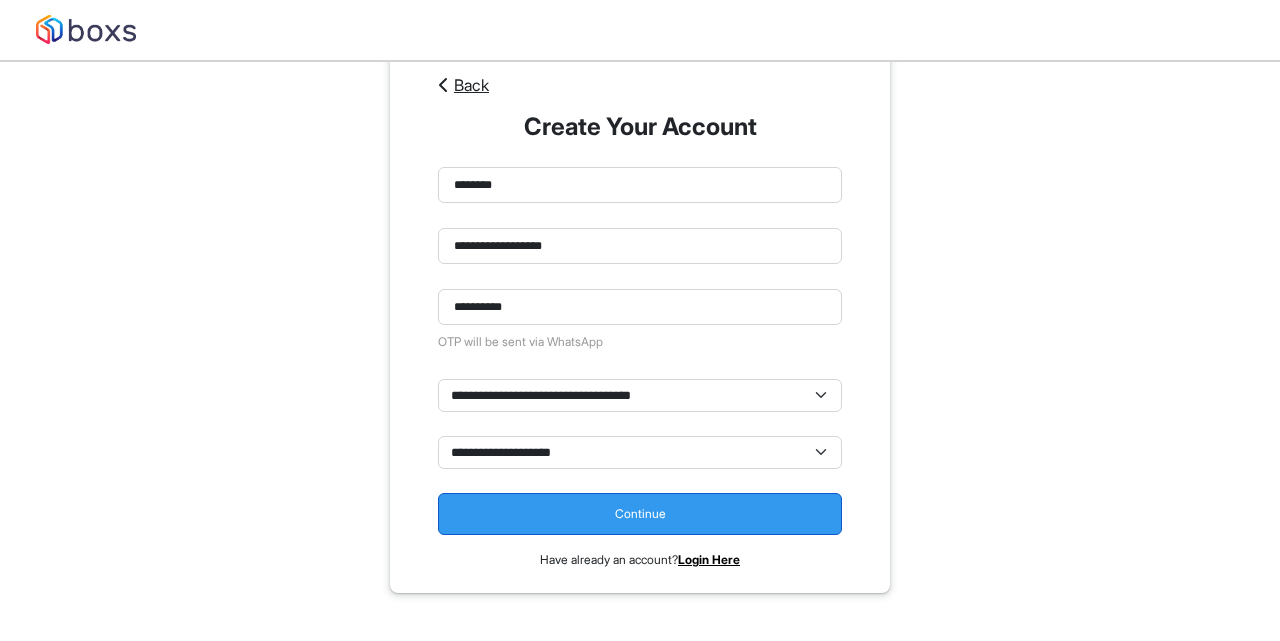 click on "Continue" at bounding box center [640, 514] 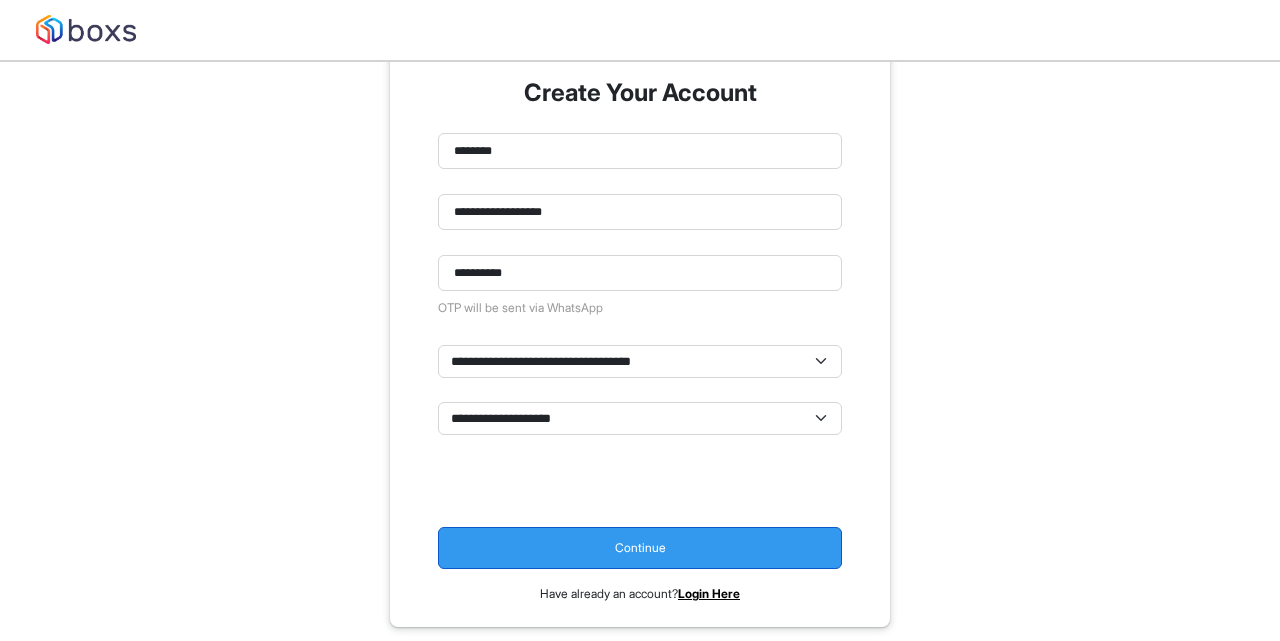 scroll, scrollTop: 28, scrollLeft: 0, axis: vertical 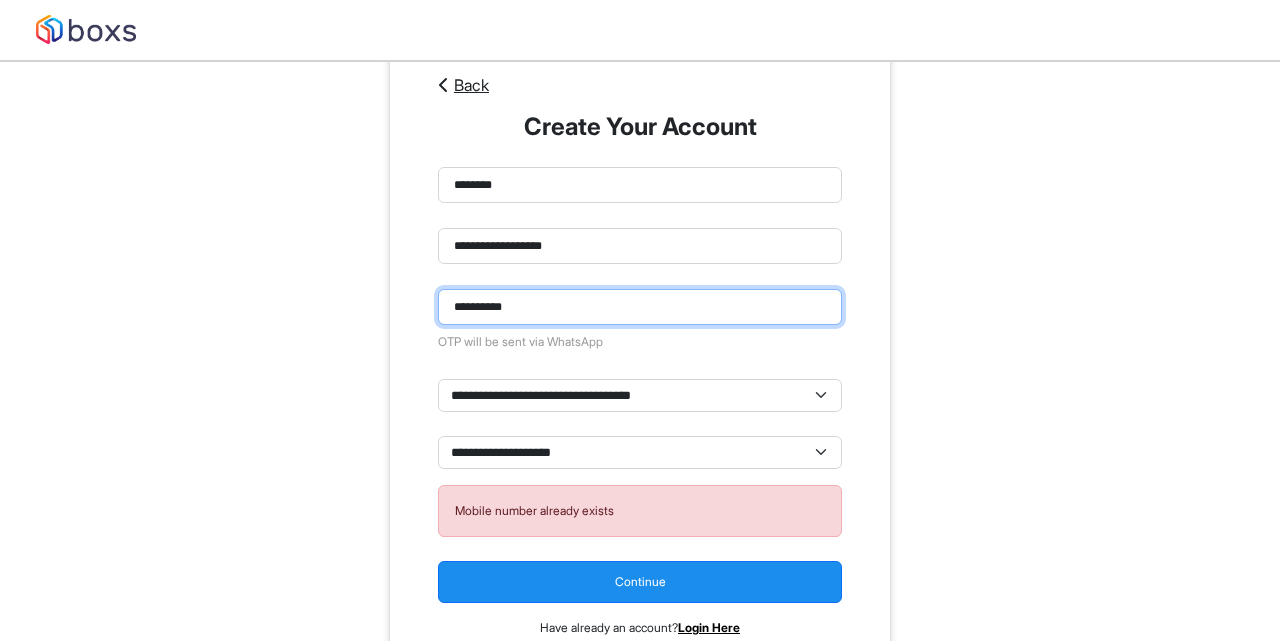 click on "**********" at bounding box center [640, 307] 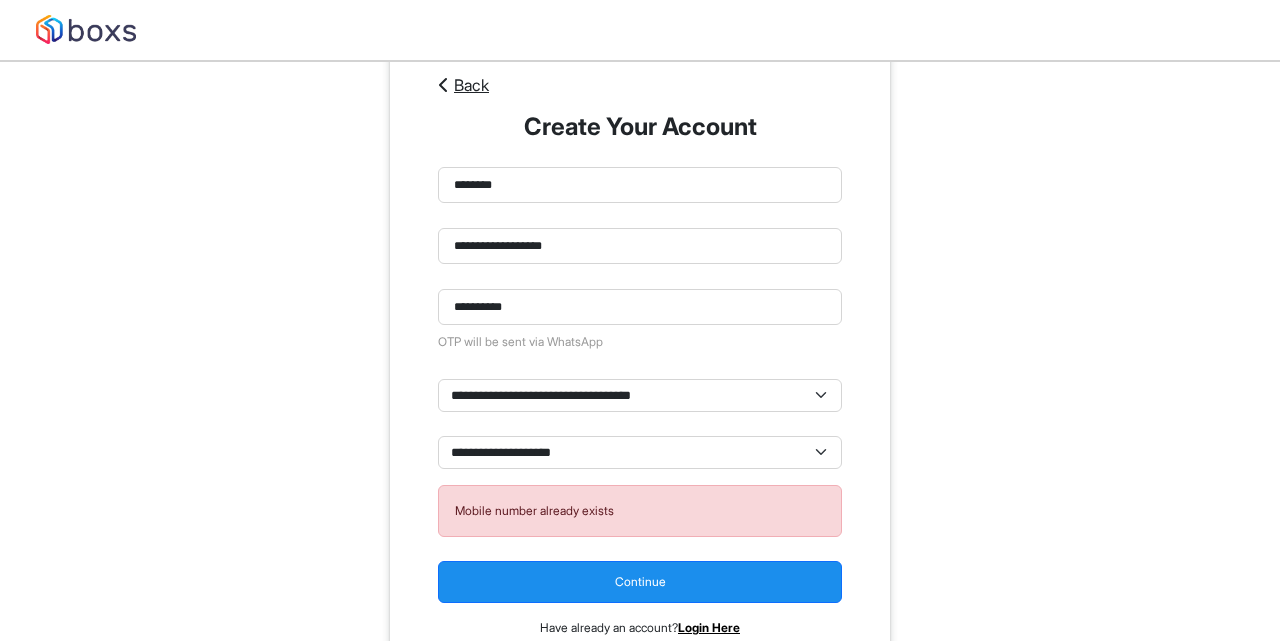 click on "Login Here" at bounding box center (709, 627) 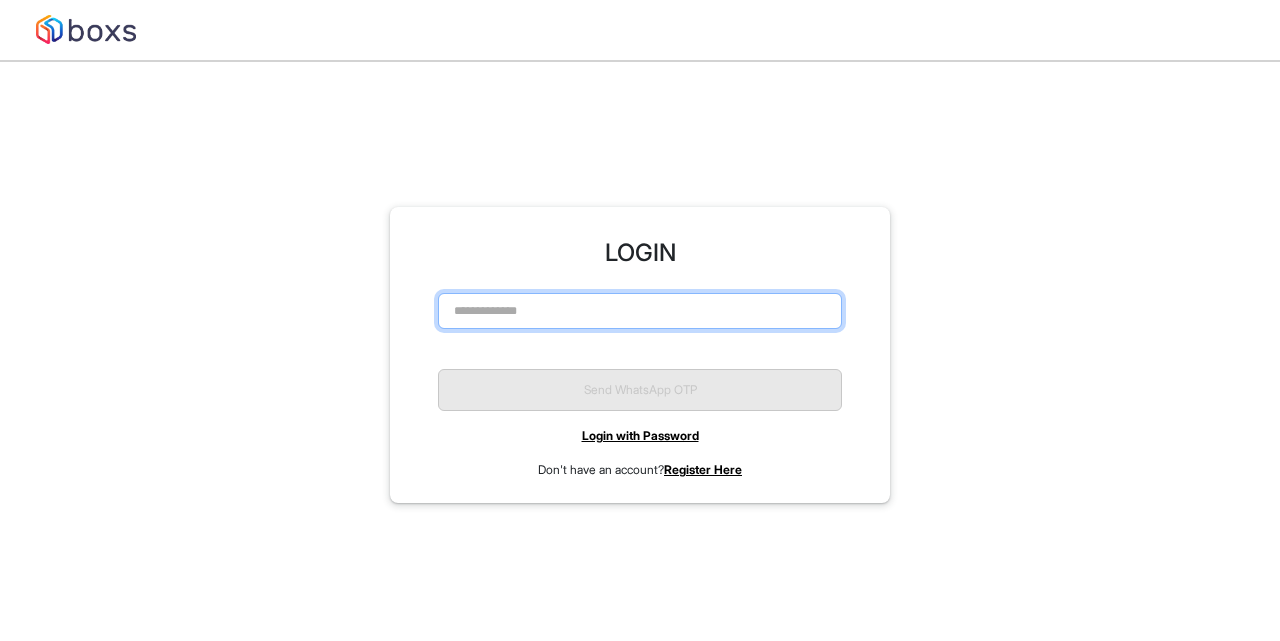 click at bounding box center (640, 311) 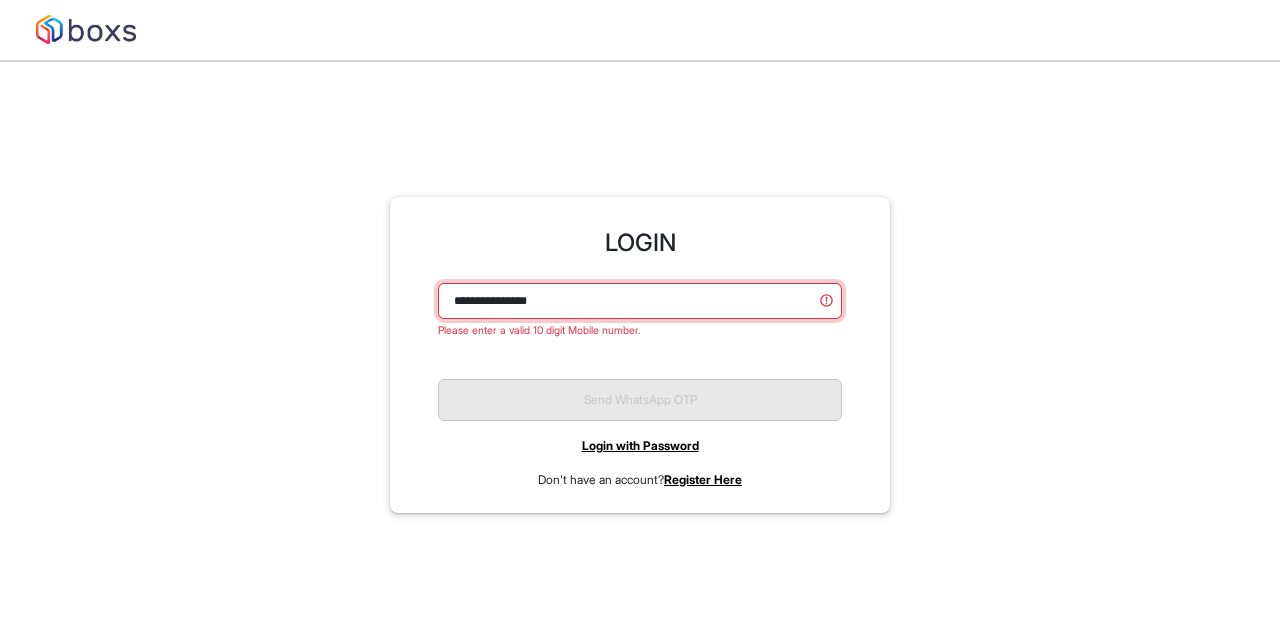 scroll, scrollTop: 18, scrollLeft: 0, axis: vertical 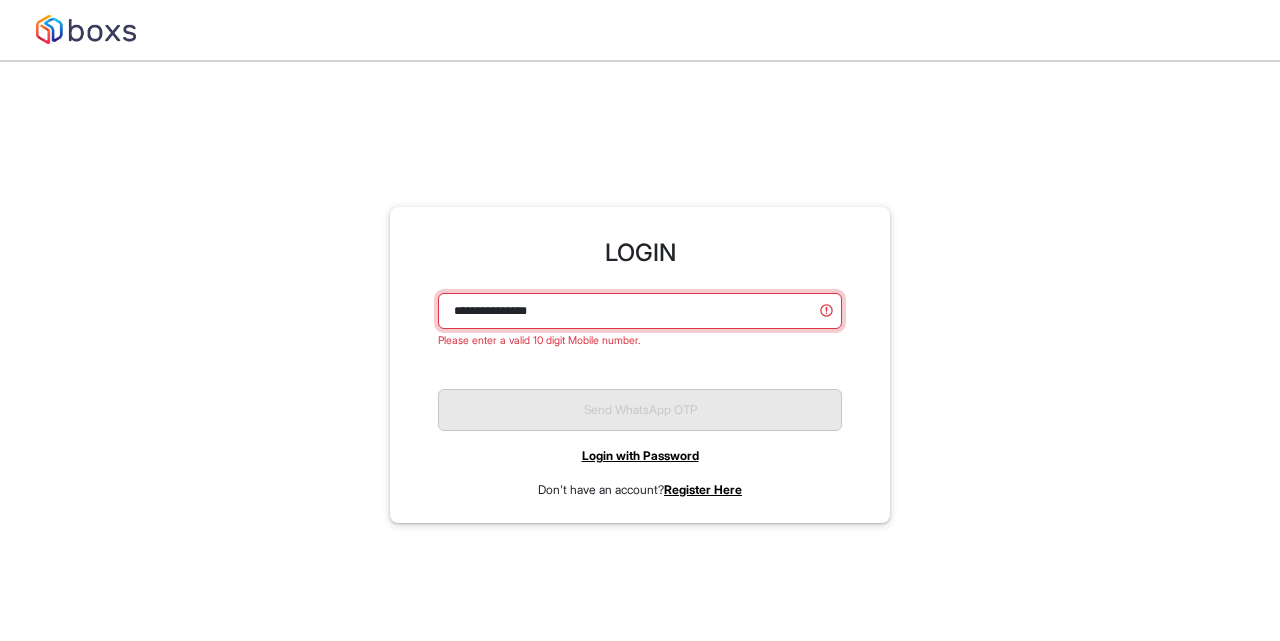 click on "**********" at bounding box center (640, 311) 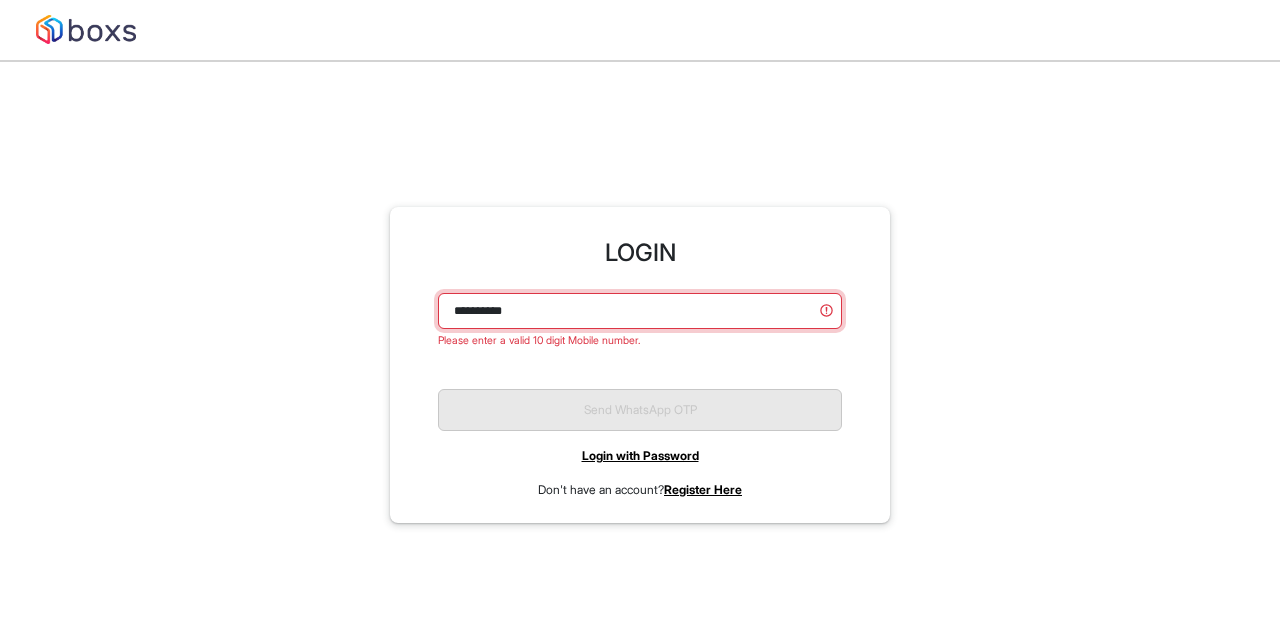 scroll, scrollTop: 28, scrollLeft: 0, axis: vertical 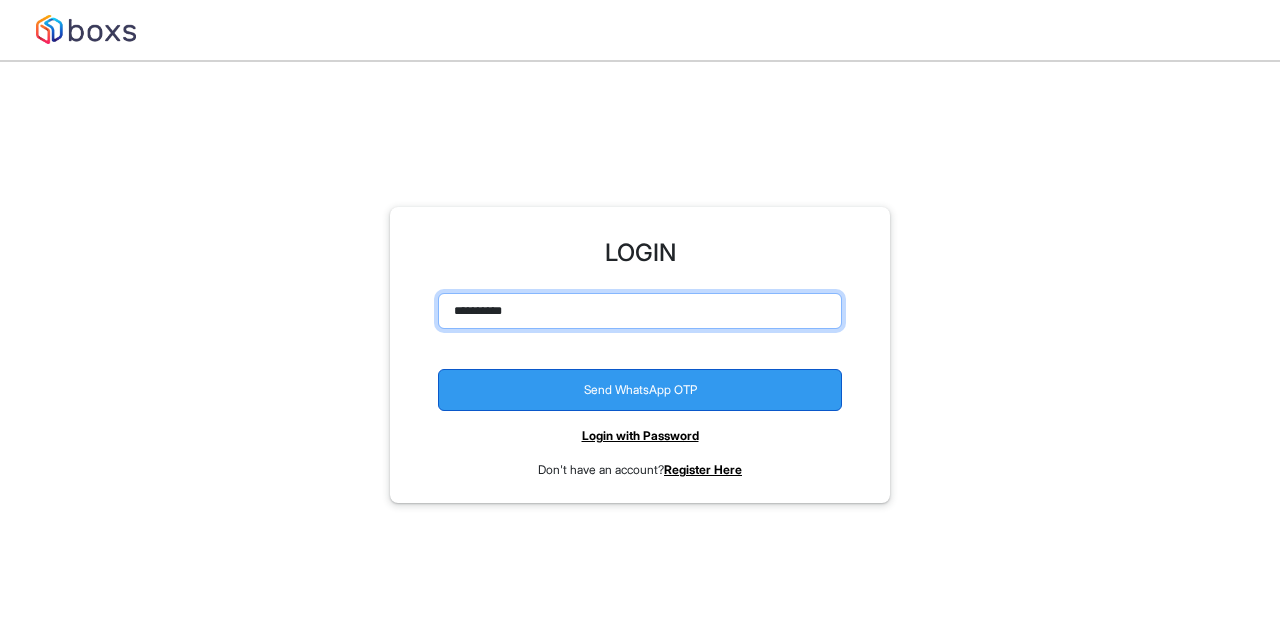 type on "**********" 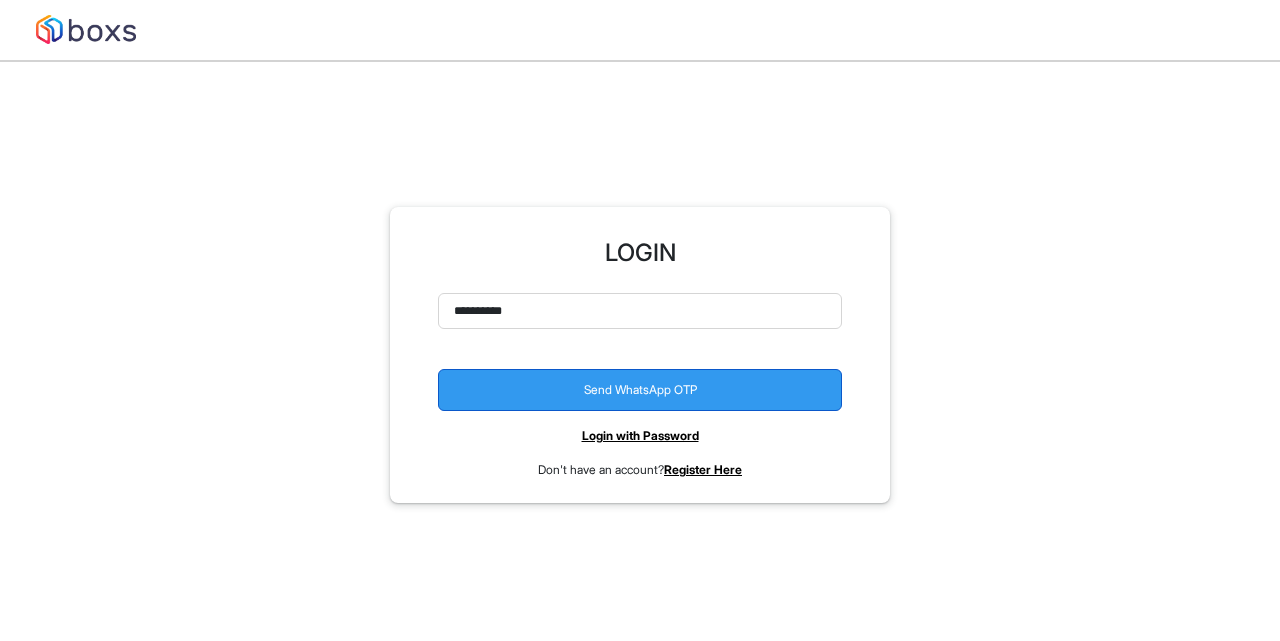 click on "Send WhatsApp OTP" at bounding box center (640, 390) 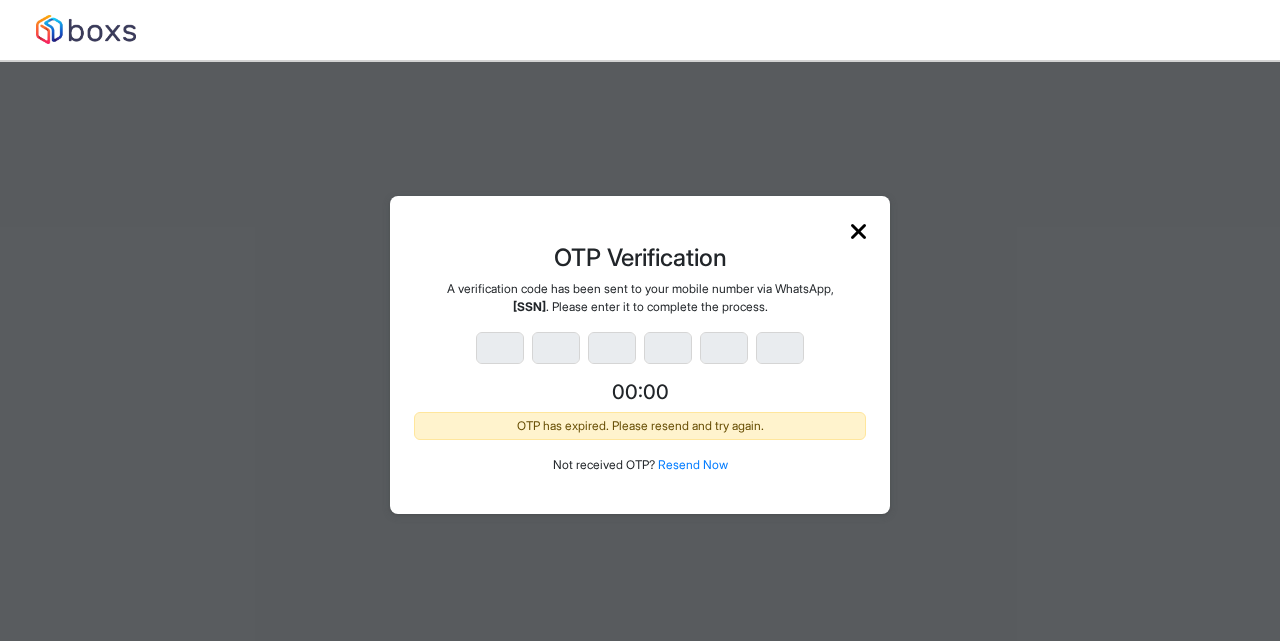 click on "Resend Now" at bounding box center (693, 464) 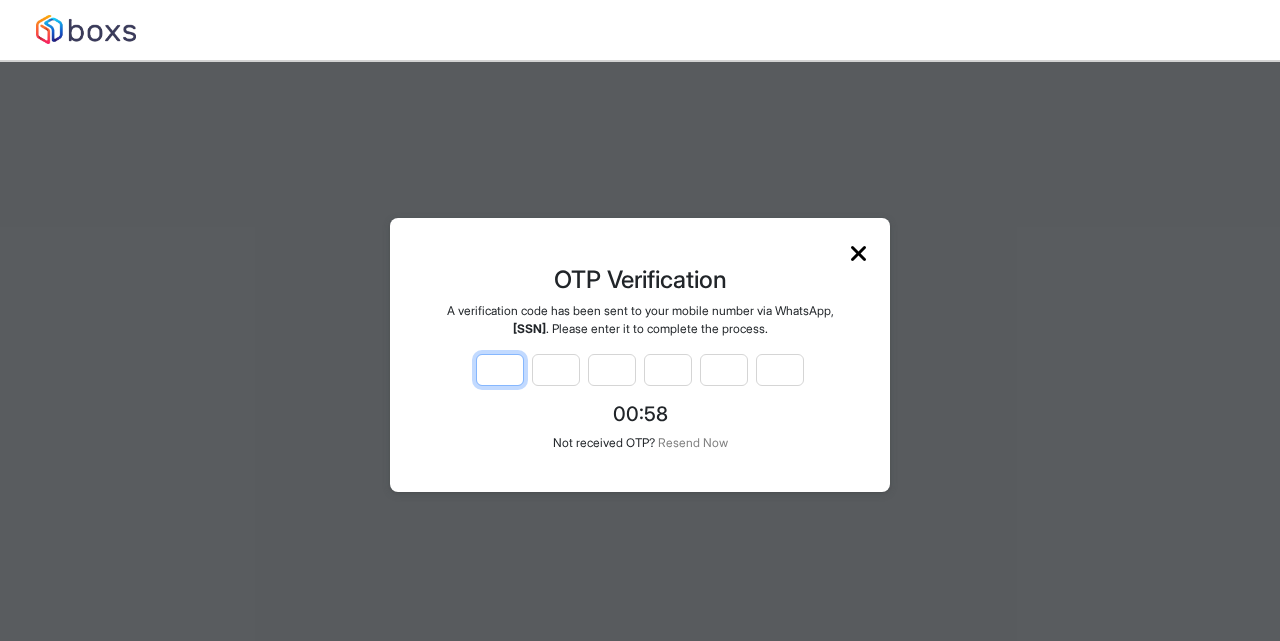 click at bounding box center [500, 370] 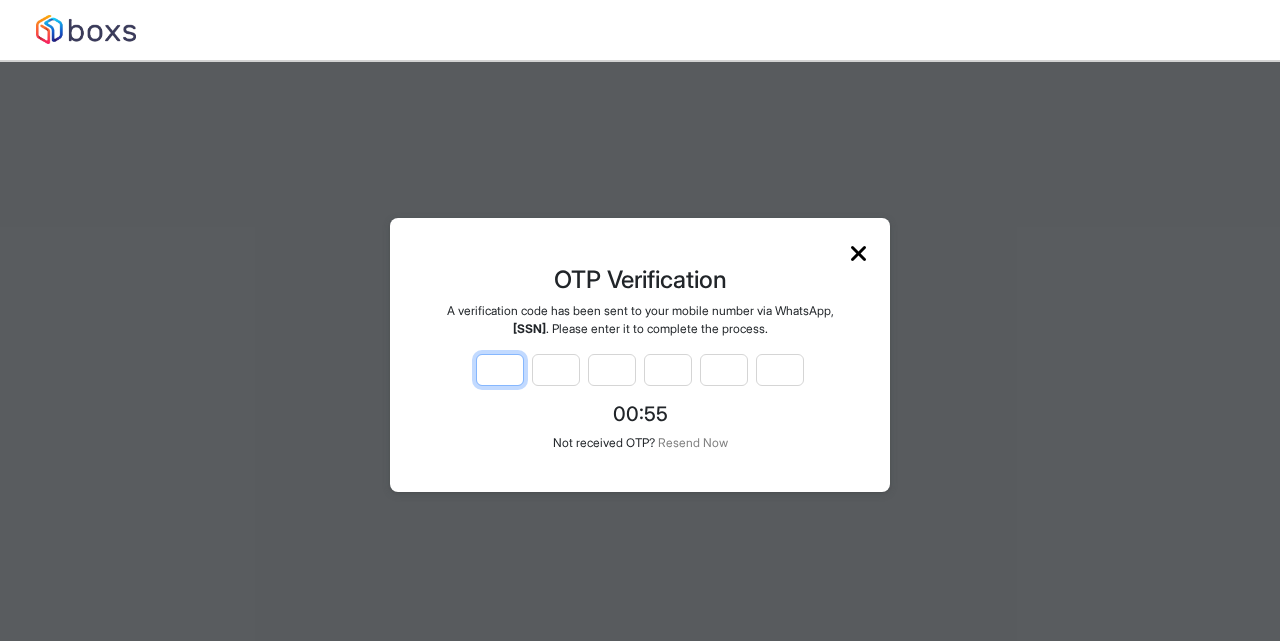type on "*" 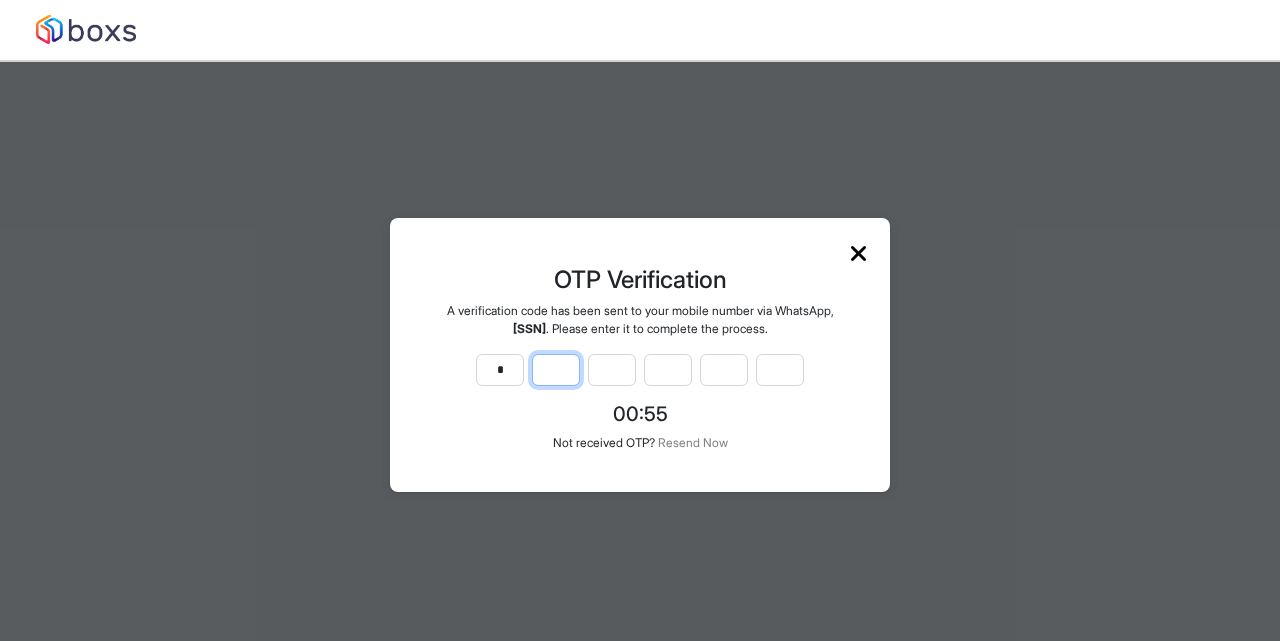 type on "*" 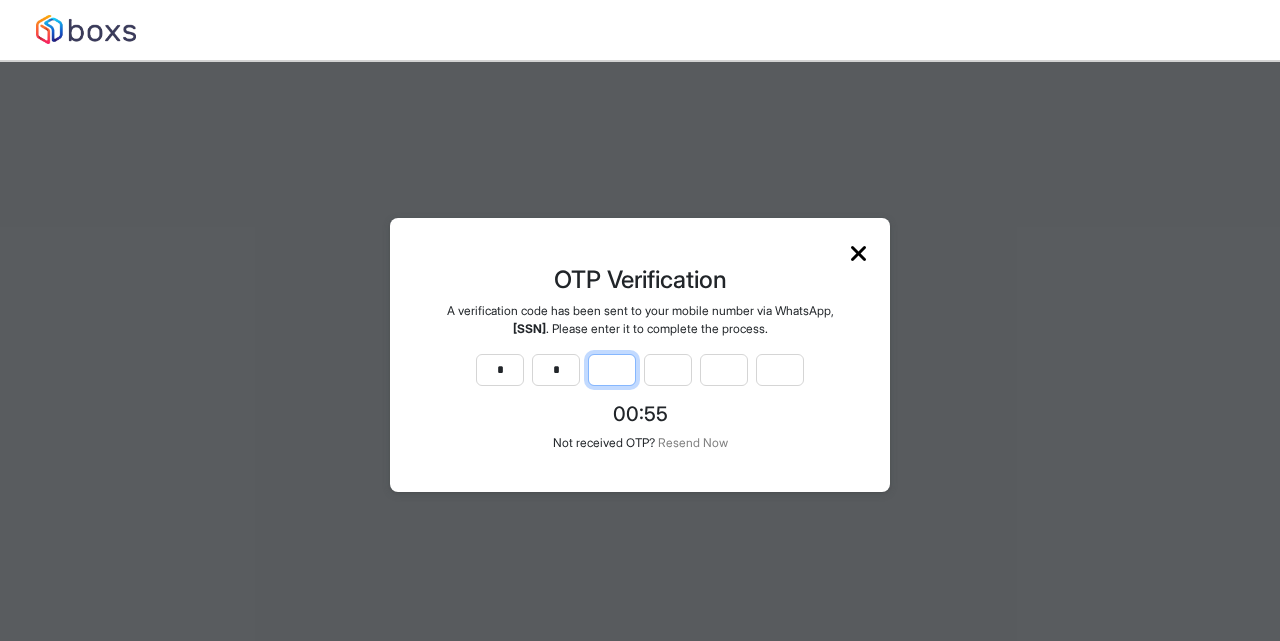type on "*" 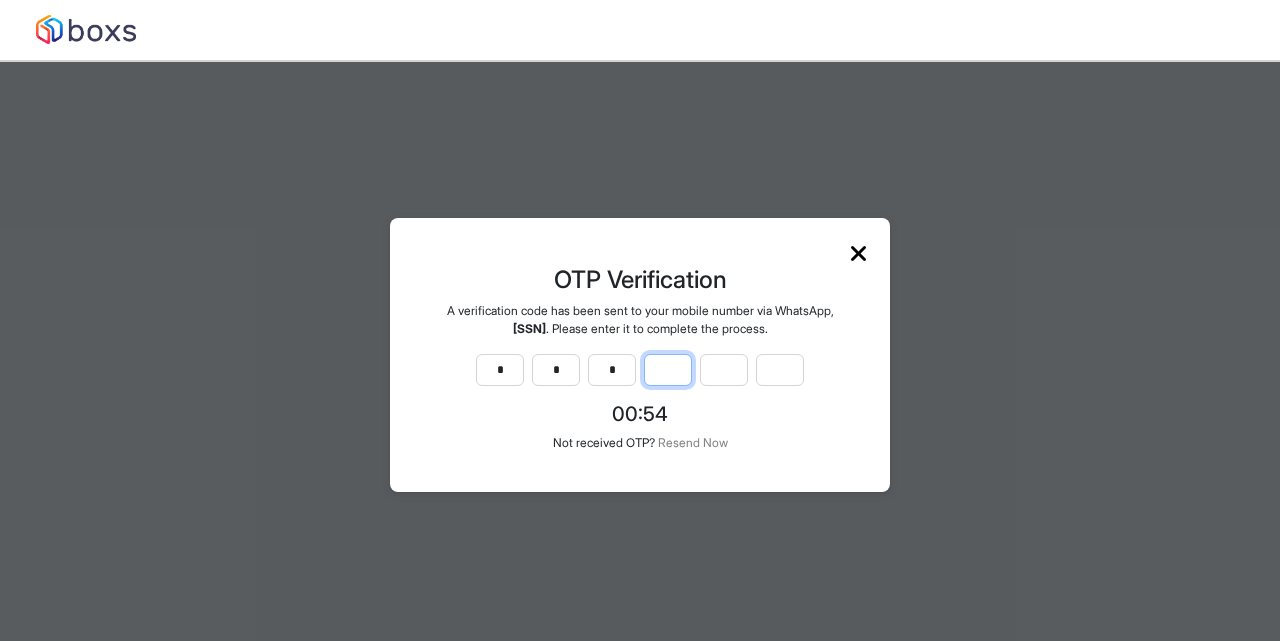 type on "*" 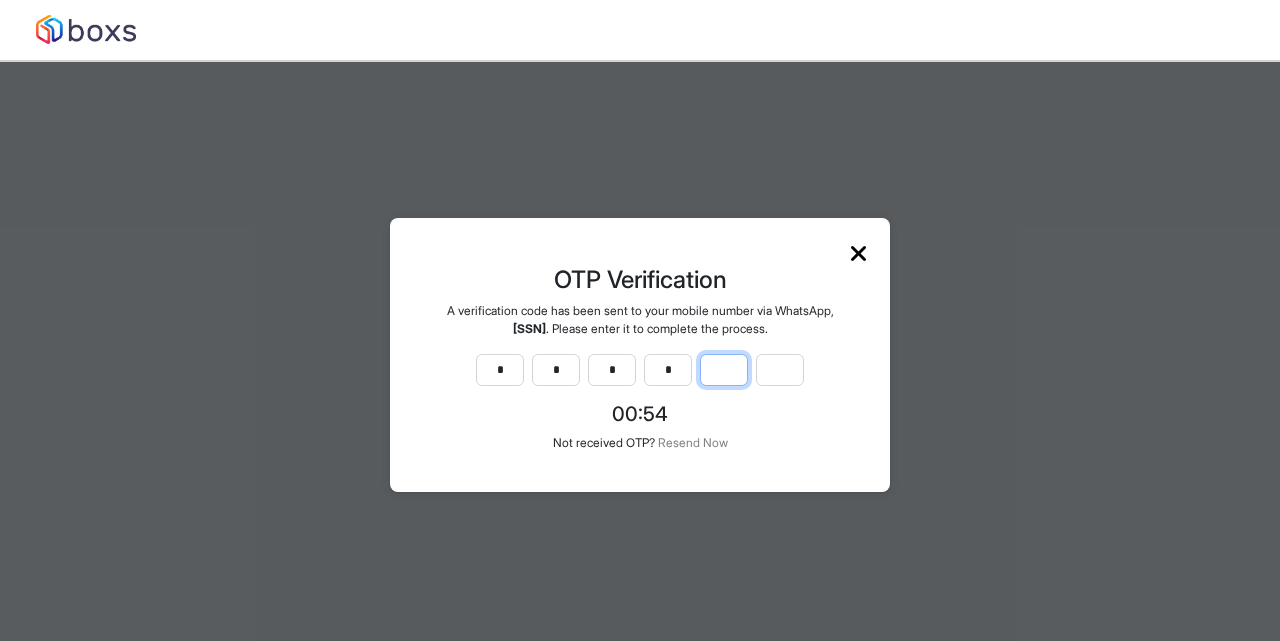 type on "*" 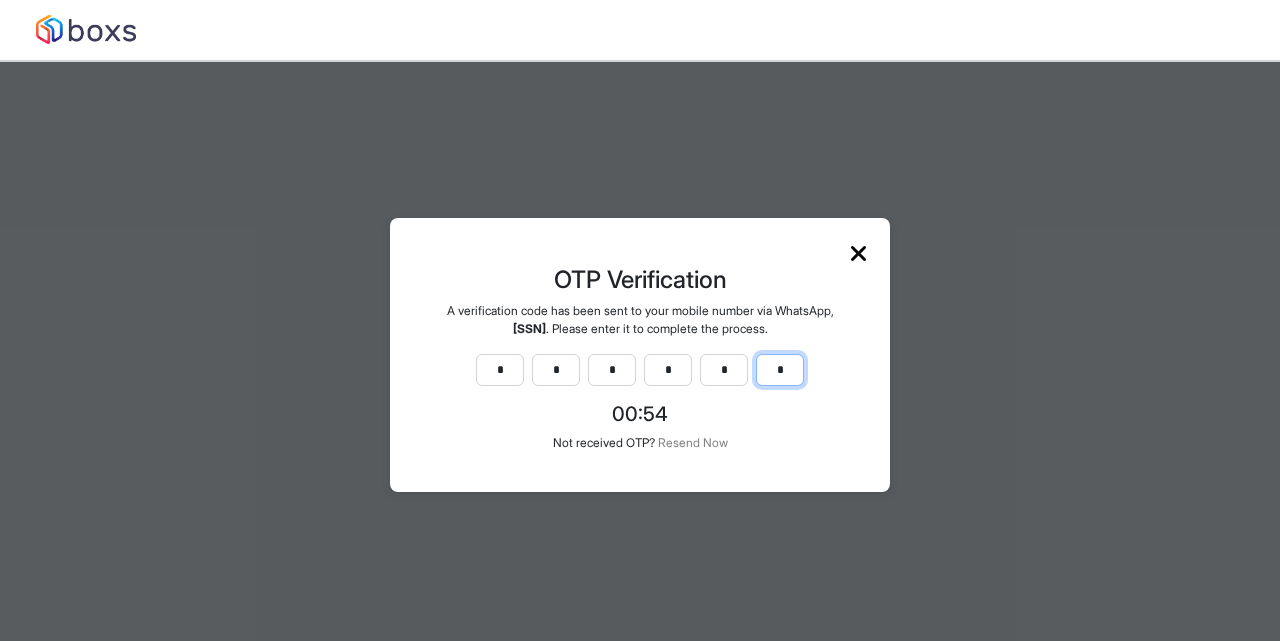 type on "*" 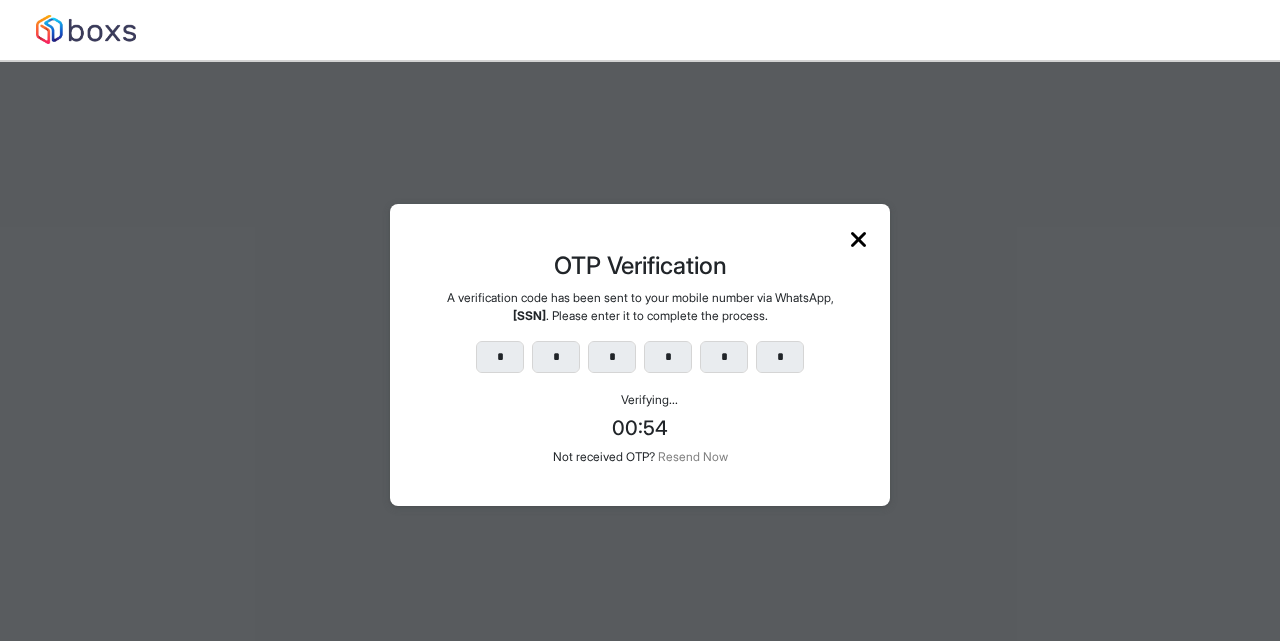 scroll, scrollTop: 15, scrollLeft: 0, axis: vertical 